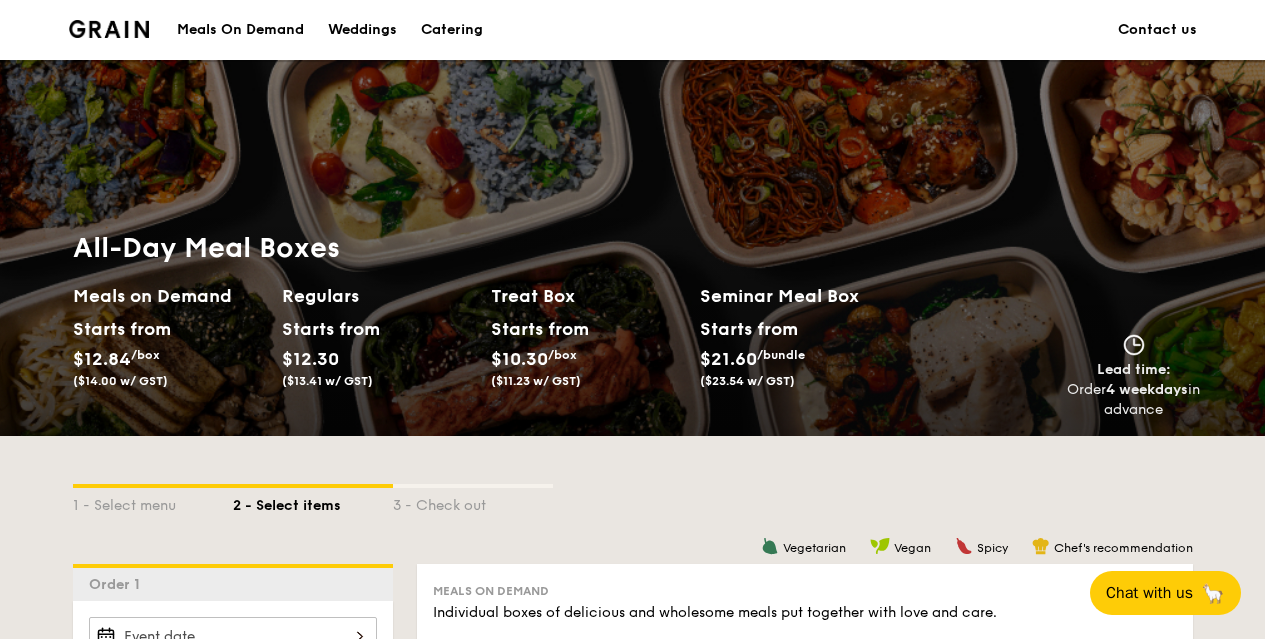 scroll, scrollTop: 309, scrollLeft: 0, axis: vertical 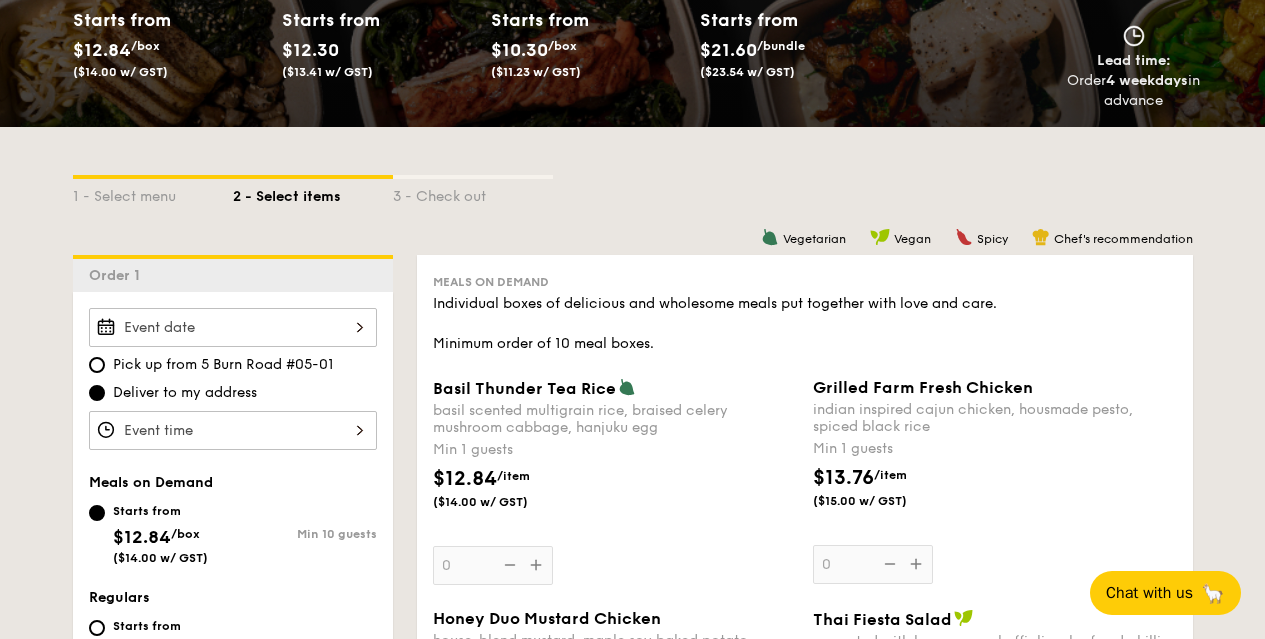 click on "Basil Thunder Tea Rice basil scented multigrain rice, braised celery mushroom cabbage, hanjuku egg
Min 1 guests
$12.84
/item
($14.00 w/ GST)
0" at bounding box center (233, 327) 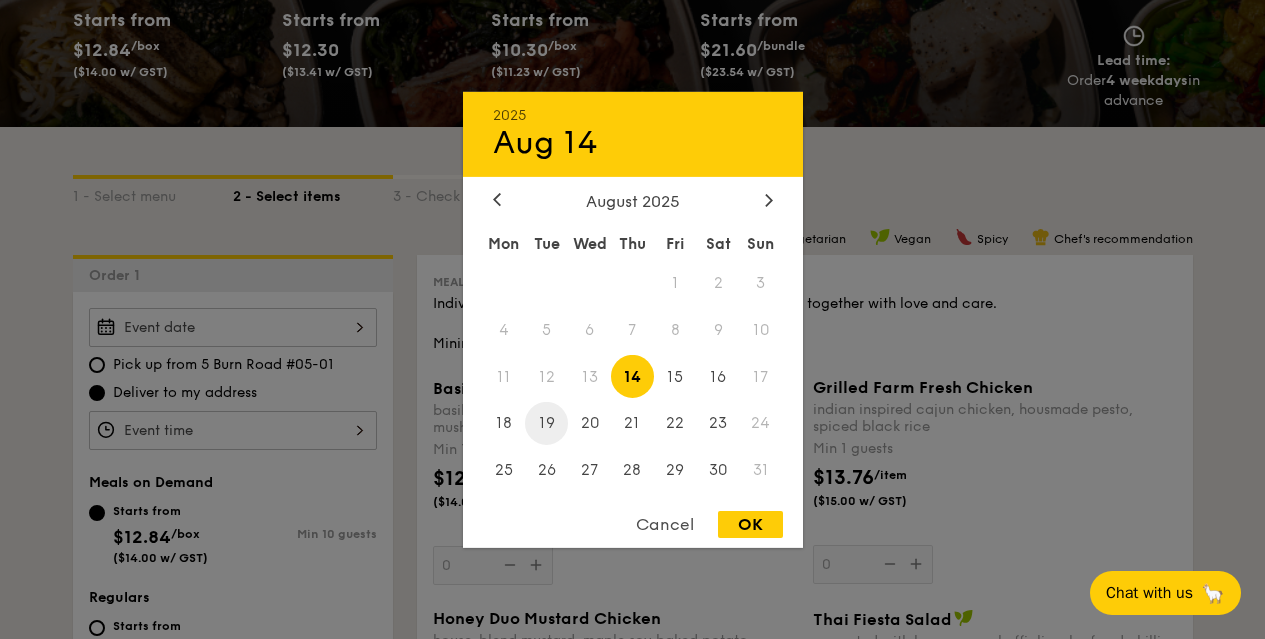 click on "19" at bounding box center (546, 423) 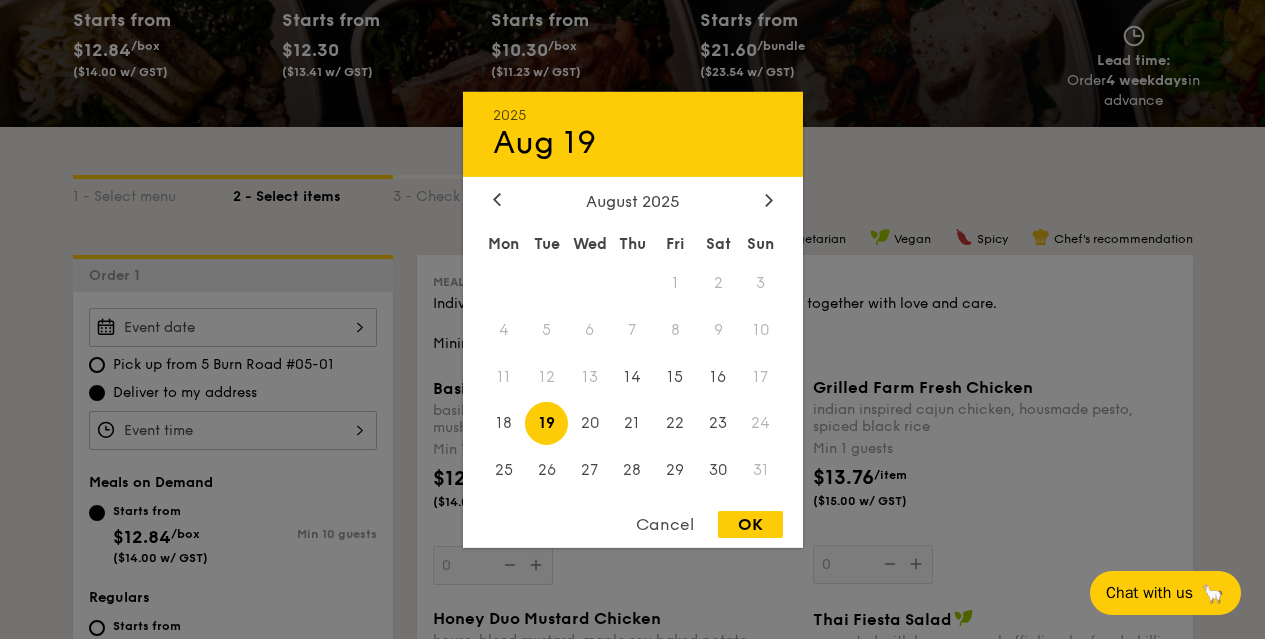 click on "OK" at bounding box center [750, 524] 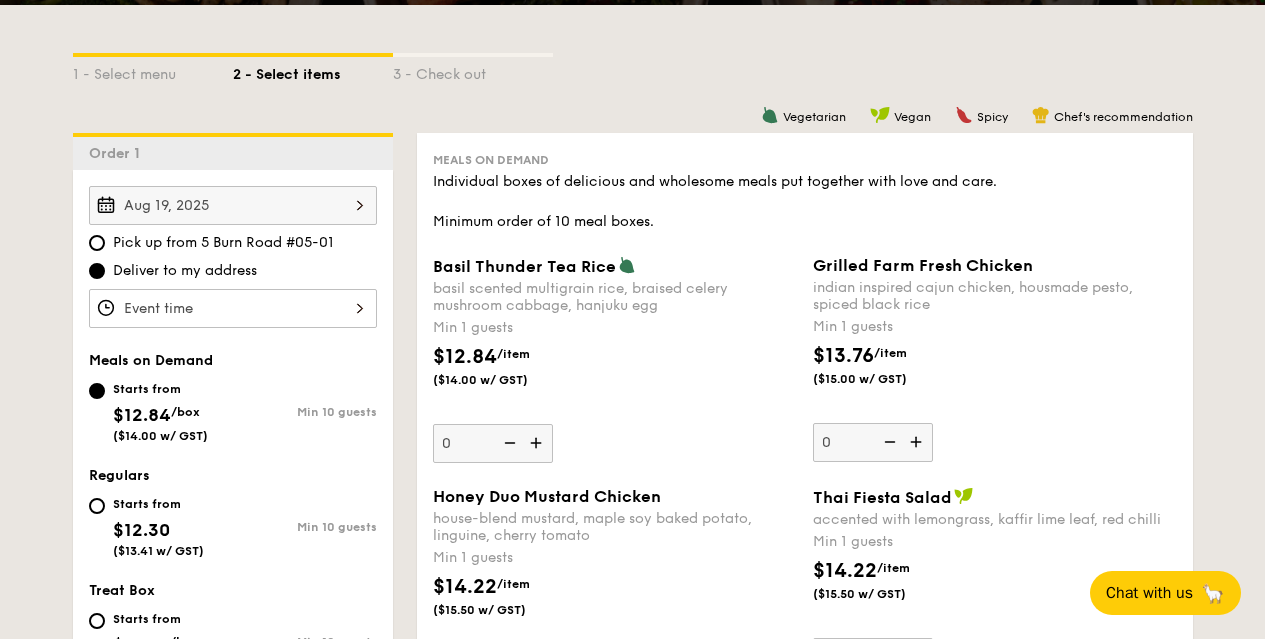 scroll, scrollTop: 433, scrollLeft: 0, axis: vertical 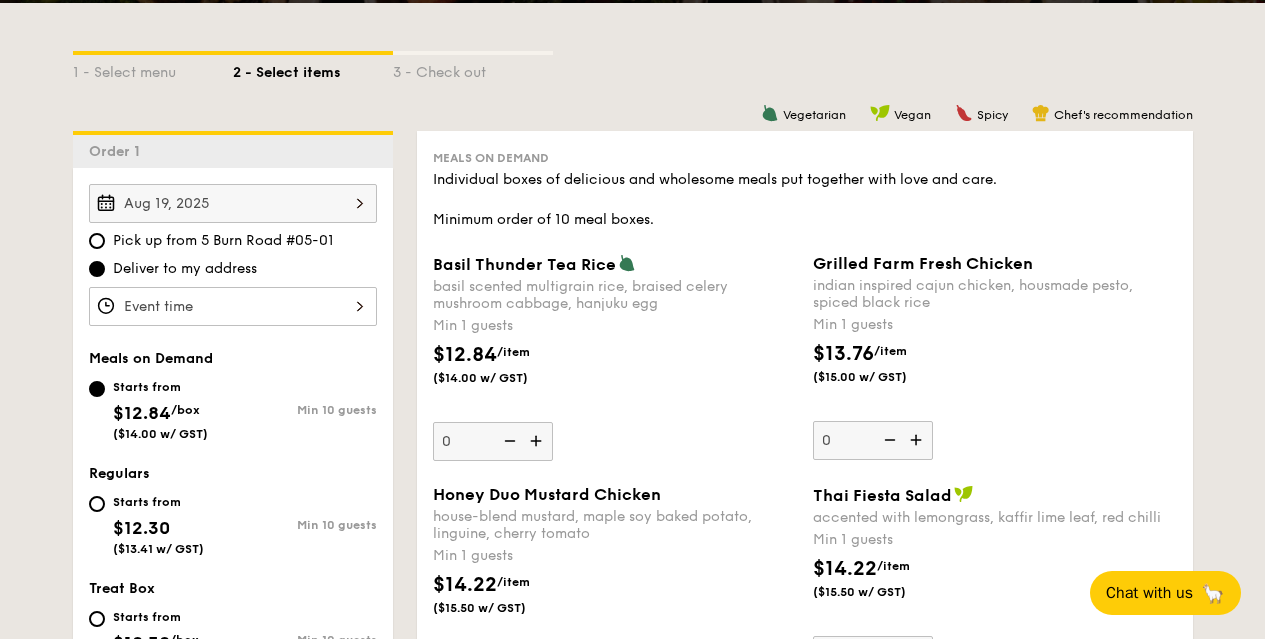 click on "Basil Thunder Tea Rice basil scented multigrain rice, braised celery mushroom cabbage, hanjuku egg
Min 1 guests
$12.84
/item
($14.00 w/ GST)
0" at bounding box center (233, 306) 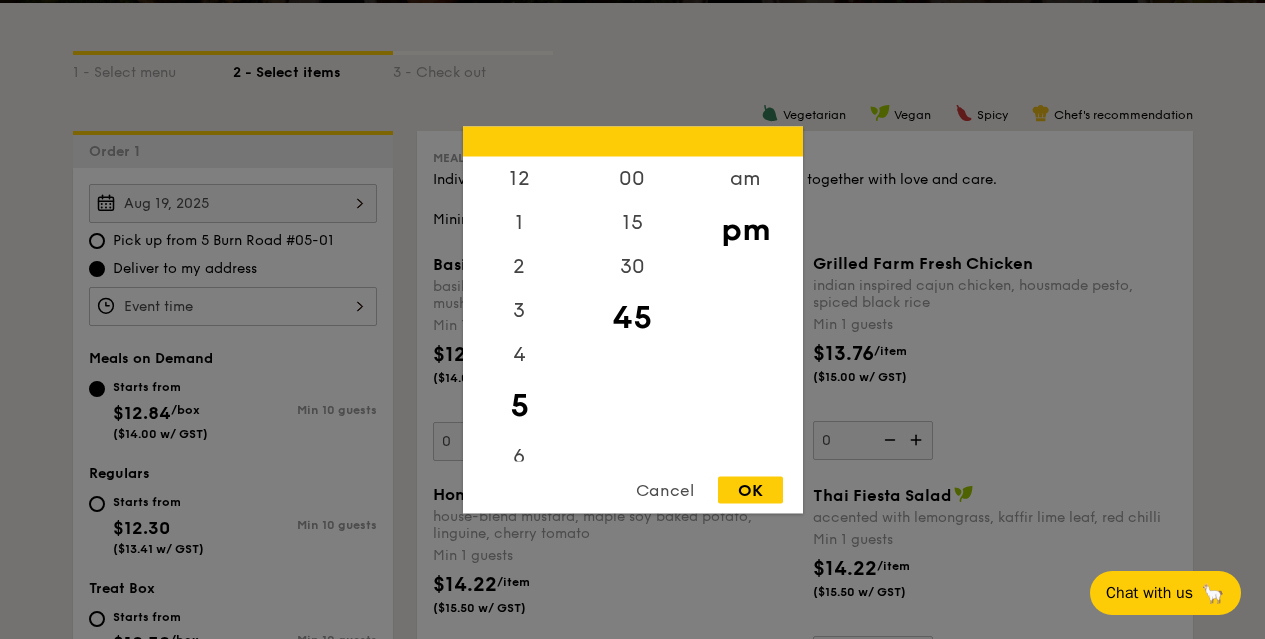 click on "OK" at bounding box center (750, 489) 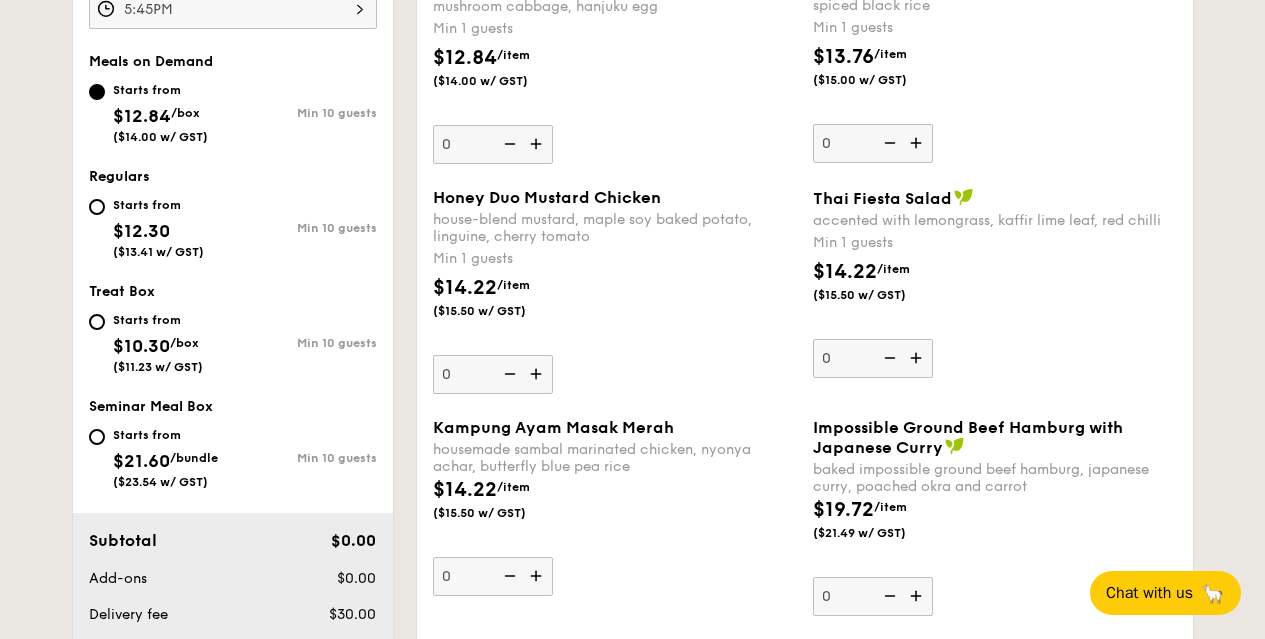 scroll, scrollTop: 732, scrollLeft: 0, axis: vertical 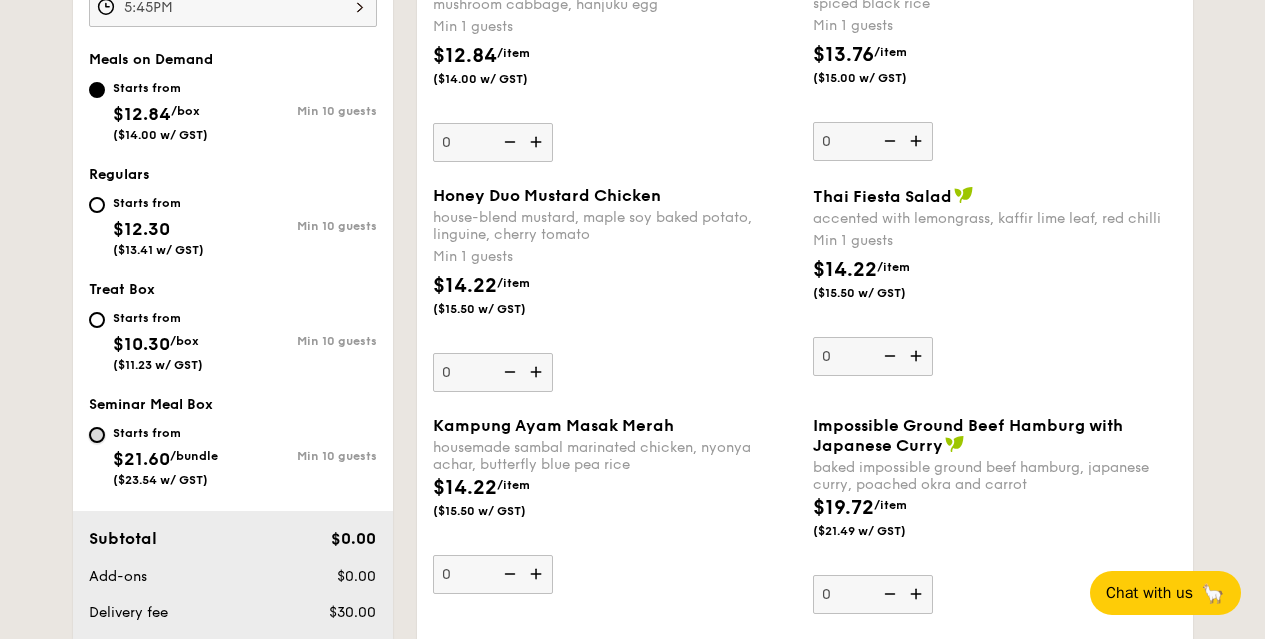 click on "Starts from
$21.60
/bundle
($23.54 w/ GST)
Min 10 guests" at bounding box center (97, 435) 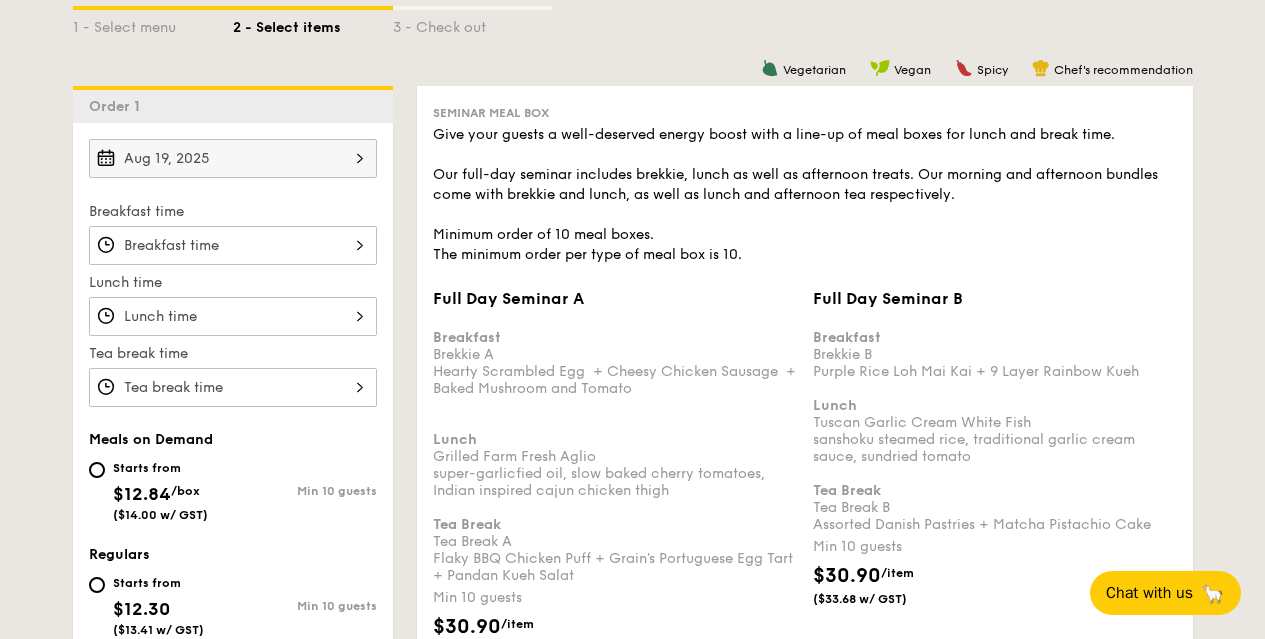 scroll, scrollTop: 476, scrollLeft: 0, axis: vertical 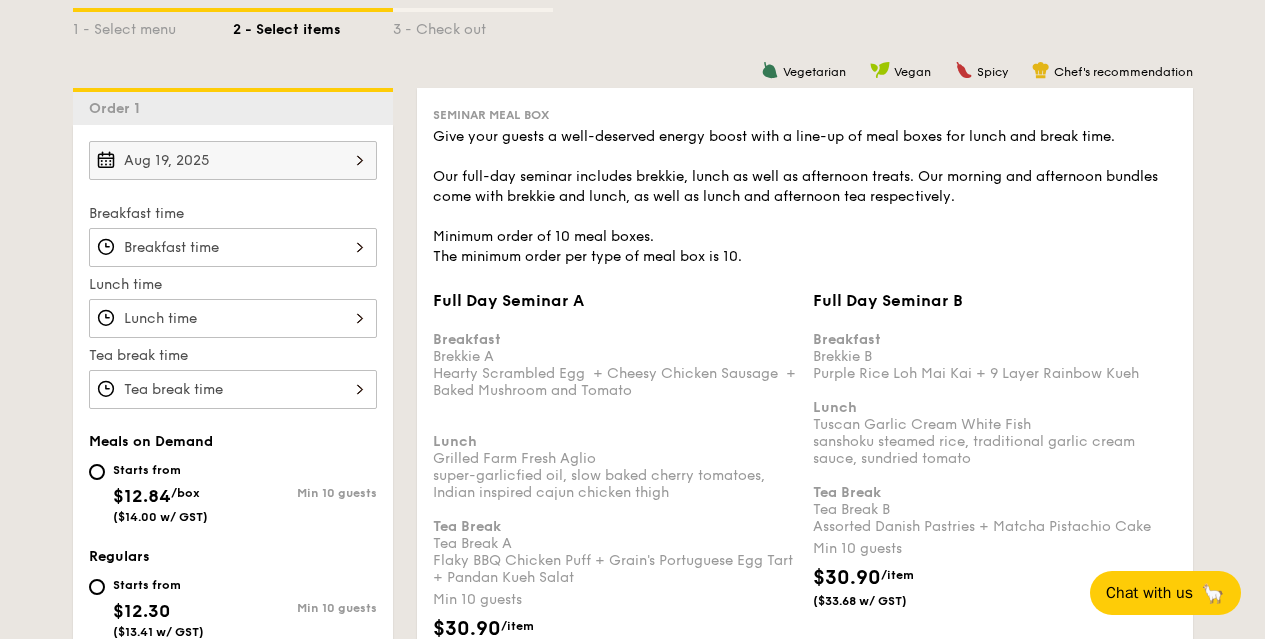 click on "Full Day Seminar A Breakfast Brekkie A Hearty Scrambled Egg  + Cheesy Chicken Sausage  + Baked Mushroom and Tomato Lunch Grilled Farm Fresh Aglio  super-garlicfied oil, slow baked cherry tomatoes, Indian inspired cajun chicken thigh Tea Break Tea Break A Flaky BBQ Chicken Puff + Grain's Portuguese Egg Tart + Pandan Kueh Salat
Min 10 guests
$30.90
/item
($33.68 w/ GST)
0" at bounding box center (233, 247) 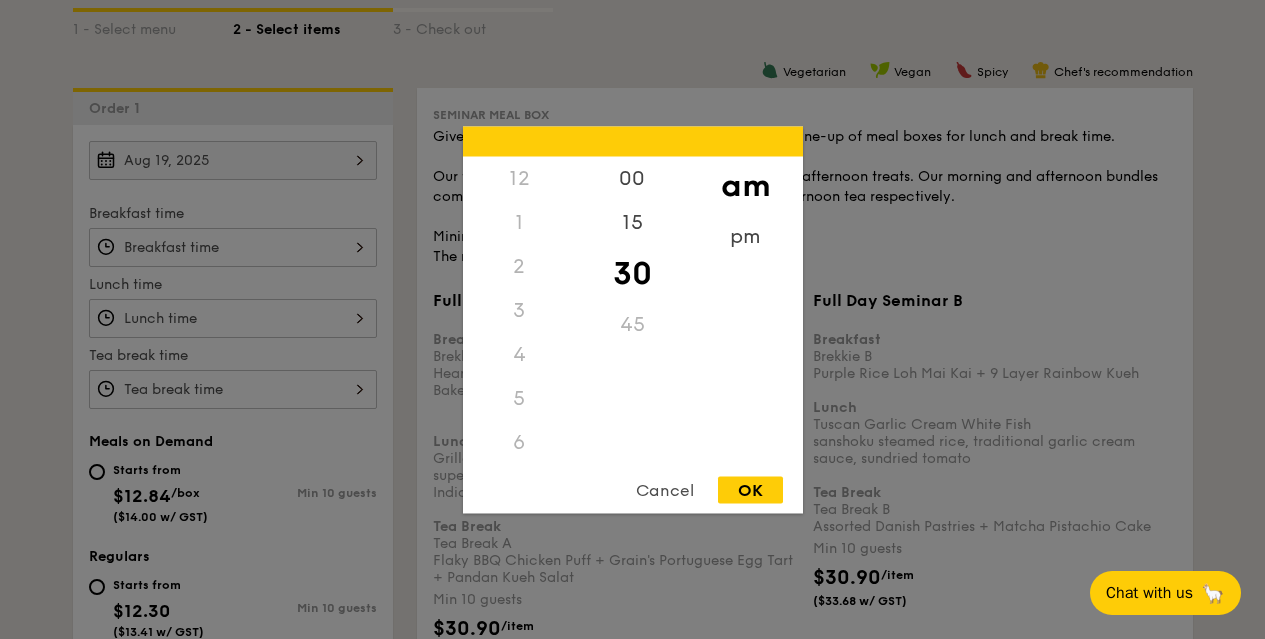 scroll, scrollTop: 220, scrollLeft: 0, axis: vertical 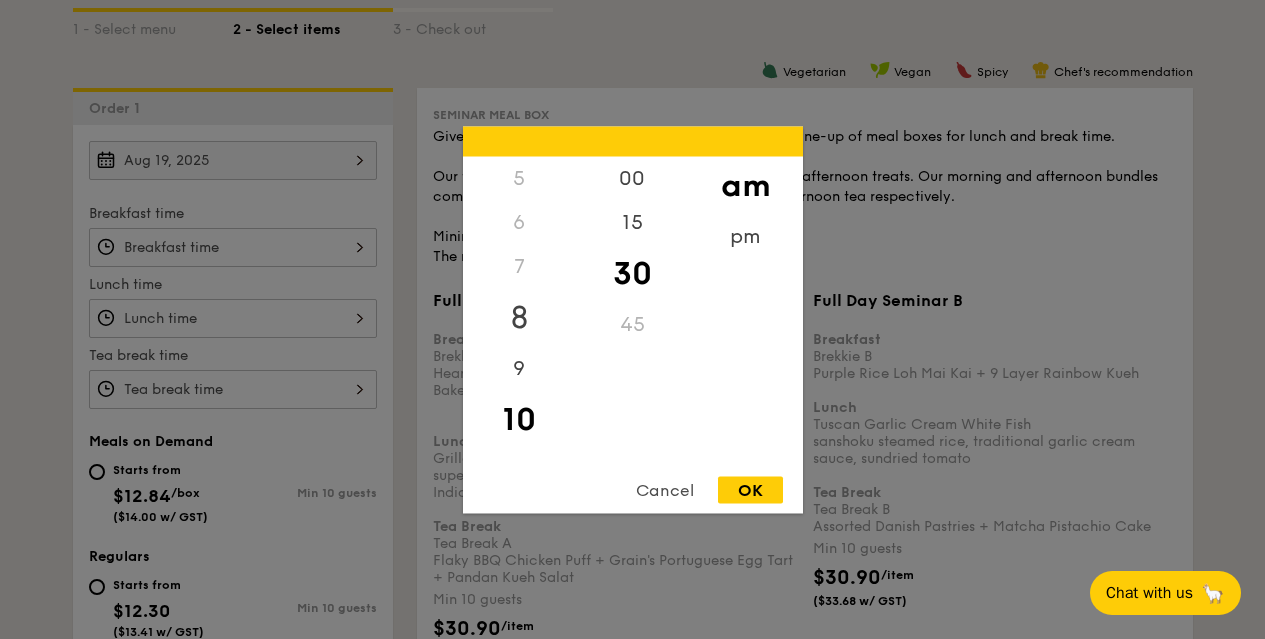 click on "8" at bounding box center (519, 317) 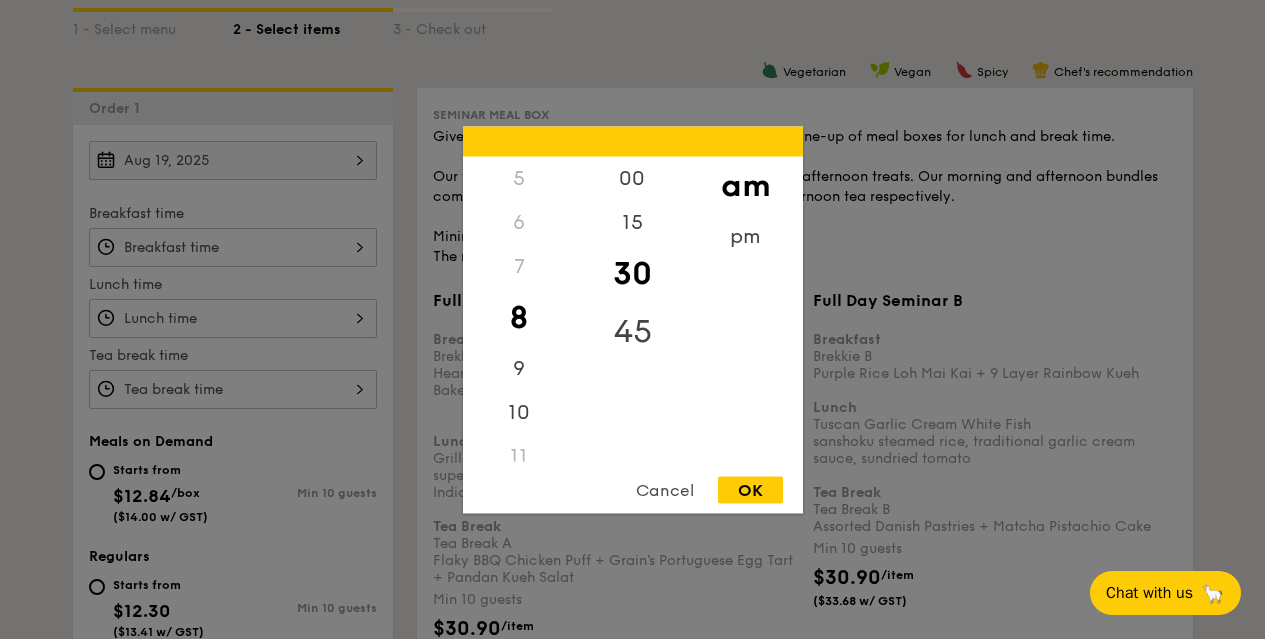 click on "45" at bounding box center (632, 331) 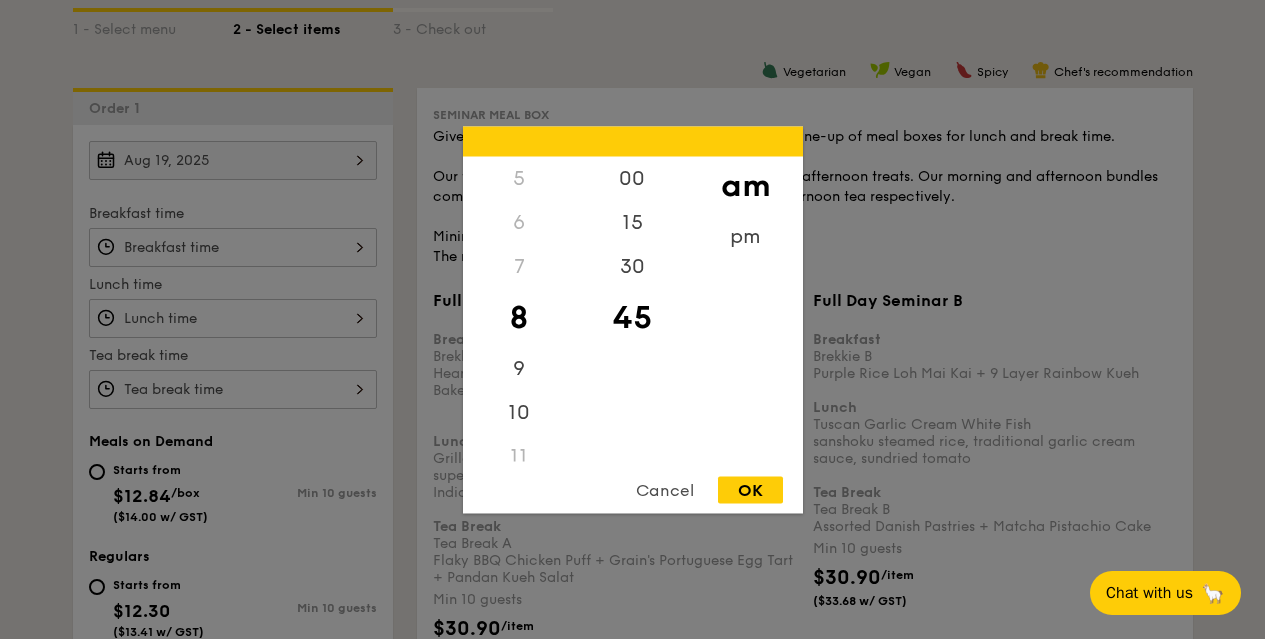 click on "OK" at bounding box center (750, 489) 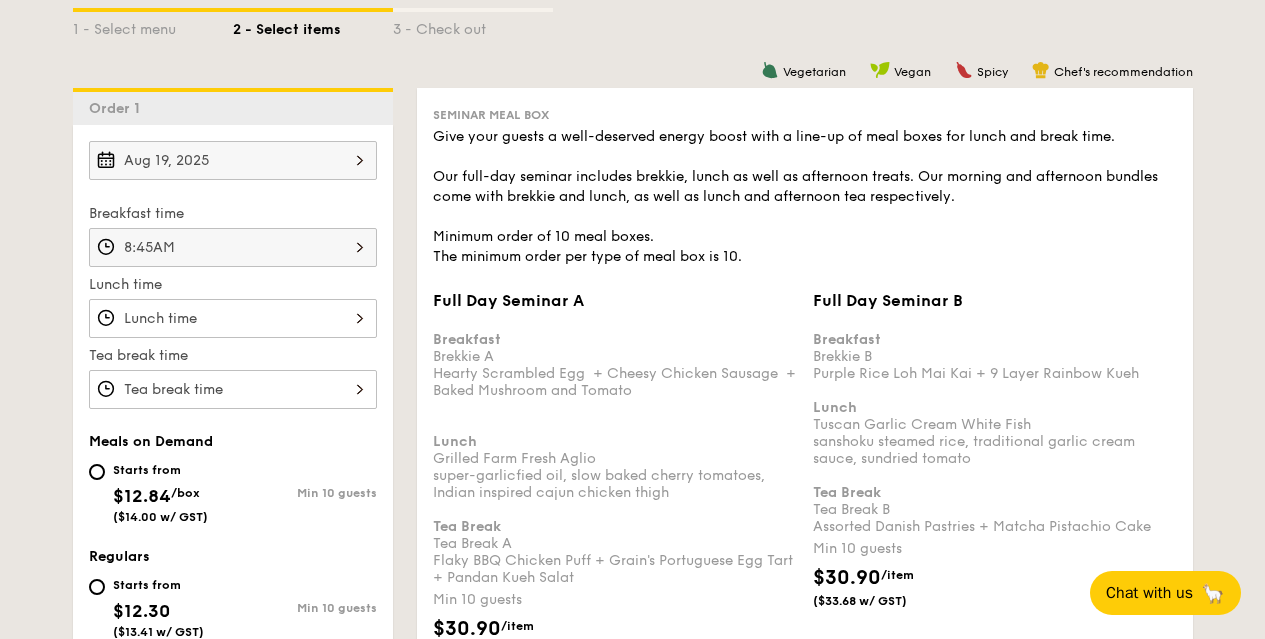 click on "Full Day Seminar A Breakfast Brekkie A Hearty Scrambled Egg  + Cheesy Chicken Sausage  + Baked Mushroom and Tomato Lunch Grilled Farm Fresh Aglio  super-garlicfied oil, slow baked cherry tomatoes, Indian inspired cajun chicken thigh Tea Break Tea Break A Flaky BBQ Chicken Puff + Grain's Portuguese Egg Tart + Pandan Kueh Salat
Min 10 guests
$30.90
/item
($33.68 w/ GST)
0" at bounding box center [233, 318] 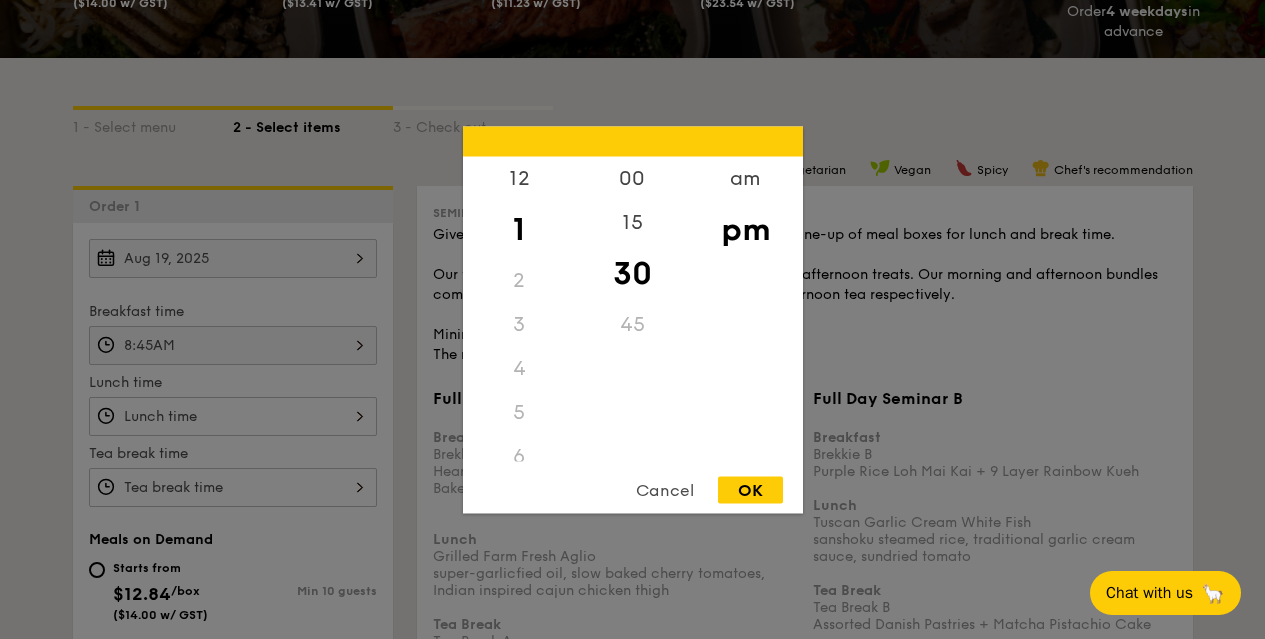scroll, scrollTop: 376, scrollLeft: 0, axis: vertical 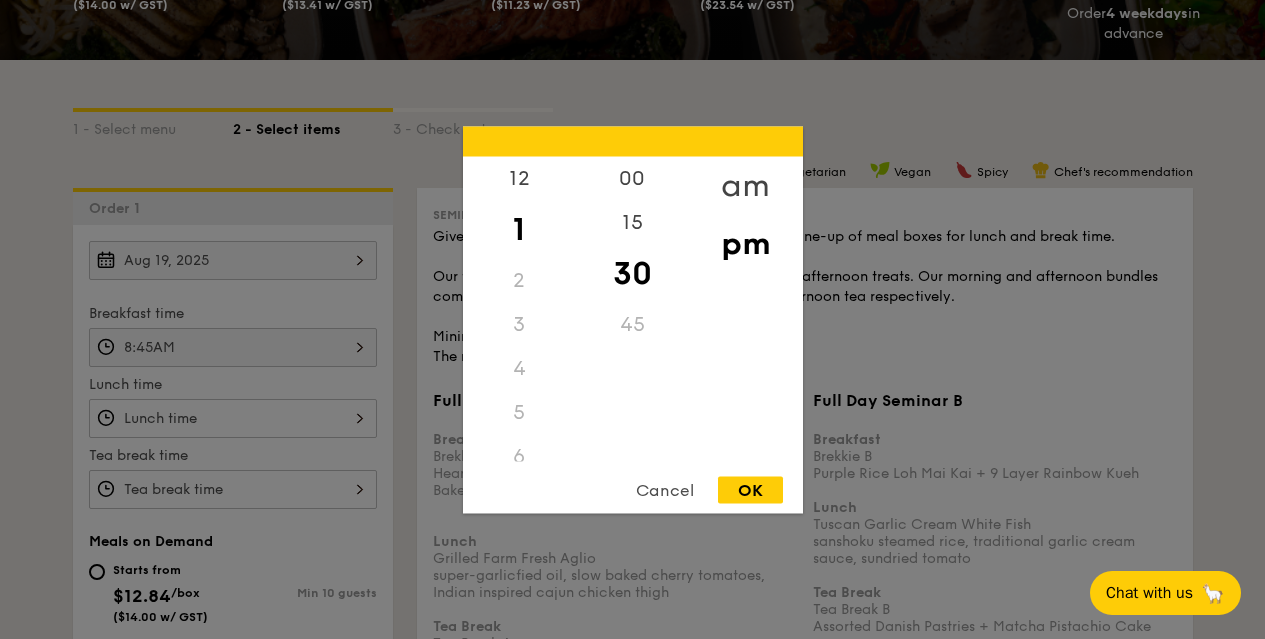 click on "am" at bounding box center (745, 185) 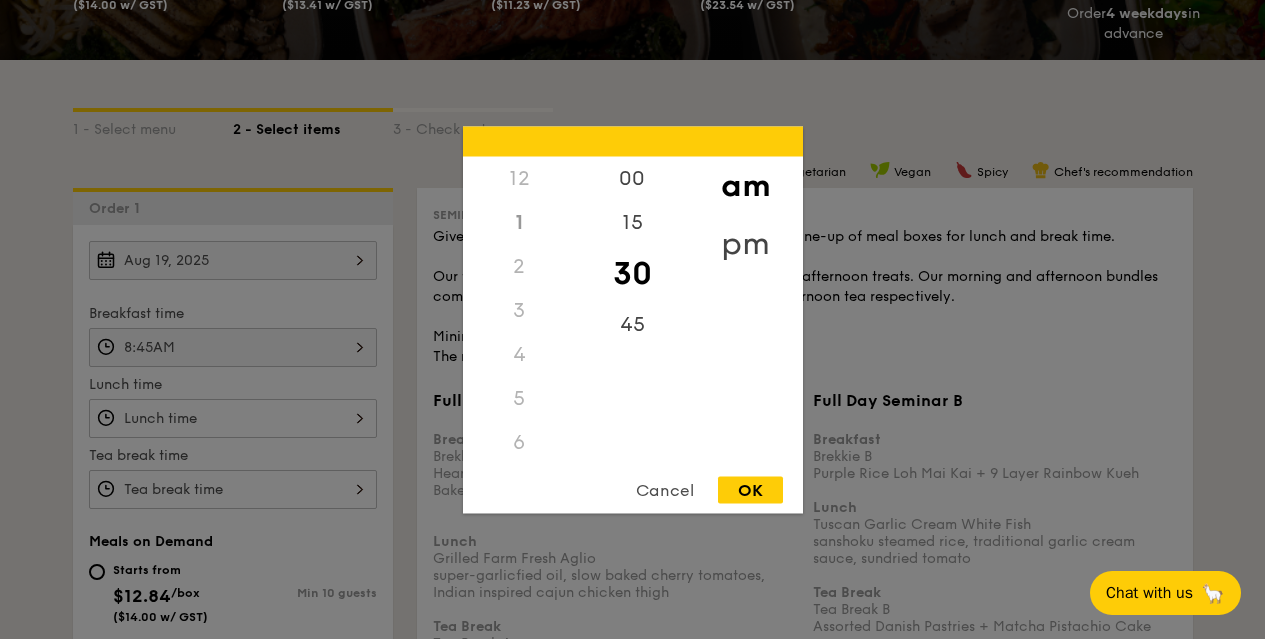 click on "pm" at bounding box center (745, 243) 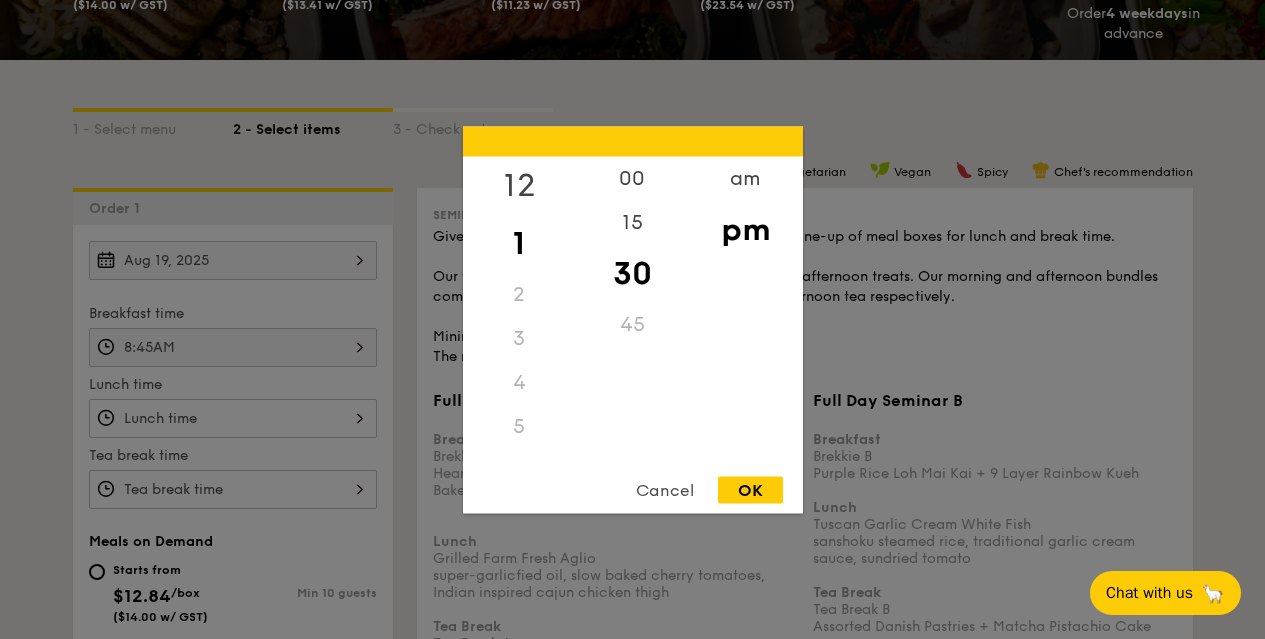 drag, startPoint x: 514, startPoint y: 184, endPoint x: 523, endPoint y: 179, distance: 10.29563 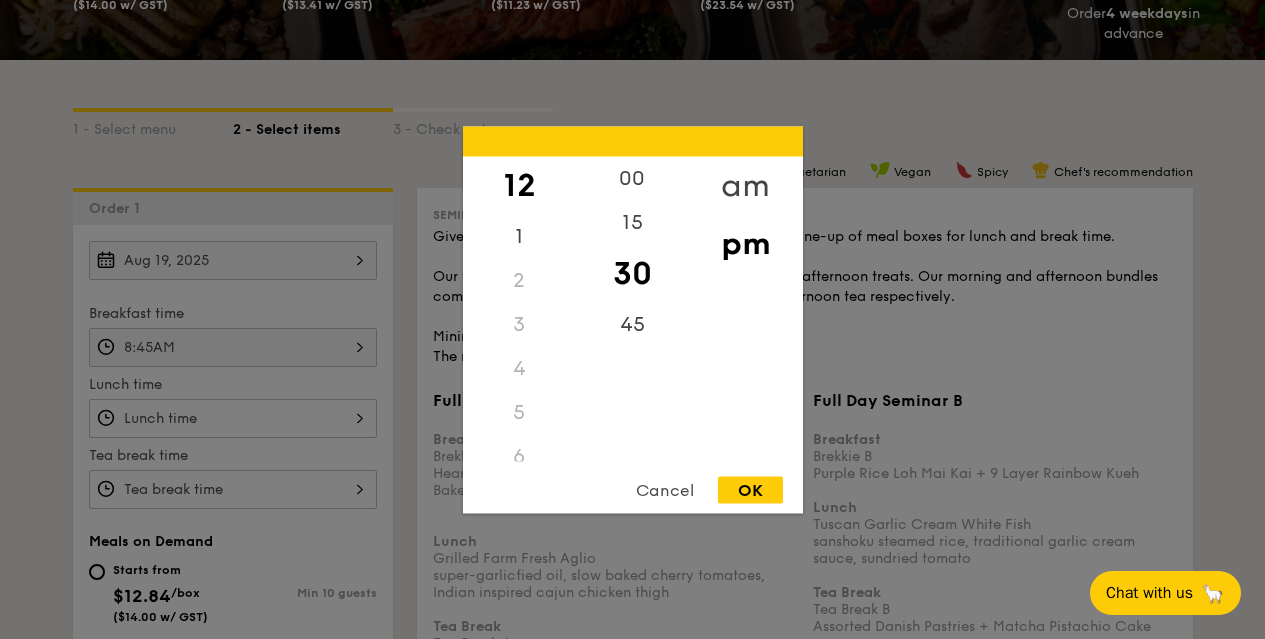 click on "am" at bounding box center [745, 185] 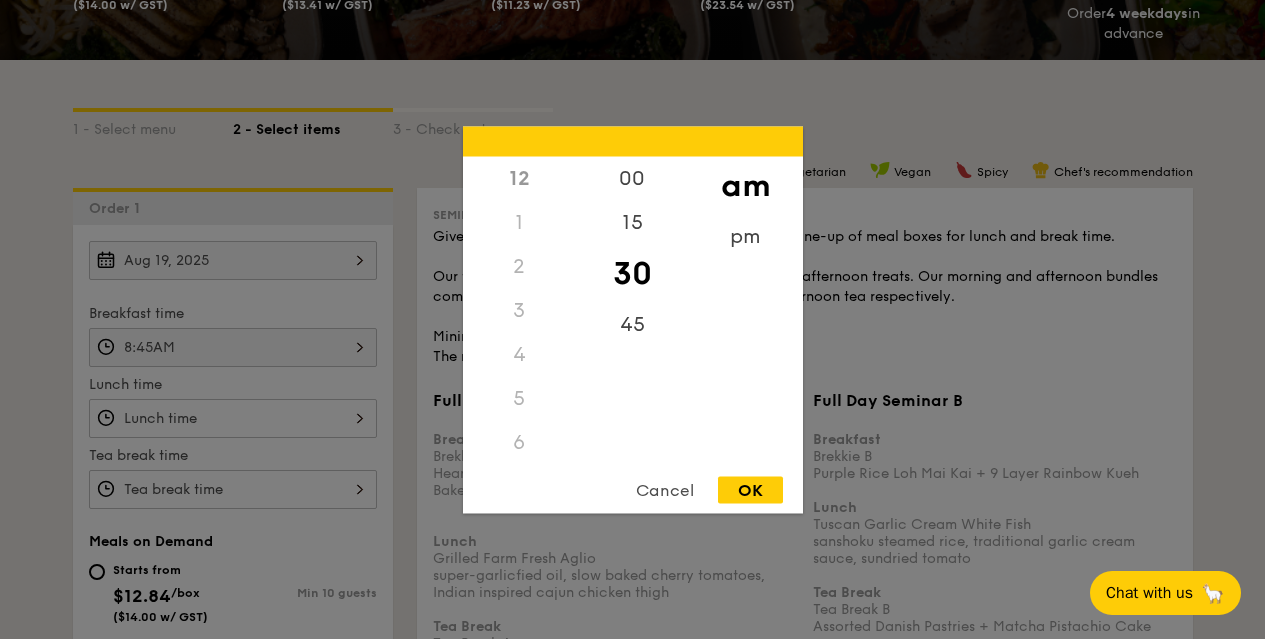 scroll, scrollTop: 222, scrollLeft: 0, axis: vertical 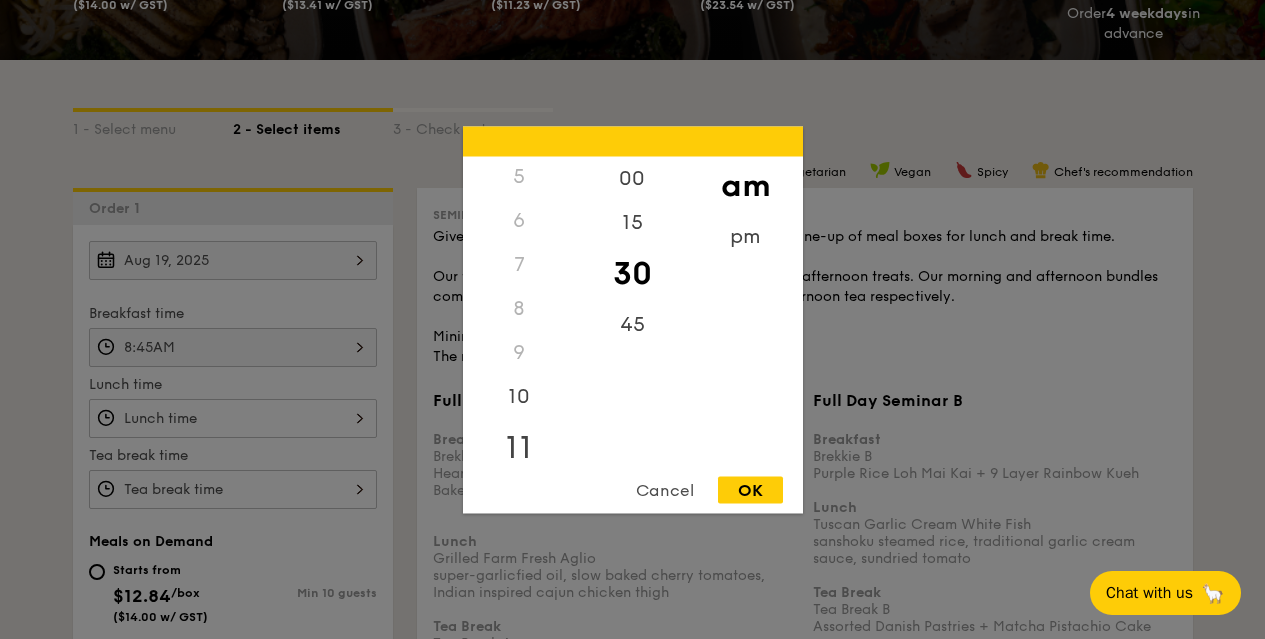 click on "11" at bounding box center (519, 447) 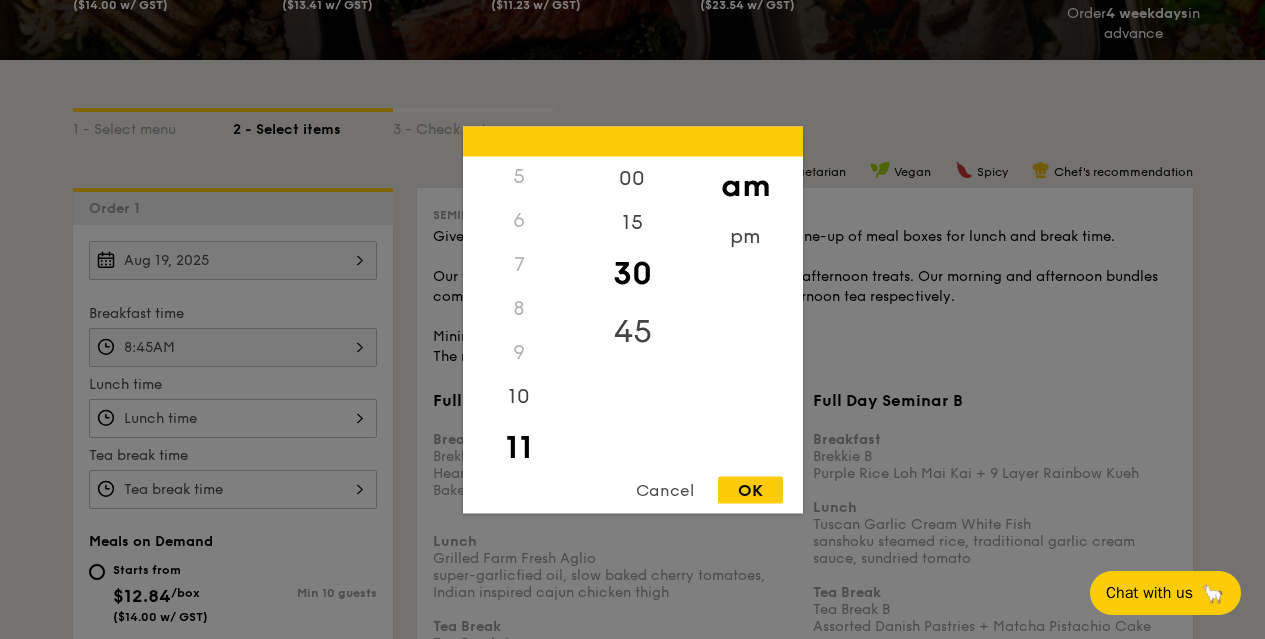 click on "45" at bounding box center [632, 331] 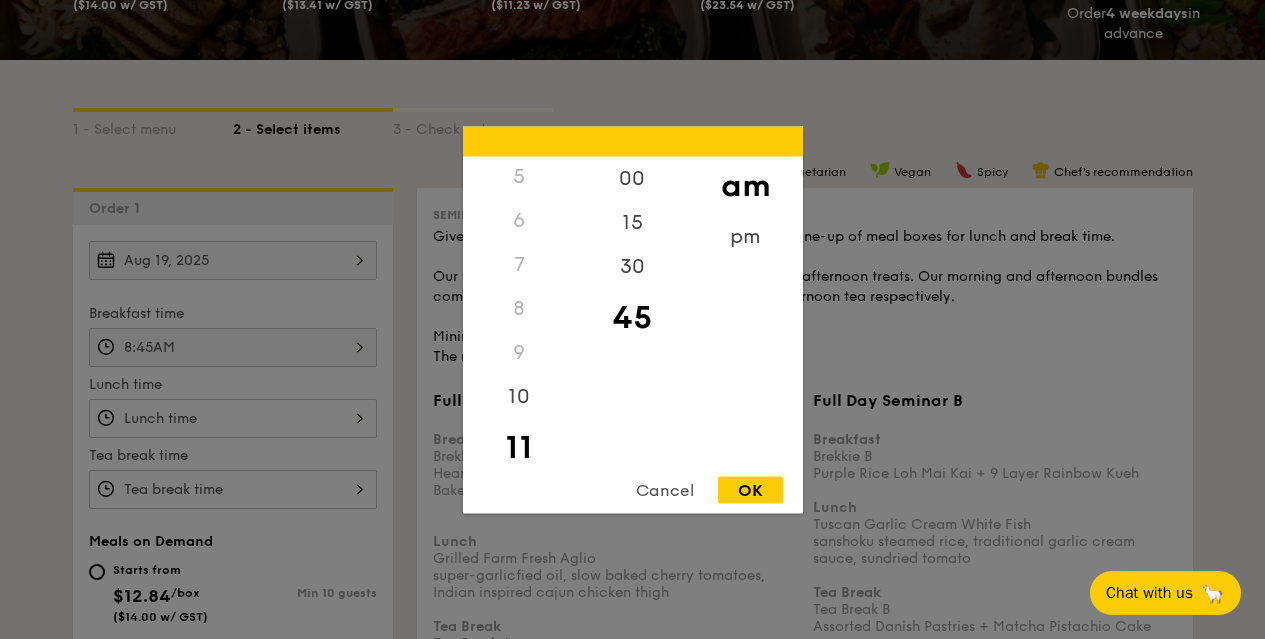 click on "OK" at bounding box center [750, 489] 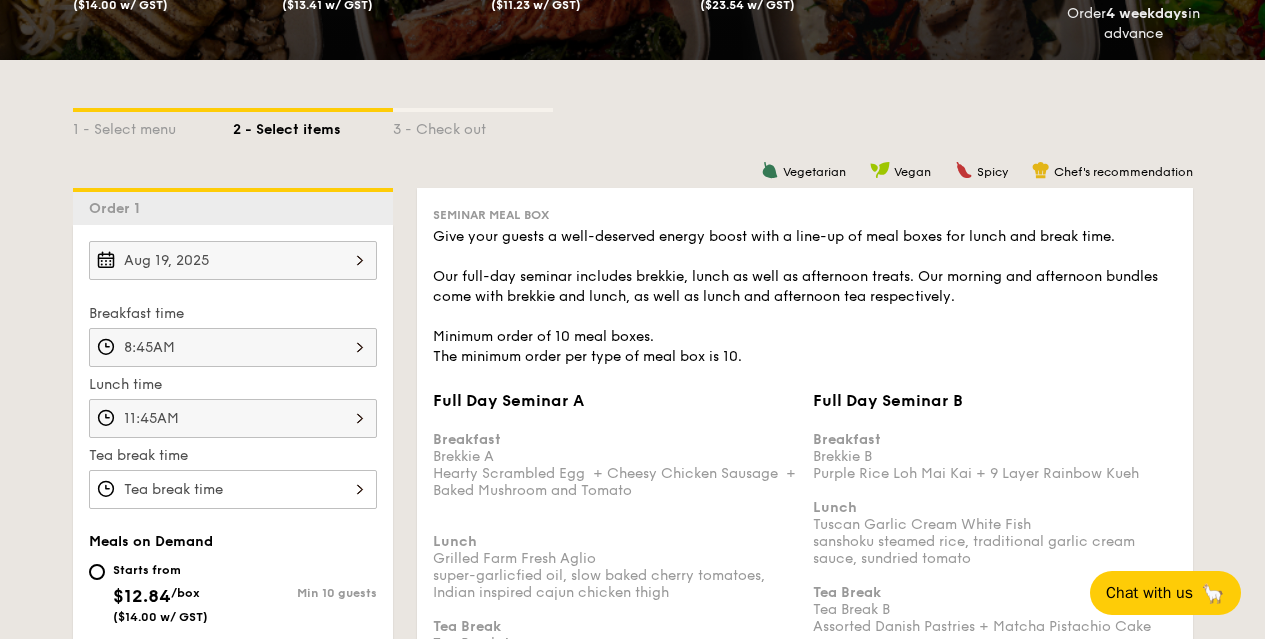 click on "11:45AM" at bounding box center [233, 418] 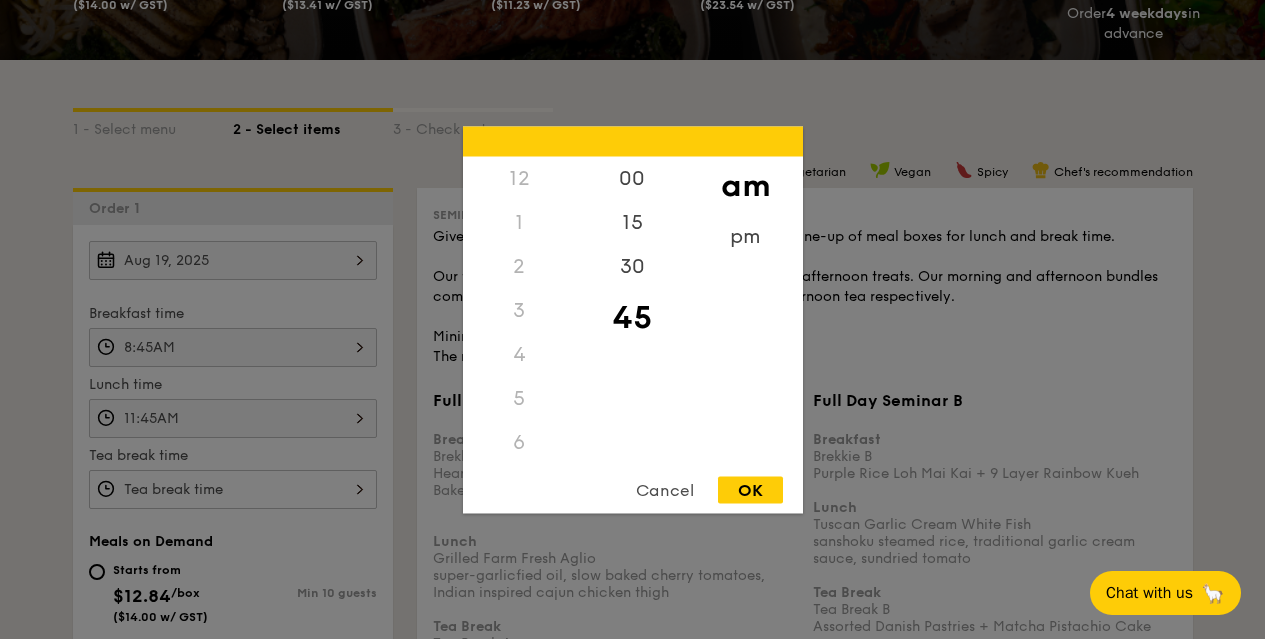scroll, scrollTop: 237, scrollLeft: 0, axis: vertical 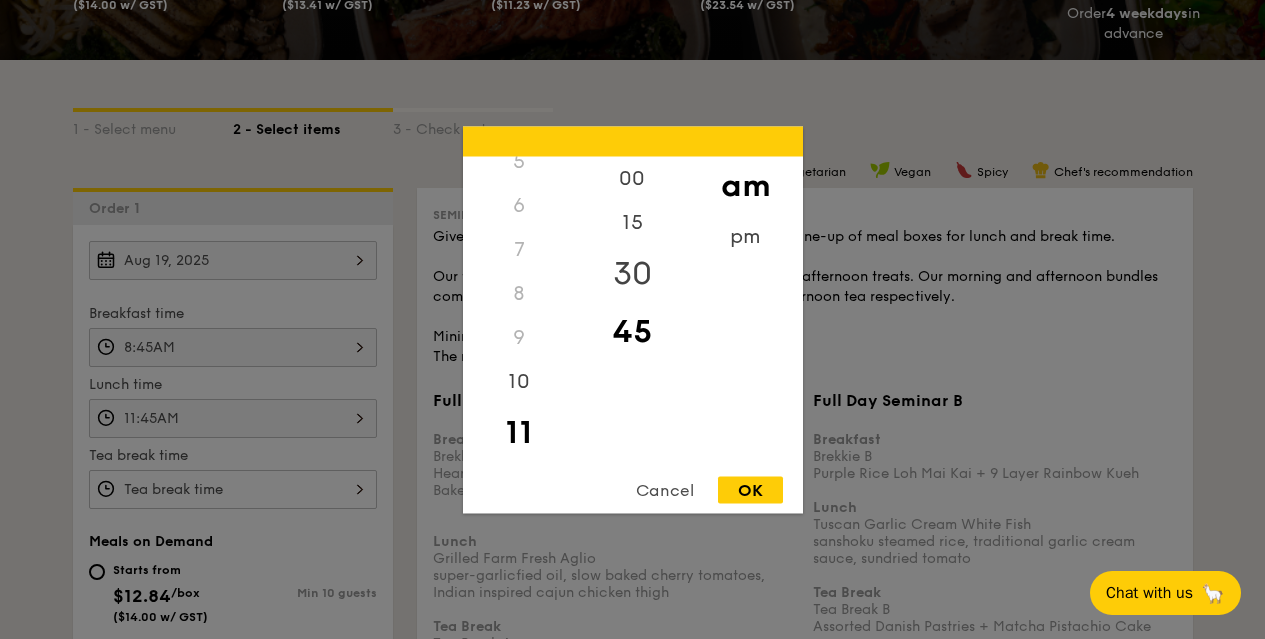 click on "30" at bounding box center (632, 273) 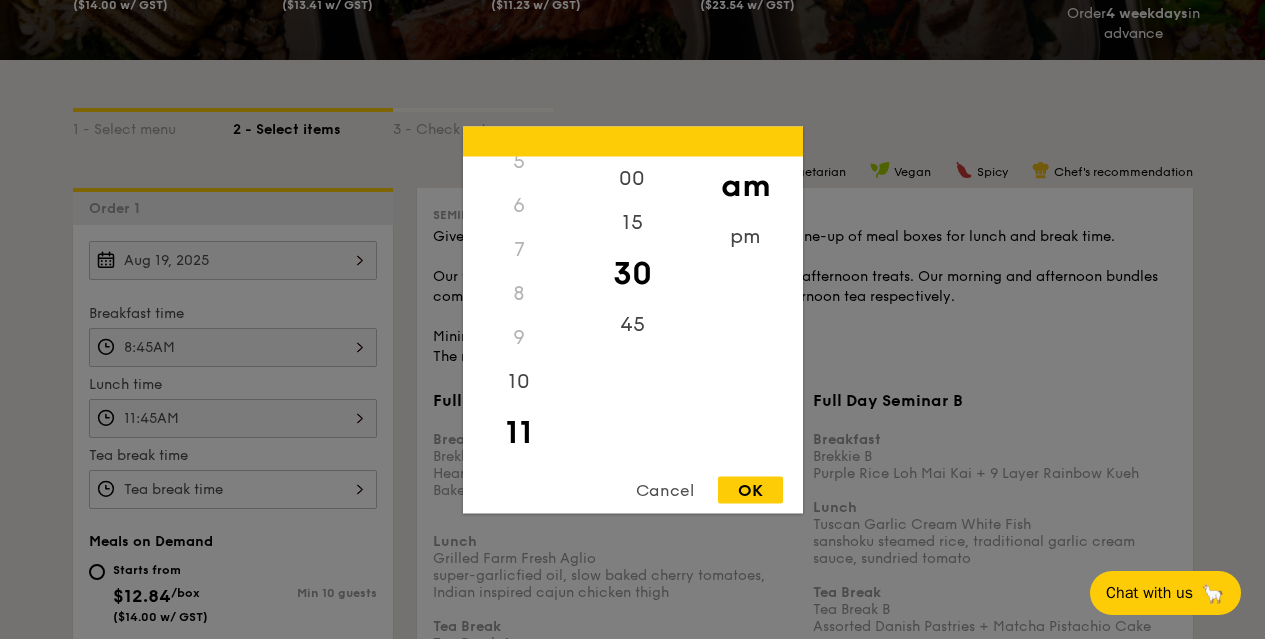 click on "OK" at bounding box center (750, 489) 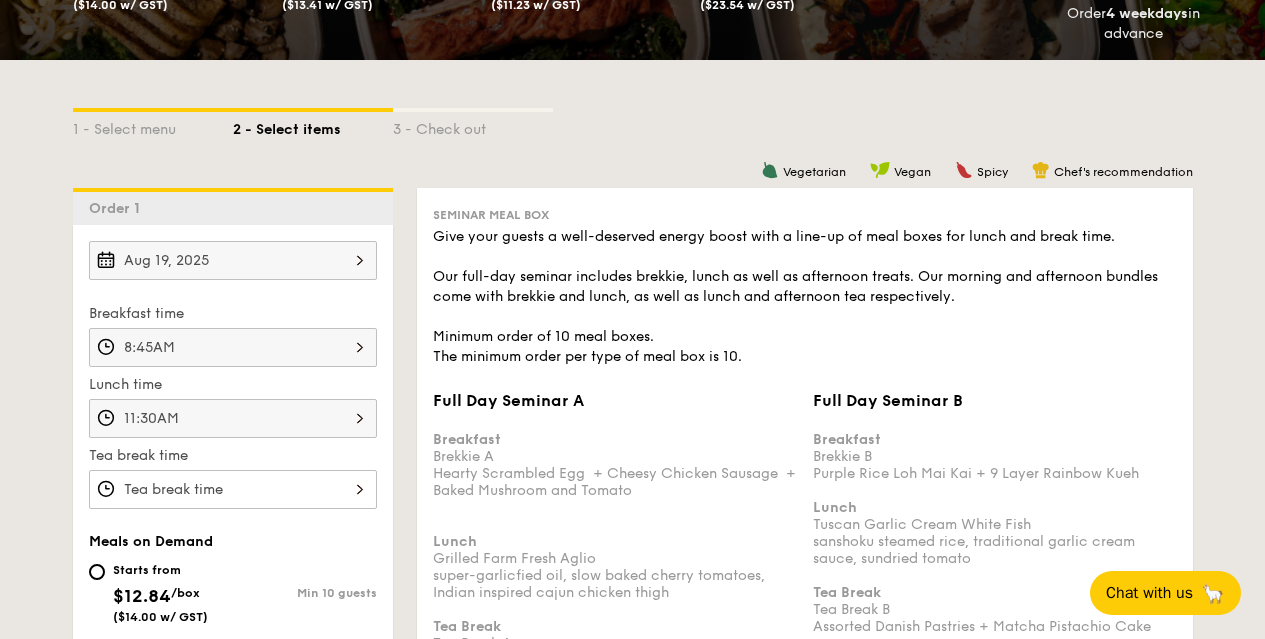 click on "Full Day Seminar A Breakfast Brekkie A Hearty Scrambled Egg  + Cheesy Chicken Sausage  + Baked Mushroom and Tomato Lunch Grilled Farm Fresh Aglio  super-garlicfied oil, slow baked cherry tomatoes, Indian inspired cajun chicken thigh Tea Break Tea Break A Flaky BBQ Chicken Puff + Grain's Portuguese Egg Tart + Pandan Kueh Salat
Min 10 guests
$30.90
/item
($33.68 w/ GST)
0" at bounding box center (233, 489) 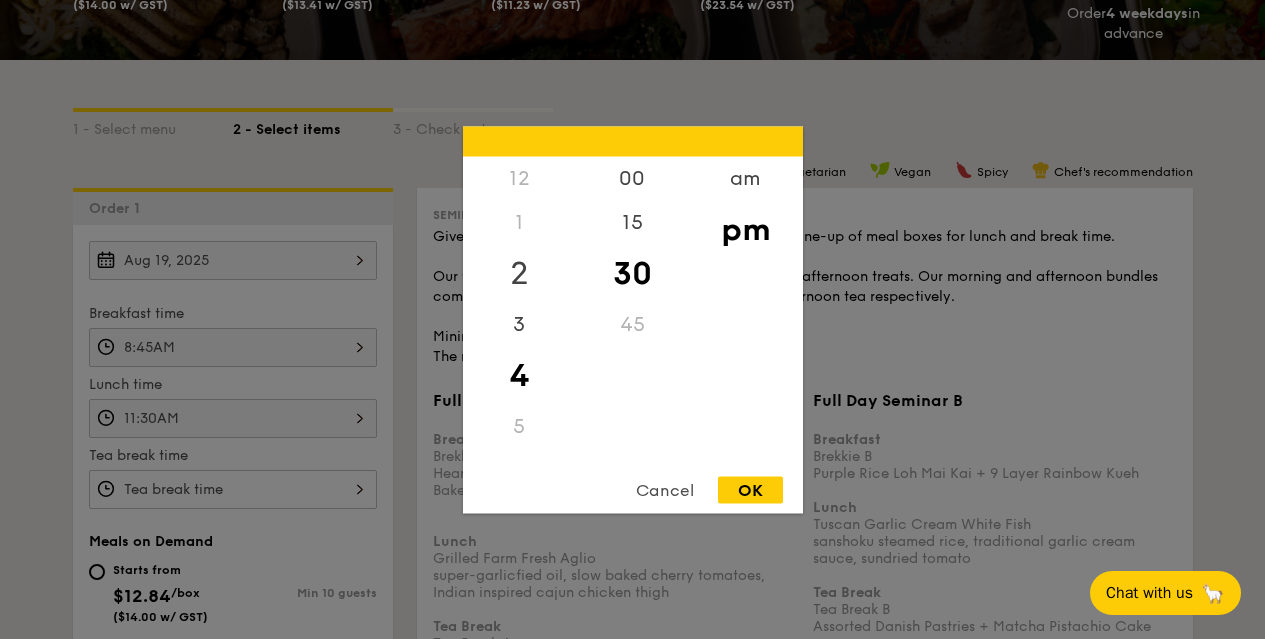 click on "2" at bounding box center [519, 273] 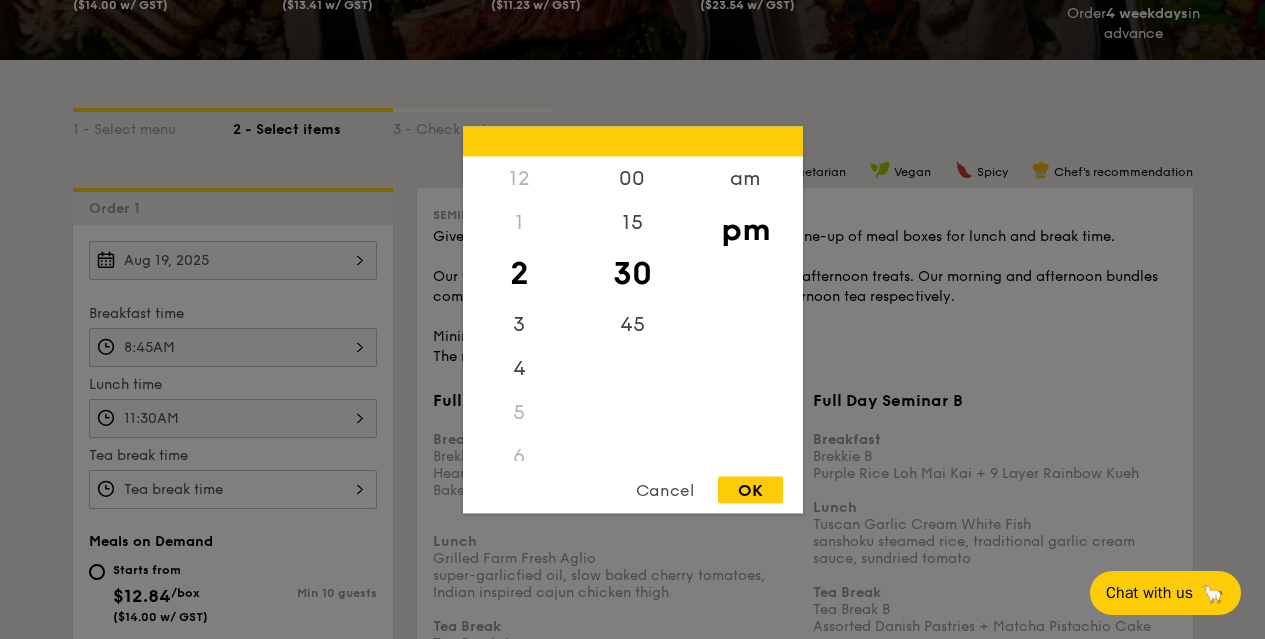 click on "OK" at bounding box center (750, 489) 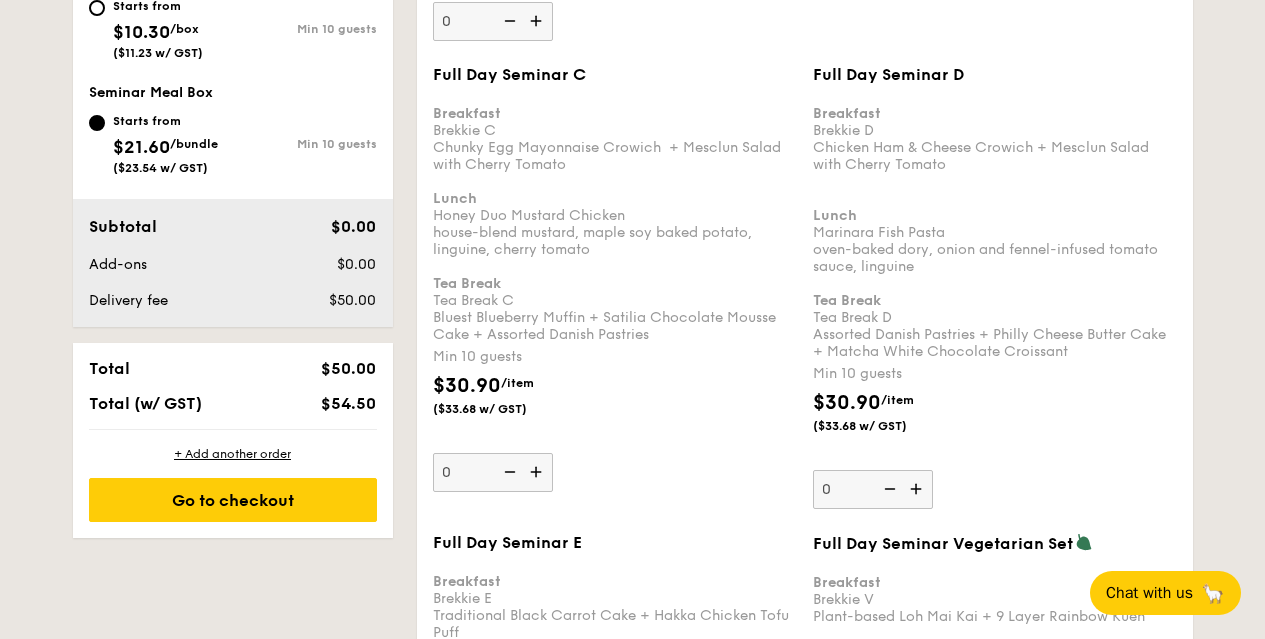 scroll, scrollTop: 1226, scrollLeft: 0, axis: vertical 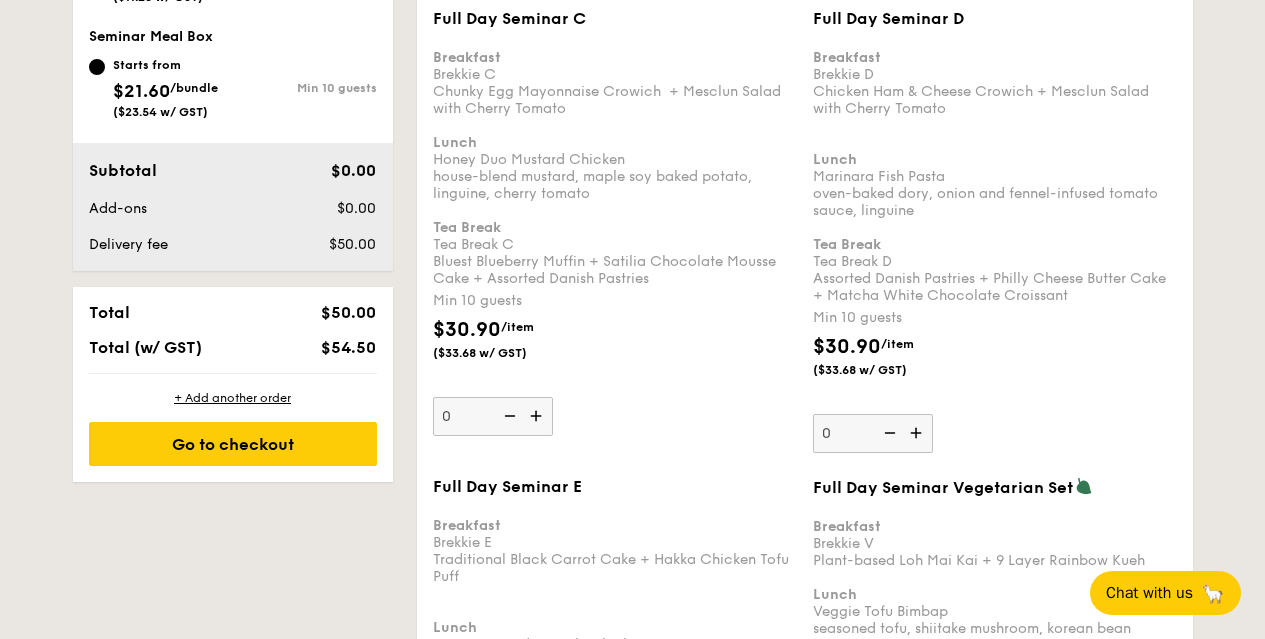 click at bounding box center (538, 416) 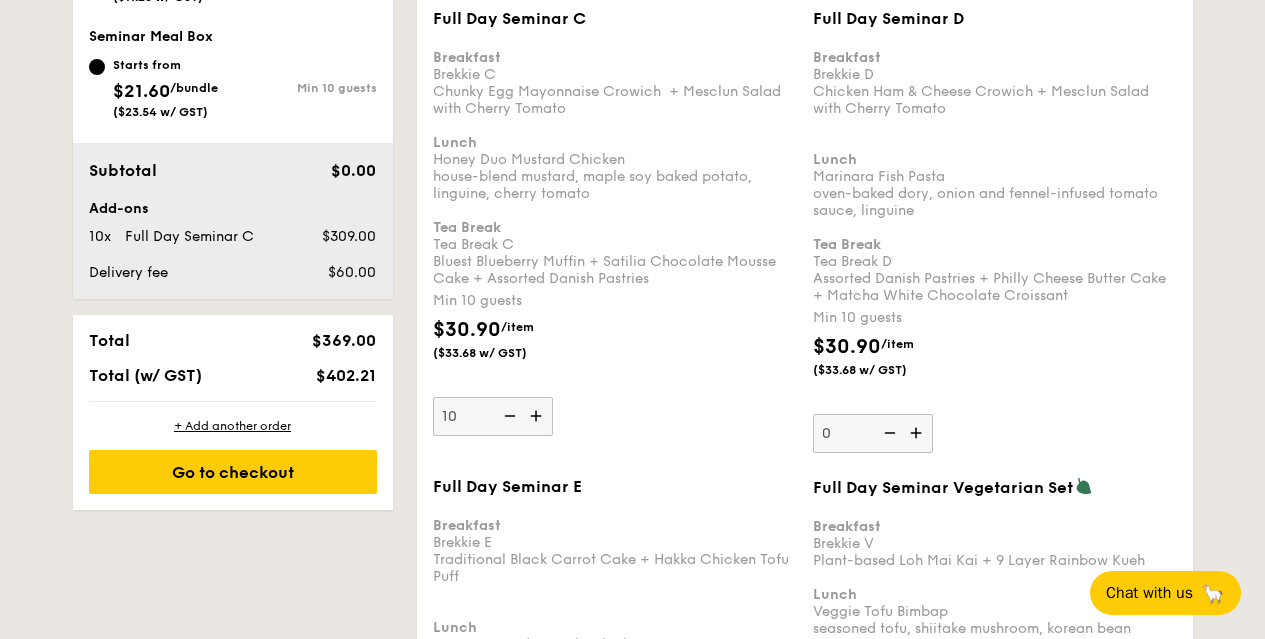 click at bounding box center (538, 416) 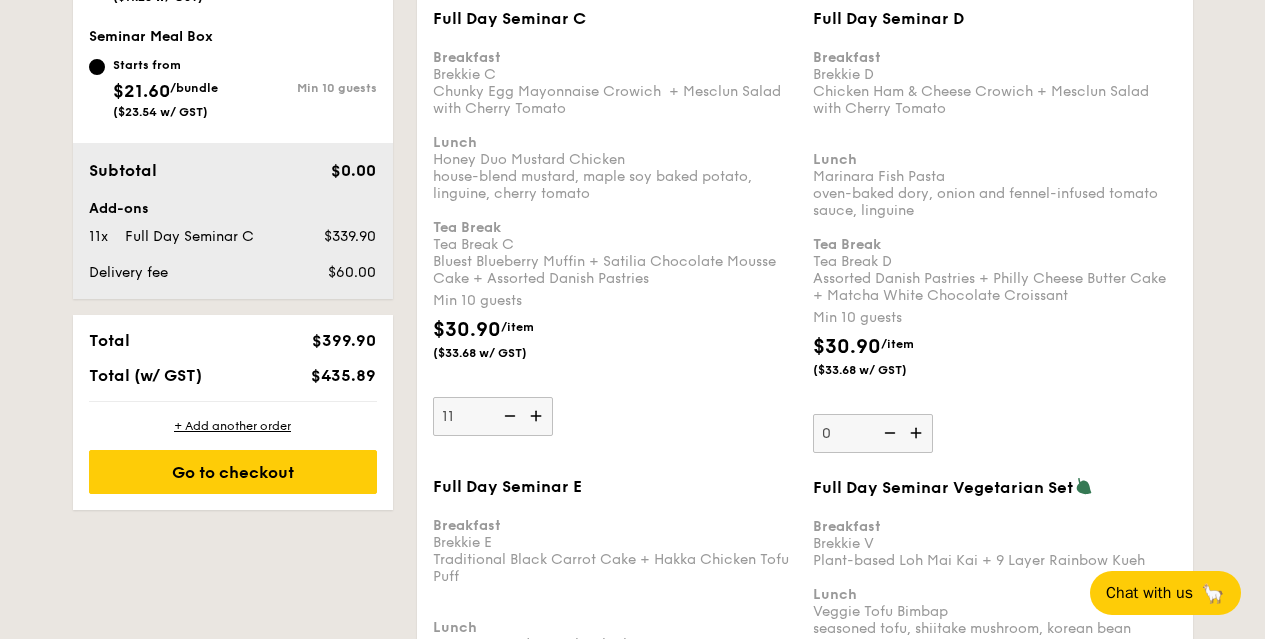 click at bounding box center (538, 416) 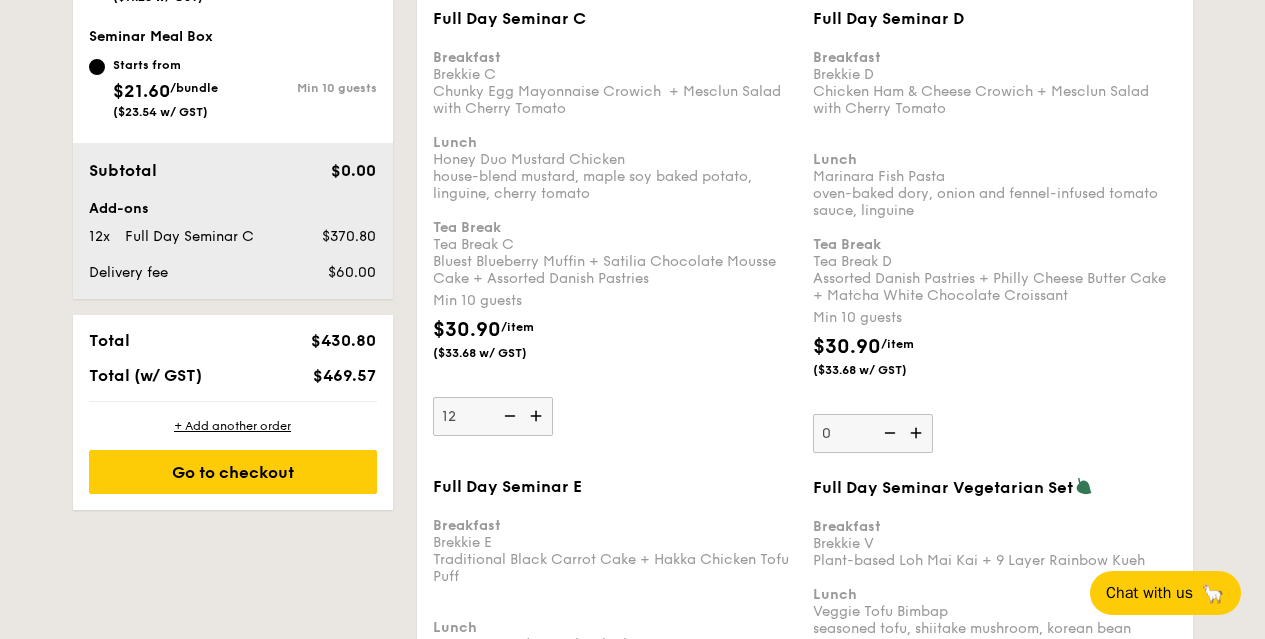 click at bounding box center (538, 416) 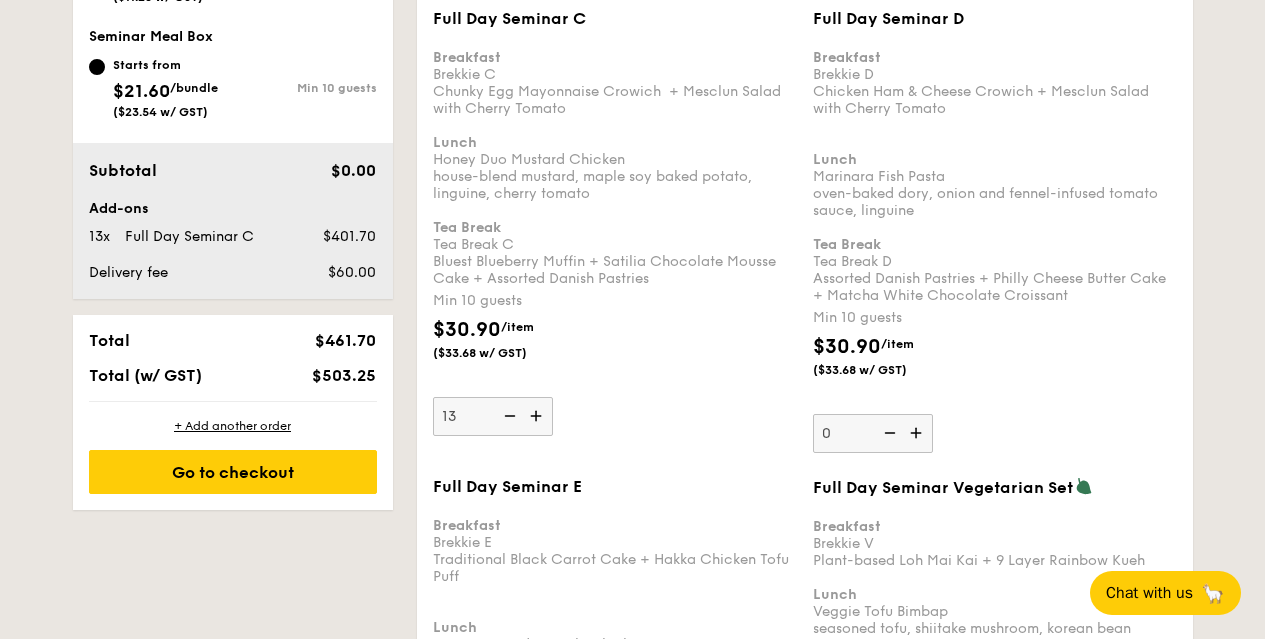 click at bounding box center (538, 416) 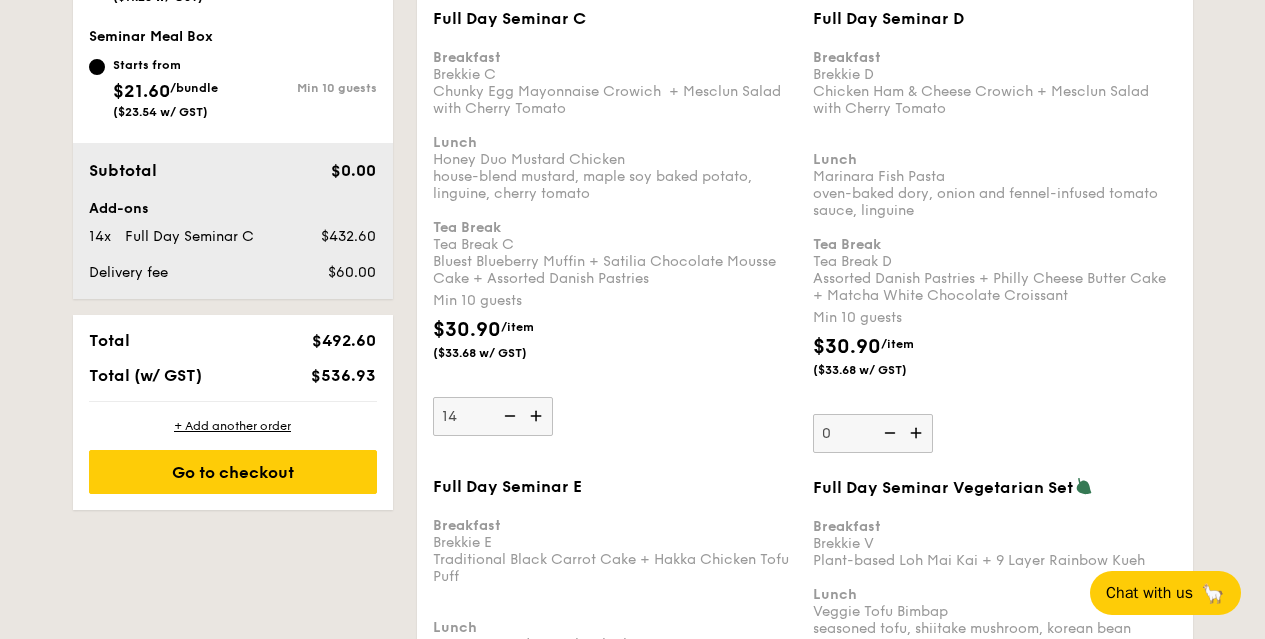 click at bounding box center (538, 416) 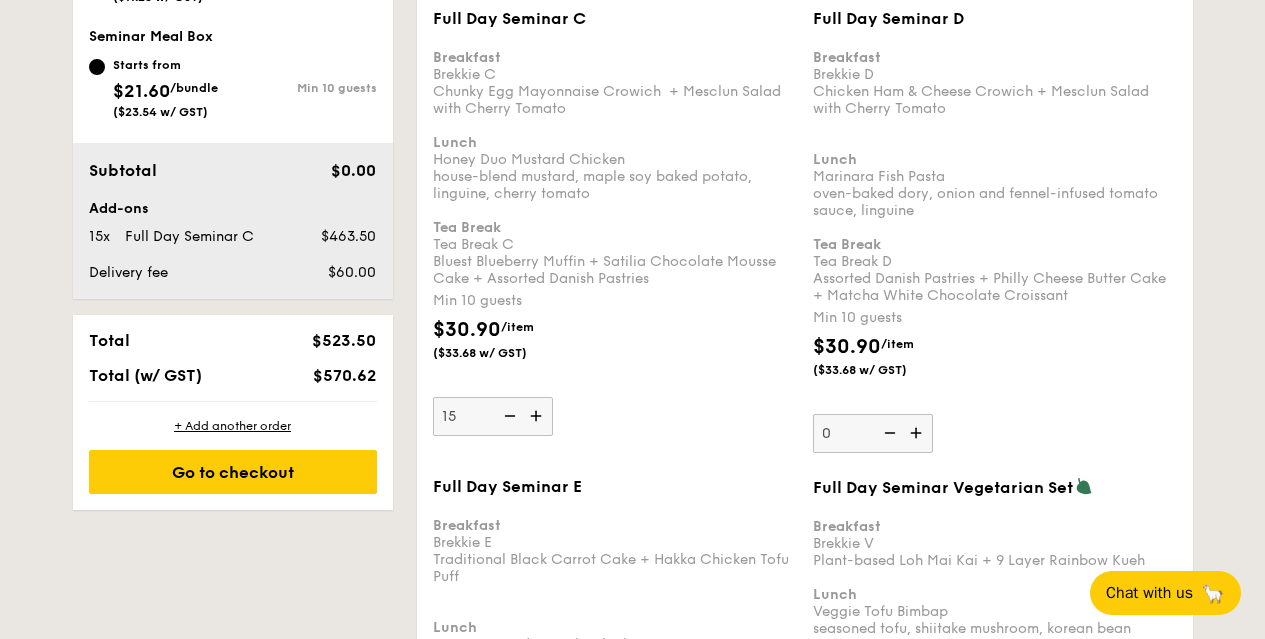 click on "Full Day Seminar C Breakfast Brekkie C Chunky Egg Mayonnaise Crowich  + Mesclun Salad with Cherry Tomato Lunch Honey Duo Mustard Chicken house-blend mustard, maple soy baked potato, linguine, cherry tomato Tea Break Tea Break C Bluest Blueberry Muffin + Satilia Chocolate Mousse Cake + Assorted Danish Pastries
Min 10 guests
$30.90
/item
($33.68 w/ GST)
15" at bounding box center (615, 222) 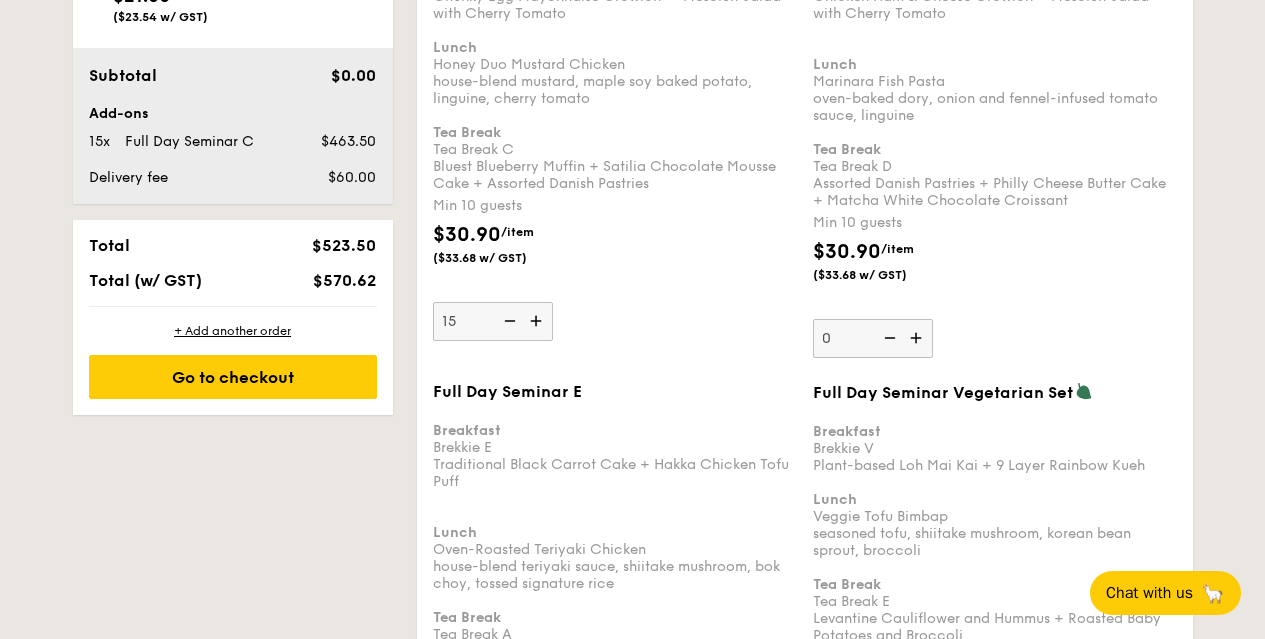 scroll, scrollTop: 1323, scrollLeft: 0, axis: vertical 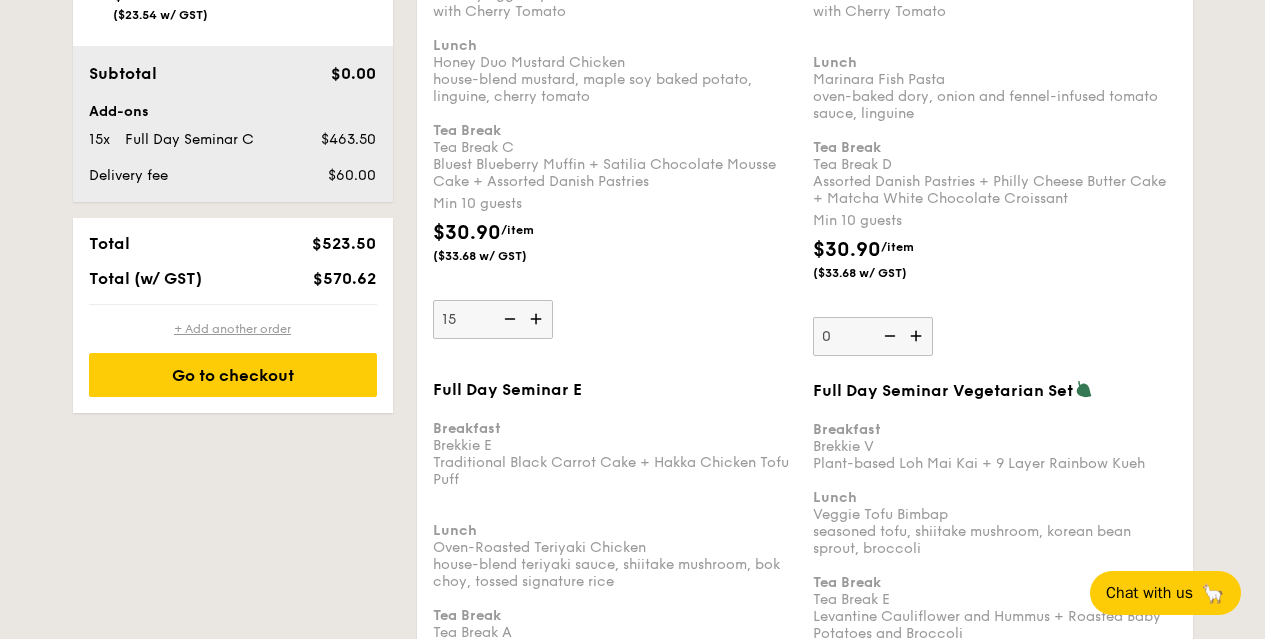 click on "+ Add another order" at bounding box center (233, 329) 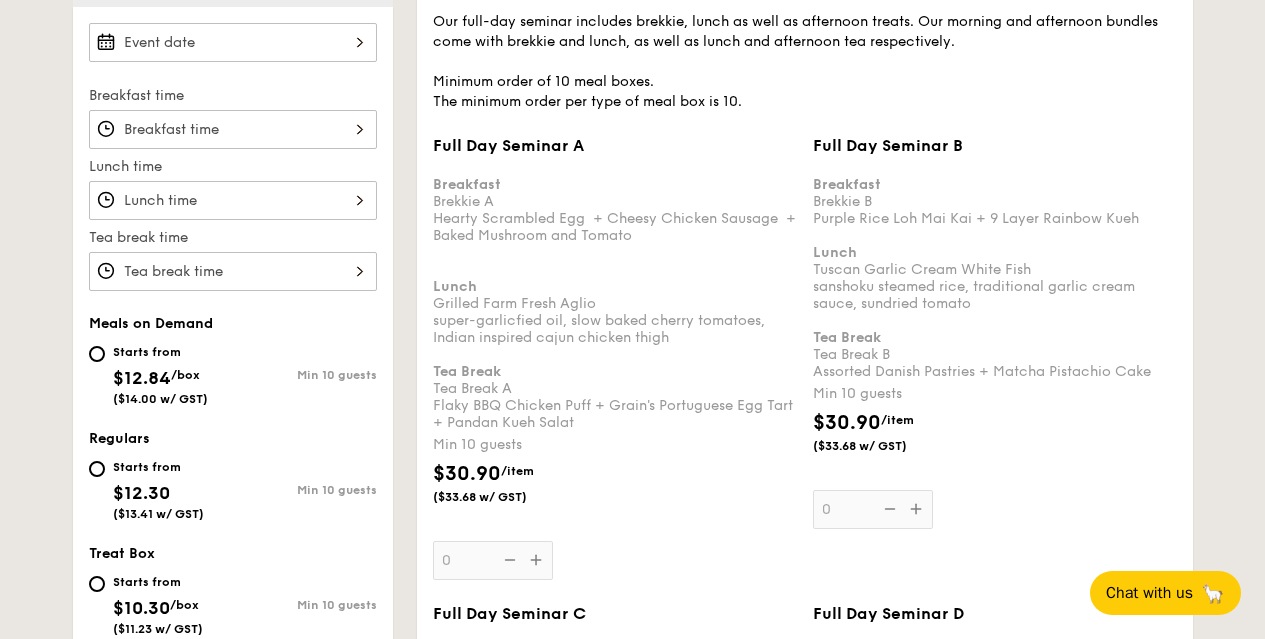 scroll, scrollTop: 571, scrollLeft: 0, axis: vertical 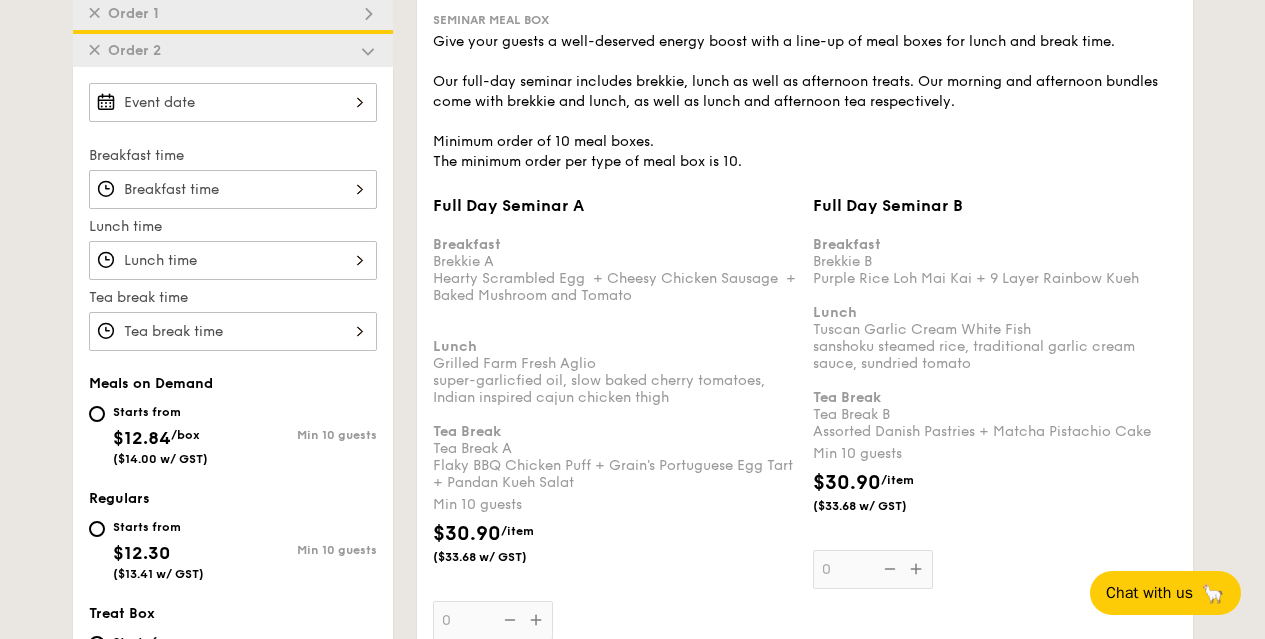 click on "Full Day Seminar A Breakfast Brekkie A Hearty Scrambled Egg  + Cheesy Chicken Sausage  + Baked Mushroom and Tomato Lunch Grilled Farm Fresh Aglio  super-garlicfied oil, slow baked cherry tomatoes, Indian inspired cajun chicken thigh Tea Break Tea Break A Flaky BBQ Chicken Puff + Grain's Portuguese Egg Tart + Pandan Kueh Salat
Min 10 guests
$30.90
/item
($33.68 w/ GST)
0" at bounding box center [233, 102] 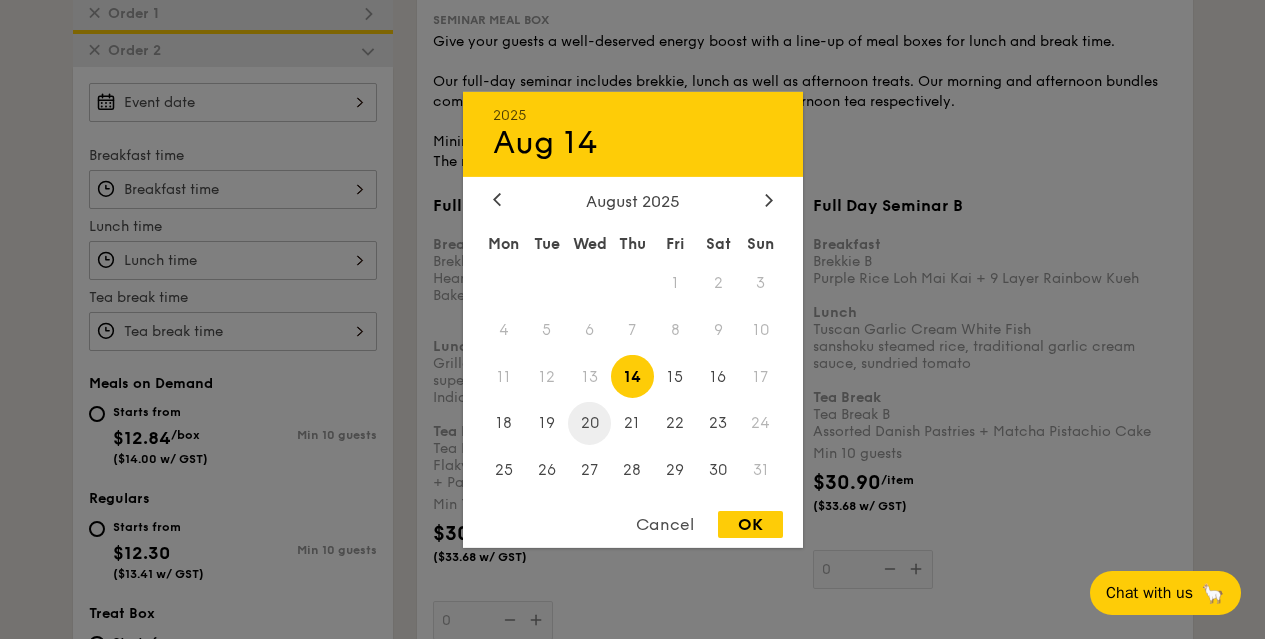 click on "20" at bounding box center (589, 423) 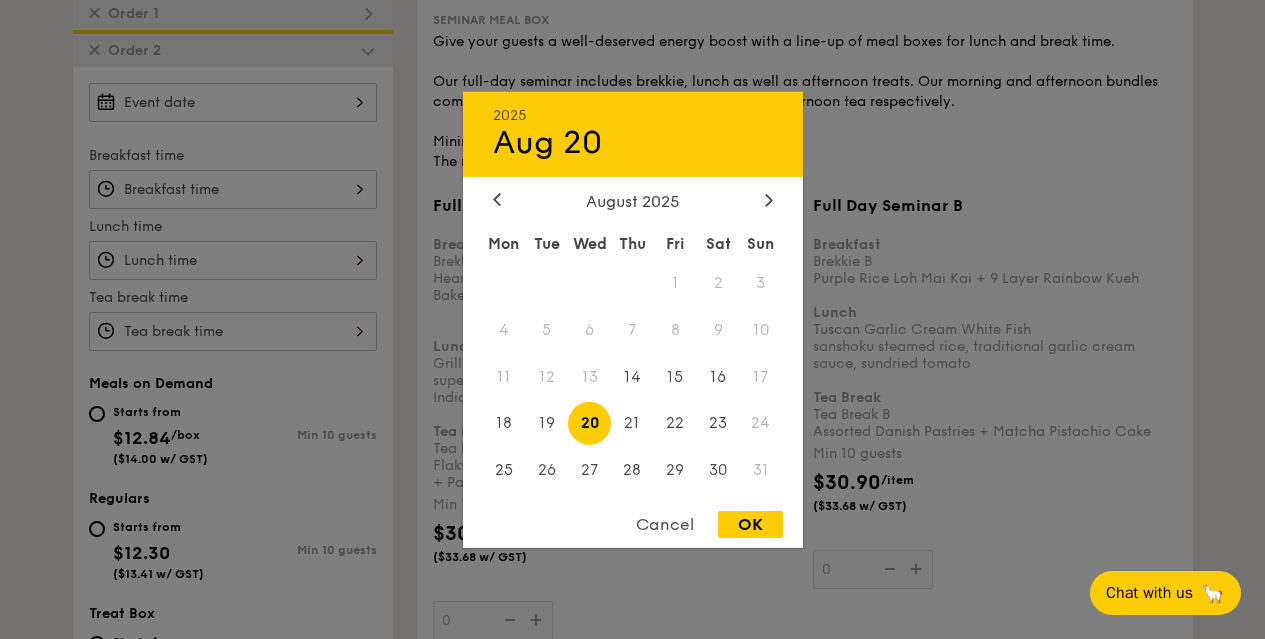 click on "OK" at bounding box center [750, 524] 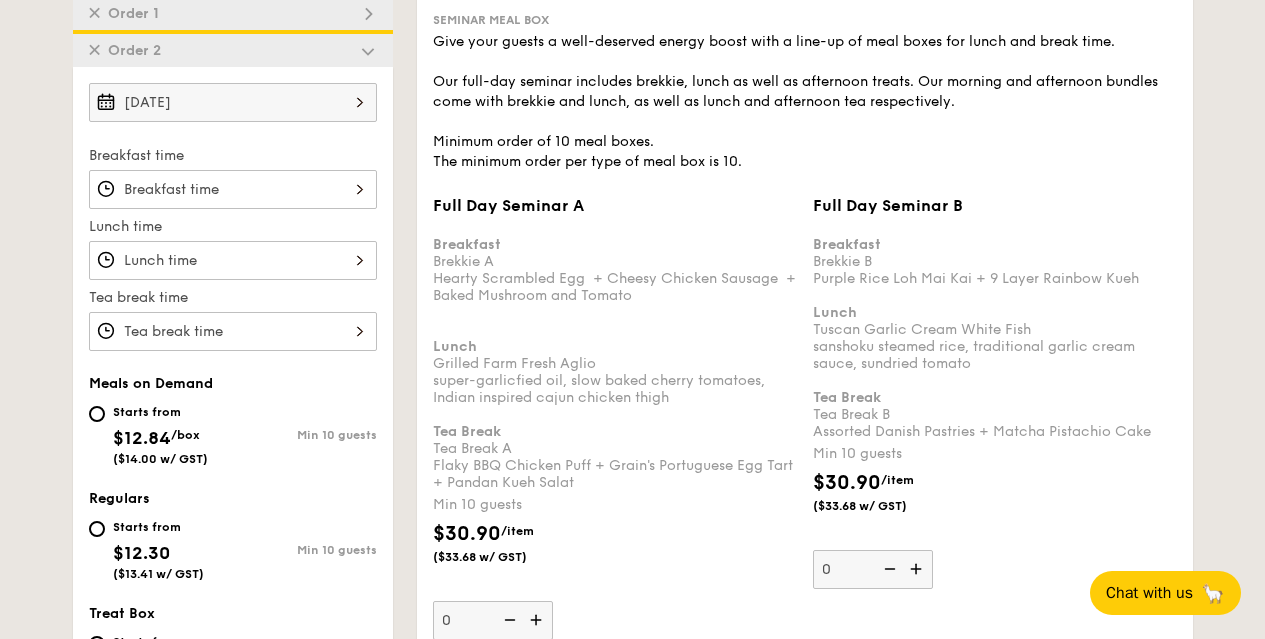 click on "Full Day Seminar A Breakfast Brekkie A Hearty Scrambled Egg  + Cheesy Chicken Sausage  + Baked Mushroom and Tomato Lunch Grilled Farm Fresh Aglio  super-garlicfied oil, slow baked cherry tomatoes, Indian inspired cajun chicken thigh Tea Break Tea Break A Flaky BBQ Chicken Puff + Grain's Portuguese Egg Tart + Pandan Kueh Salat
Min 10 guests
$30.90
/item
($33.68 w/ GST)
0" at bounding box center (233, 189) 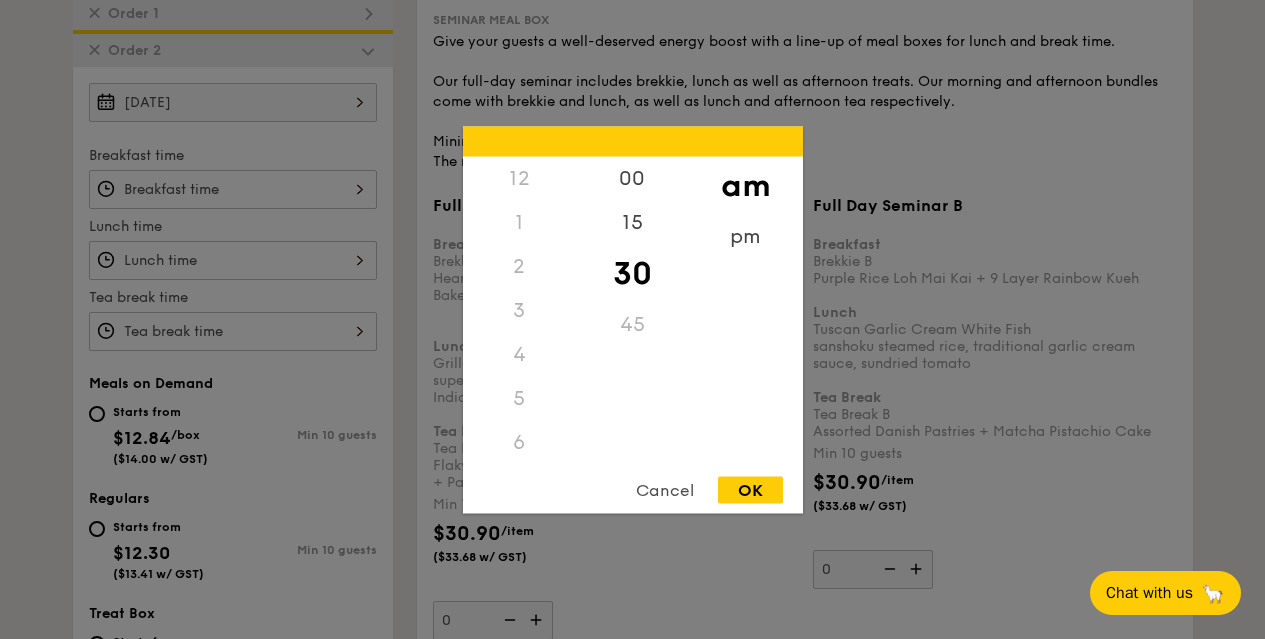 scroll, scrollTop: 220, scrollLeft: 0, axis: vertical 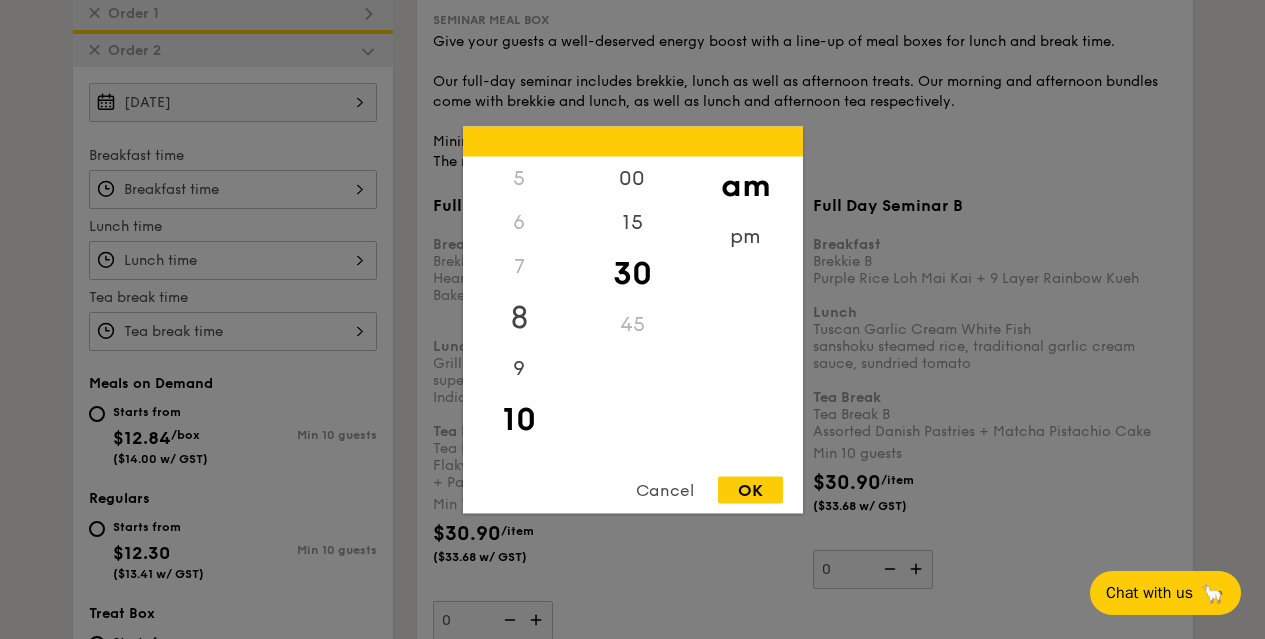 click on "8" at bounding box center (519, 317) 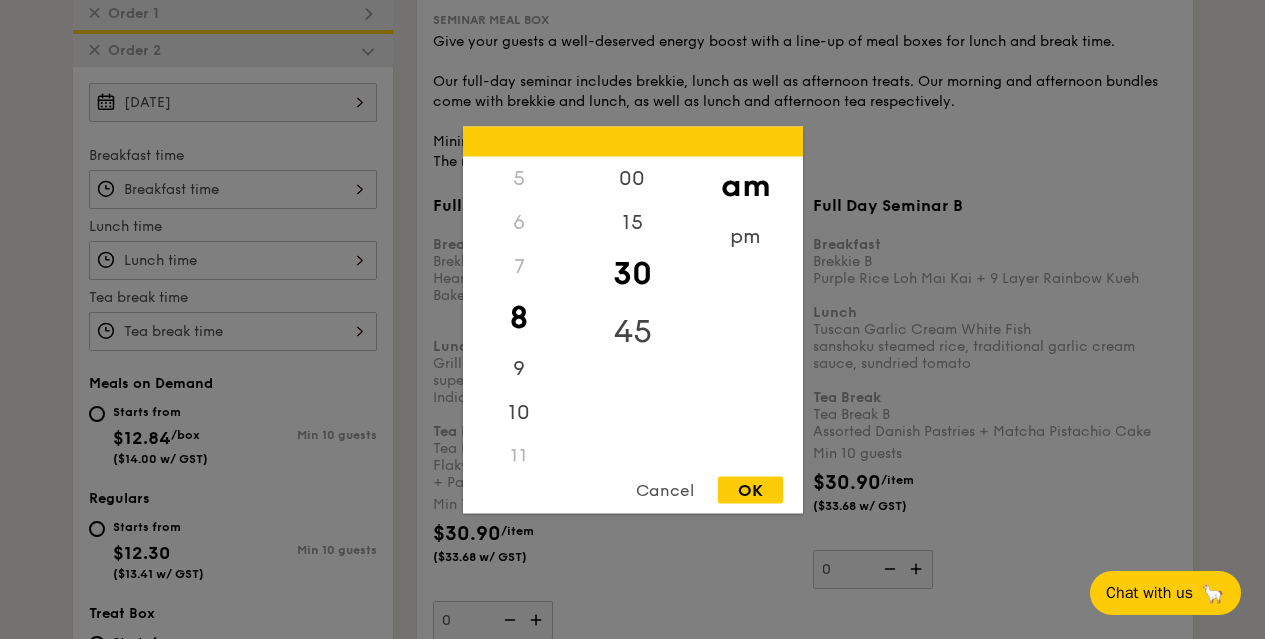 click on "45" at bounding box center [632, 331] 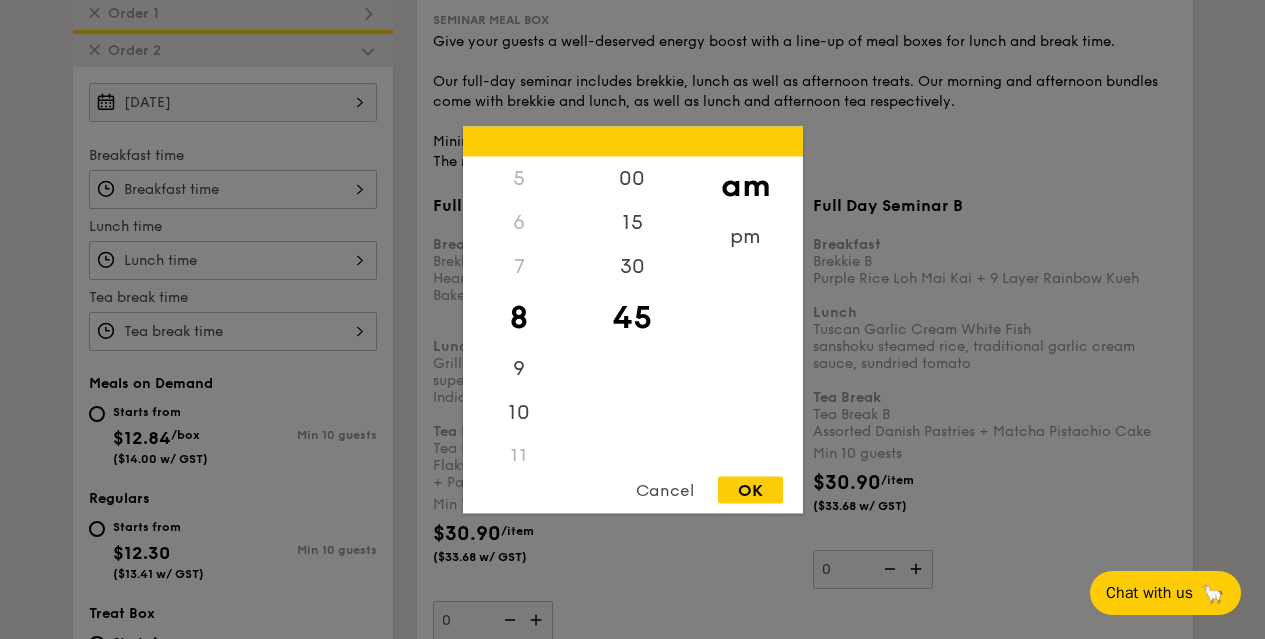 click on "OK" at bounding box center [750, 489] 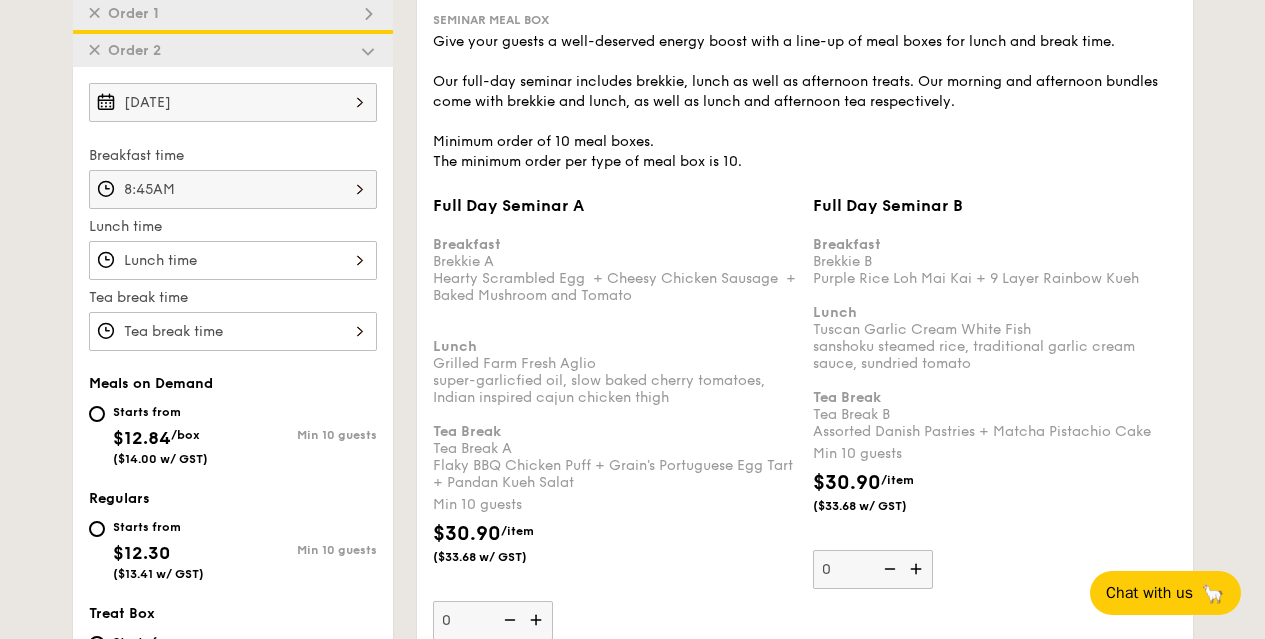 click on "Full Day Seminar A Breakfast Brekkie A Hearty Scrambled Egg  + Cheesy Chicken Sausage  + Baked Mushroom and Tomato Lunch Grilled Farm Fresh Aglio  super-garlicfied oil, slow baked cherry tomatoes, Indian inspired cajun chicken thigh Tea Break Tea Break A Flaky BBQ Chicken Puff + Grain's Portuguese Egg Tart + Pandan Kueh Salat
Min 10 guests
$30.90
/item
($33.68 w/ GST)
0" at bounding box center [233, 260] 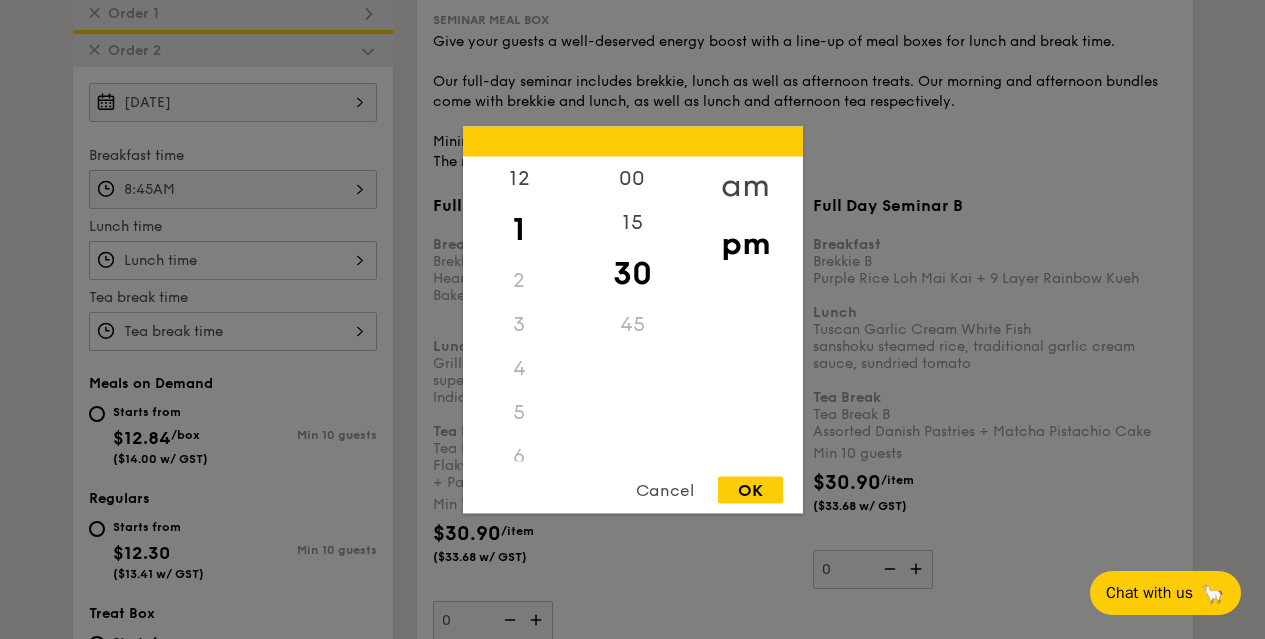 click on "am" at bounding box center [745, 185] 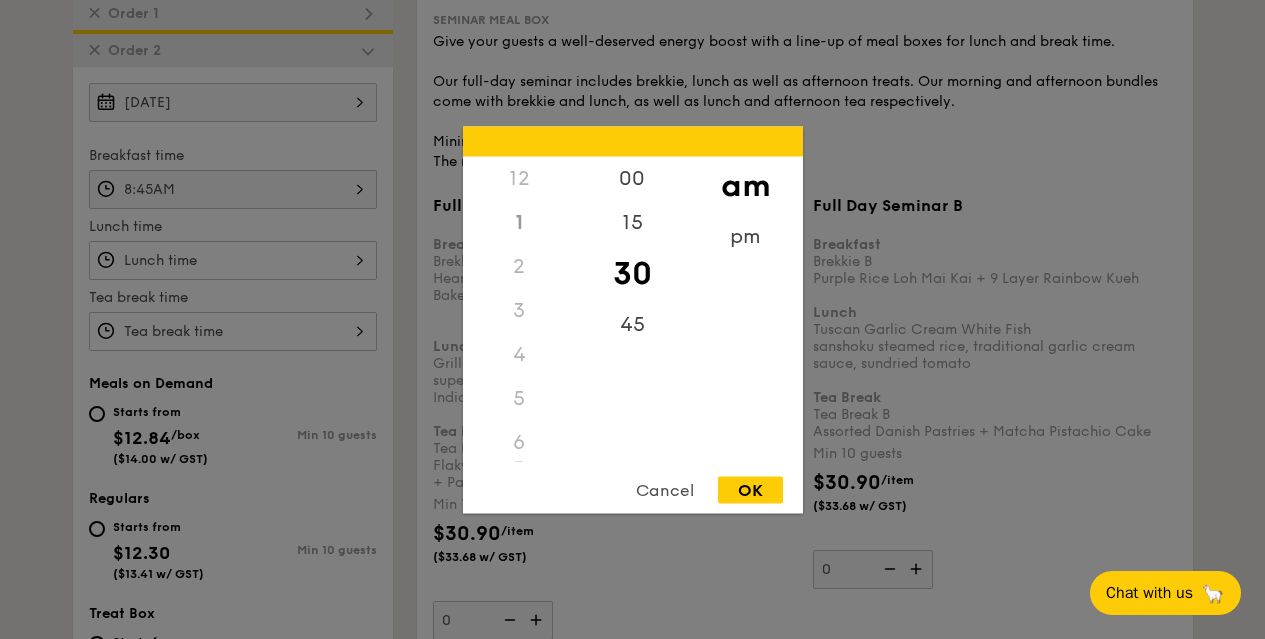 scroll, scrollTop: 222, scrollLeft: 0, axis: vertical 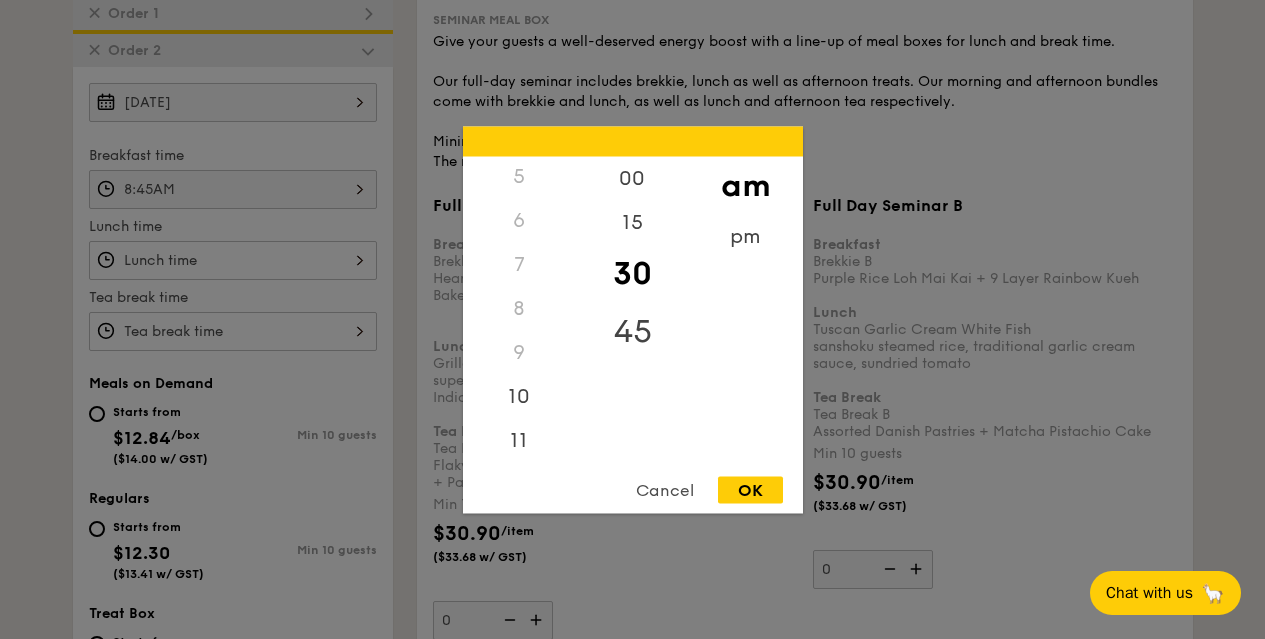 click on "45" at bounding box center [632, 331] 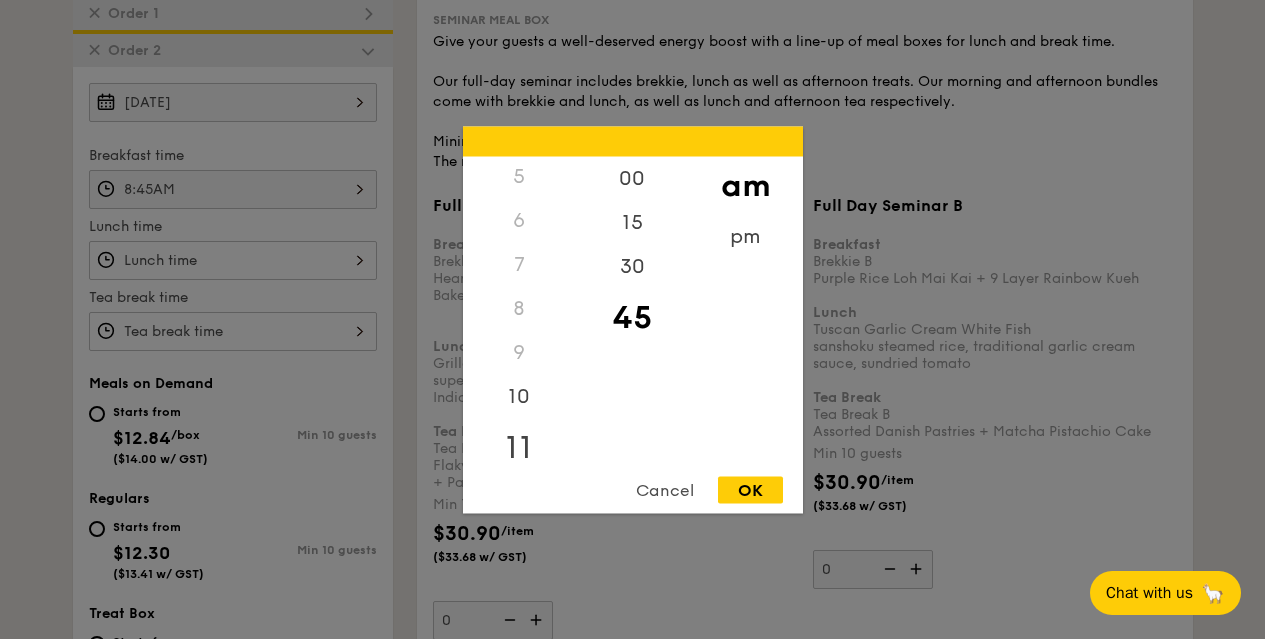click on "11" at bounding box center (519, 447) 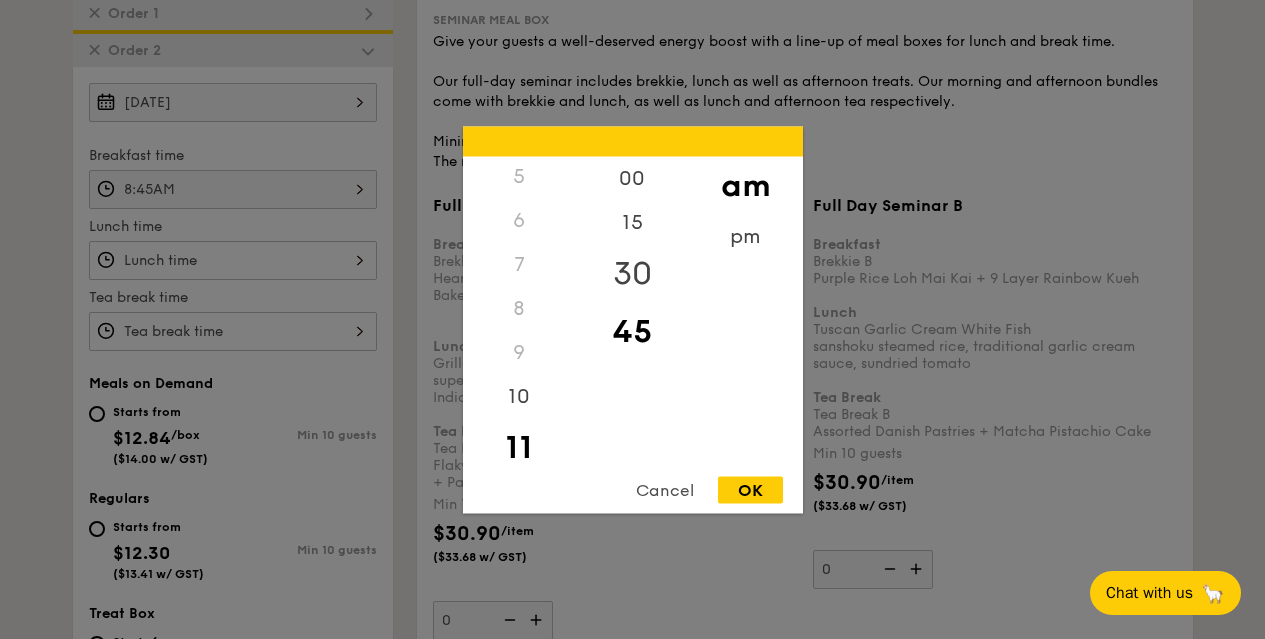 click on "30" at bounding box center [632, 273] 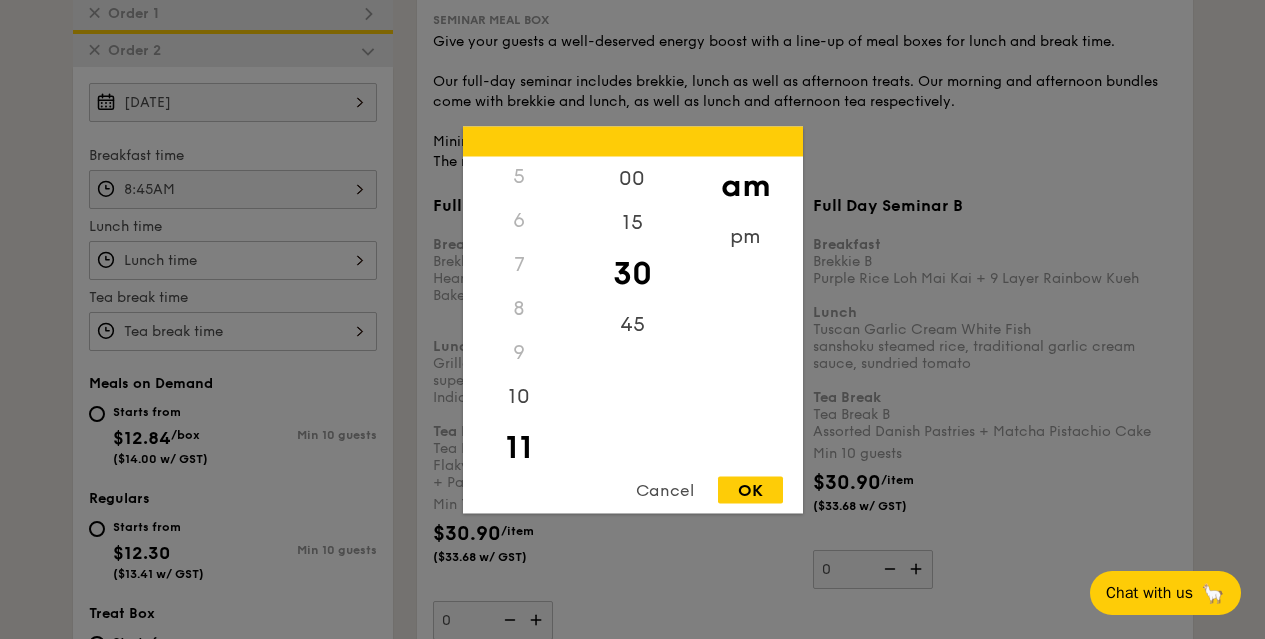 click on "OK" at bounding box center (750, 489) 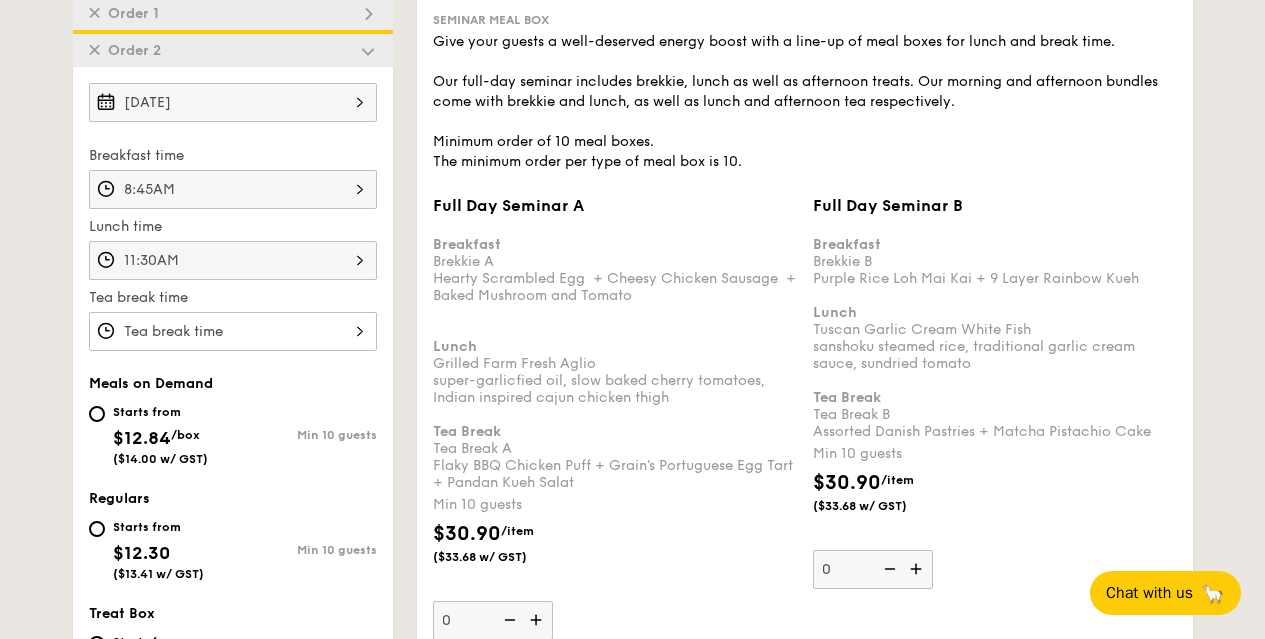 click on "Full Day Seminar A Breakfast Brekkie A Hearty Scrambled Egg  + Cheesy Chicken Sausage  + Baked Mushroom and Tomato Lunch Grilled Farm Fresh Aglio  super-garlicfied oil, slow baked cherry tomatoes, Indian inspired cajun chicken thigh Tea Break Tea Break A Flaky BBQ Chicken Puff + Grain's Portuguese Egg Tart + Pandan Kueh Salat
Min 10 guests
$30.90
/item
($33.68 w/ GST)
0" at bounding box center (233, 331) 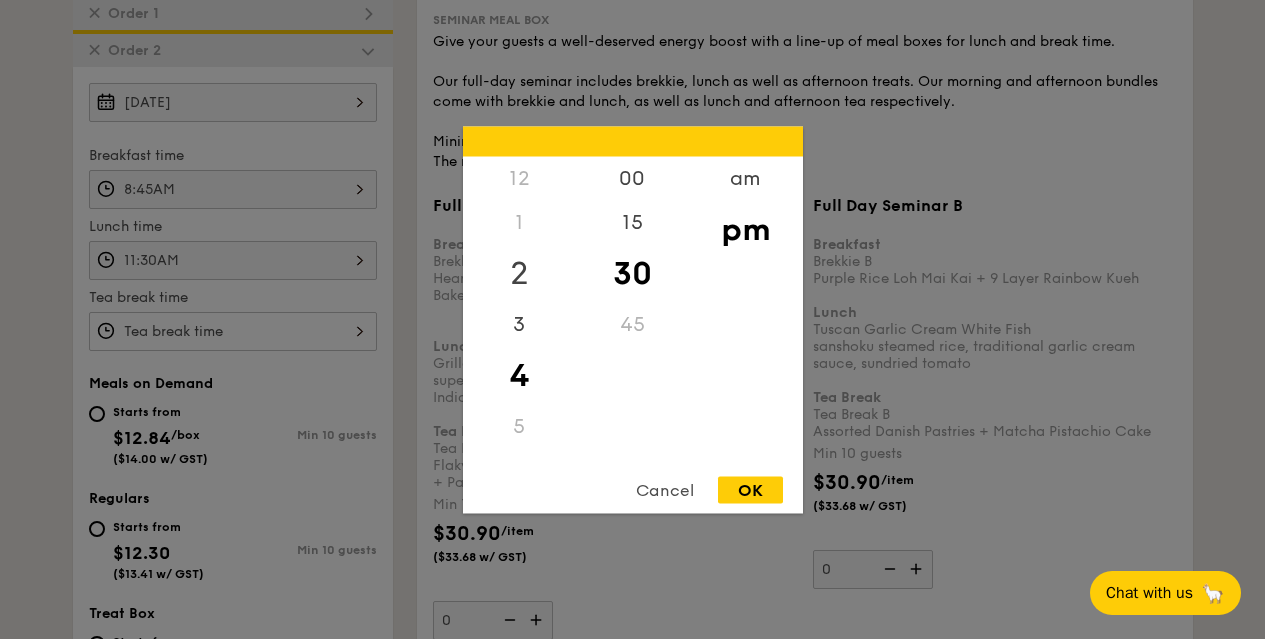click on "2" at bounding box center [519, 273] 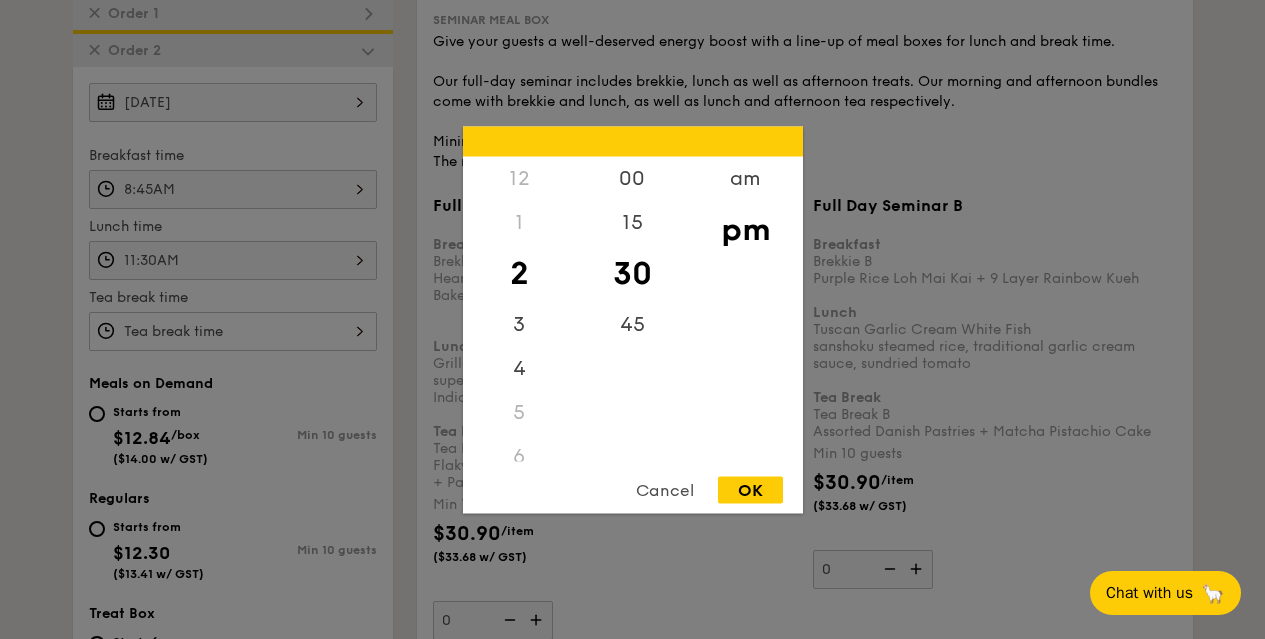 click on "OK" at bounding box center (750, 489) 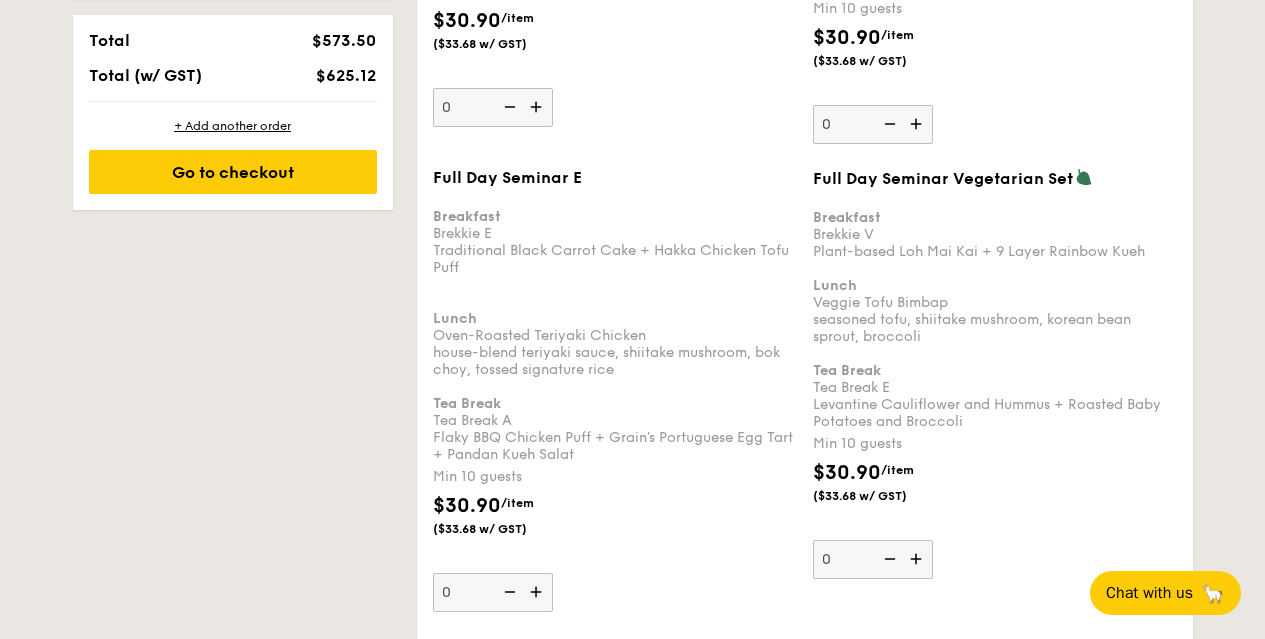 scroll, scrollTop: 1600, scrollLeft: 0, axis: vertical 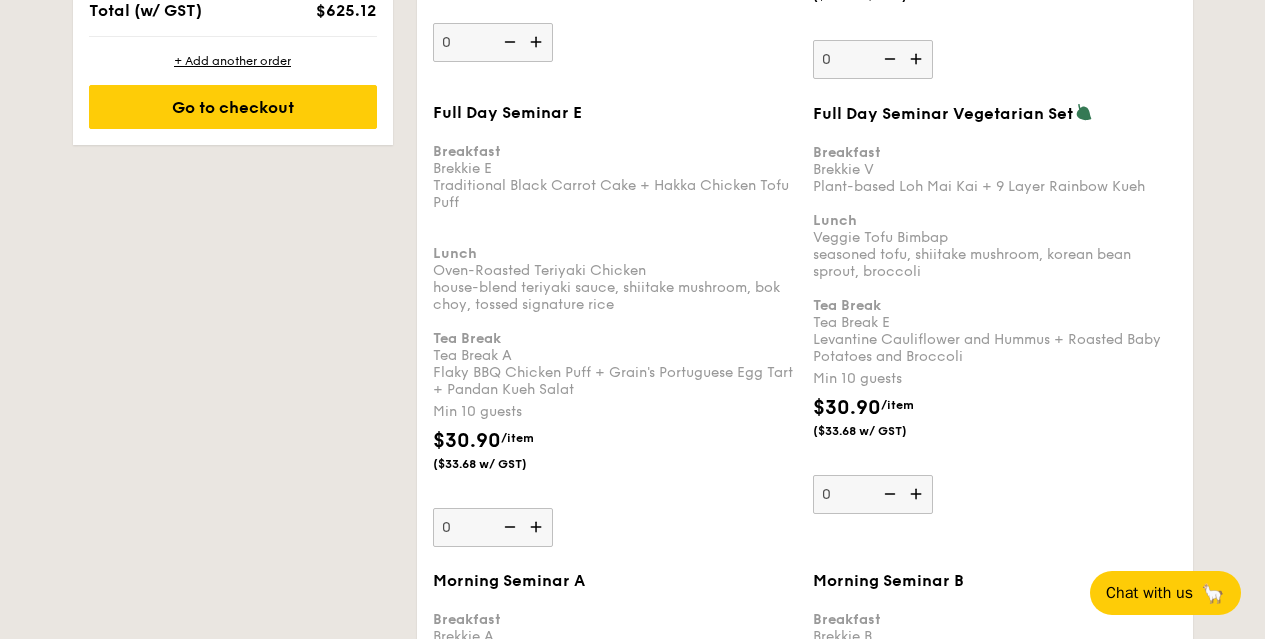 click at bounding box center (538, 527) 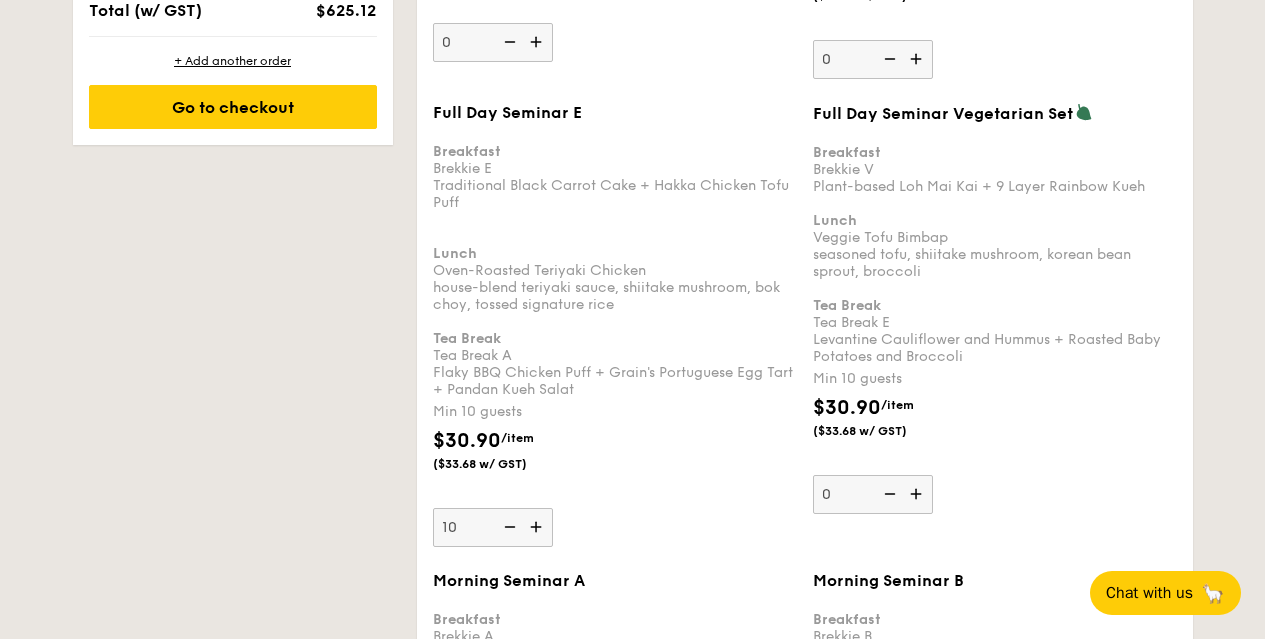 scroll, scrollTop: 1628, scrollLeft: 0, axis: vertical 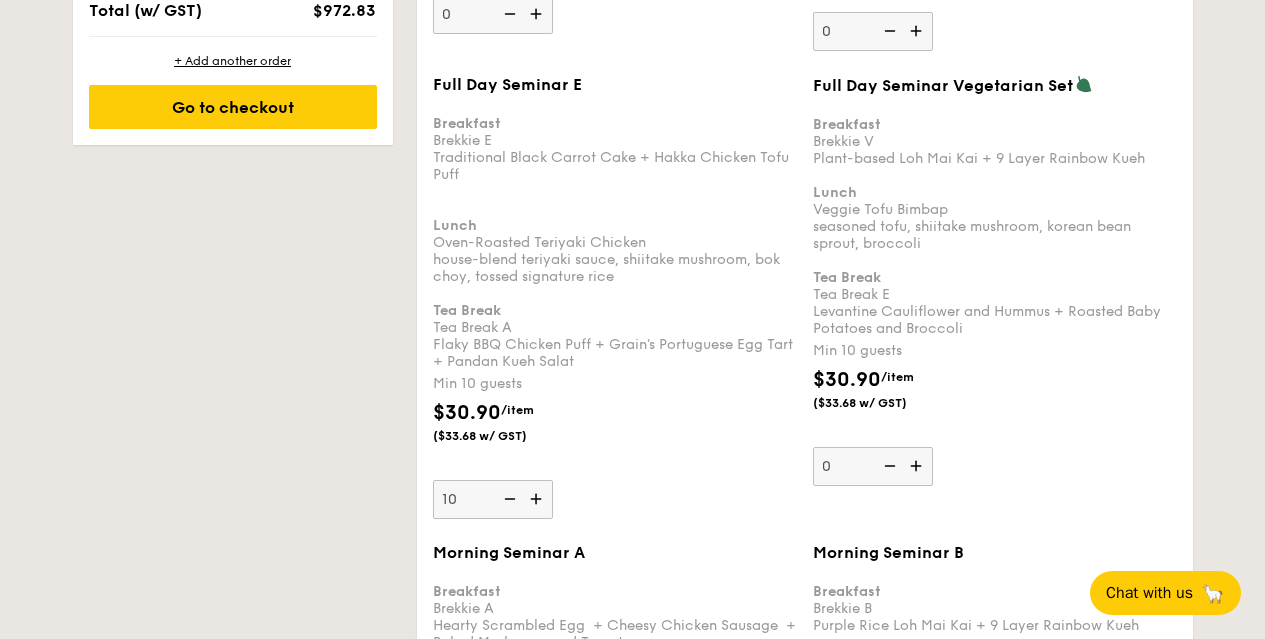 click at bounding box center [538, 499] 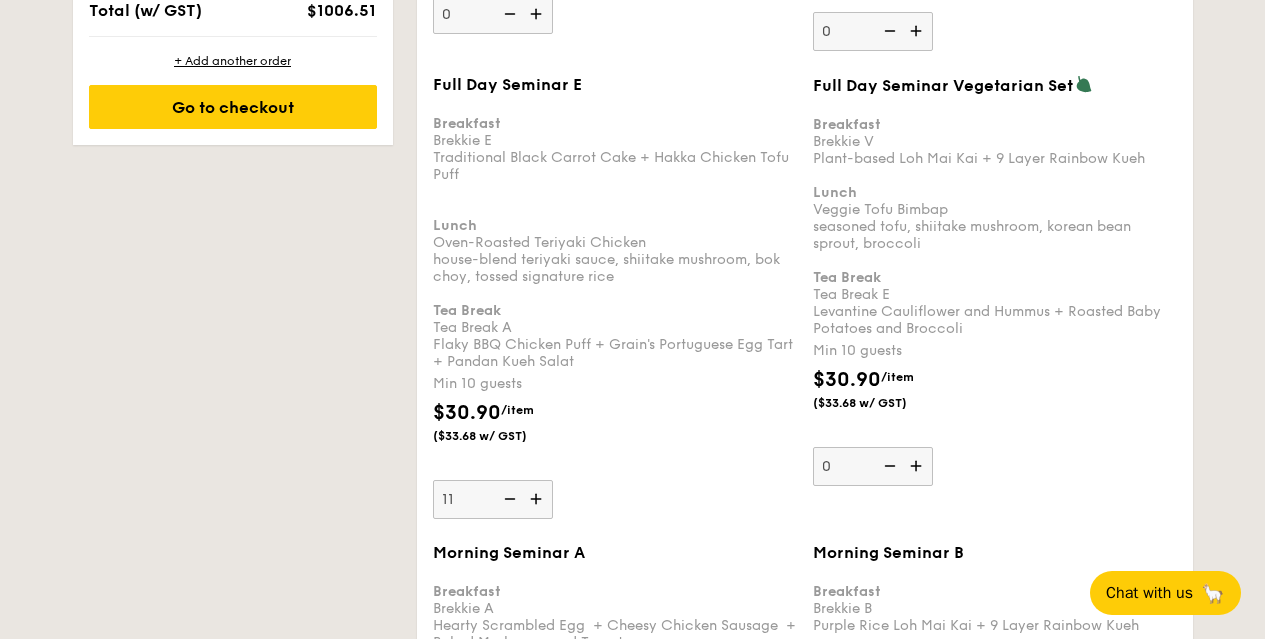 click at bounding box center [538, 499] 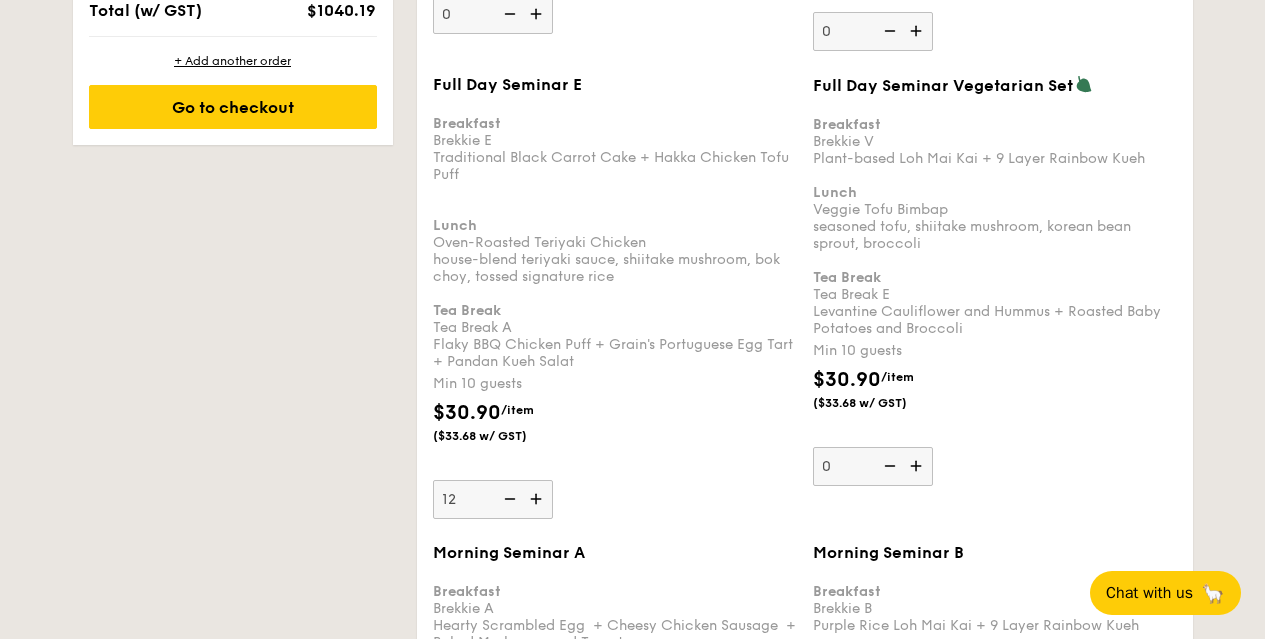 click at bounding box center (538, 499) 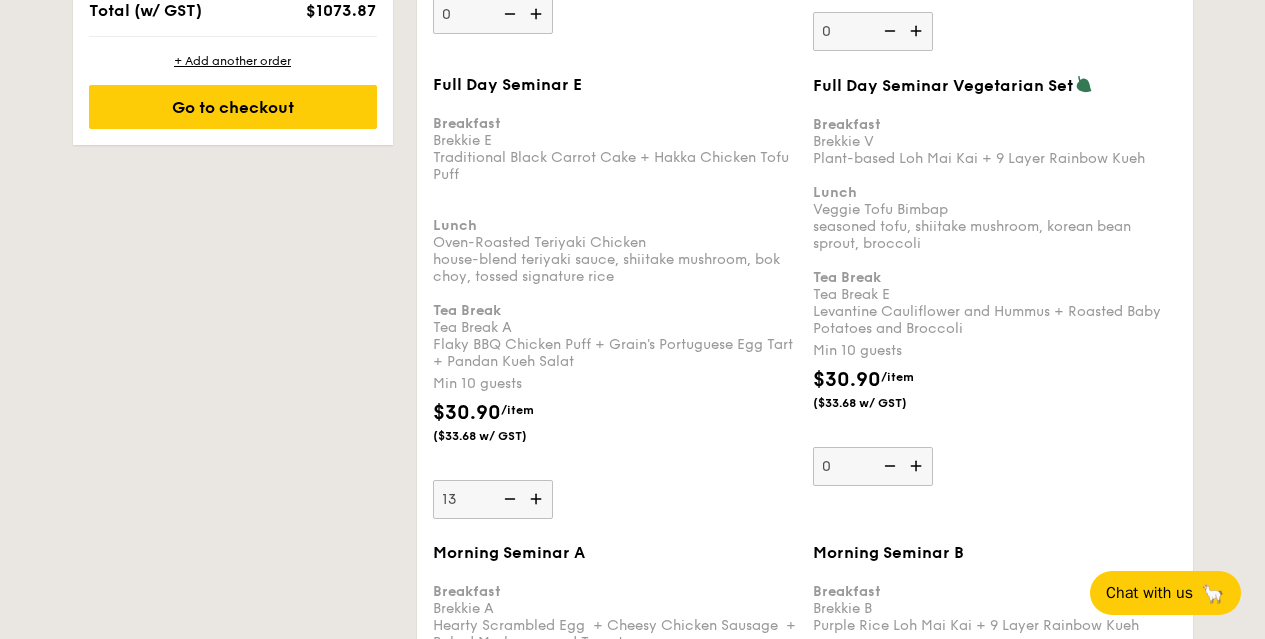 click at bounding box center (538, 499) 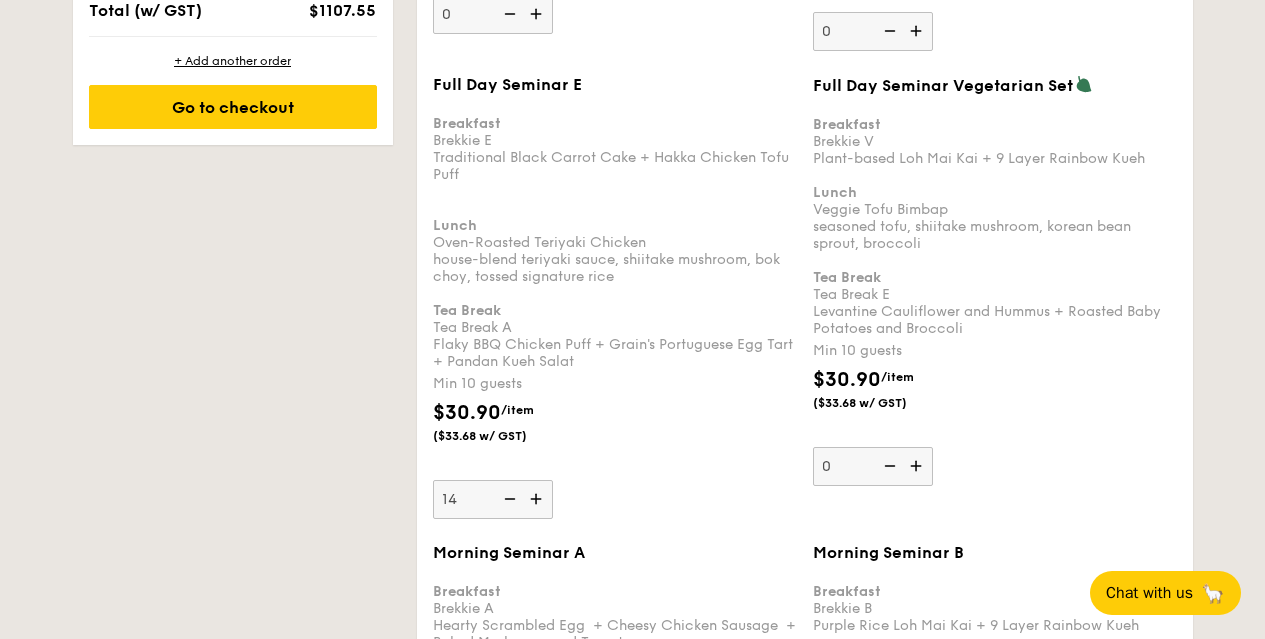 click at bounding box center (538, 499) 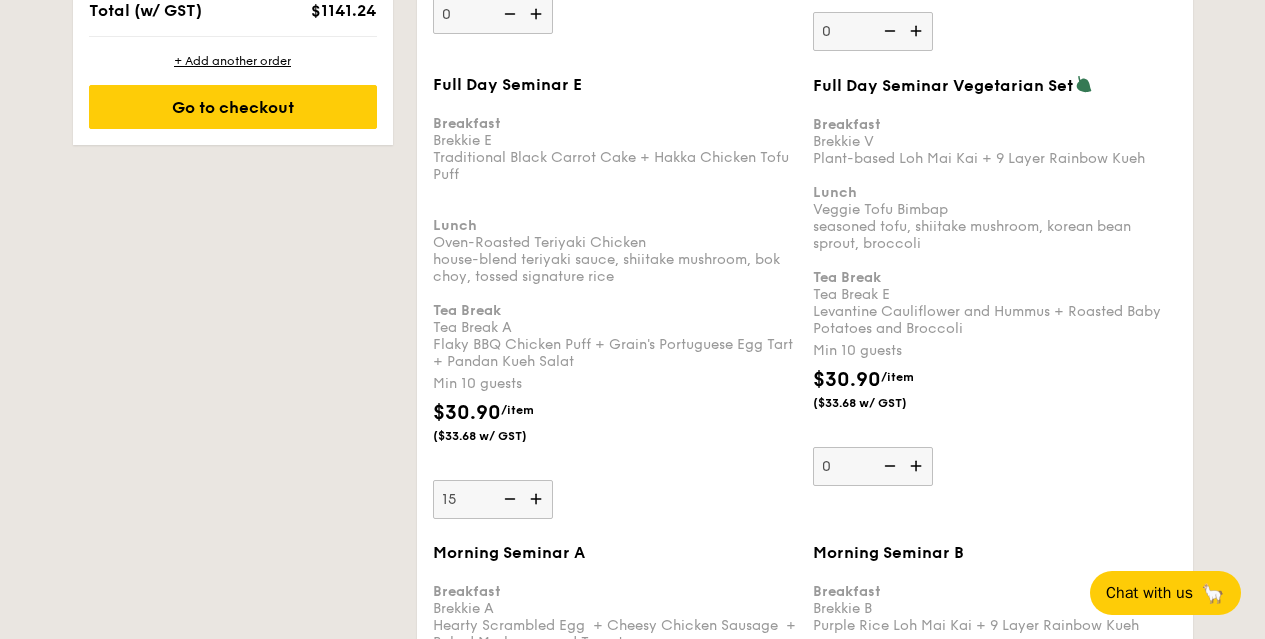 drag, startPoint x: 304, startPoint y: 386, endPoint x: 291, endPoint y: 383, distance: 13.341664 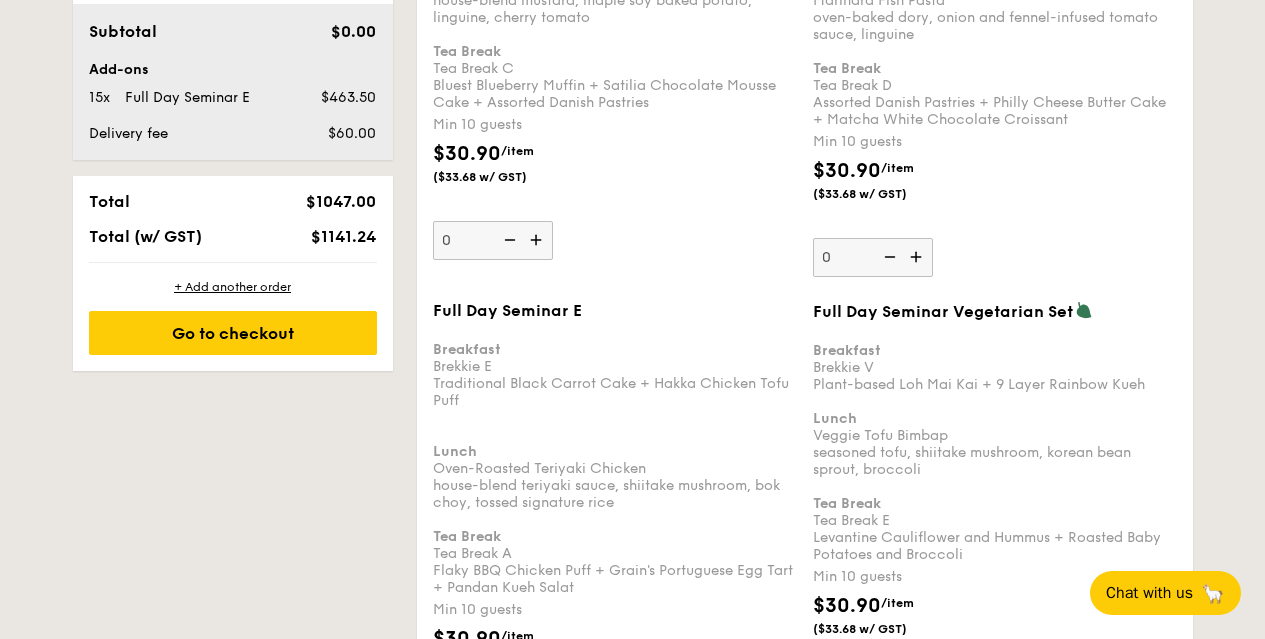 scroll, scrollTop: 1401, scrollLeft: 0, axis: vertical 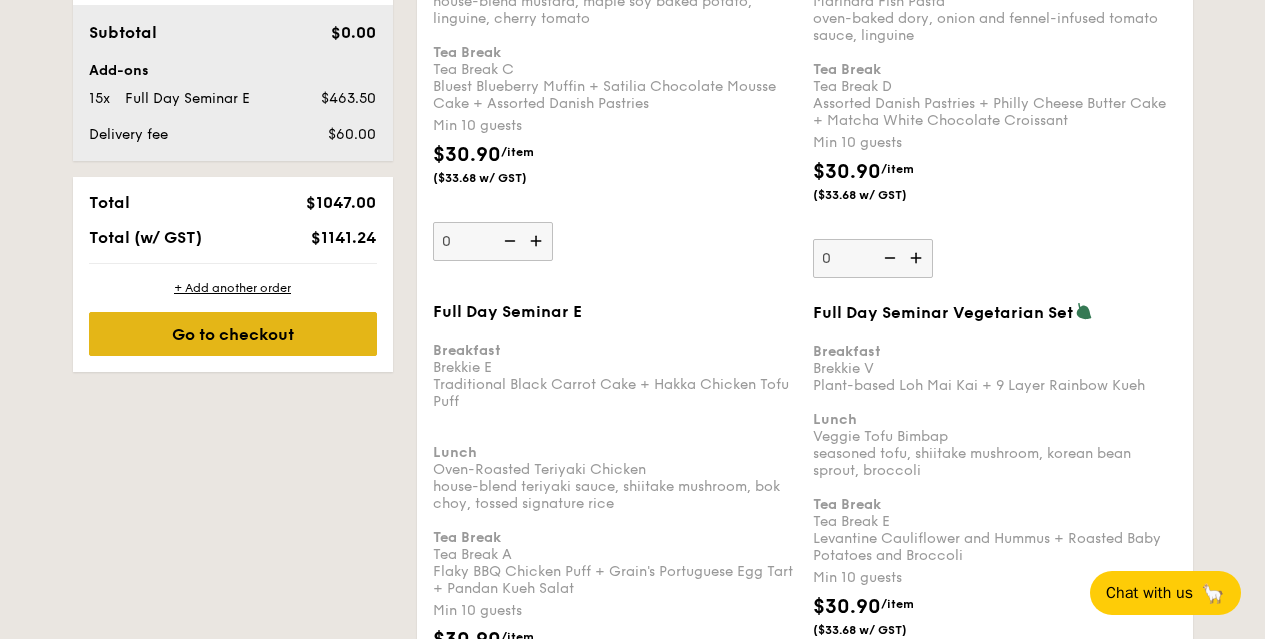 click on "Go to checkout" at bounding box center (233, 334) 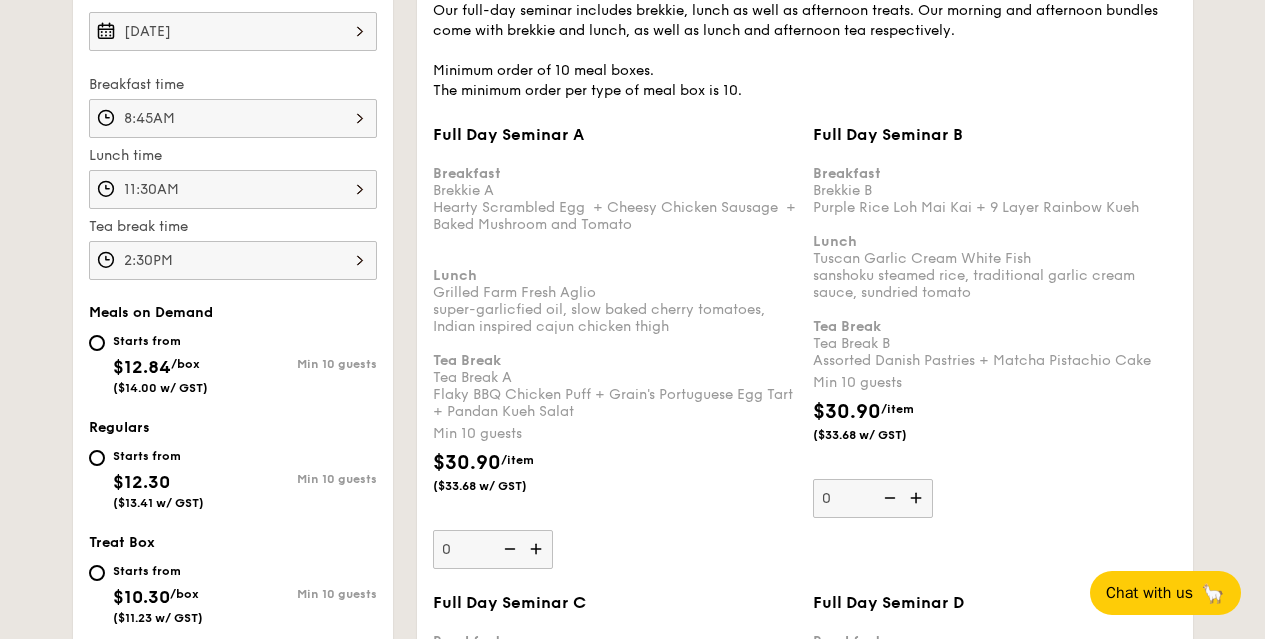 scroll, scrollTop: 534, scrollLeft: 0, axis: vertical 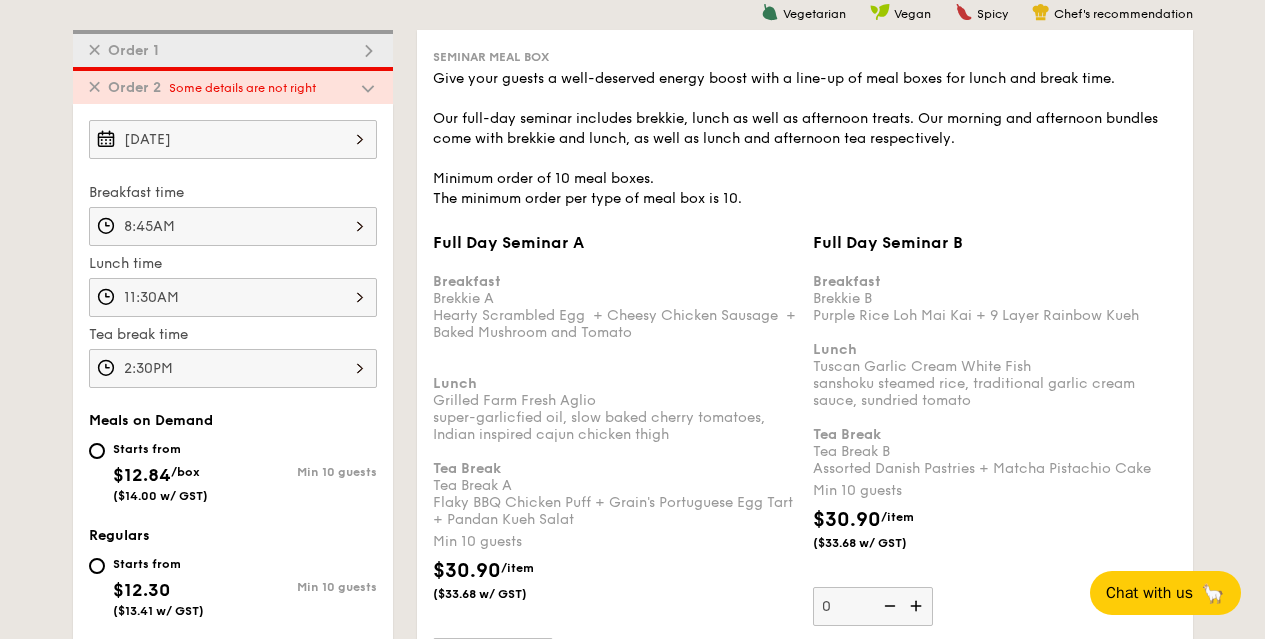 click on "✕
Order 2
Some details are not right" at bounding box center (233, 85) 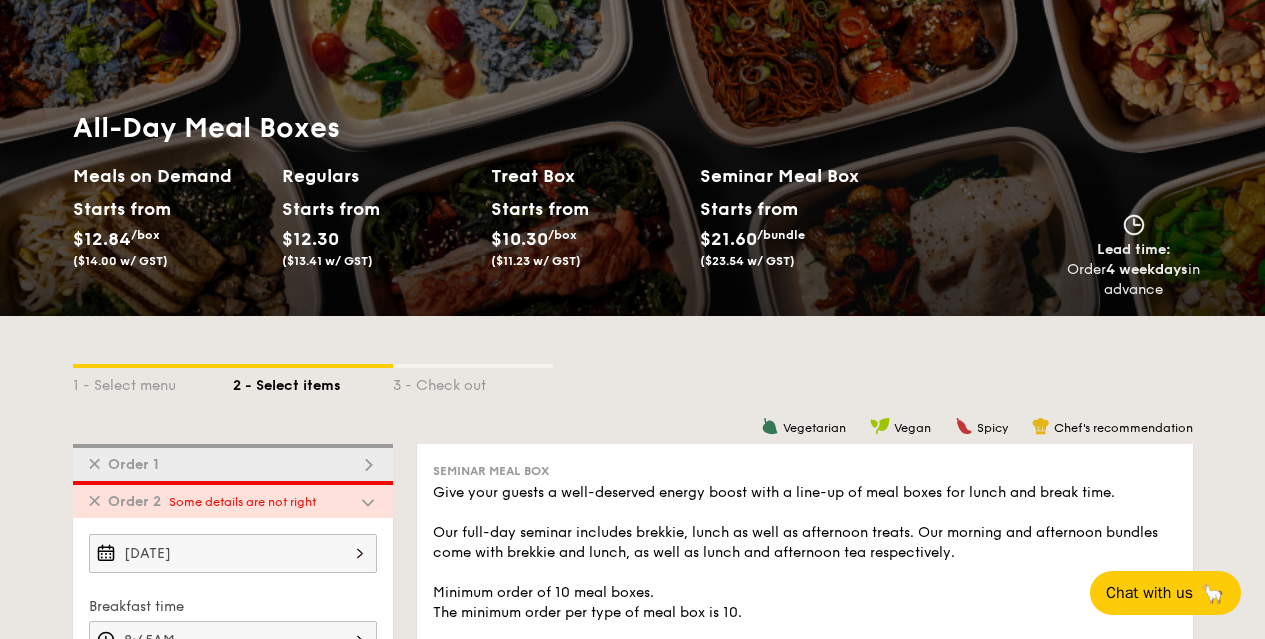 scroll, scrollTop: 253, scrollLeft: 0, axis: vertical 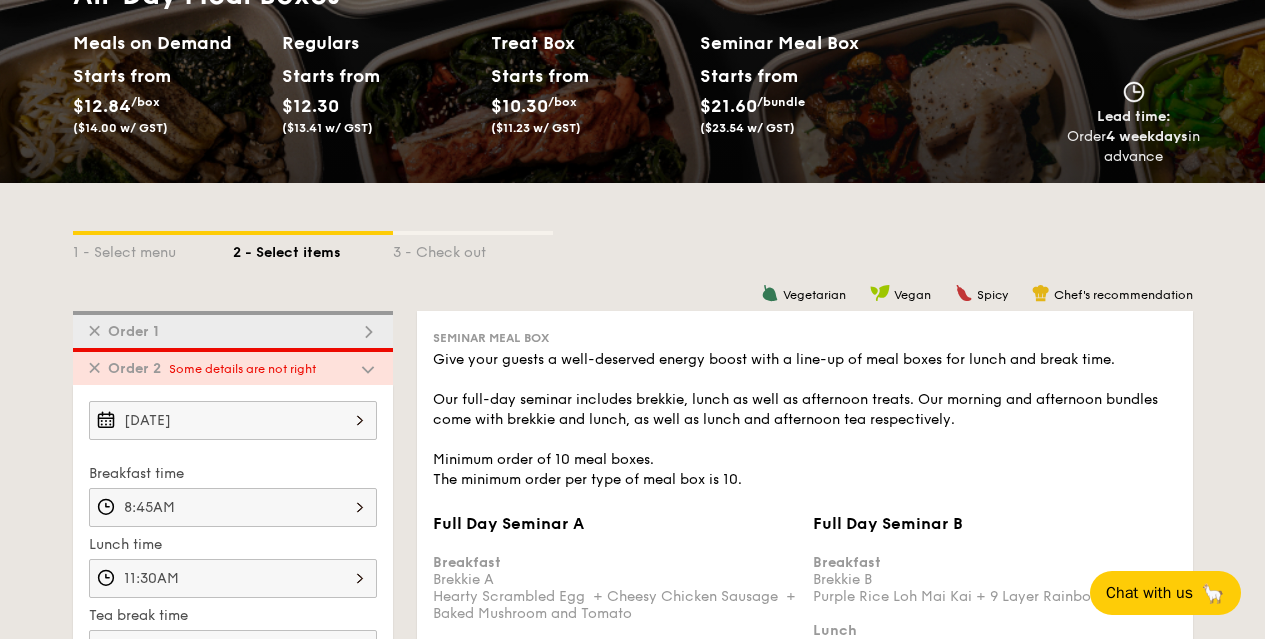click at bounding box center (368, 332) 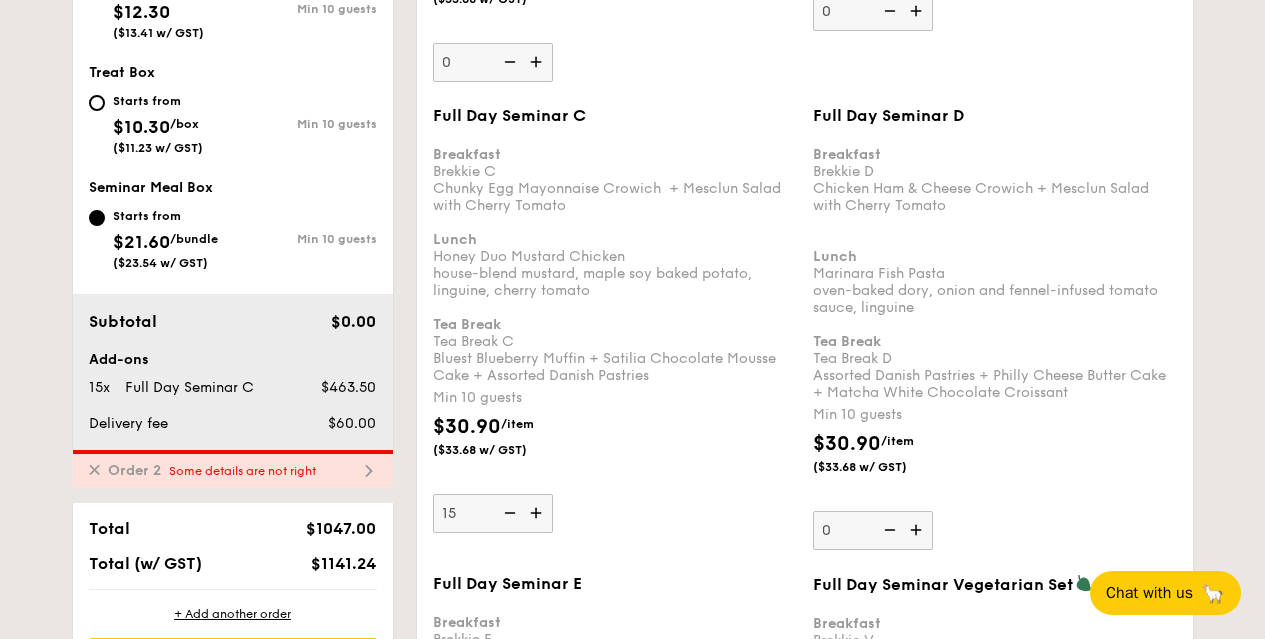 scroll, scrollTop: 1130, scrollLeft: 0, axis: vertical 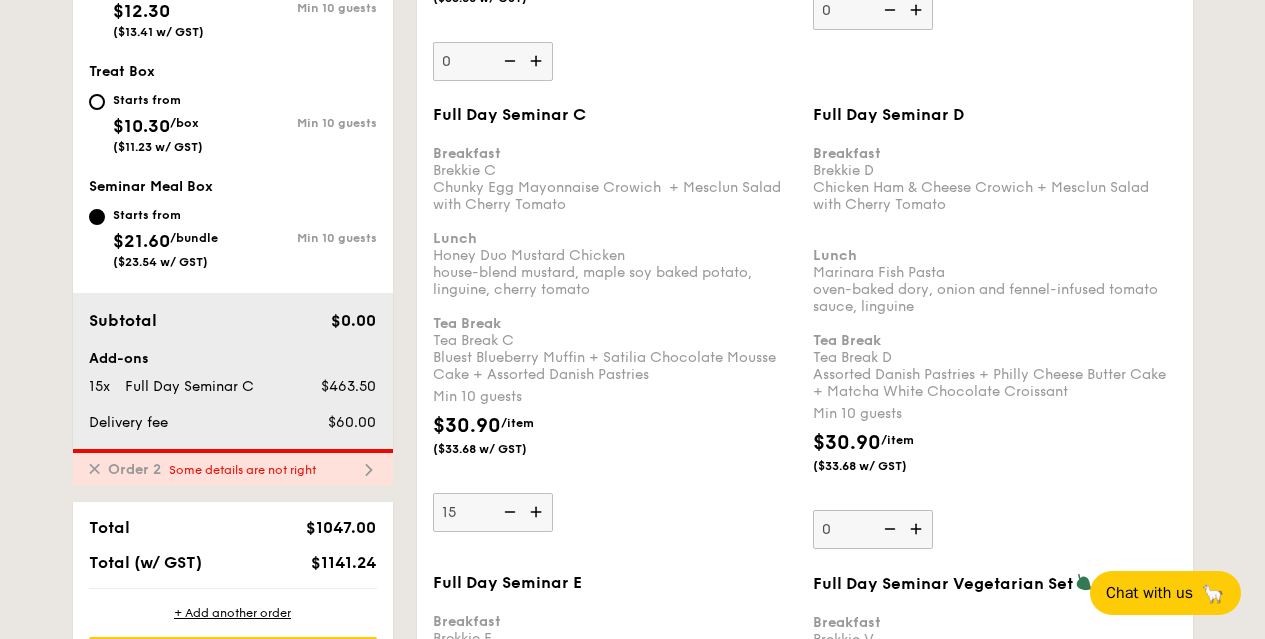 click on "Some details are not right" at bounding box center [242, 470] 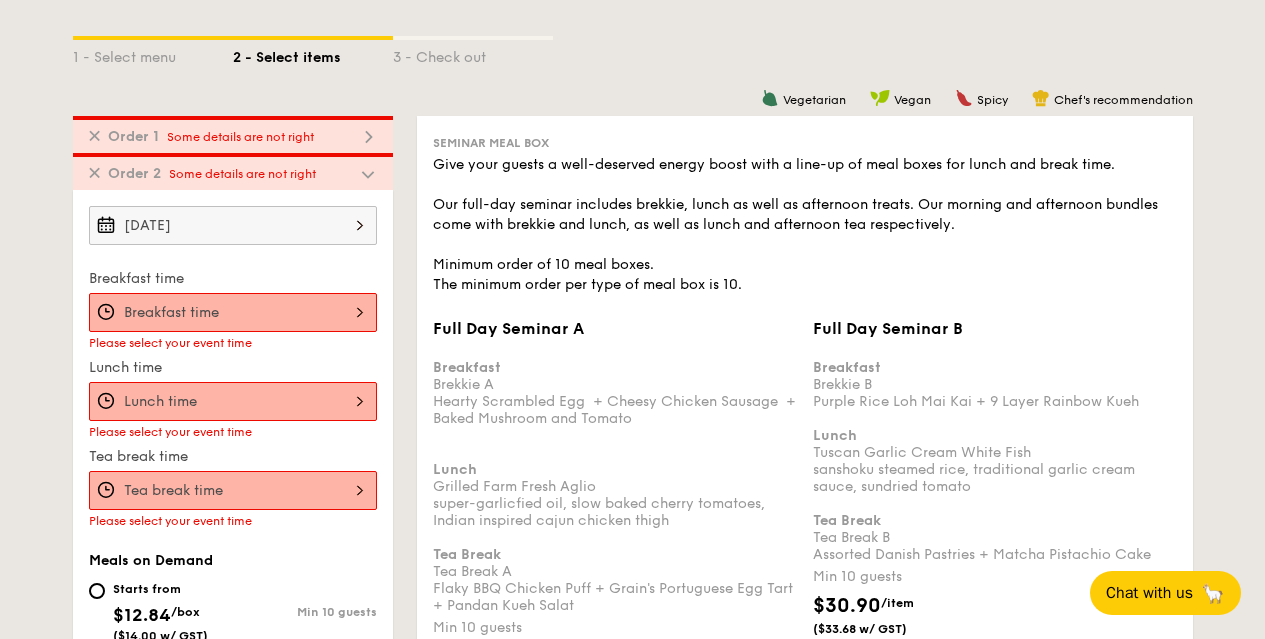 scroll, scrollTop: 408, scrollLeft: 0, axis: vertical 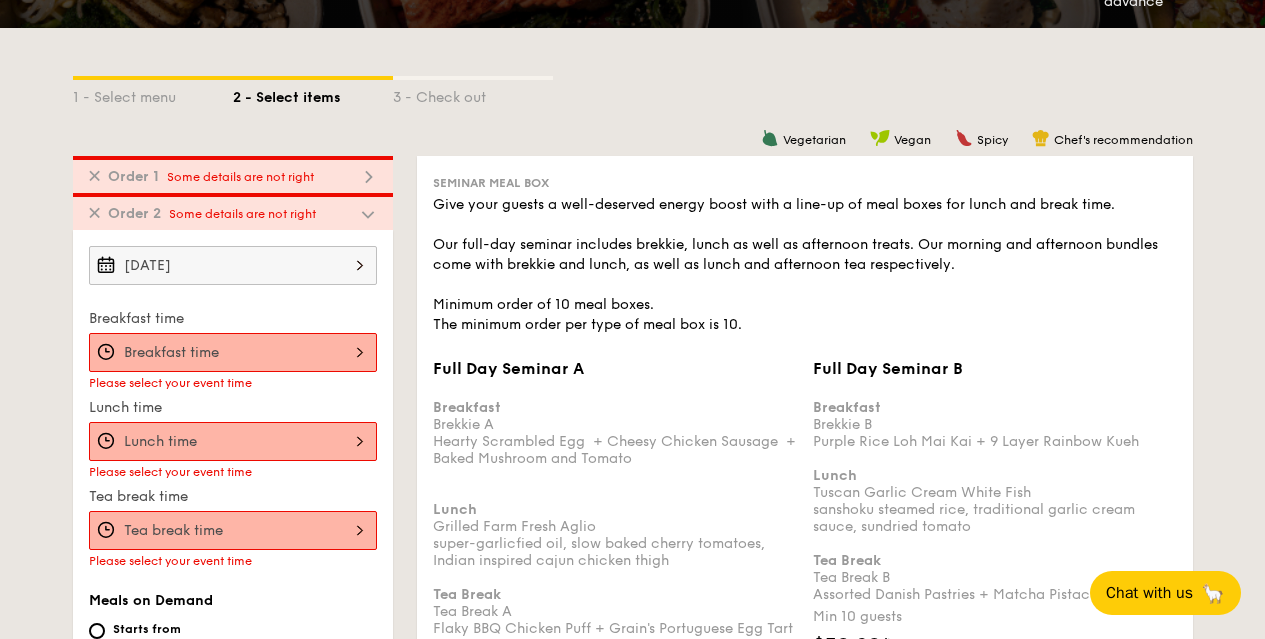 click on "Full Day Seminar A Breakfast Brekkie A Hearty Scrambled Egg  + Cheesy Chicken Sausage  + Baked Mushroom and Tomato Lunch Grilled Farm Fresh Aglio  super-garlicfied oil, slow baked cherry tomatoes, Indian inspired cajun chicken thigh Tea Break Tea Break A Flaky BBQ Chicken Puff + Grain's Portuguese Egg Tart + Pandan Kueh Salat
Min 10 guests
$30.90
/item
($33.68 w/ GST)
0" at bounding box center (233, 352) 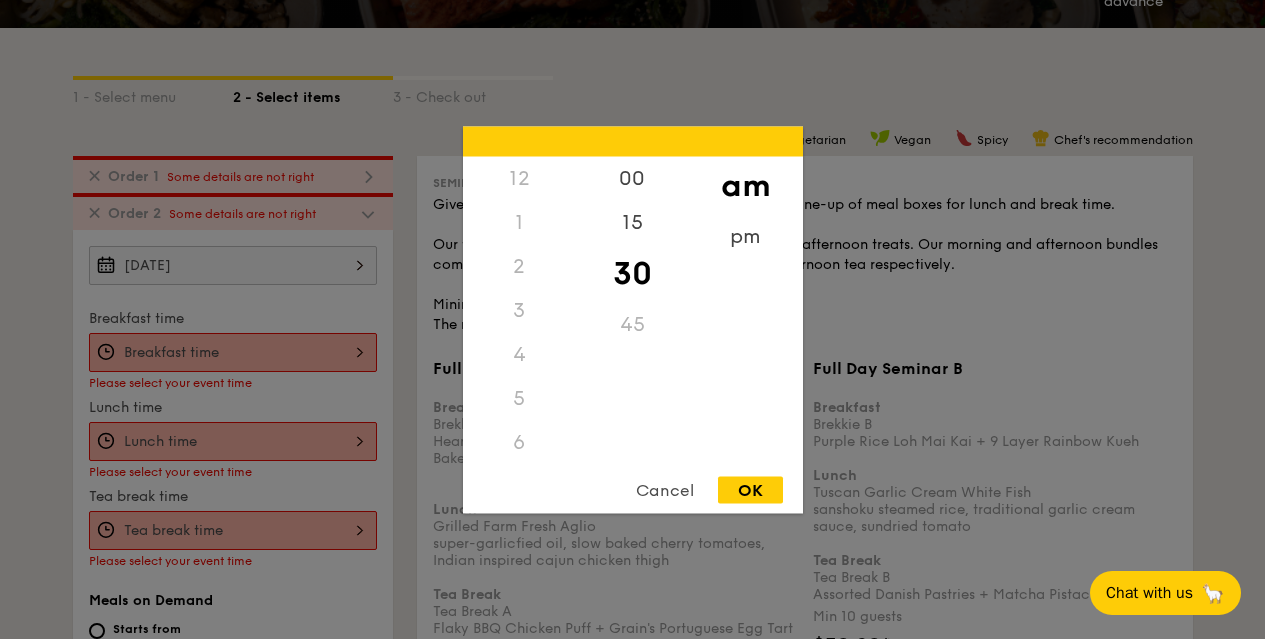 scroll, scrollTop: 220, scrollLeft: 0, axis: vertical 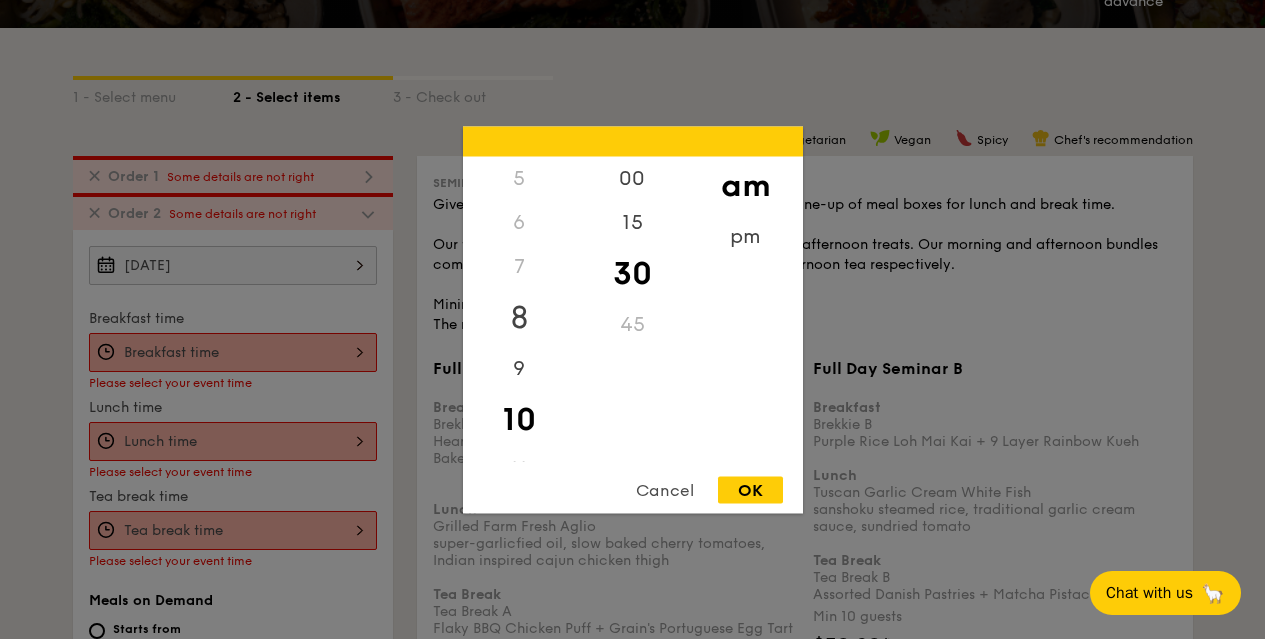 click on "8" at bounding box center (519, 317) 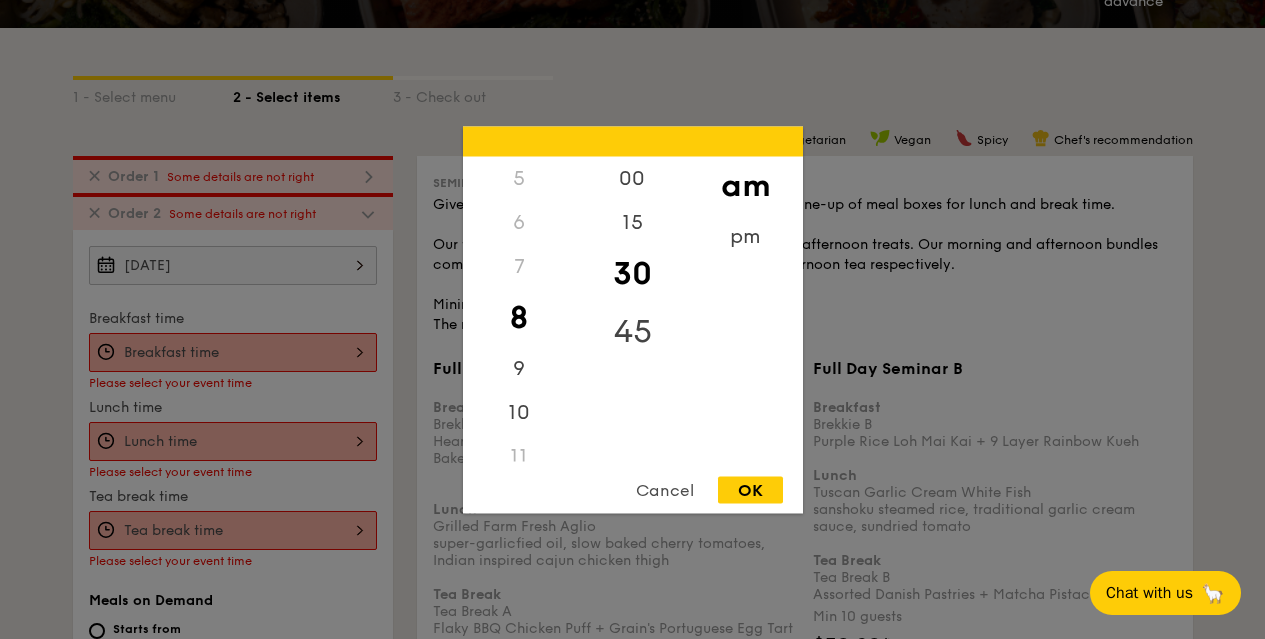click on "45" at bounding box center (632, 331) 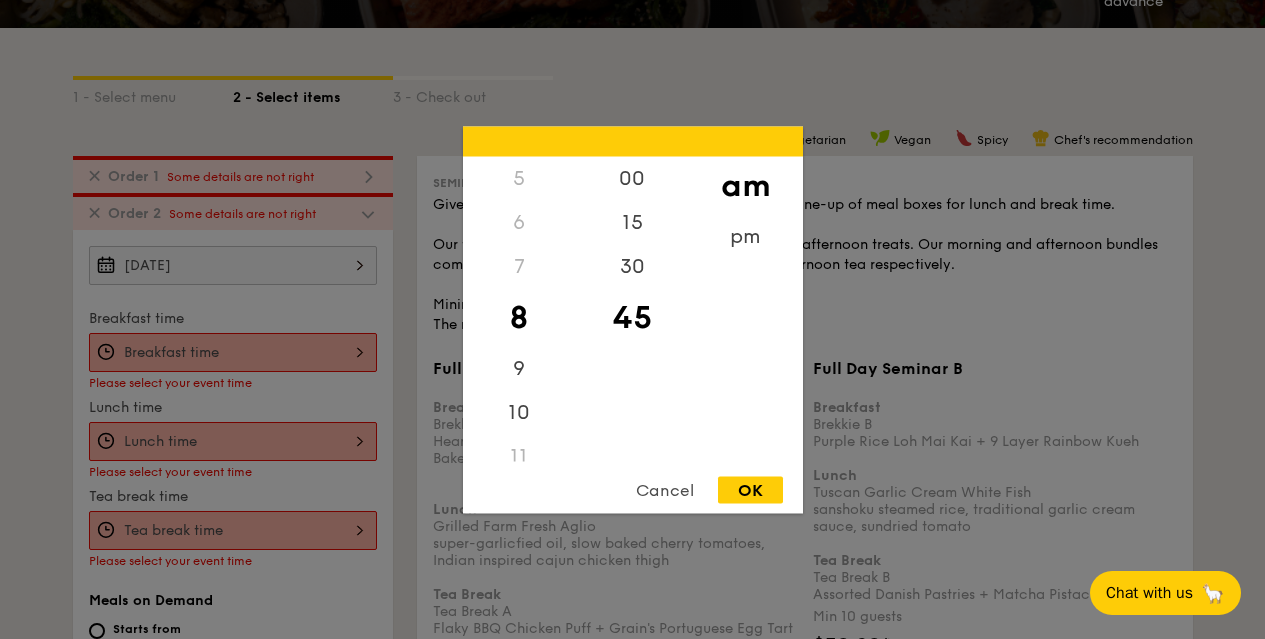 click on "OK" at bounding box center (750, 489) 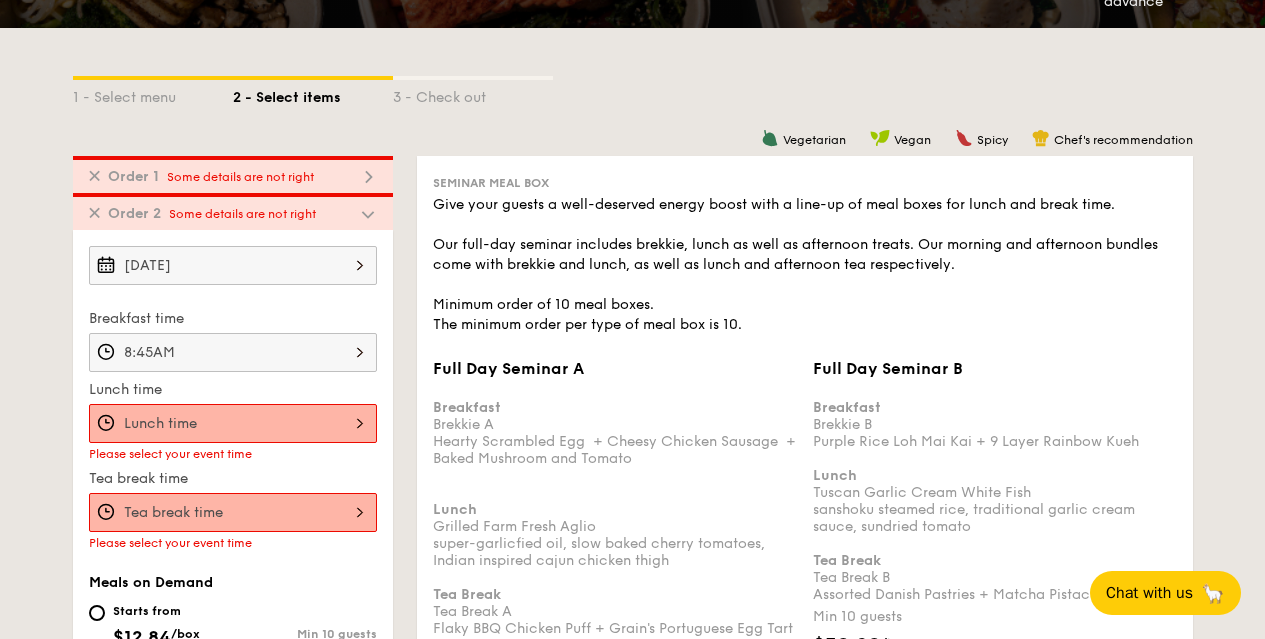 click on "Full Day Seminar A Breakfast Brekkie A Hearty Scrambled Egg  + Cheesy Chicken Sausage  + Baked Mushroom and Tomato Lunch Grilled Farm Fresh Aglio  super-garlicfied oil, slow baked cherry tomatoes, Indian inspired cajun chicken thigh Tea Break Tea Break A Flaky BBQ Chicken Puff + Grain's Portuguese Egg Tart + Pandan Kueh Salat
Min 10 guests
$30.90
/item
($33.68 w/ GST)
0" at bounding box center (233, 423) 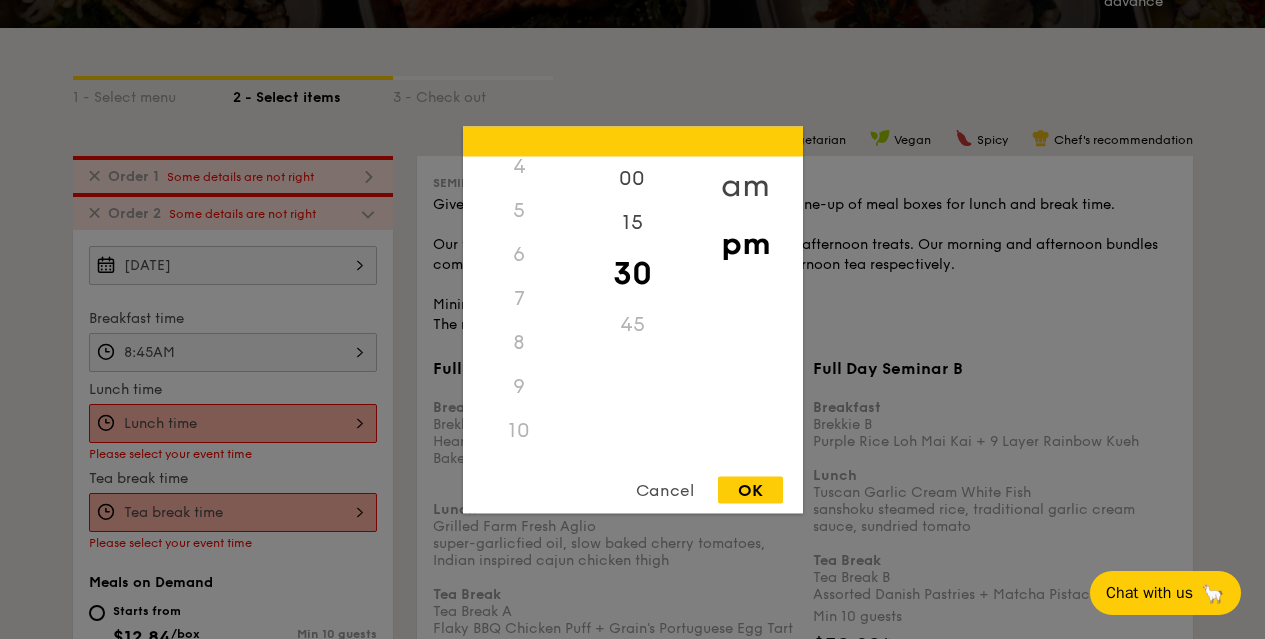 click on "am" at bounding box center [745, 185] 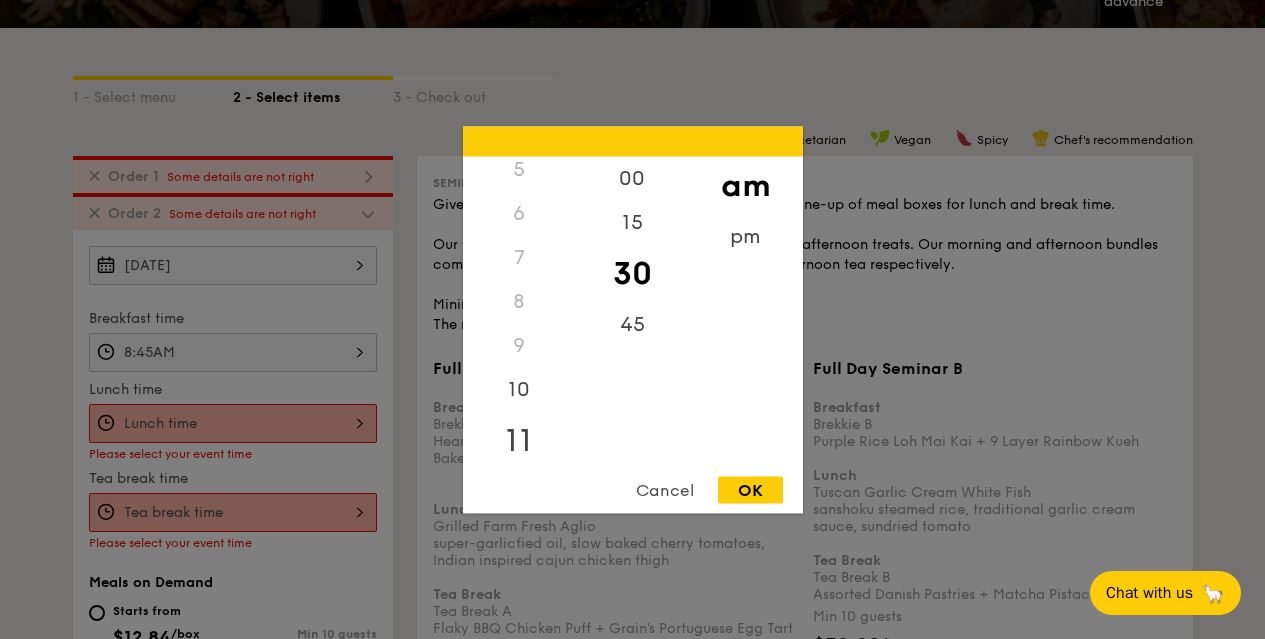 scroll, scrollTop: 235, scrollLeft: 0, axis: vertical 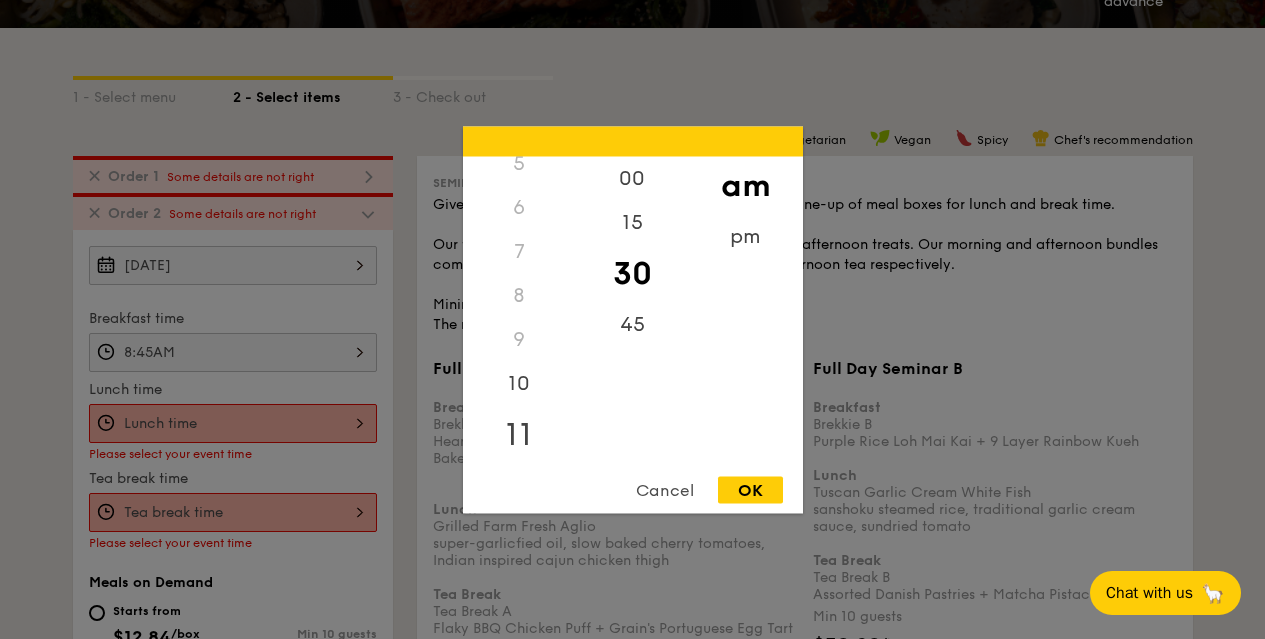 click on "11" at bounding box center [519, 434] 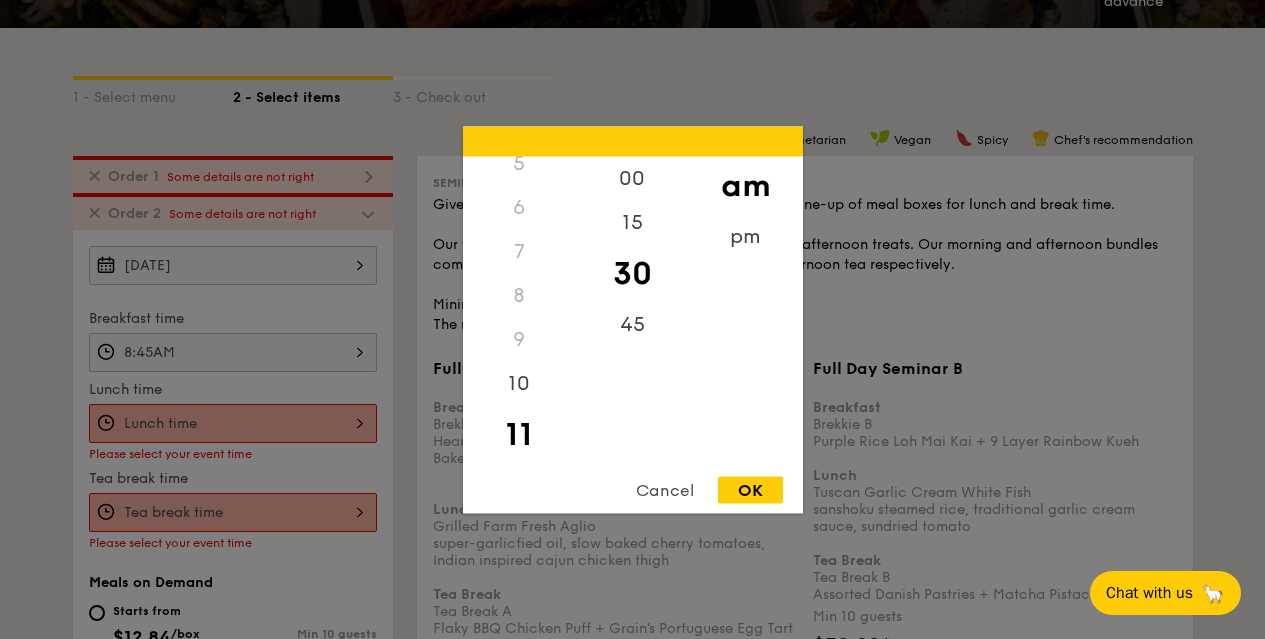 click on "OK" at bounding box center (750, 489) 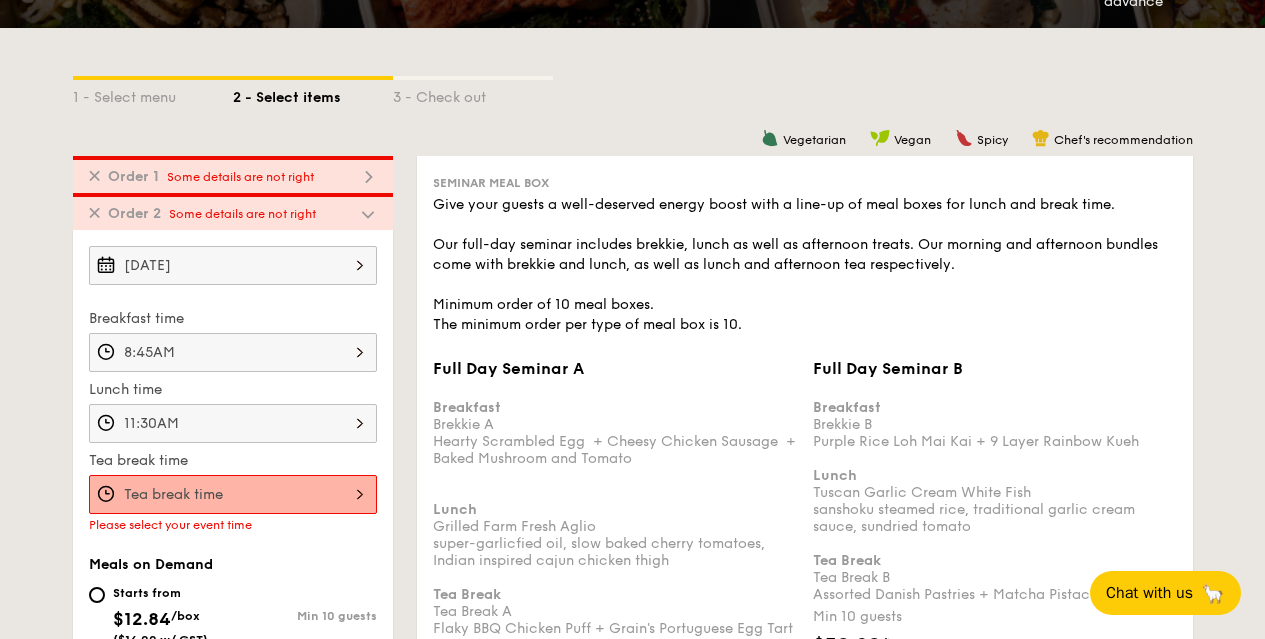 click on "Full Day Seminar A Breakfast Brekkie A Hearty Scrambled Egg  + Cheesy Chicken Sausage  + Baked Mushroom and Tomato Lunch Grilled Farm Fresh Aglio  super-garlicfied oil, slow baked cherry tomatoes, Indian inspired cajun chicken thigh Tea Break Tea Break A Flaky BBQ Chicken Puff + Grain's Portuguese Egg Tart + Pandan Kueh Salat
Min 10 guests
$30.90
/item
($33.68 w/ GST)
0" at bounding box center (233, 494) 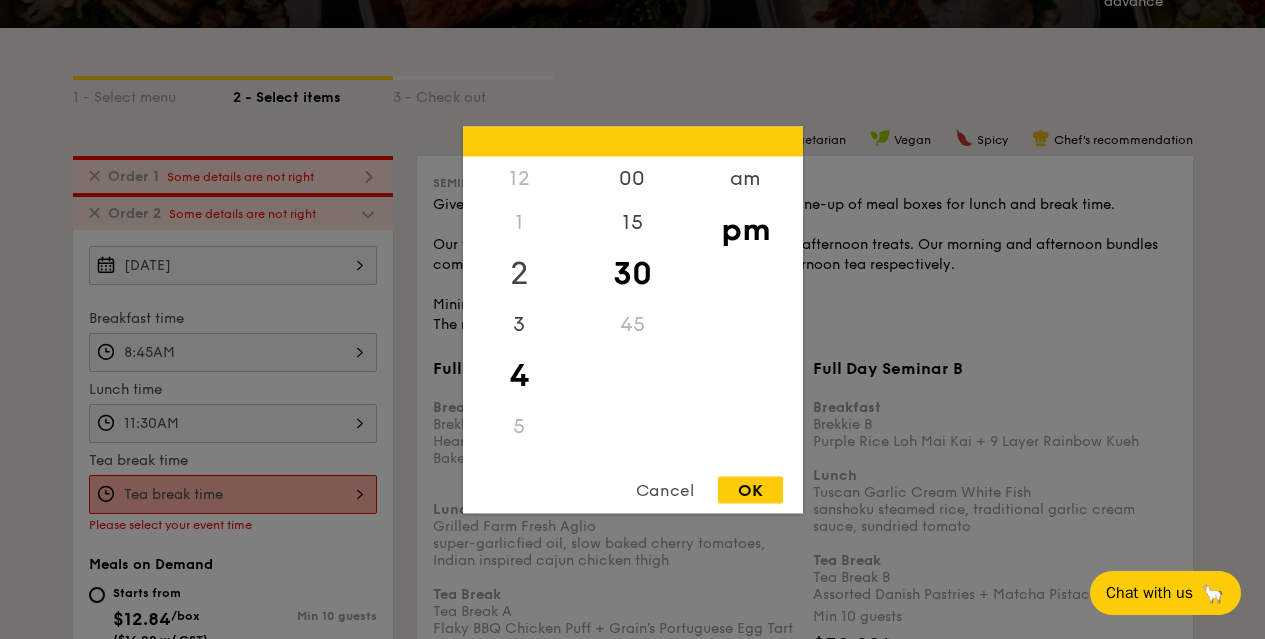 click on "2" at bounding box center [519, 273] 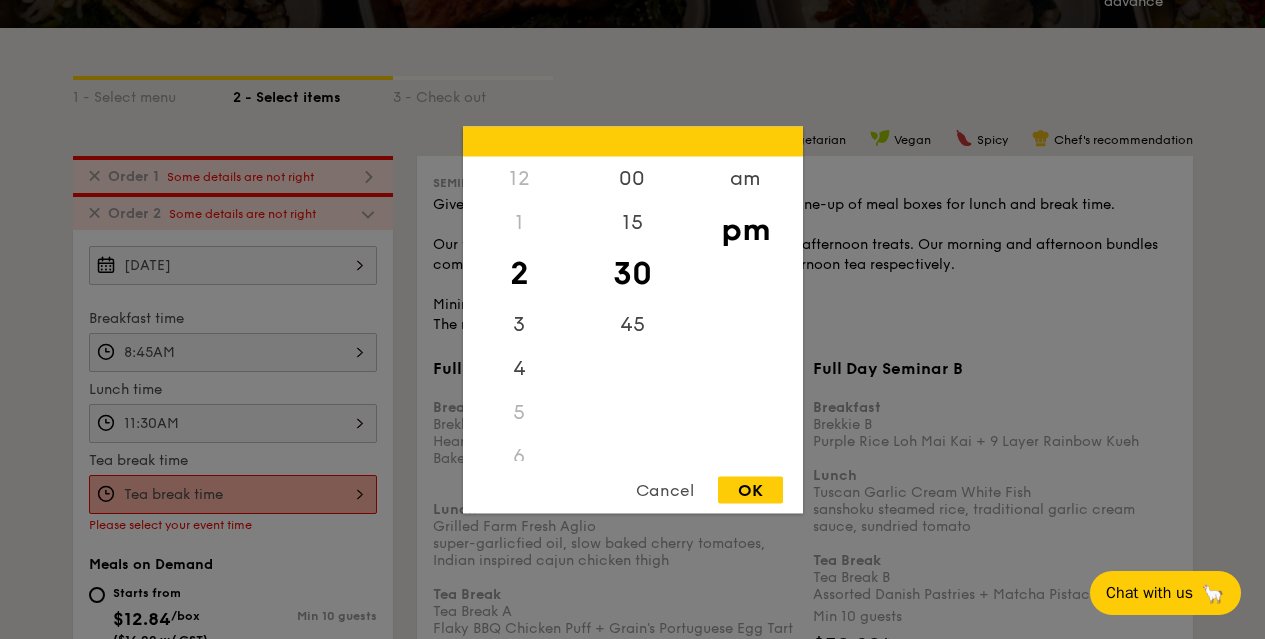 click on "OK" at bounding box center [750, 489] 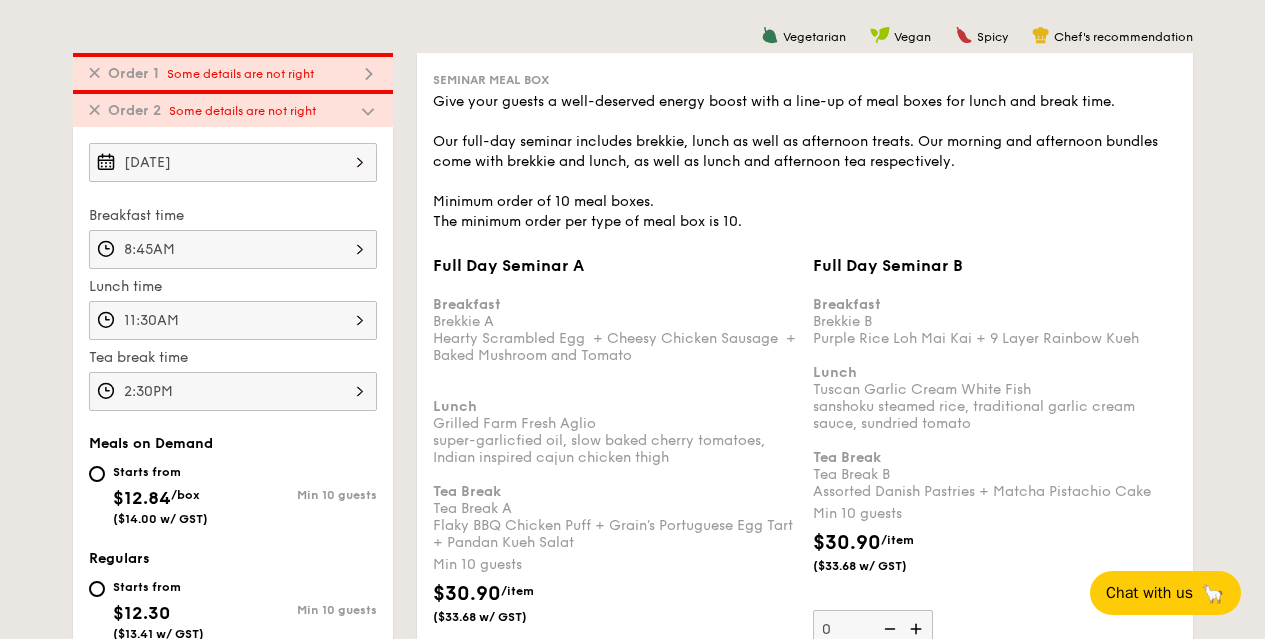 scroll, scrollTop: 390, scrollLeft: 0, axis: vertical 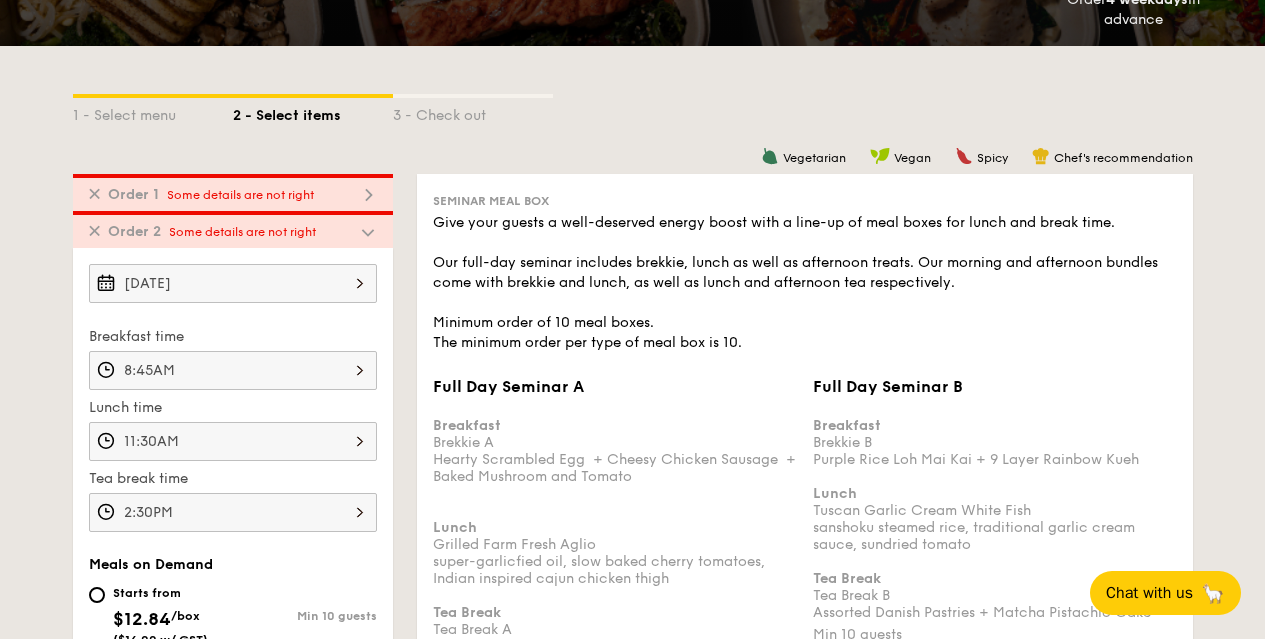 click at bounding box center [368, 195] 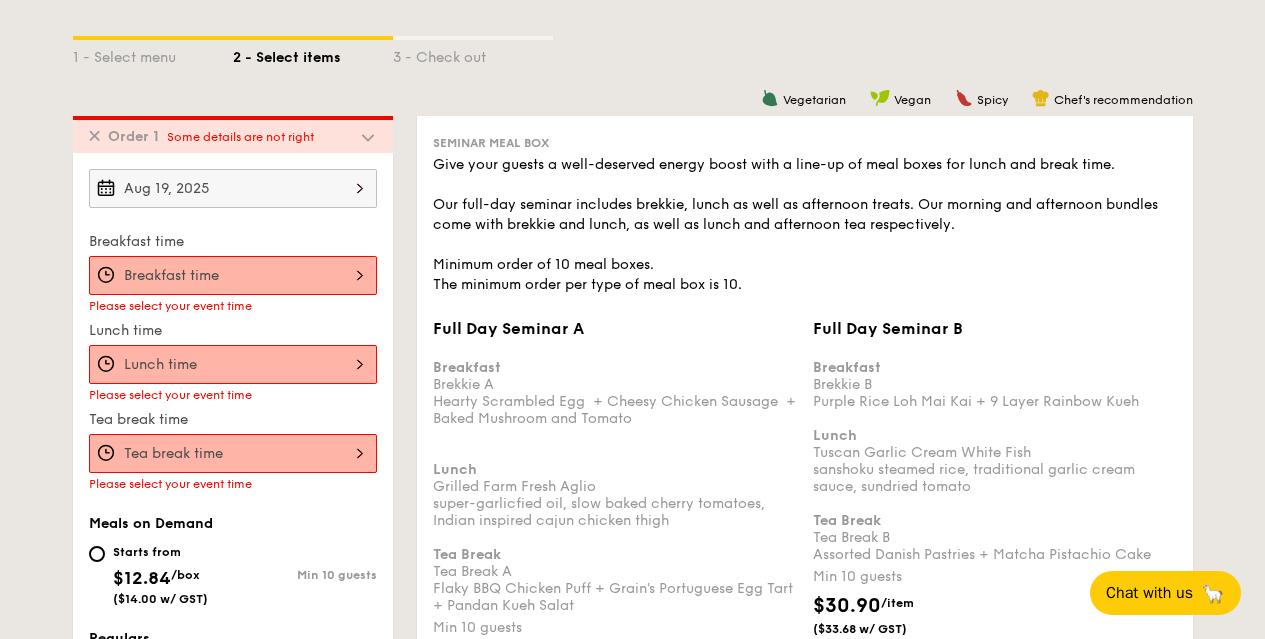 scroll, scrollTop: 534, scrollLeft: 0, axis: vertical 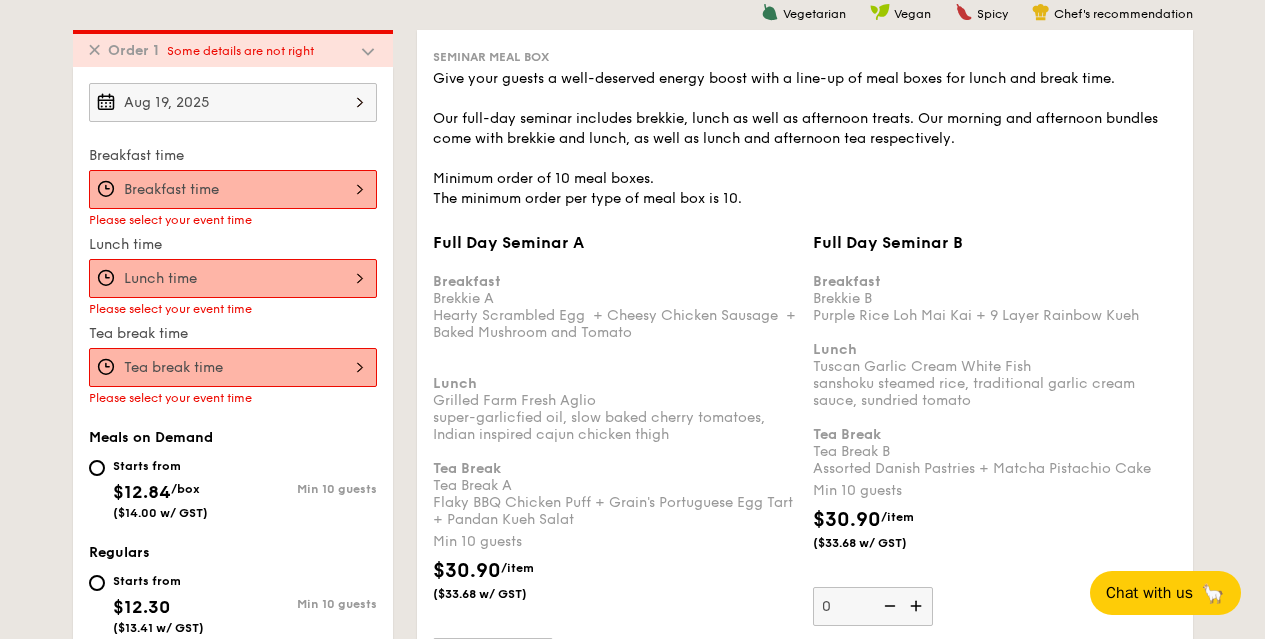 click on "Breakfast time
Please select your event time
Lunch time
Please select your event time
Tea break time
Please select your event time" at bounding box center (233, 275) 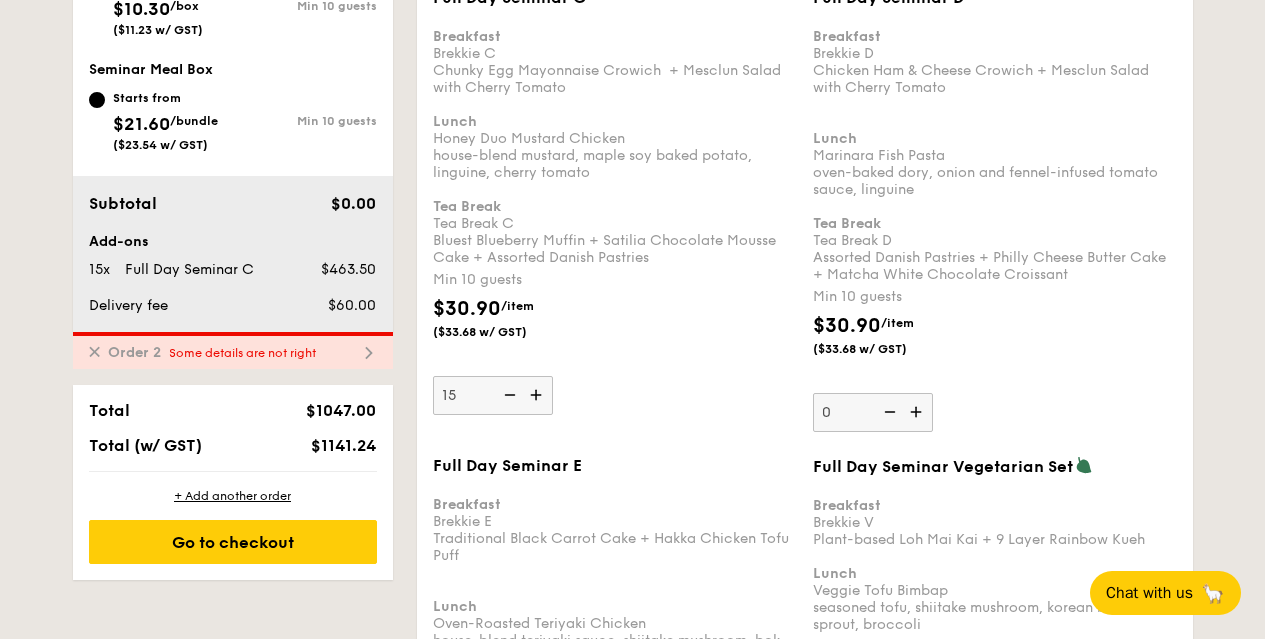 click on "✕
Order 2
Some details are not right" at bounding box center [233, 350] 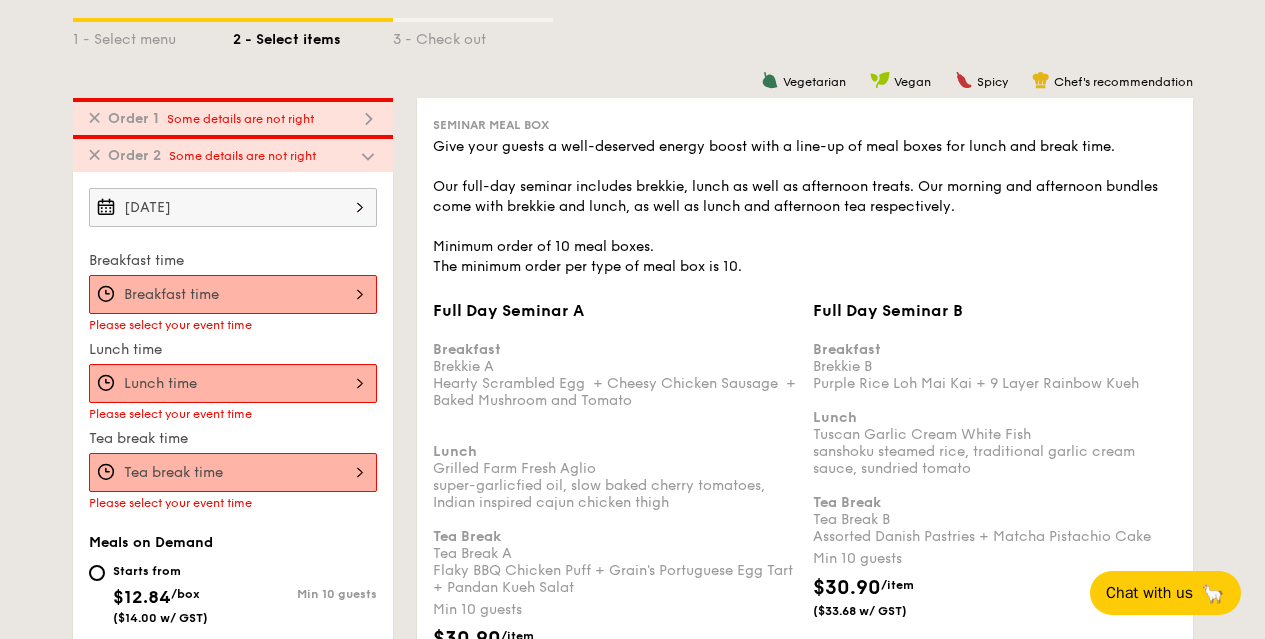 scroll, scrollTop: 463, scrollLeft: 0, axis: vertical 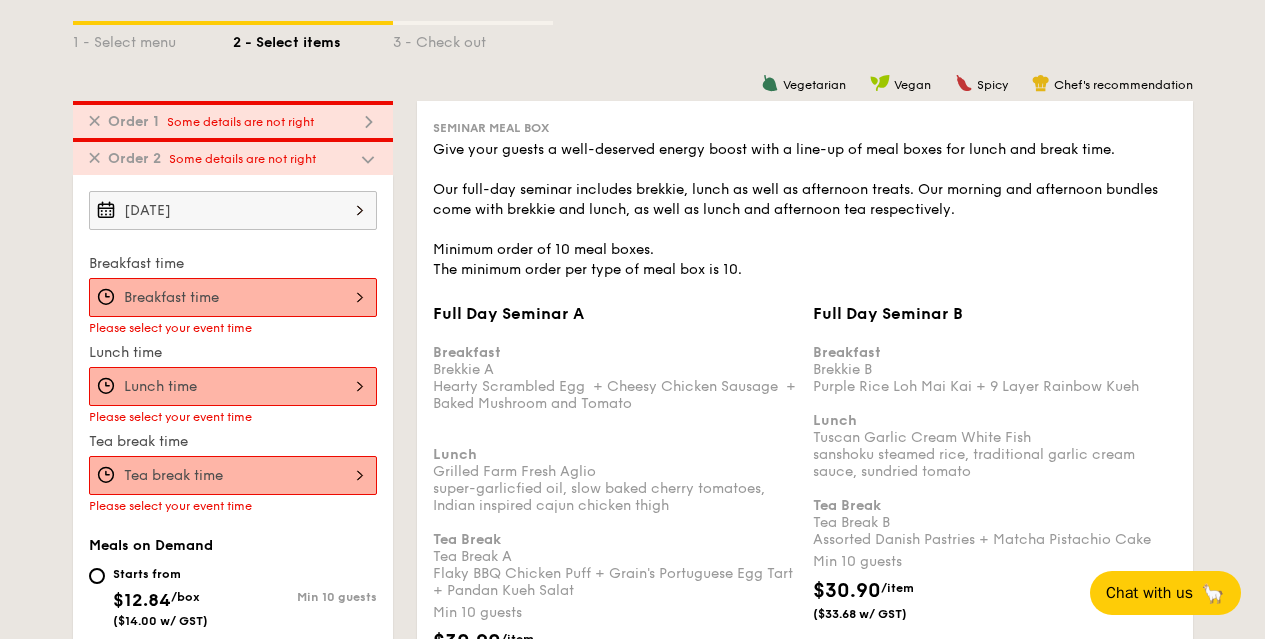 click on "✕
Order 1
Some details are not right" at bounding box center [233, 119] 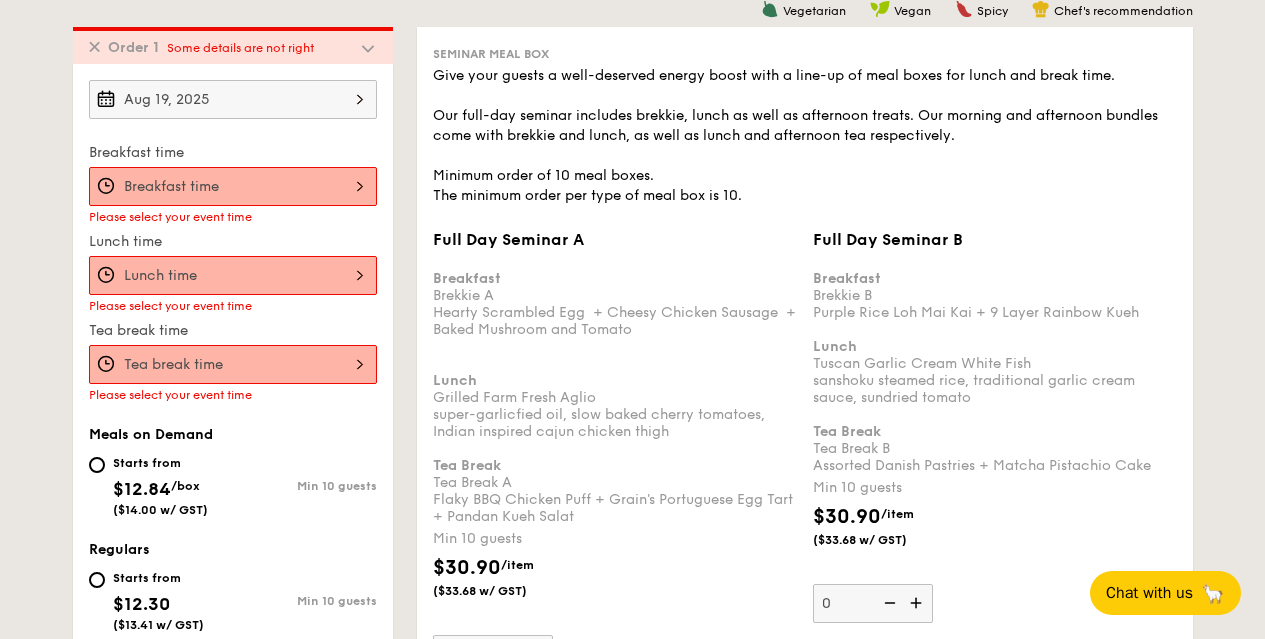 scroll, scrollTop: 532, scrollLeft: 0, axis: vertical 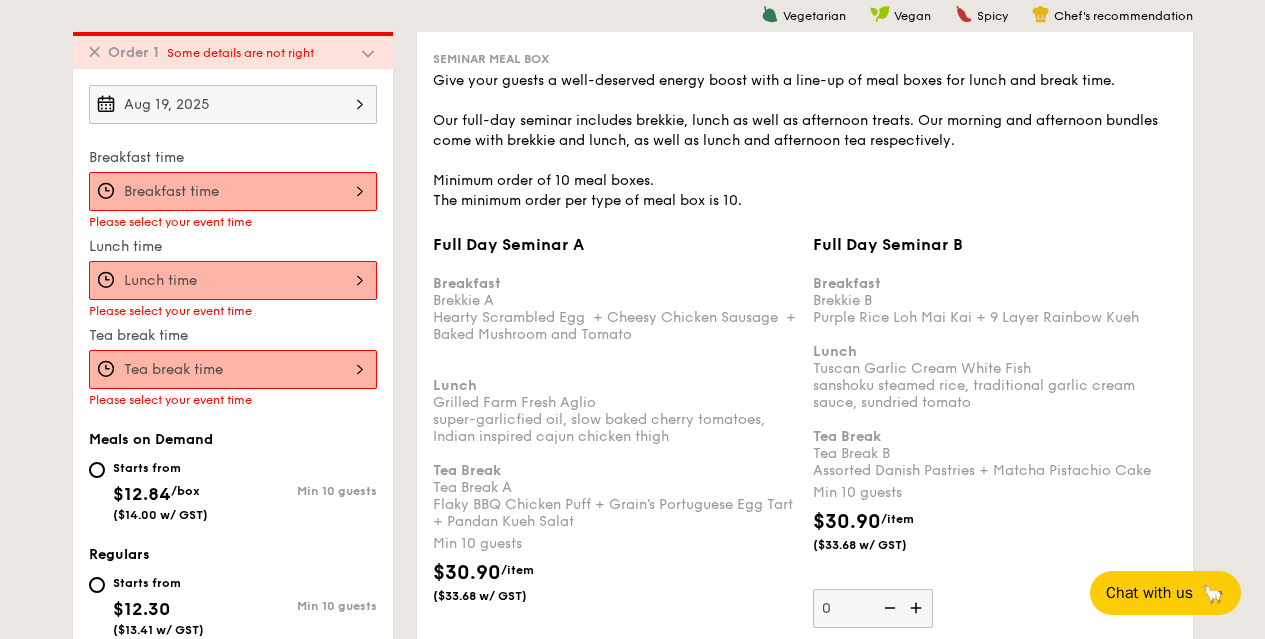 click on "Full Day Seminar A Breakfast Brekkie A Hearty Scrambled Egg  + Cheesy Chicken Sausage  + Baked Mushroom and Tomato Lunch Grilled Farm Fresh Aglio  super-garlicfied oil, slow baked cherry tomatoes, Indian inspired cajun chicken thigh Tea Break Tea Break A Flaky BBQ Chicken Puff + Grain's Portuguese Egg Tart + Pandan Kueh Salat
Min 10 guests
$30.90
/item
($33.68 w/ GST)
0" at bounding box center (233, 191) 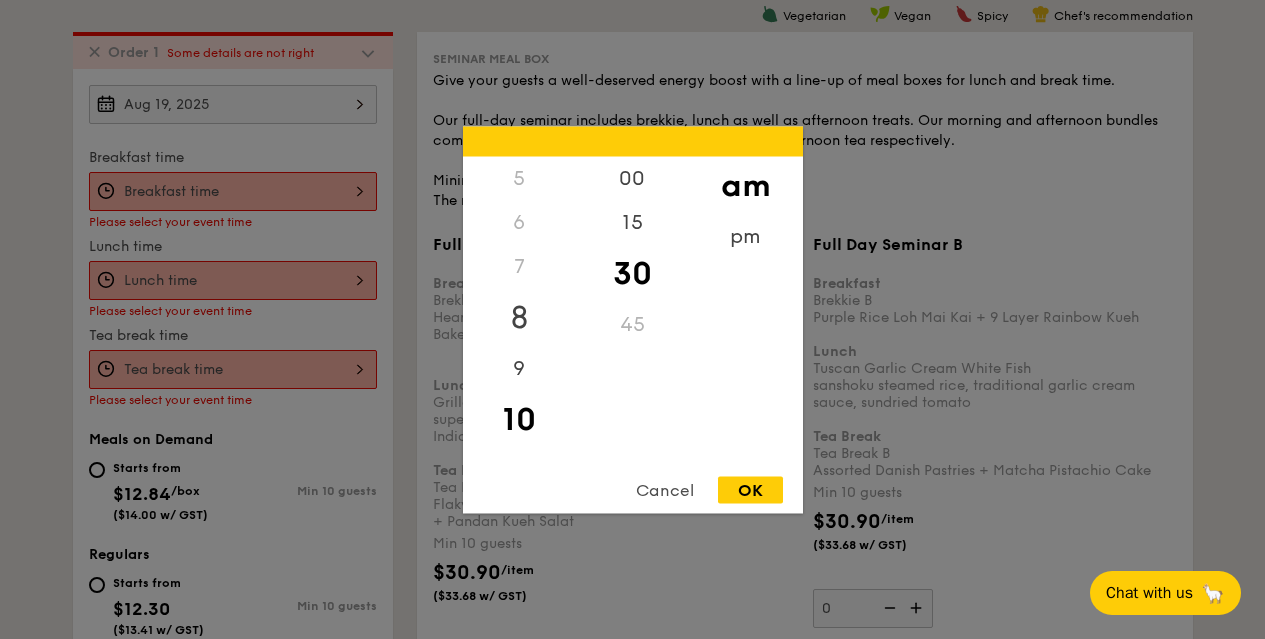 click on "8" at bounding box center [519, 317] 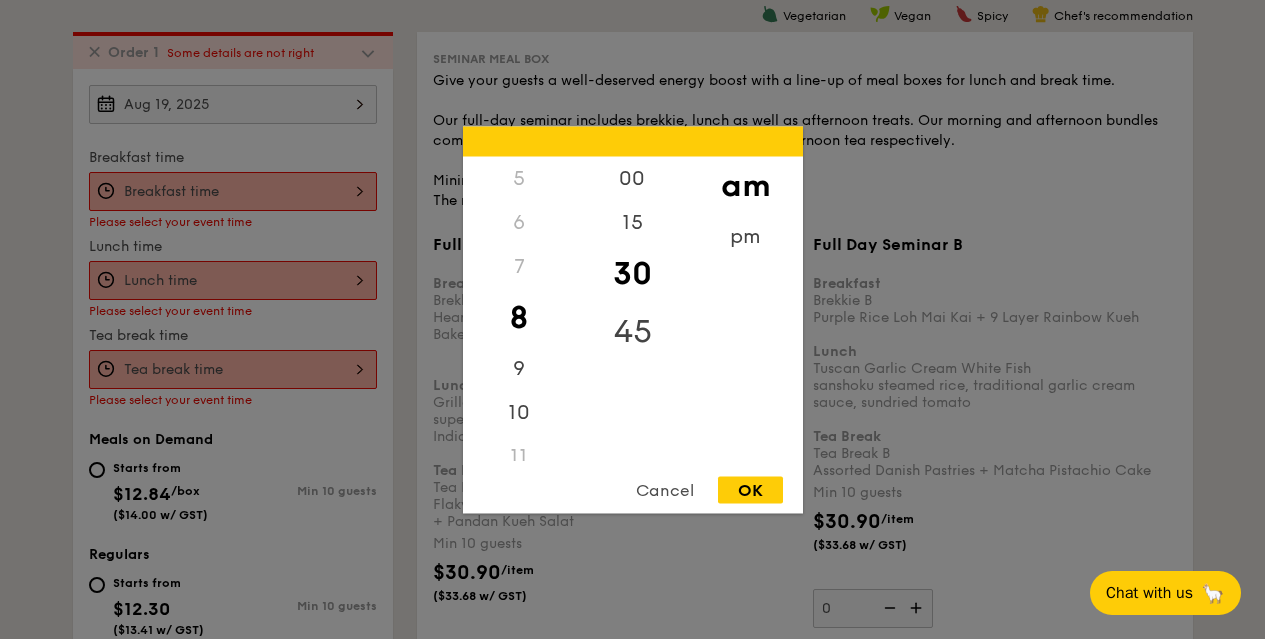 click on "45" at bounding box center (632, 331) 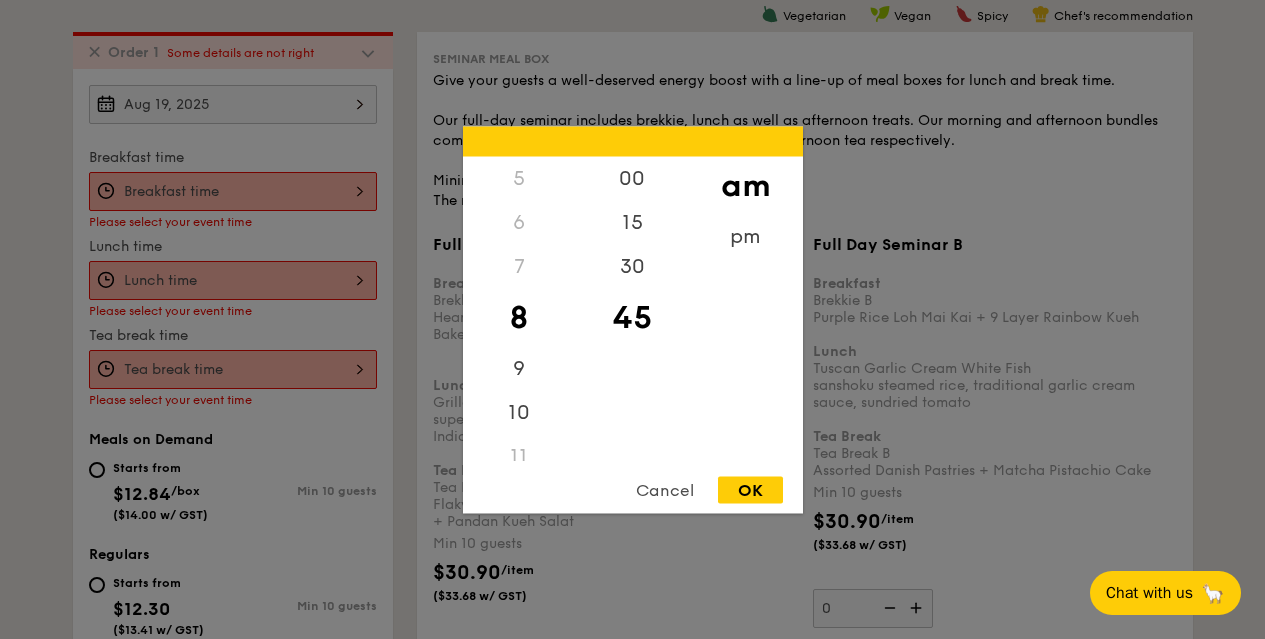 click on "OK" at bounding box center [750, 489] 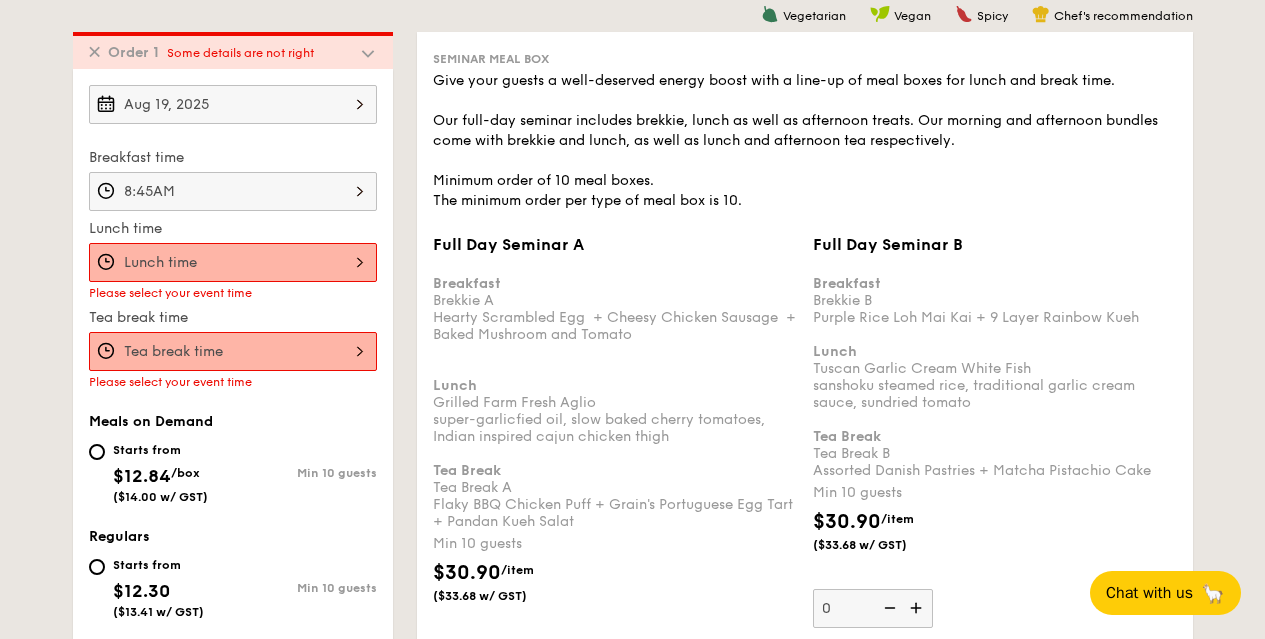 click on "Full Day Seminar A Breakfast Brekkie A Hearty Scrambled Egg  + Cheesy Chicken Sausage  + Baked Mushroom and Tomato Lunch Grilled Farm Fresh Aglio  super-garlicfied oil, slow baked cherry tomatoes, Indian inspired cajun chicken thigh Tea Break Tea Break A Flaky BBQ Chicken Puff + Grain's Portuguese Egg Tart + Pandan Kueh Salat
Min 10 guests
$30.90
/item
($33.68 w/ GST)
0" at bounding box center (233, 262) 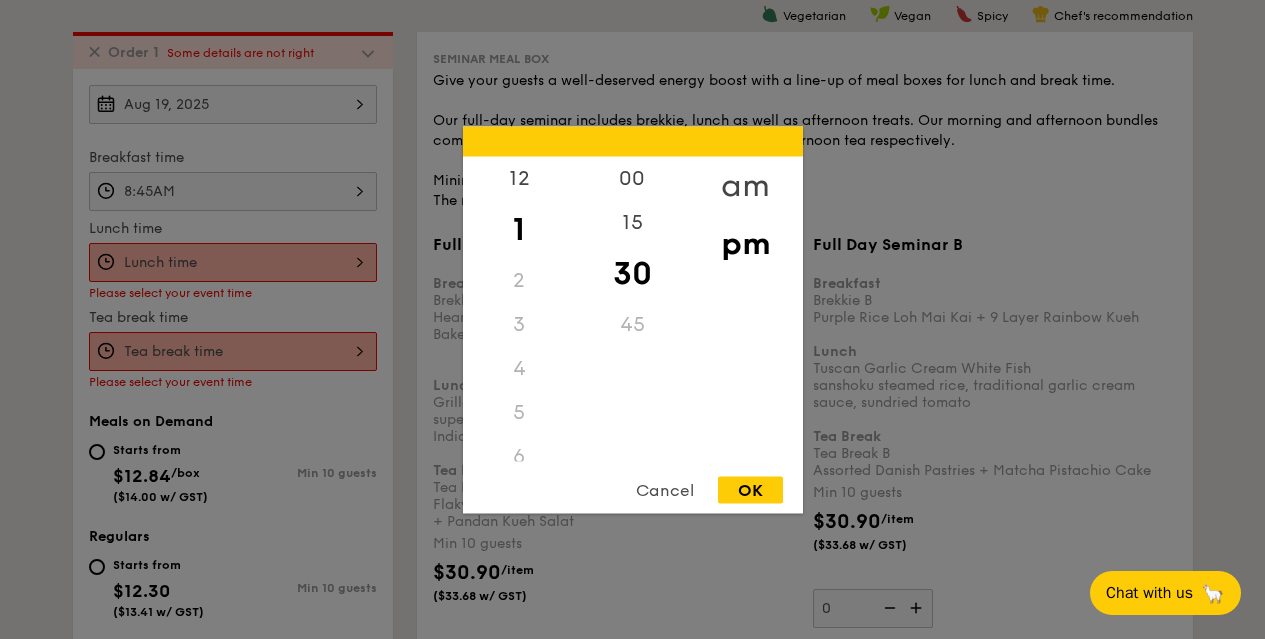 click on "am" at bounding box center (745, 185) 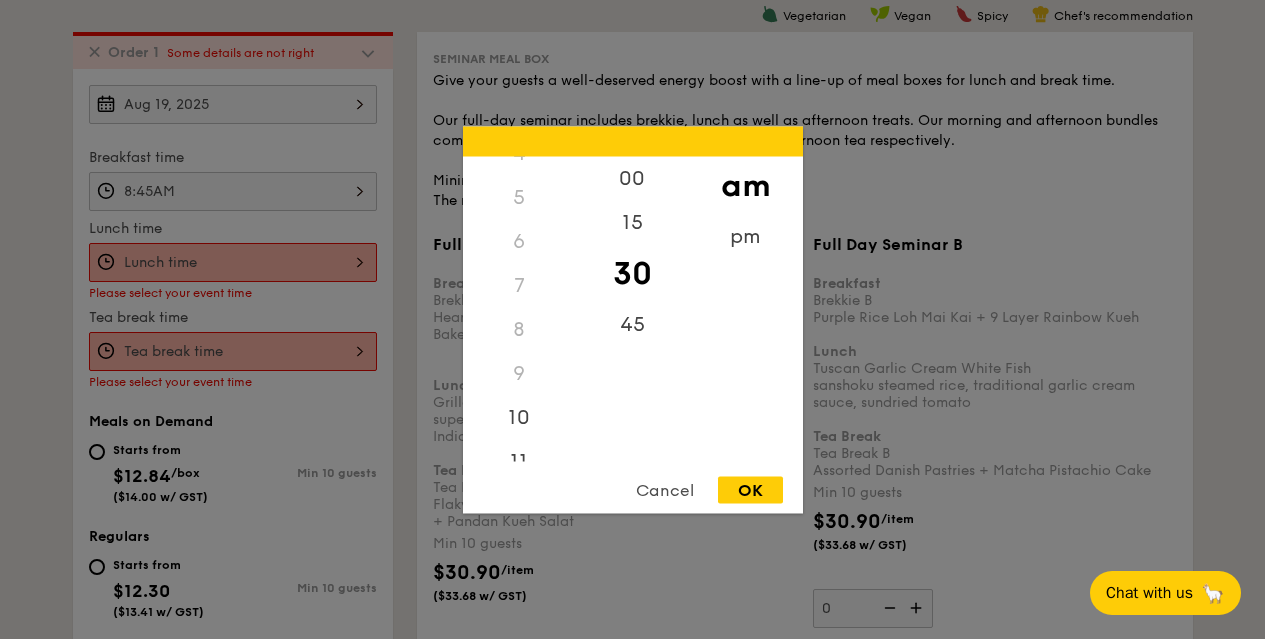 scroll, scrollTop: 202, scrollLeft: 0, axis: vertical 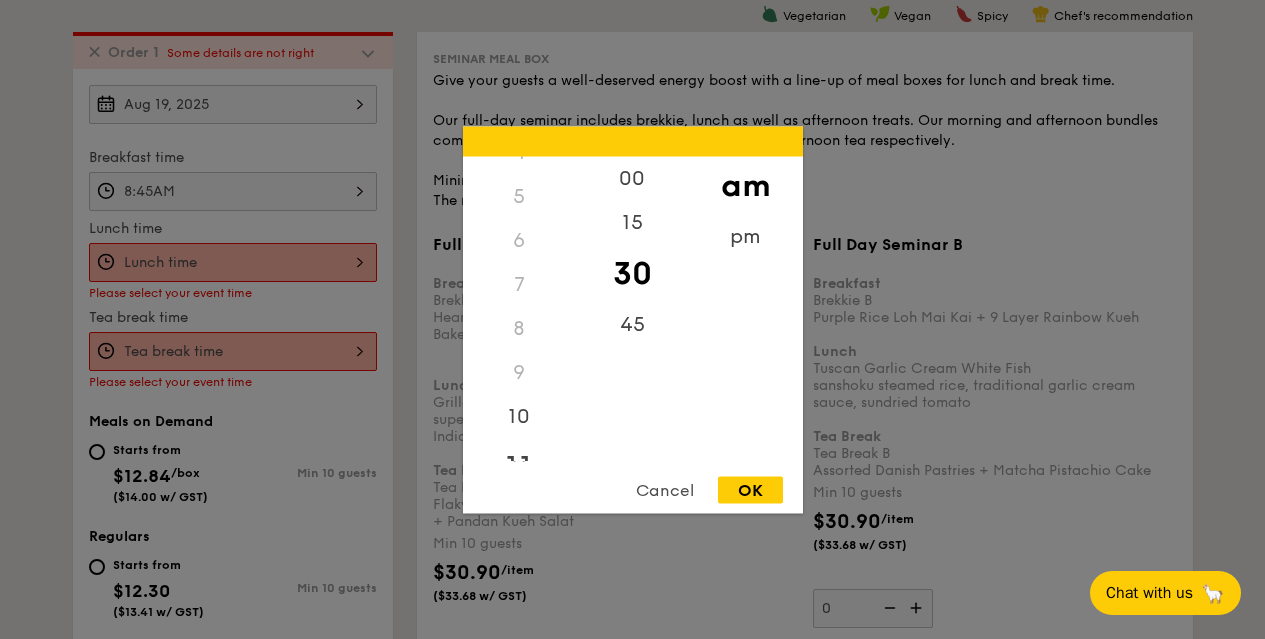 click on "11" at bounding box center (519, 467) 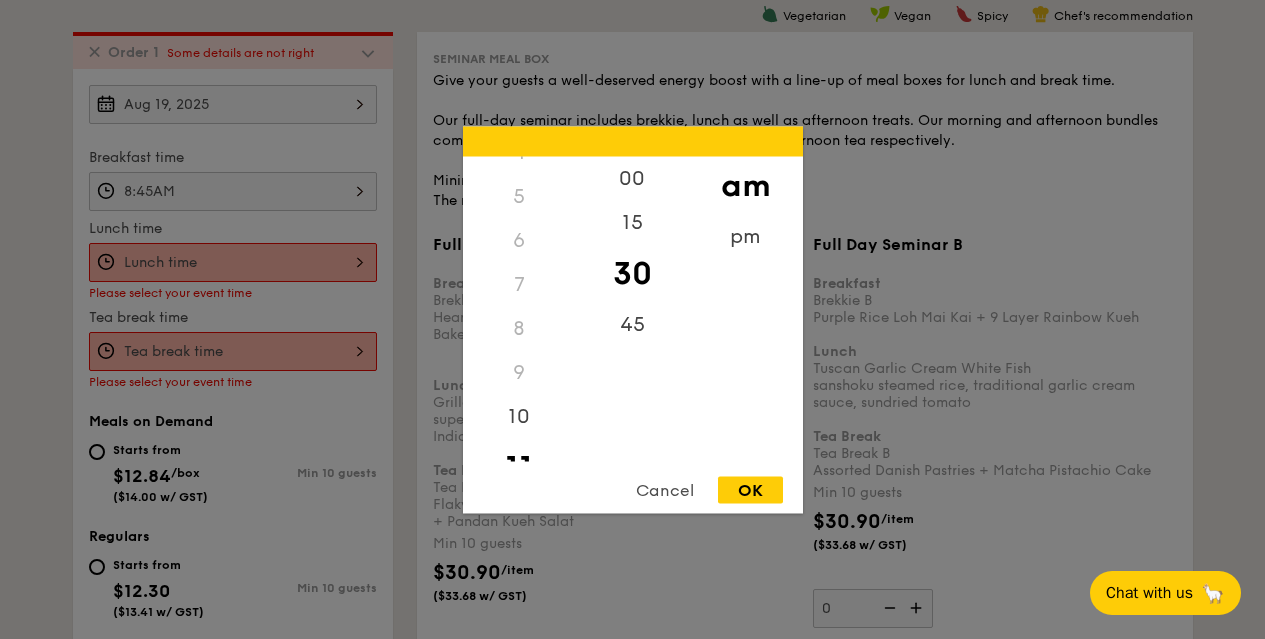 click on "OK" at bounding box center [750, 489] 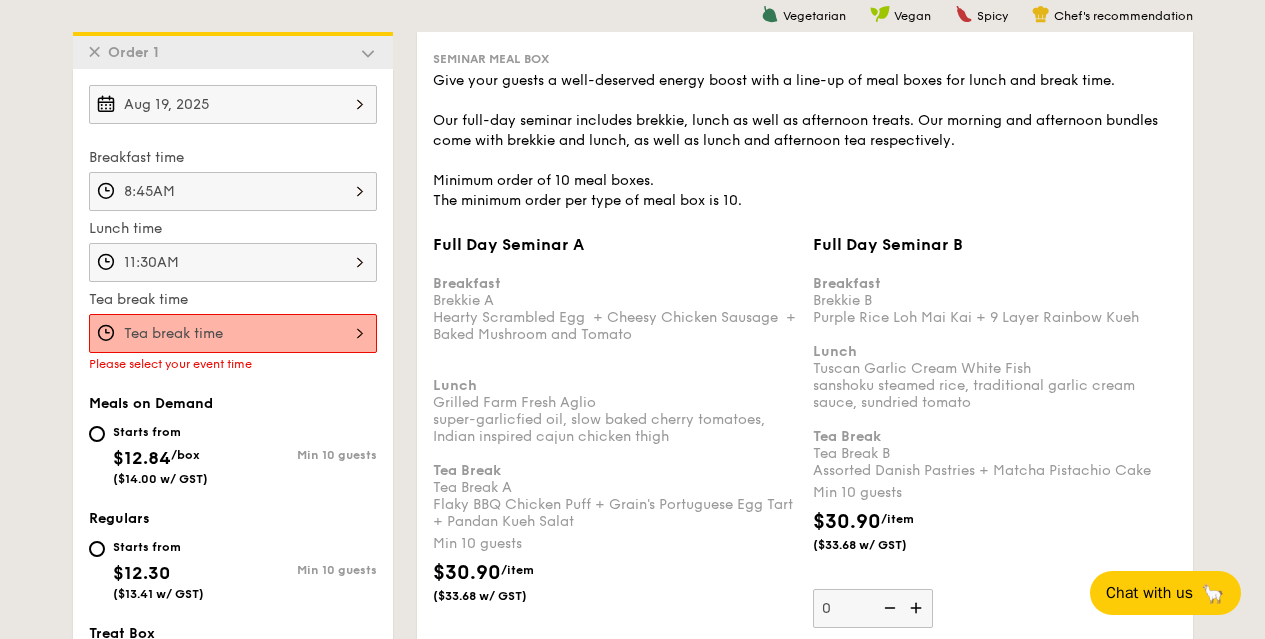 click on "Full Day Seminar A Breakfast Brekkie A Hearty Scrambled Egg  + Cheesy Chicken Sausage  + Baked Mushroom and Tomato Lunch Grilled Farm Fresh Aglio  super-garlicfied oil, slow baked cherry tomatoes, Indian inspired cajun chicken thigh Tea Break Tea Break A Flaky BBQ Chicken Puff + Grain's Portuguese Egg Tart + Pandan Kueh Salat
Min 10 guests
$30.90
/item
($33.68 w/ GST)
0" at bounding box center [233, 333] 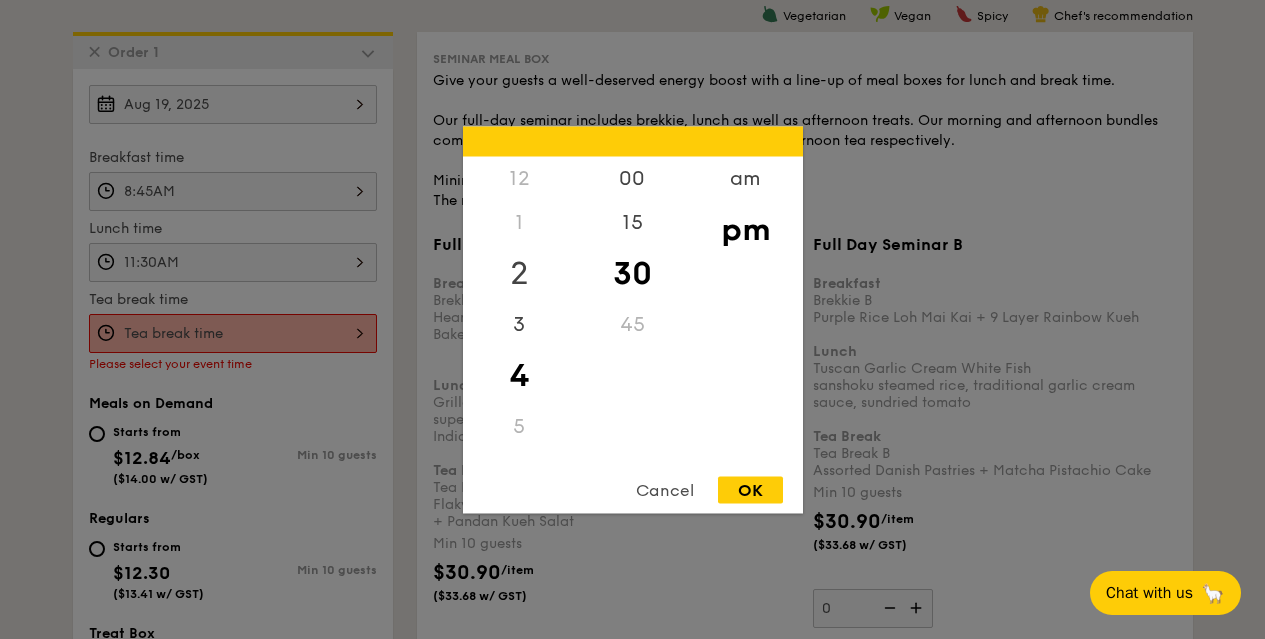 click on "2" at bounding box center [519, 273] 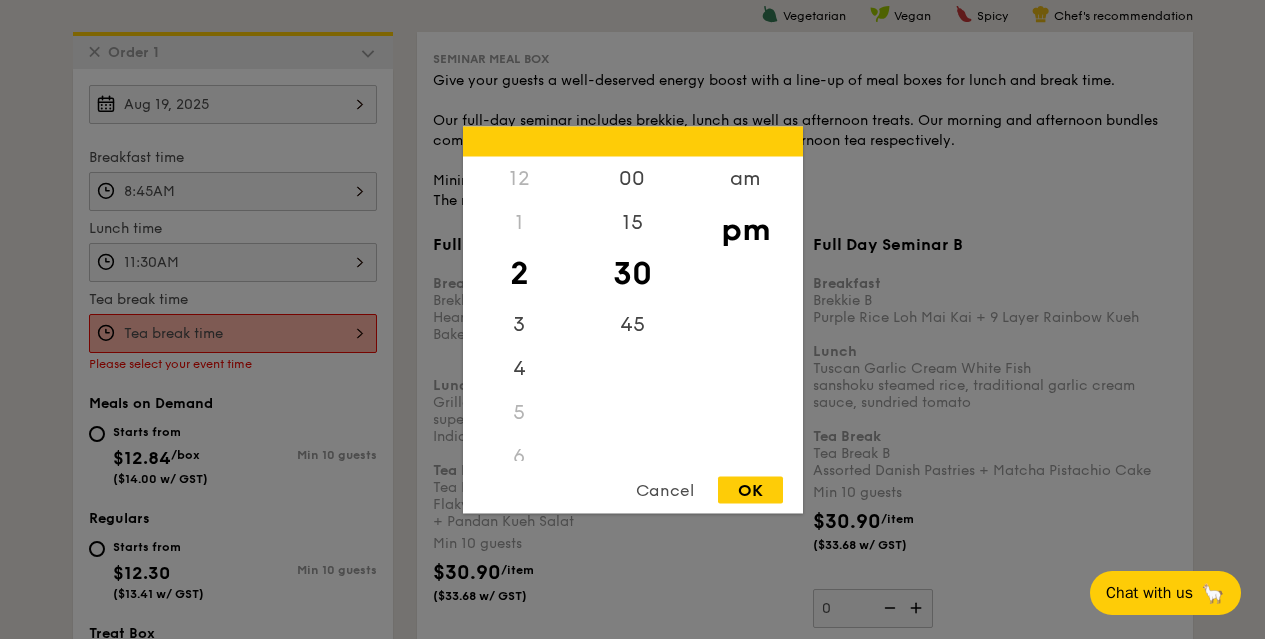 click on "OK" at bounding box center [750, 489] 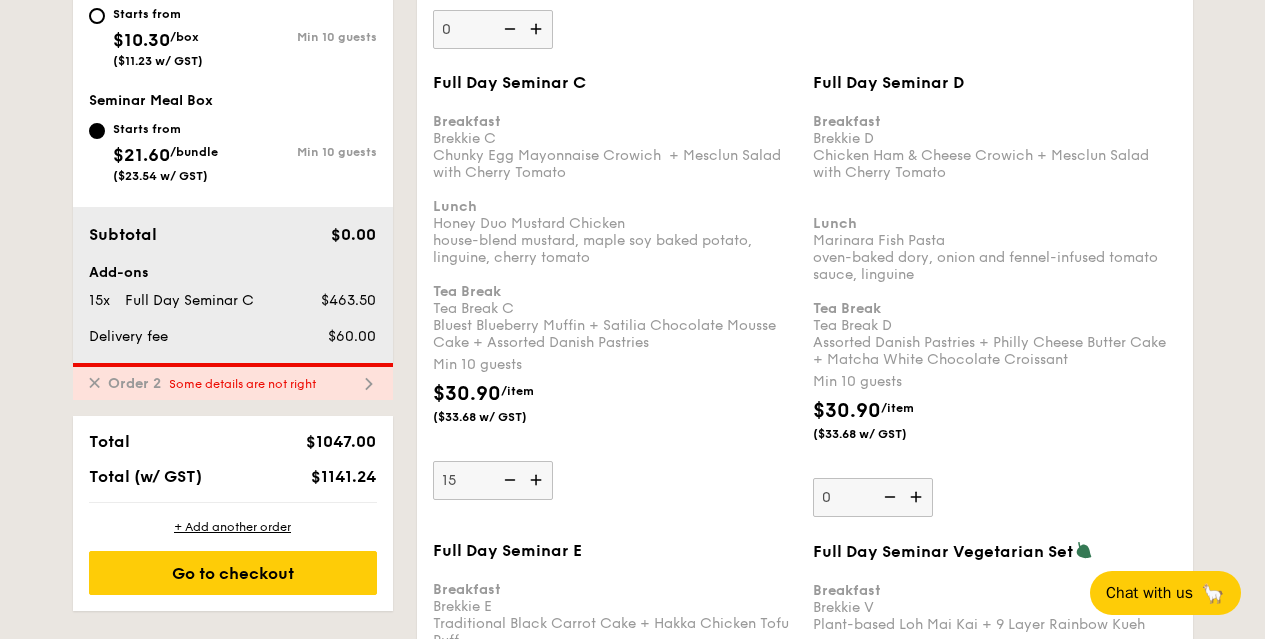 scroll, scrollTop: 1164, scrollLeft: 0, axis: vertical 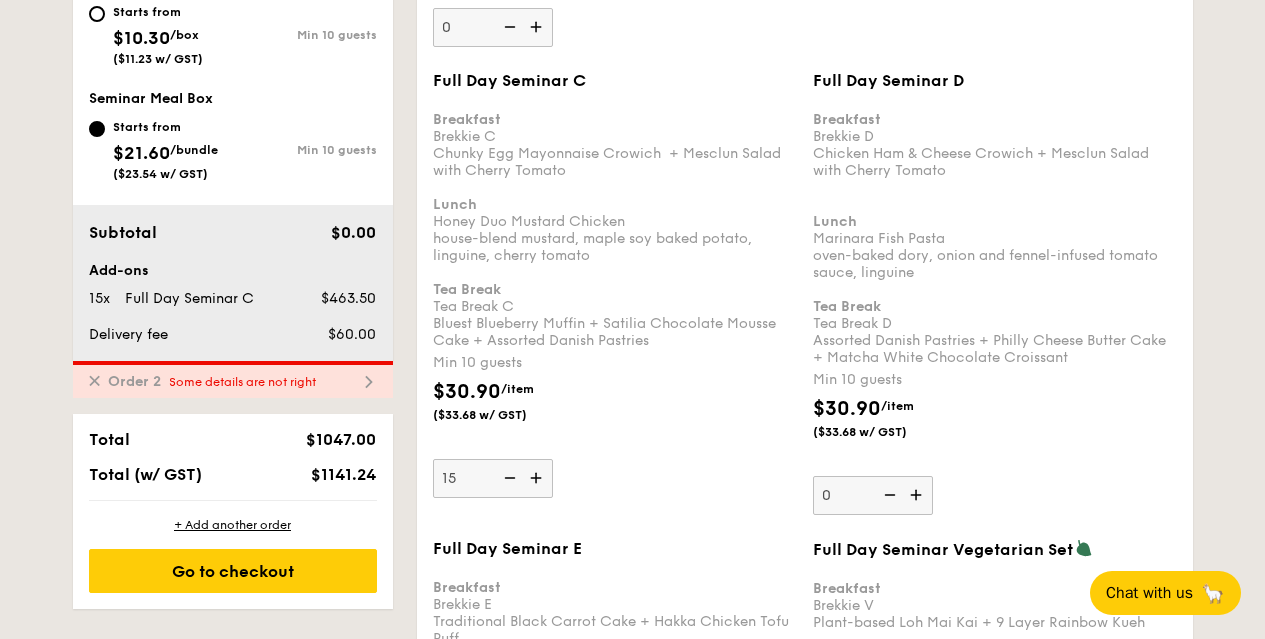 click on "✕
Order 2
Some details are not right" at bounding box center [233, 379] 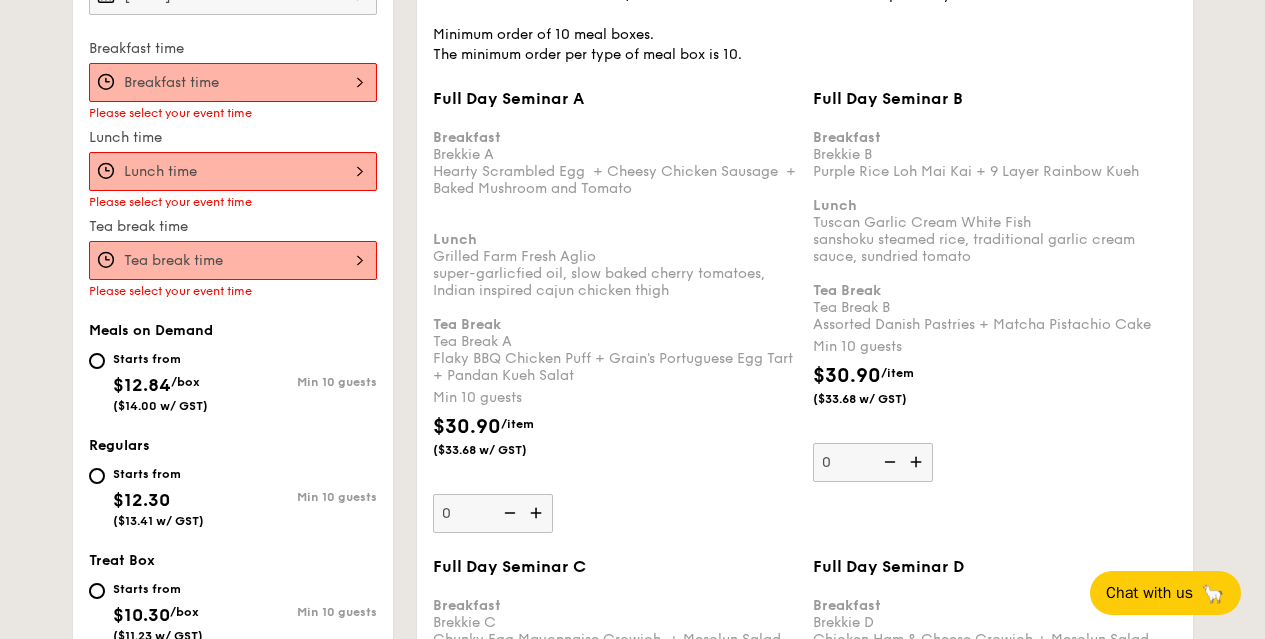 scroll, scrollTop: 571, scrollLeft: 0, axis: vertical 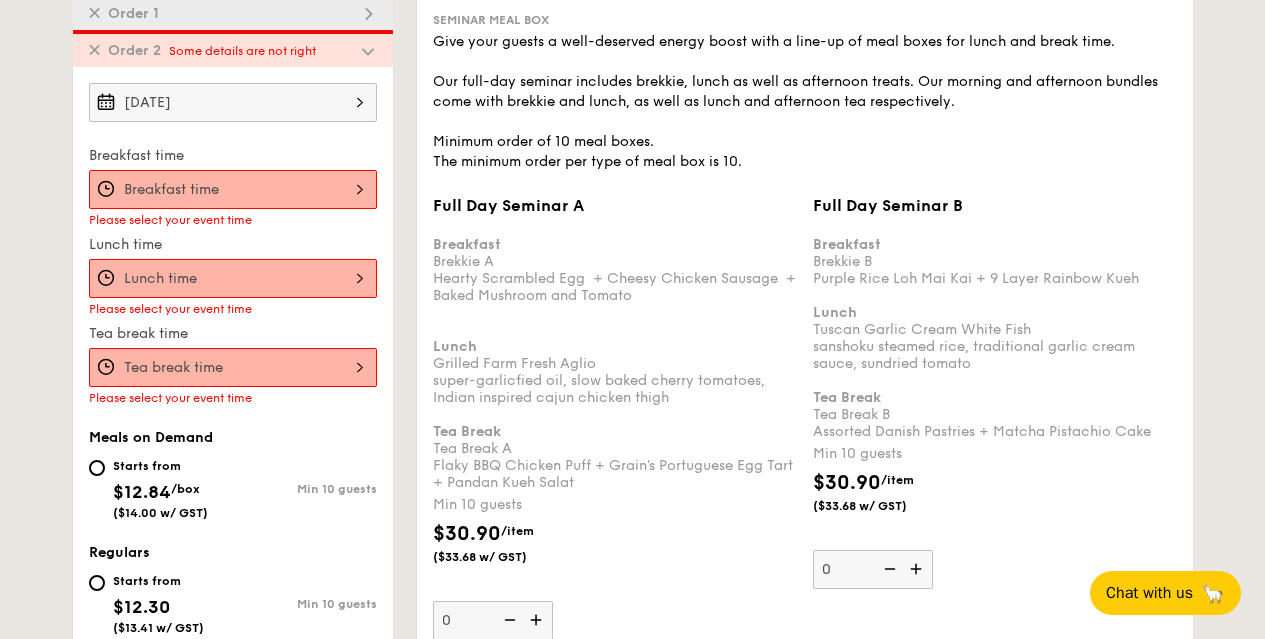 click on "Full Day Seminar A Breakfast Brekkie A Hearty Scrambled Egg  + Cheesy Chicken Sausage  + Baked Mushroom and Tomato Lunch Grilled Farm Fresh Aglio  super-garlicfied oil, slow baked cherry tomatoes, Indian inspired cajun chicken thigh Tea Break Tea Break A Flaky BBQ Chicken Puff + Grain's Portuguese Egg Tart + Pandan Kueh Salat
Min 10 guests
$30.90
/item
($33.68 w/ GST)
0" at bounding box center (233, 189) 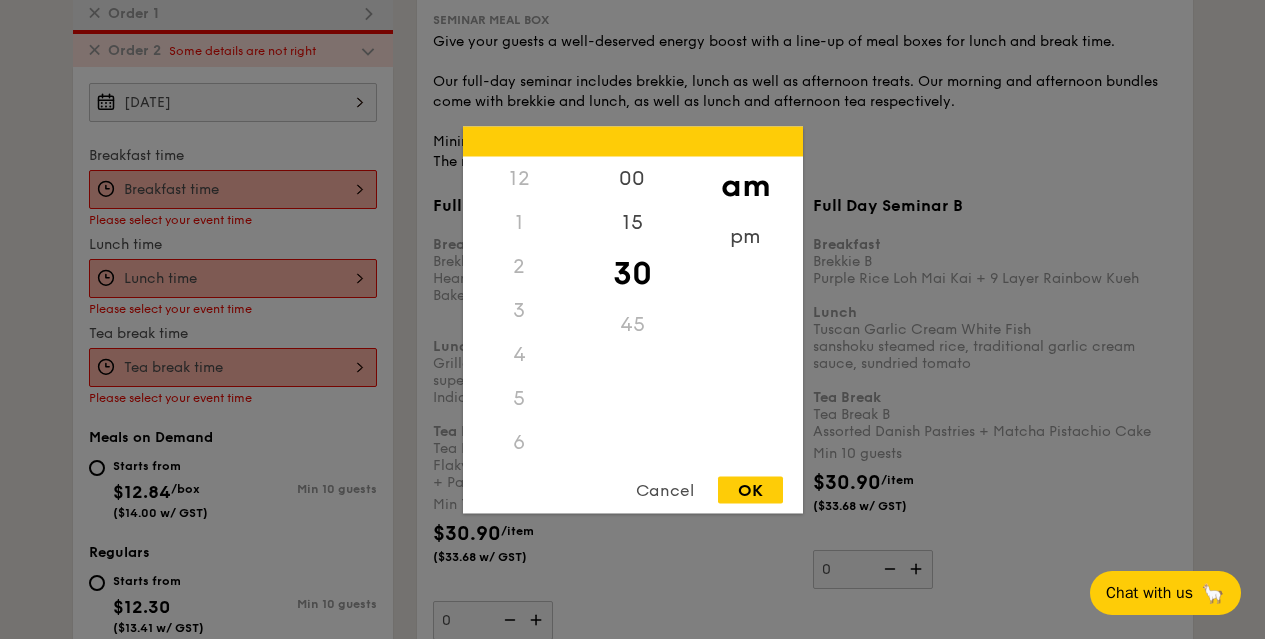 scroll, scrollTop: 220, scrollLeft: 0, axis: vertical 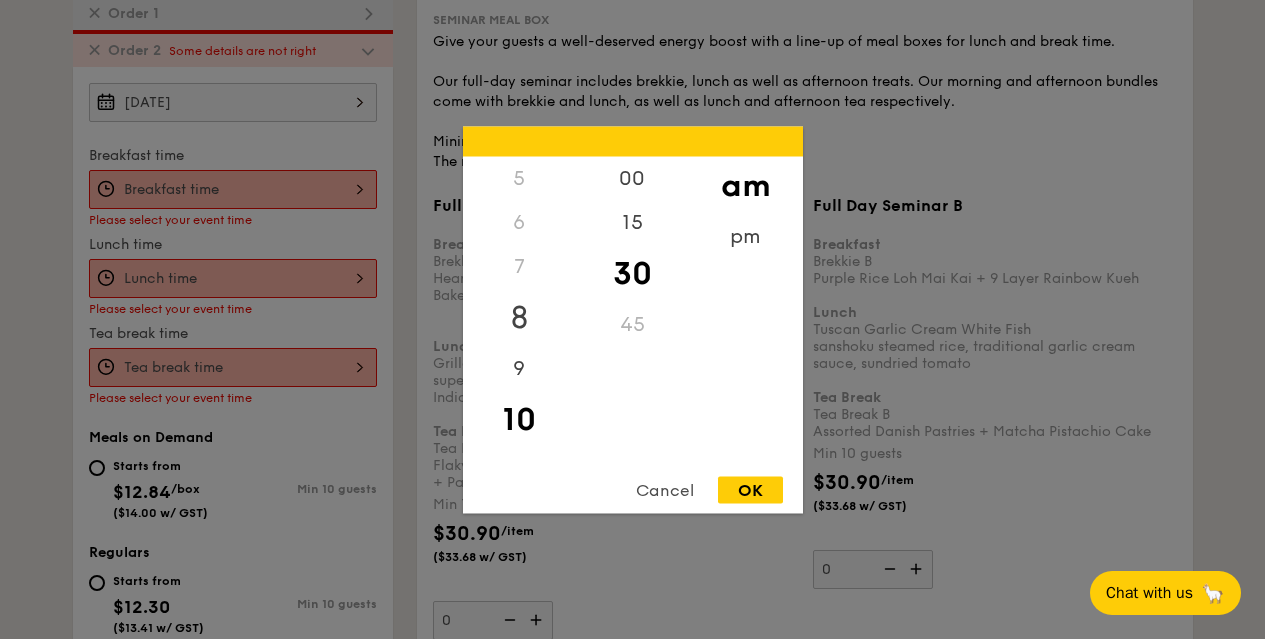 click on "8" at bounding box center (519, 317) 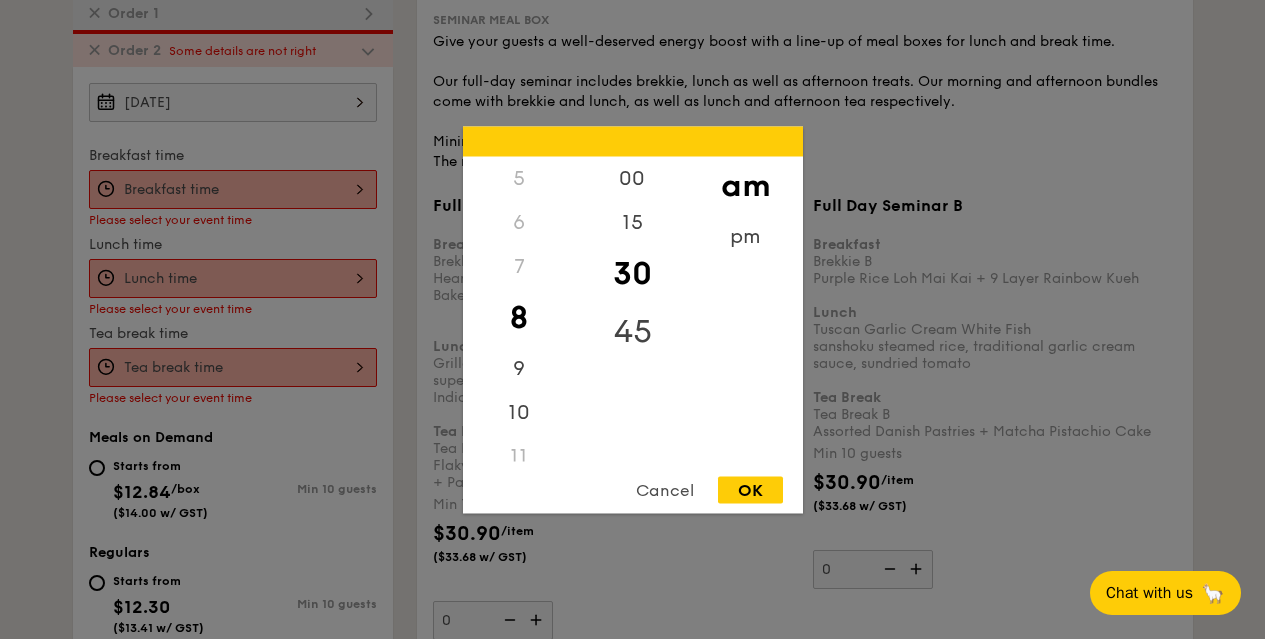 click on "45" at bounding box center (632, 331) 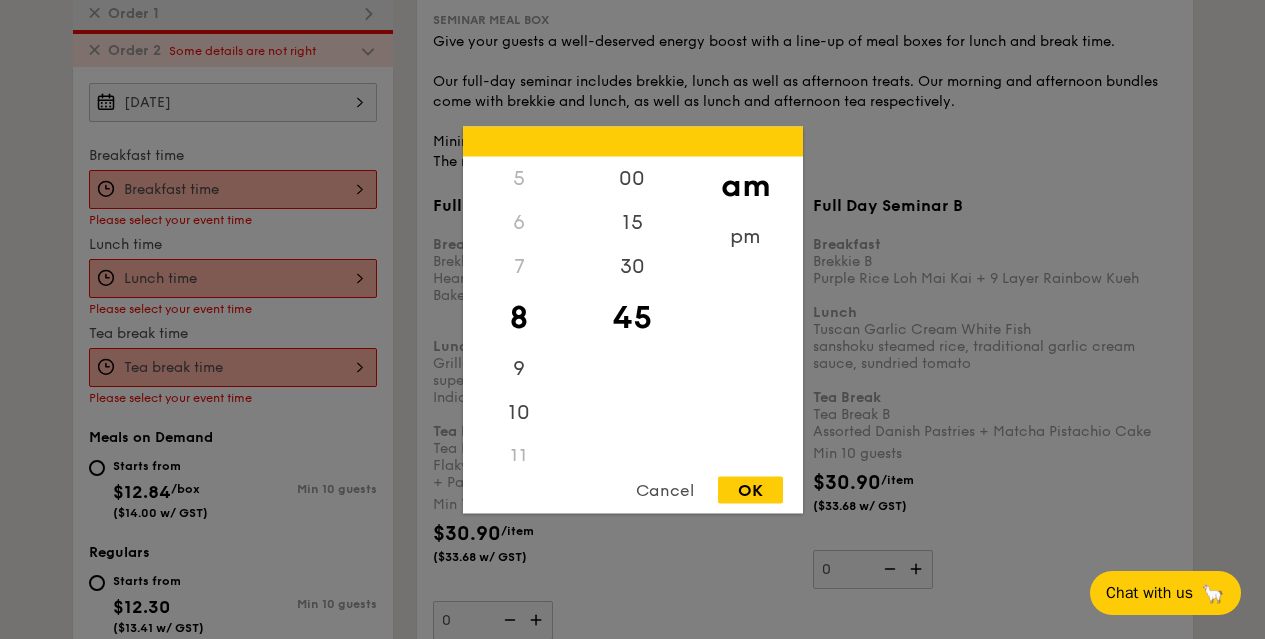 click on "OK" at bounding box center [750, 489] 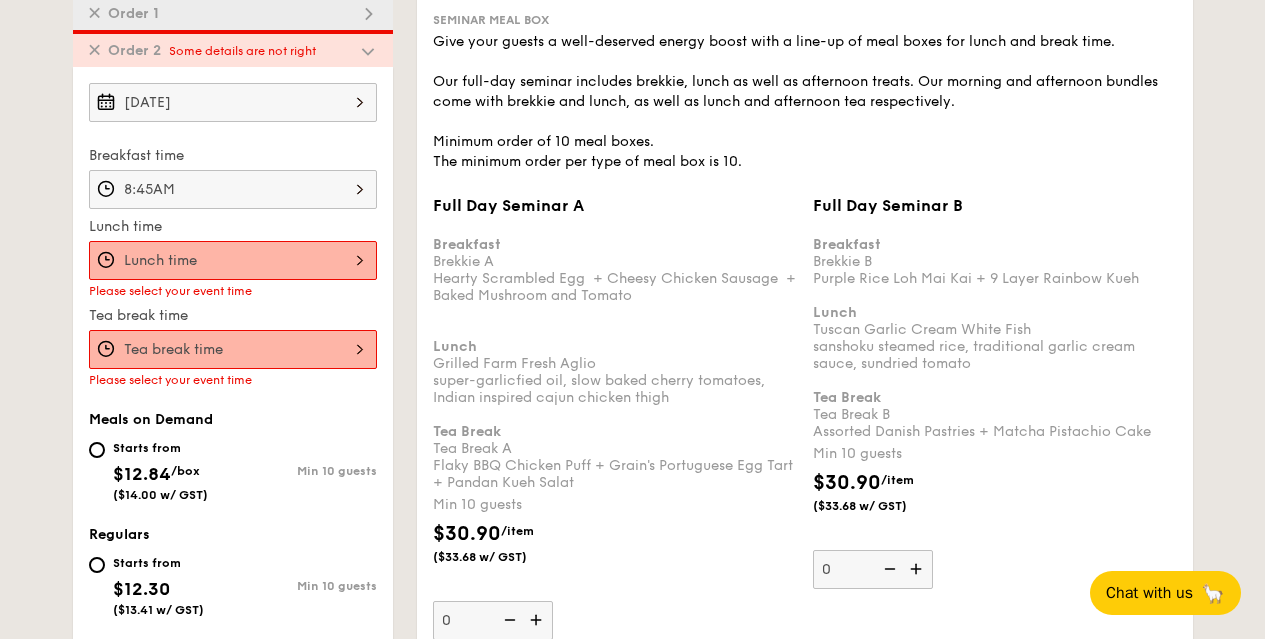 click on "Full Day Seminar A Breakfast Brekkie A Hearty Scrambled Egg  + Cheesy Chicken Sausage  + Baked Mushroom and Tomato Lunch Grilled Farm Fresh Aglio  super-garlicfied oil, slow baked cherry tomatoes, Indian inspired cajun chicken thigh Tea Break Tea Break A Flaky BBQ Chicken Puff + Grain's Portuguese Egg Tart + Pandan Kueh Salat
Min 10 guests
$30.90
/item
($33.68 w/ GST)
0" at bounding box center (233, 260) 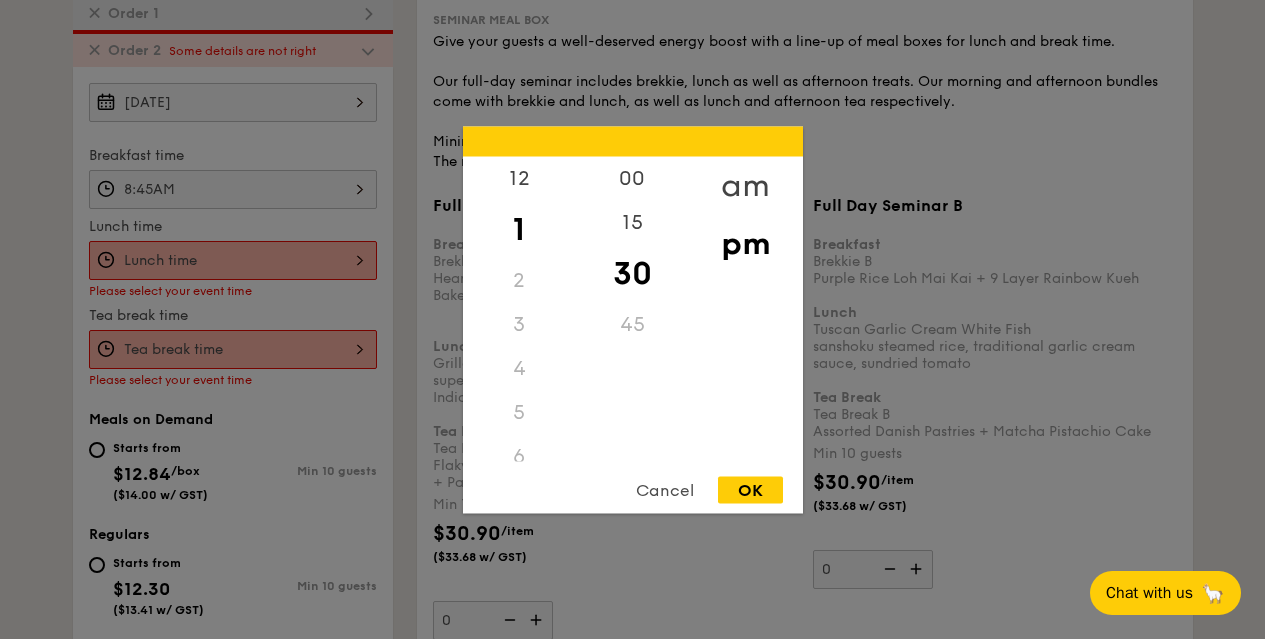 drag, startPoint x: 738, startPoint y: 195, endPoint x: 745, endPoint y: 185, distance: 12.206555 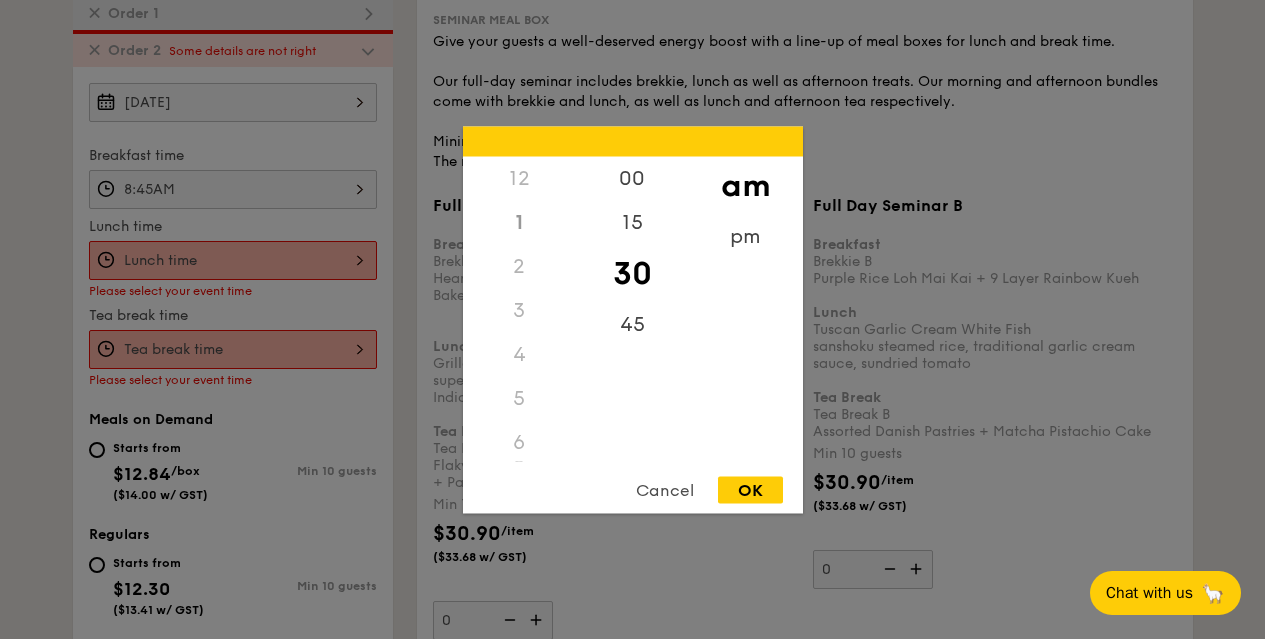 scroll, scrollTop: 222, scrollLeft: 0, axis: vertical 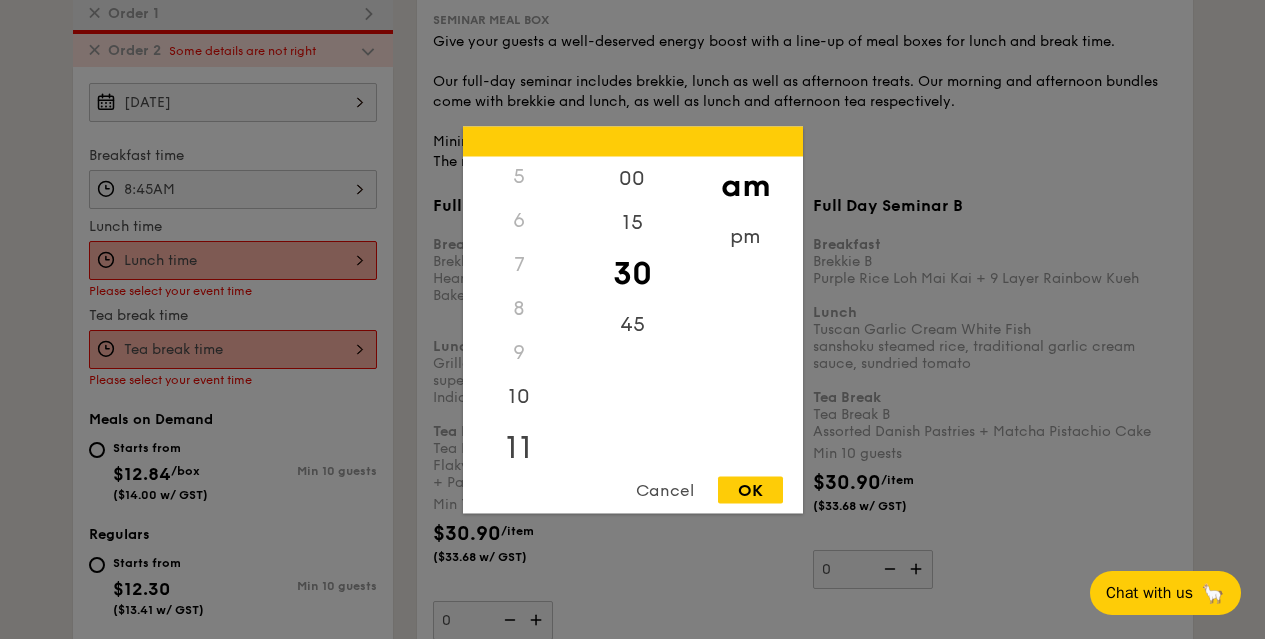 click on "11" at bounding box center (519, 447) 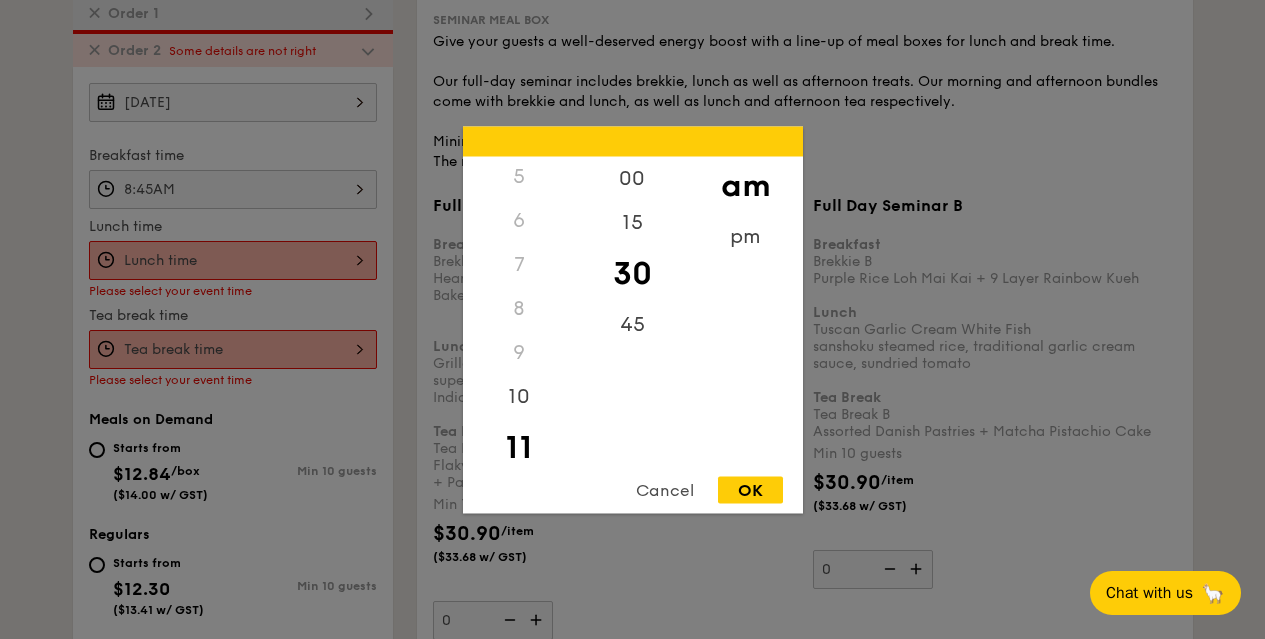 click on "OK" at bounding box center [750, 489] 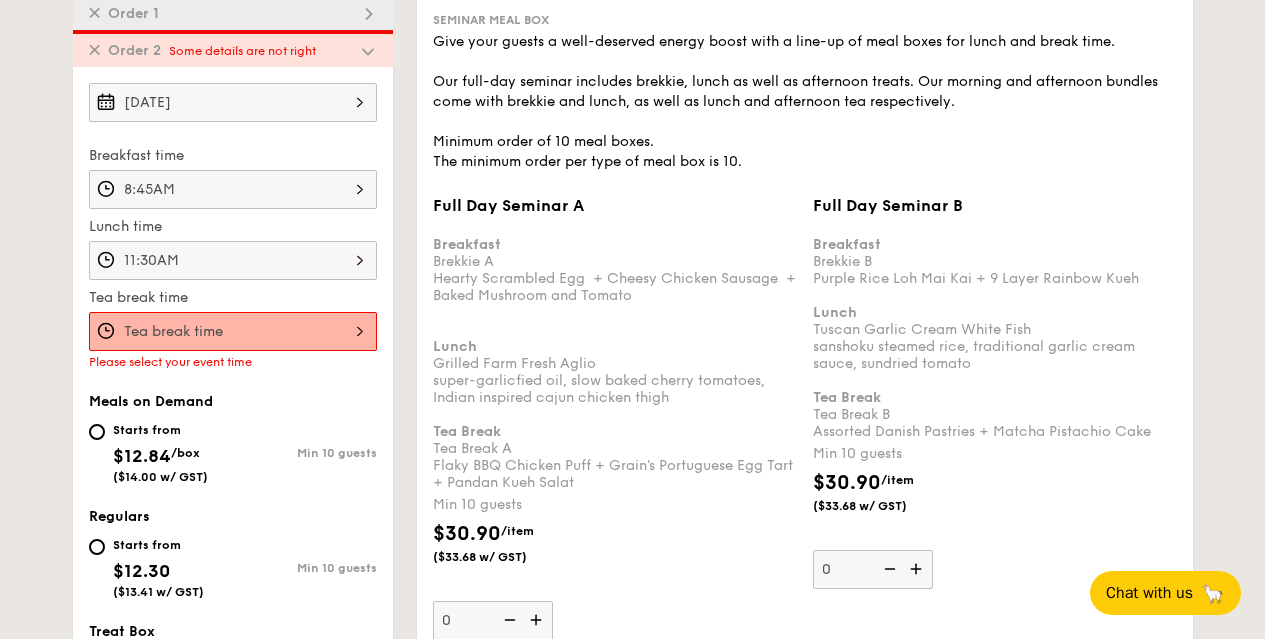 click on "Full Day Seminar A Breakfast Brekkie A Hearty Scrambled Egg  + Cheesy Chicken Sausage  + Baked Mushroom and Tomato Lunch Grilled Farm Fresh Aglio  super-garlicfied oil, slow baked cherry tomatoes, Indian inspired cajun chicken thigh Tea Break Tea Break A Flaky BBQ Chicken Puff + Grain's Portuguese Egg Tart + Pandan Kueh Salat
Min 10 guests
$30.90
/item
($33.68 w/ GST)
0" at bounding box center [233, 331] 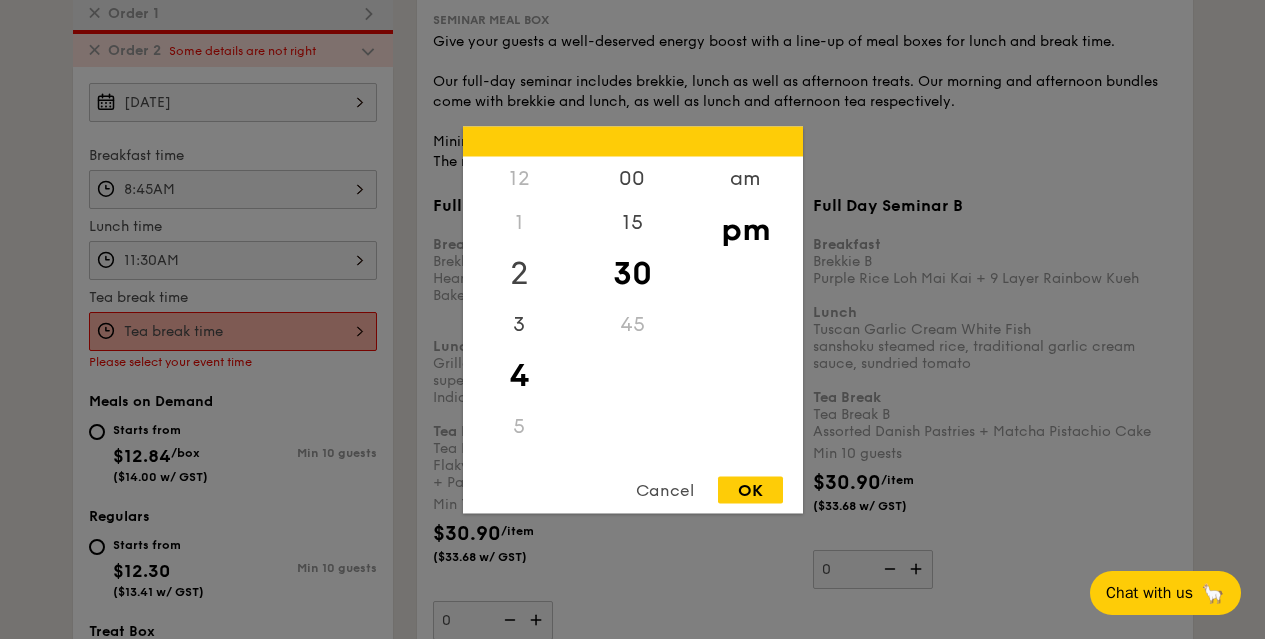 click on "2" at bounding box center (519, 273) 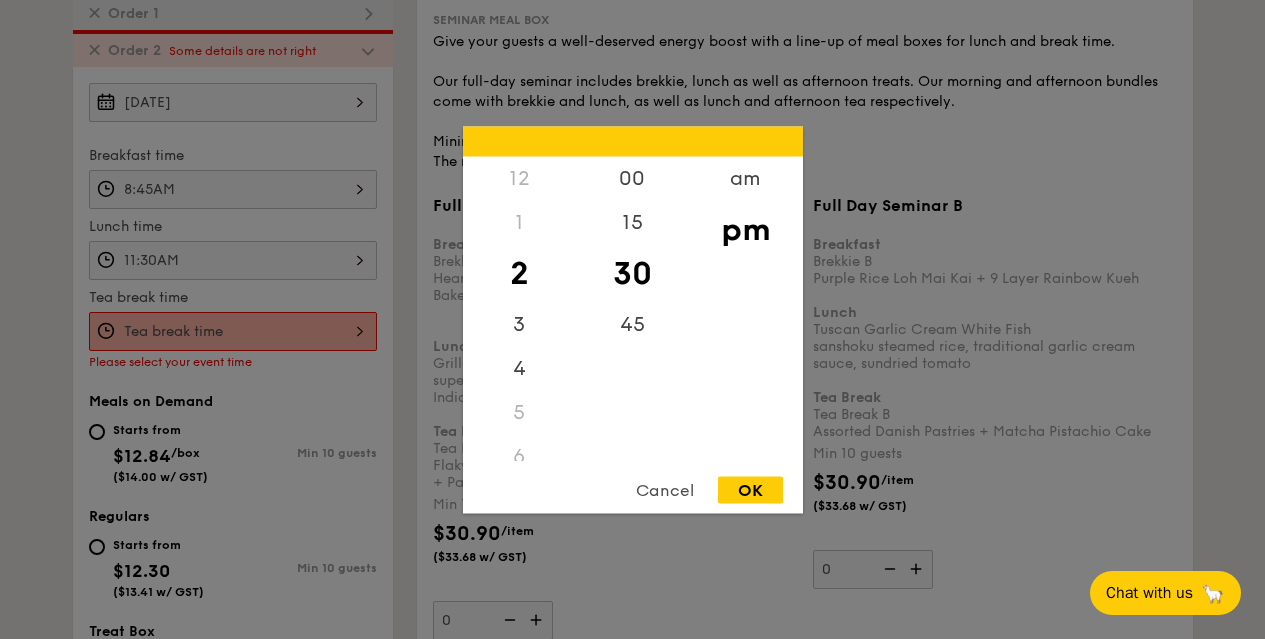 click on "OK" at bounding box center (750, 489) 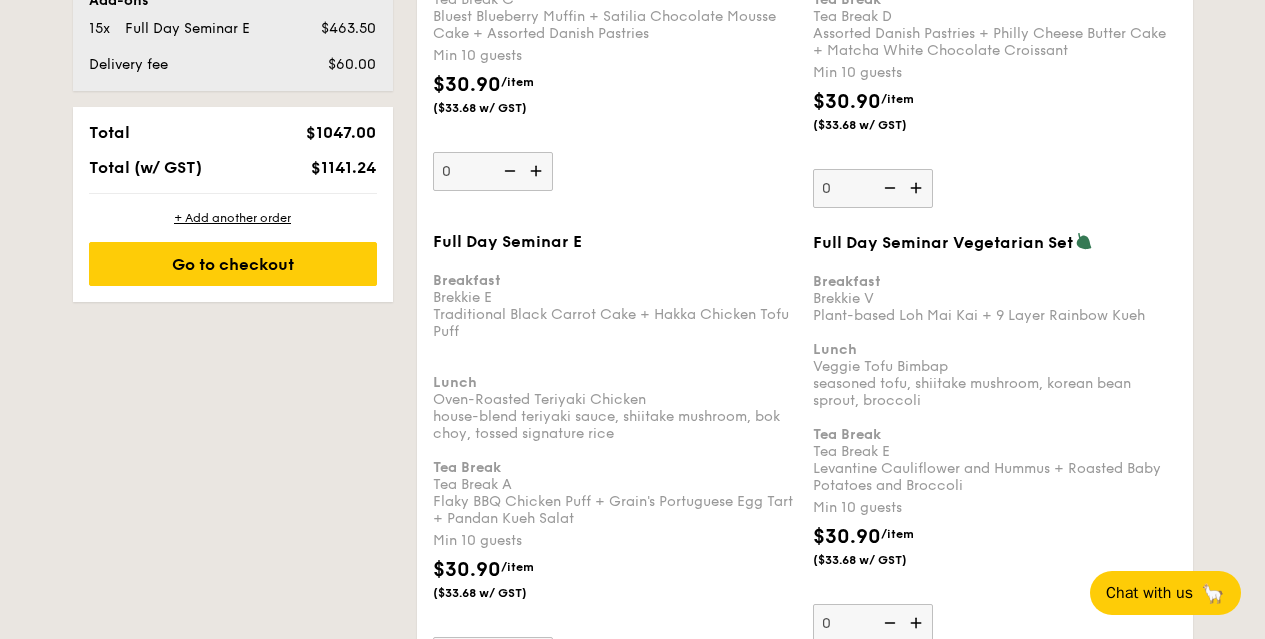 scroll, scrollTop: 1469, scrollLeft: 0, axis: vertical 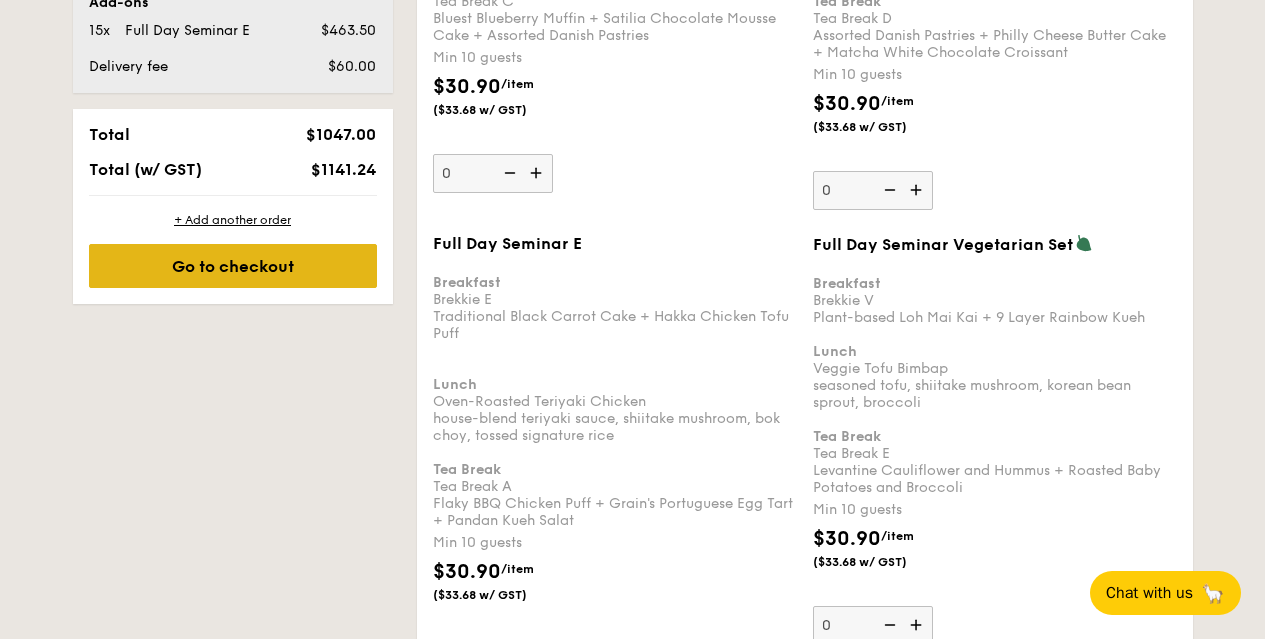 click on "Go to checkout" at bounding box center (233, 266) 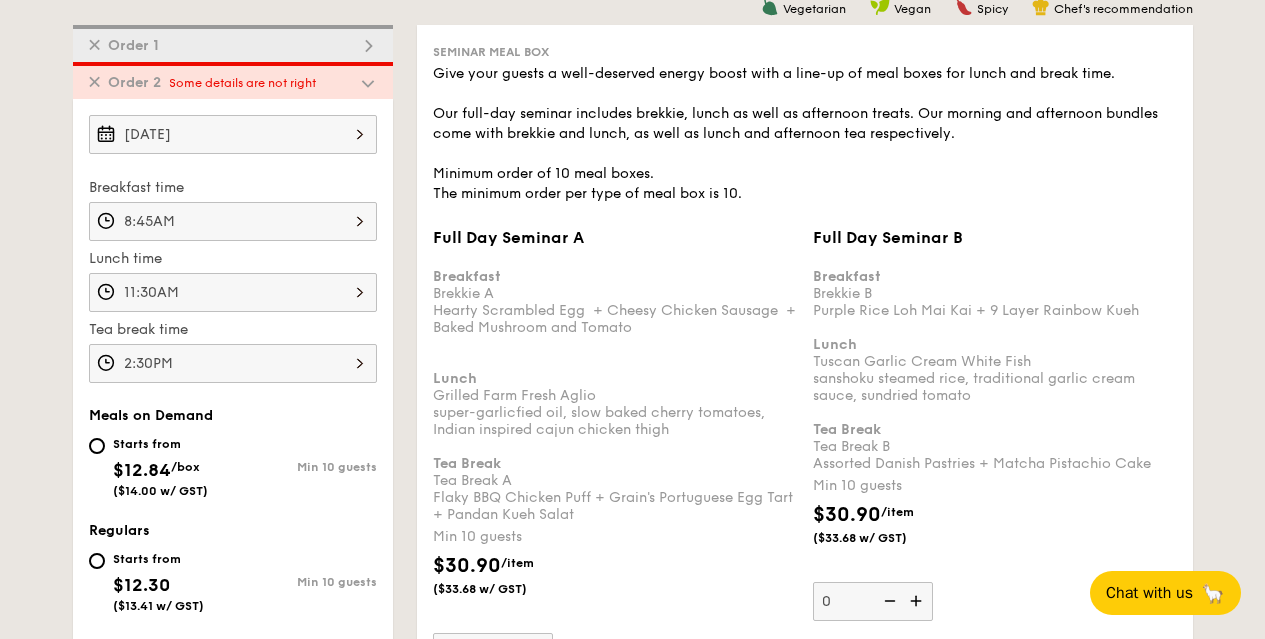 scroll, scrollTop: 534, scrollLeft: 0, axis: vertical 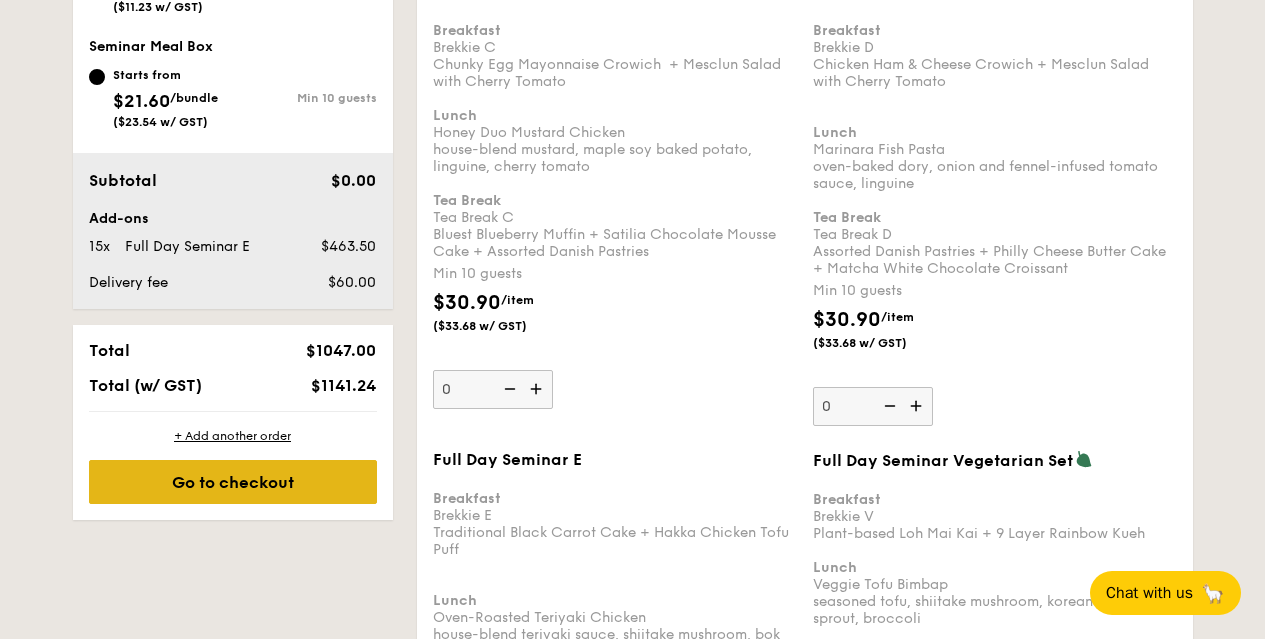 click on "Go to checkout" at bounding box center [233, 482] 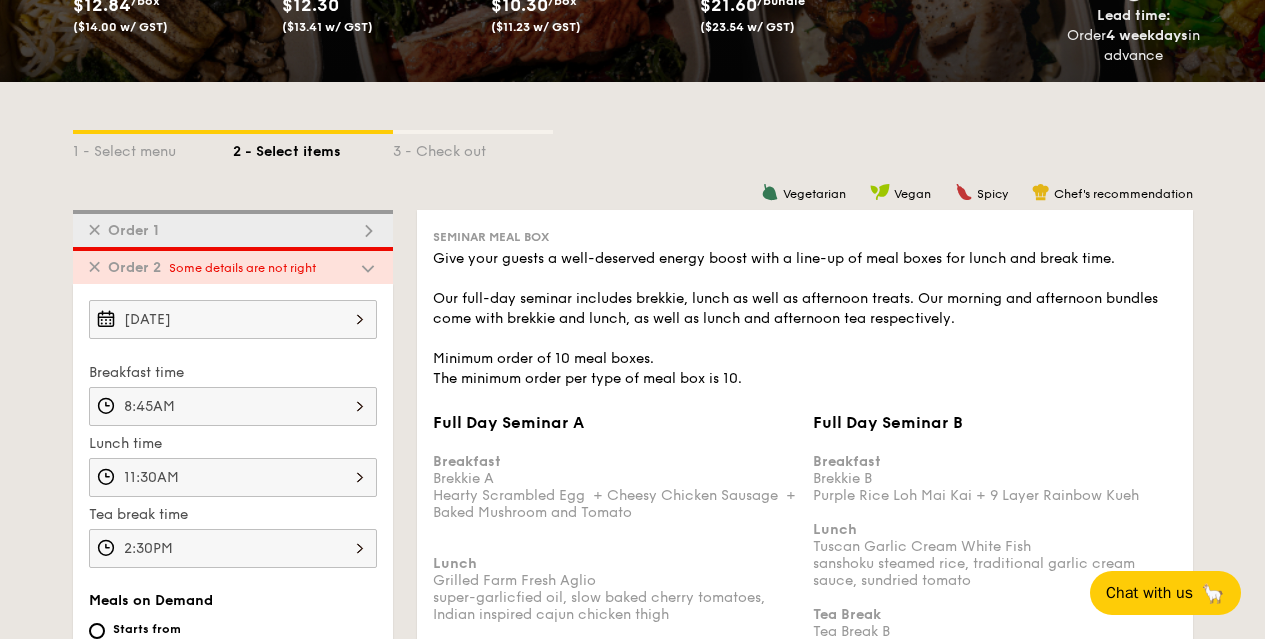 scroll, scrollTop: 342, scrollLeft: 0, axis: vertical 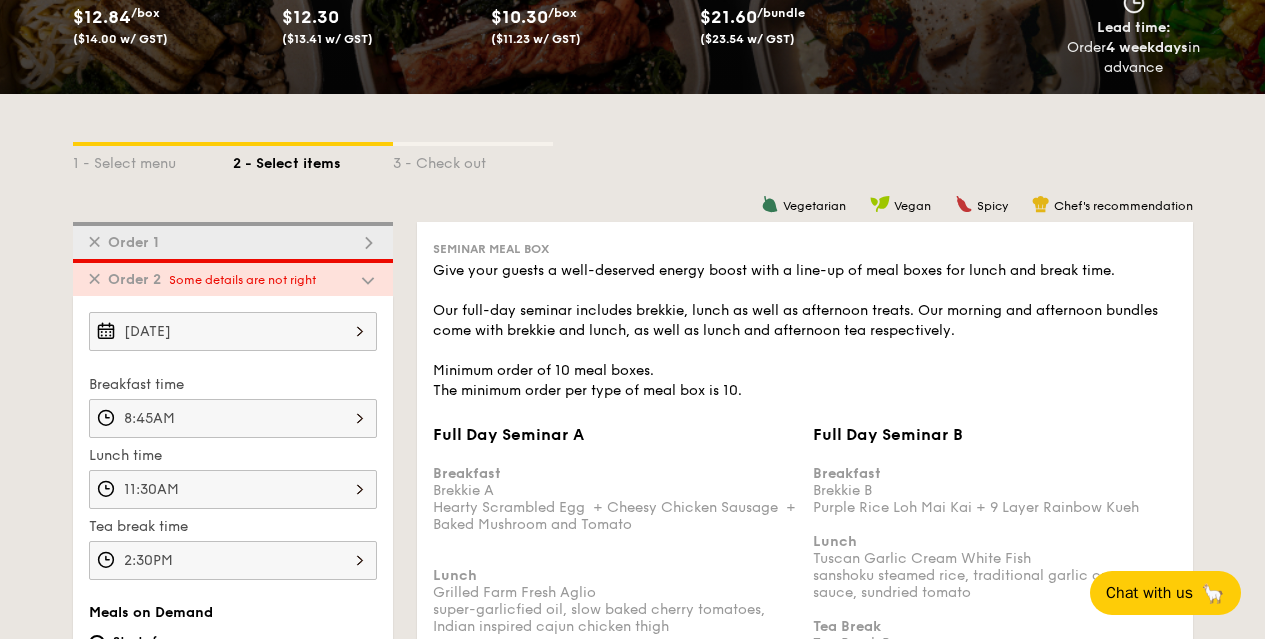 click on "✕
Order 1" at bounding box center (233, 240) 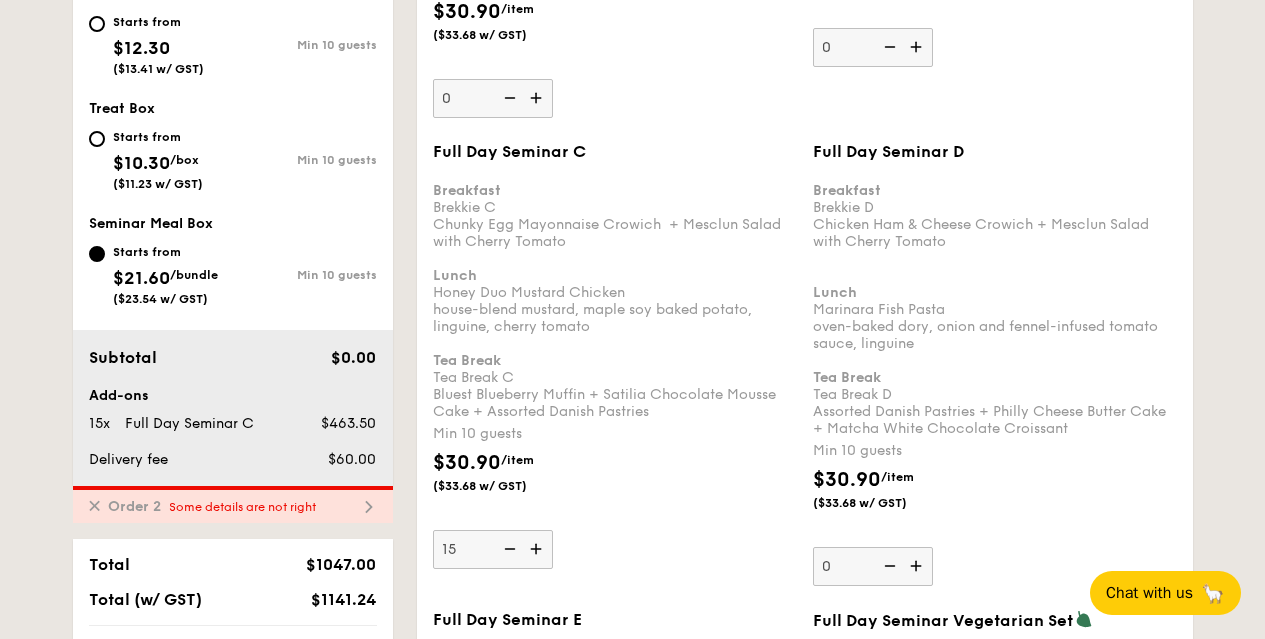 scroll, scrollTop: 1102, scrollLeft: 0, axis: vertical 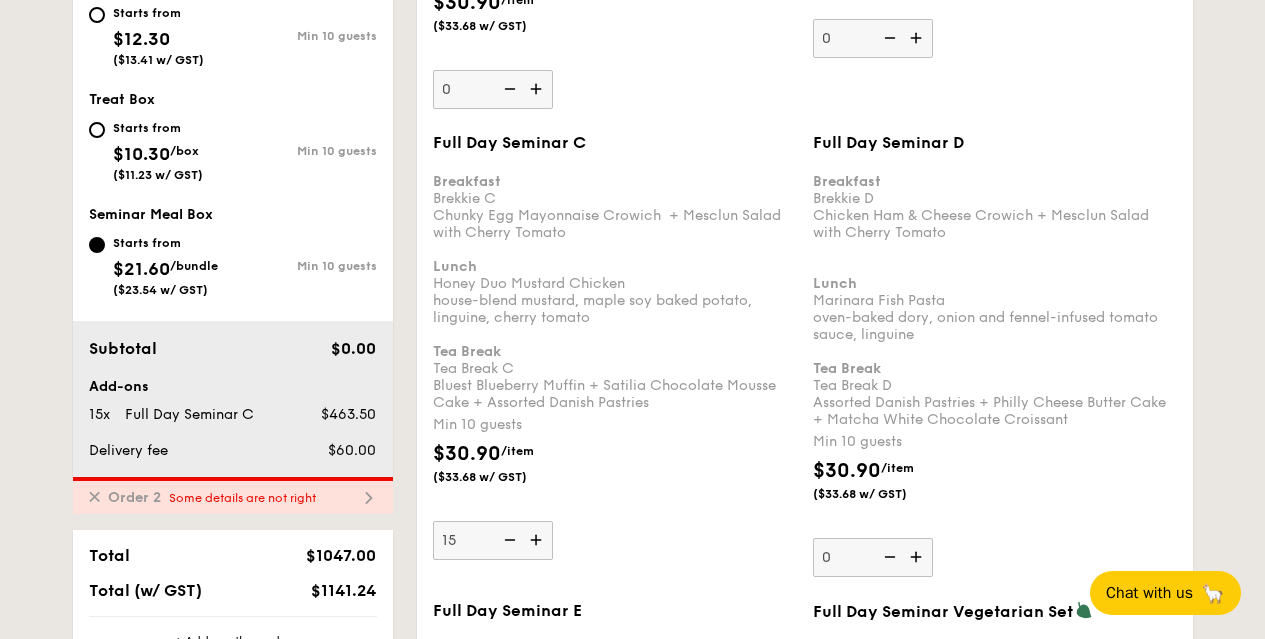 click on "Some details are not right" at bounding box center (242, 498) 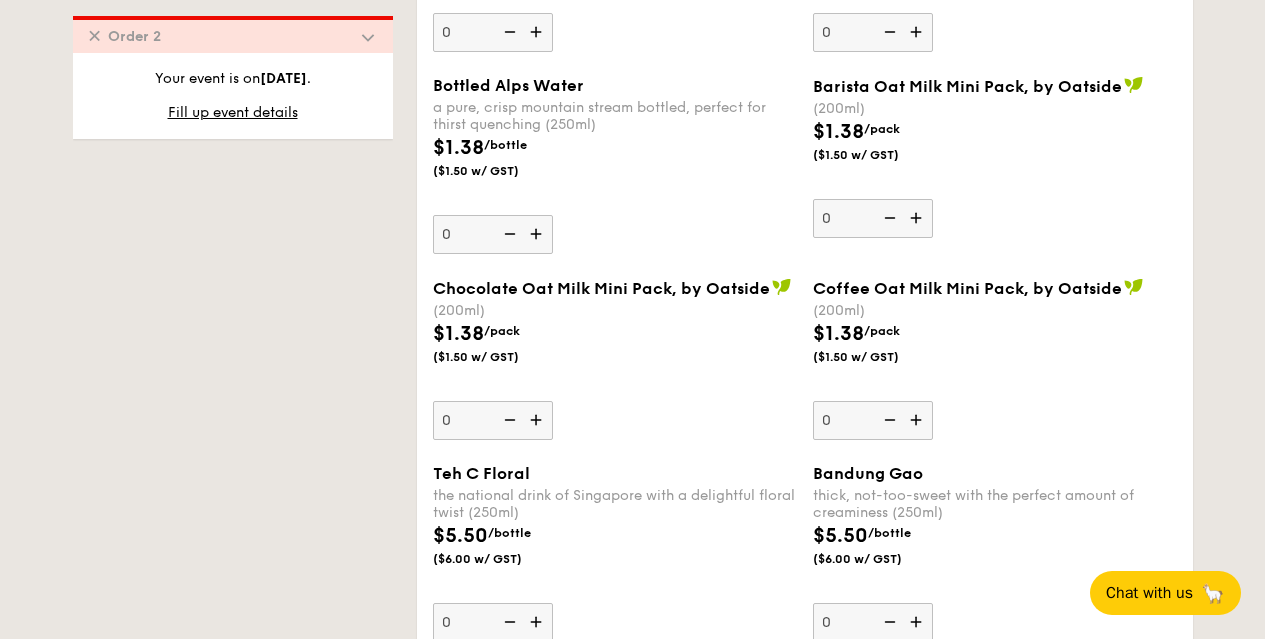 scroll, scrollTop: 7205, scrollLeft: 0, axis: vertical 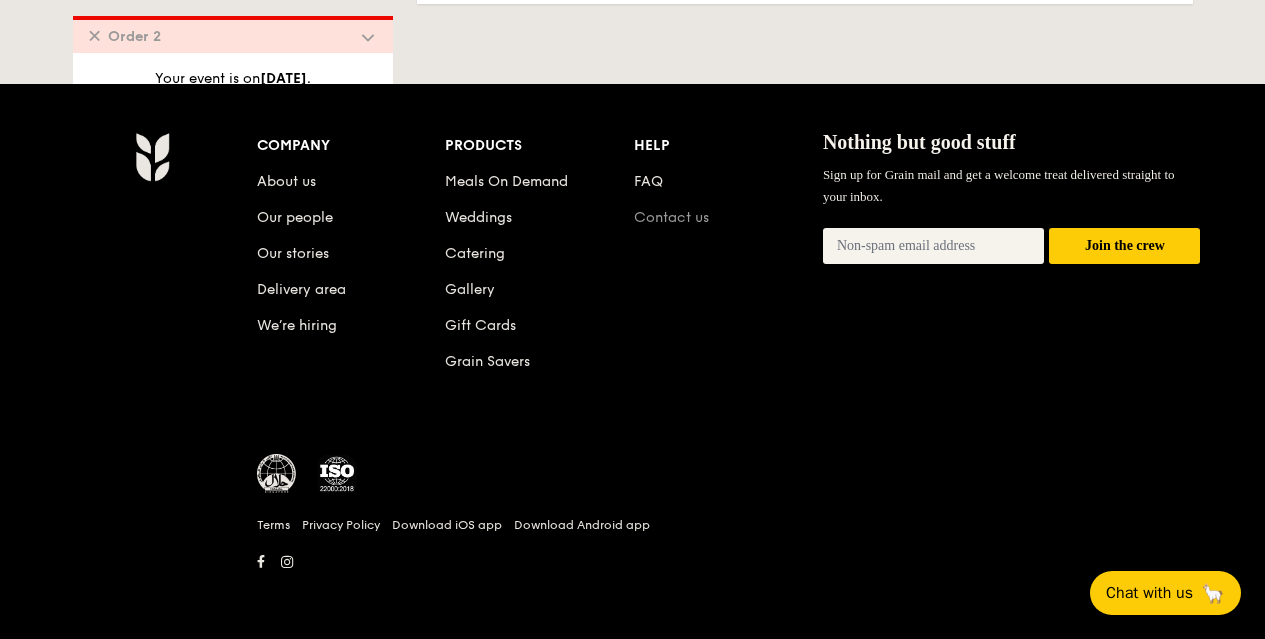 click on "Contact us" at bounding box center (671, 217) 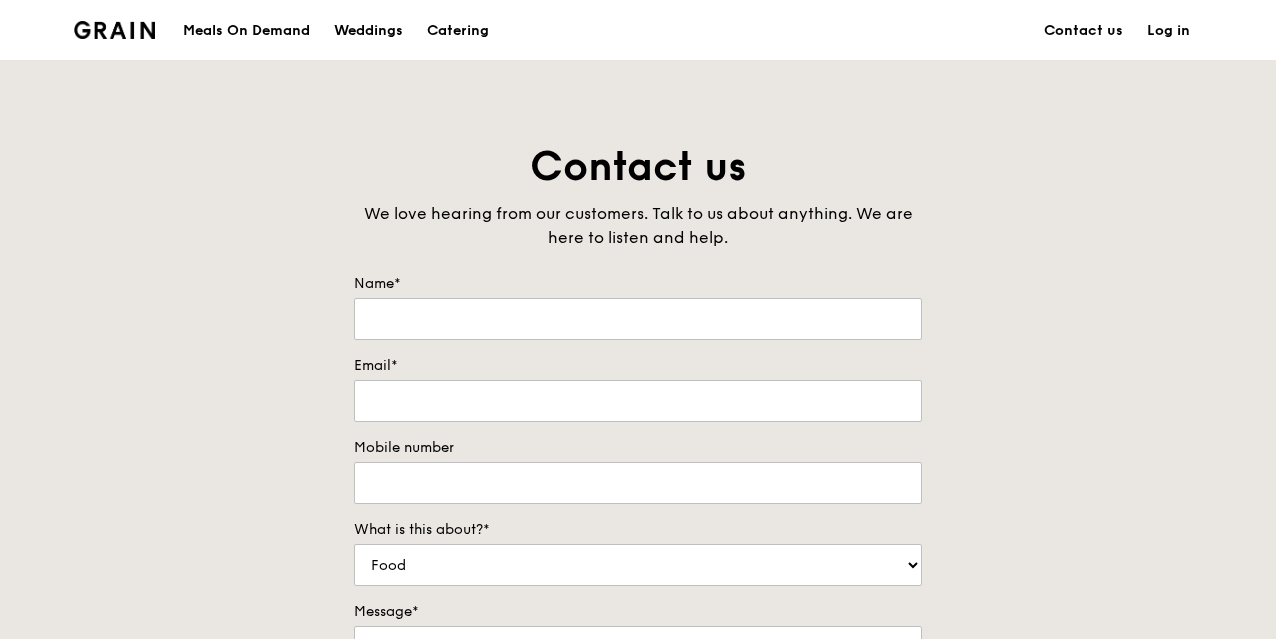 scroll, scrollTop: 0, scrollLeft: 0, axis: both 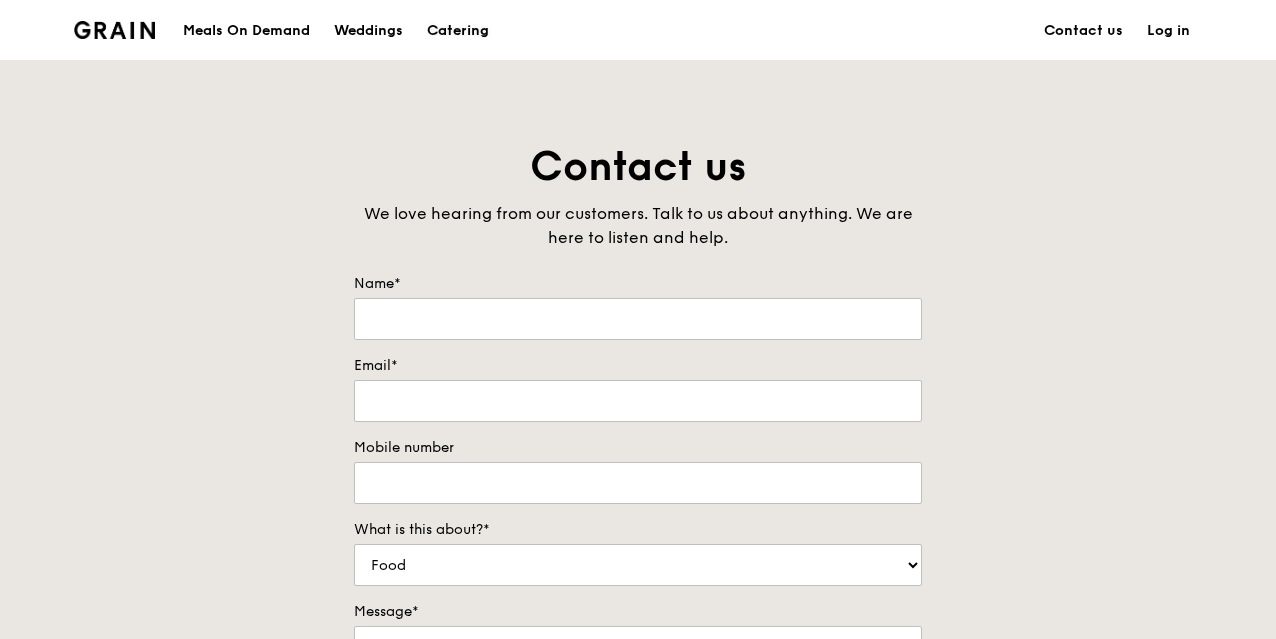click on "Catering" at bounding box center [458, 31] 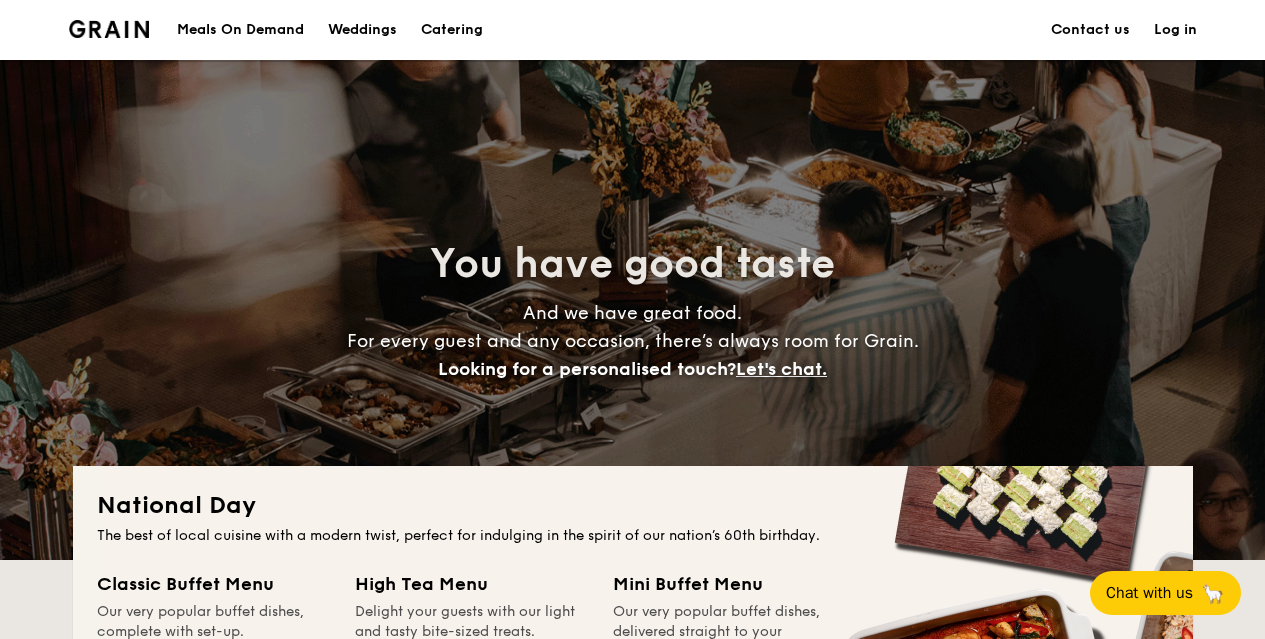 scroll, scrollTop: 934, scrollLeft: 0, axis: vertical 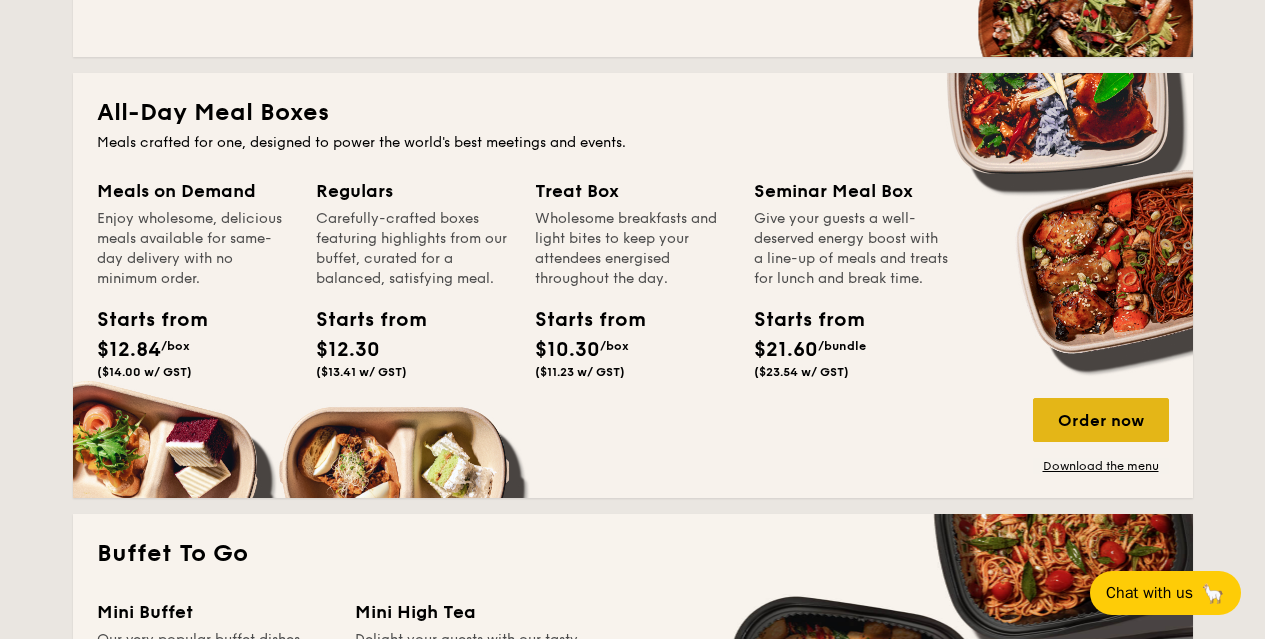 click on "Order now" at bounding box center (1101, 420) 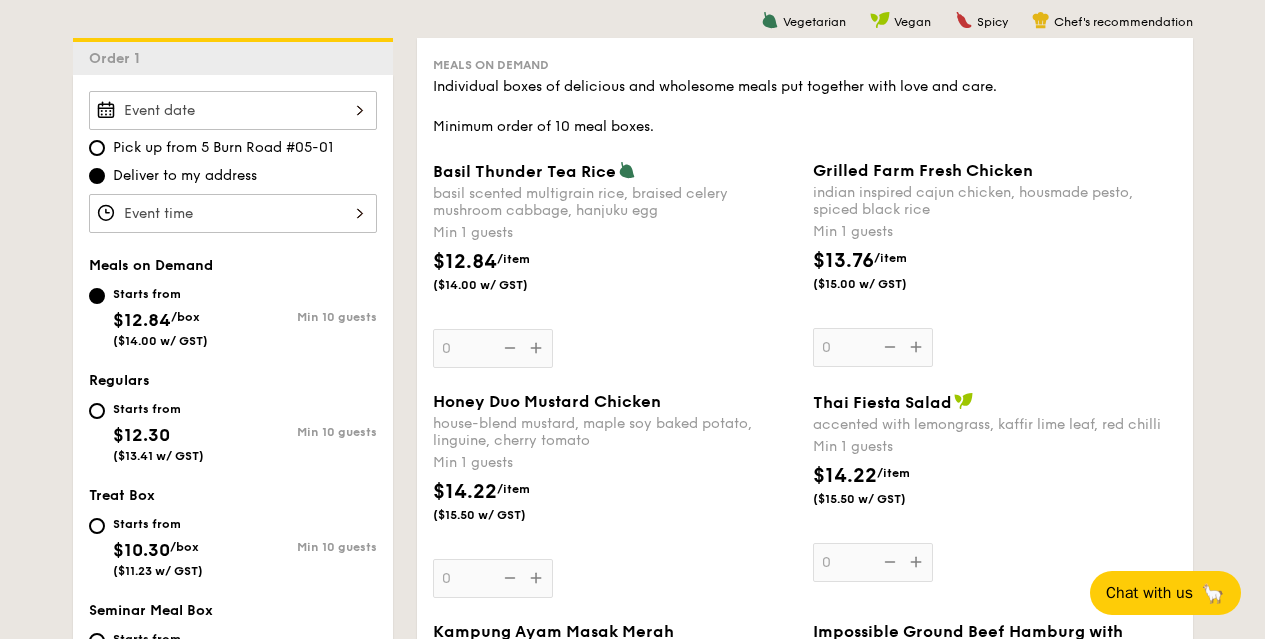 scroll, scrollTop: 528, scrollLeft: 0, axis: vertical 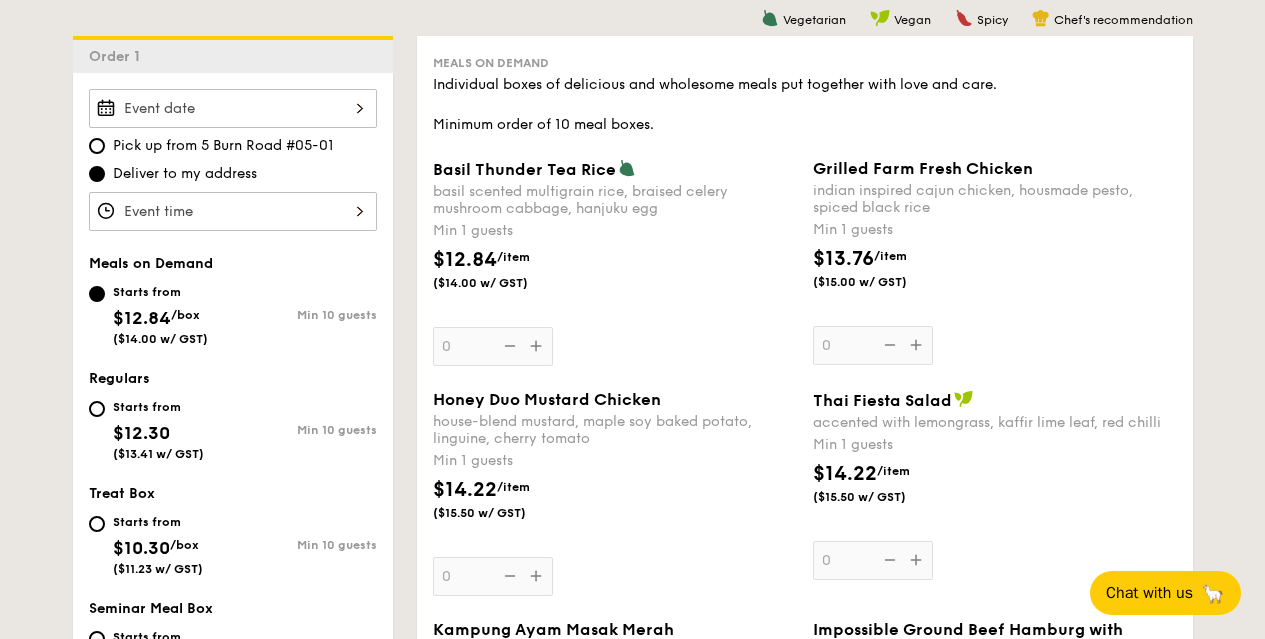 click on "Basil Thunder Tea Rice basil scented multigrain rice, braised celery mushroom cabbage, hanjuku egg
Min 1 guests
$12.84
/item
($14.00 w/ GST)
0" at bounding box center [233, 108] 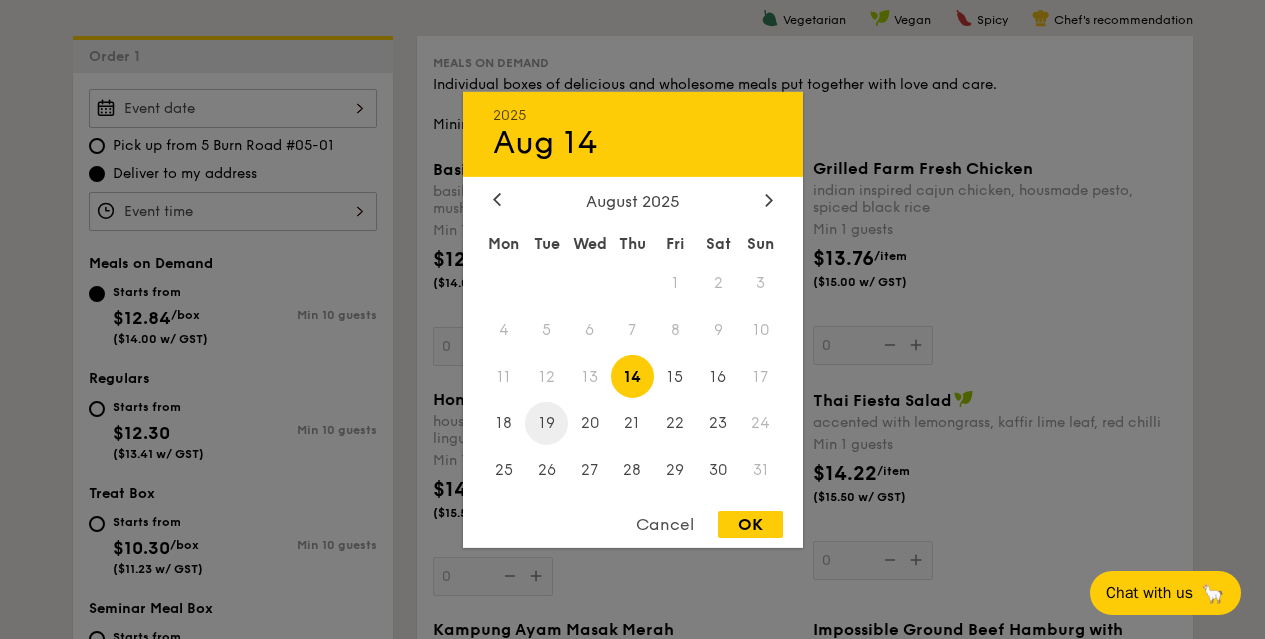 click on "19" at bounding box center (546, 423) 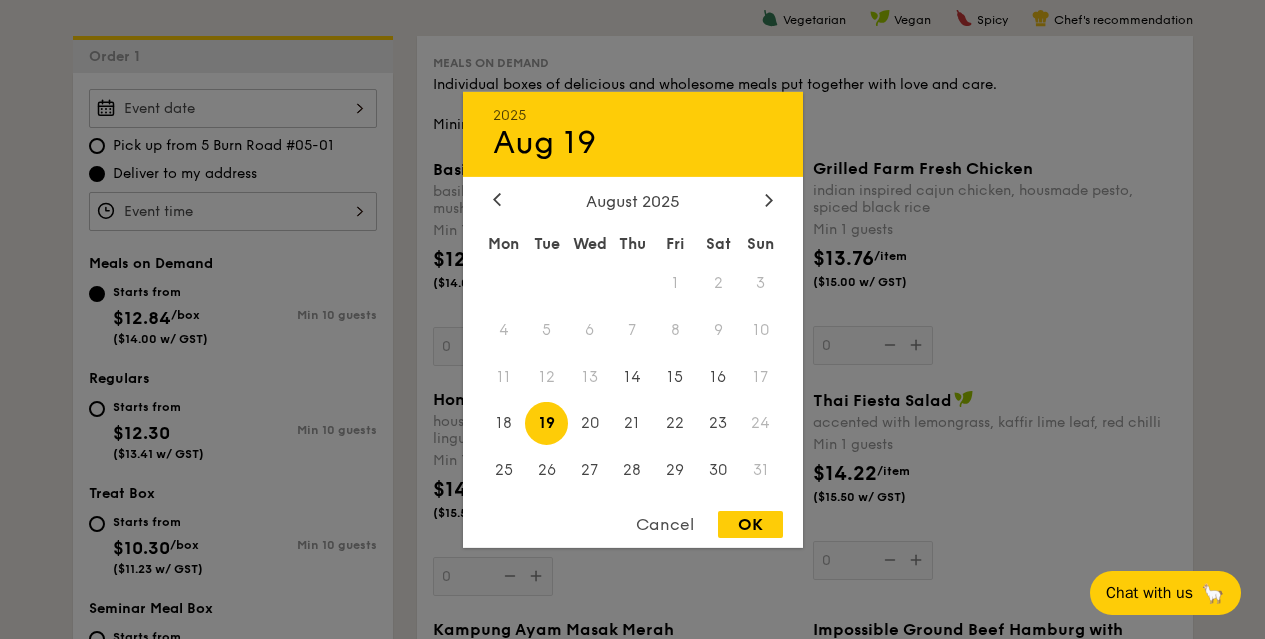 click on "OK" at bounding box center [750, 524] 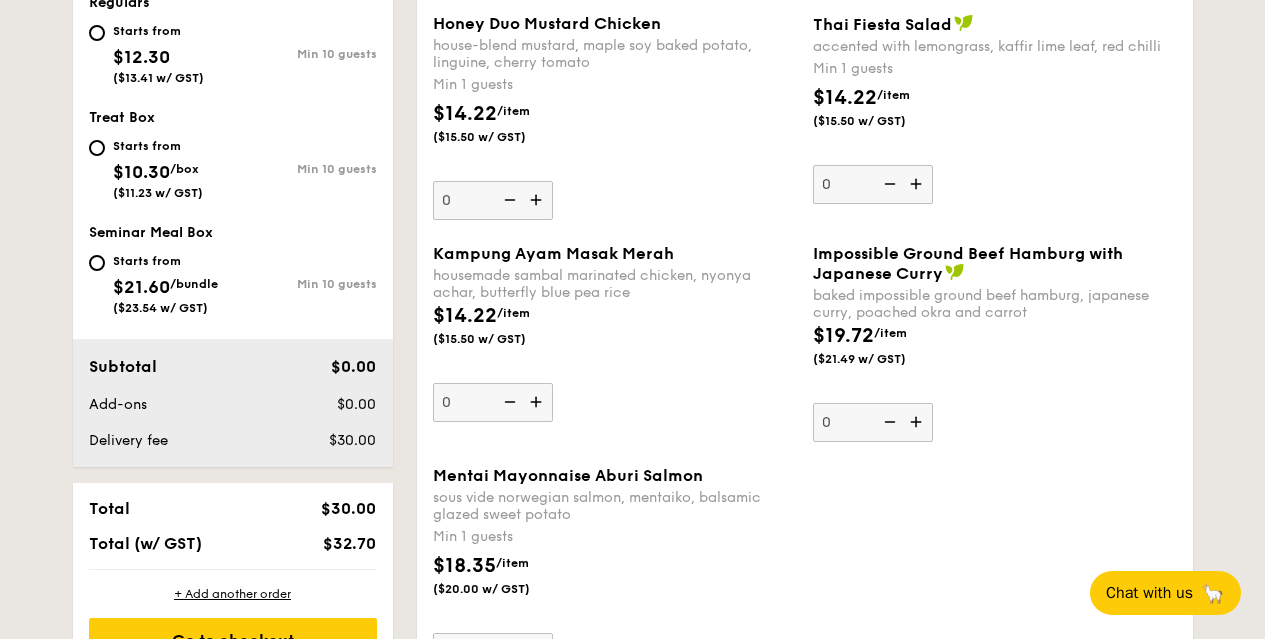 scroll, scrollTop: 905, scrollLeft: 0, axis: vertical 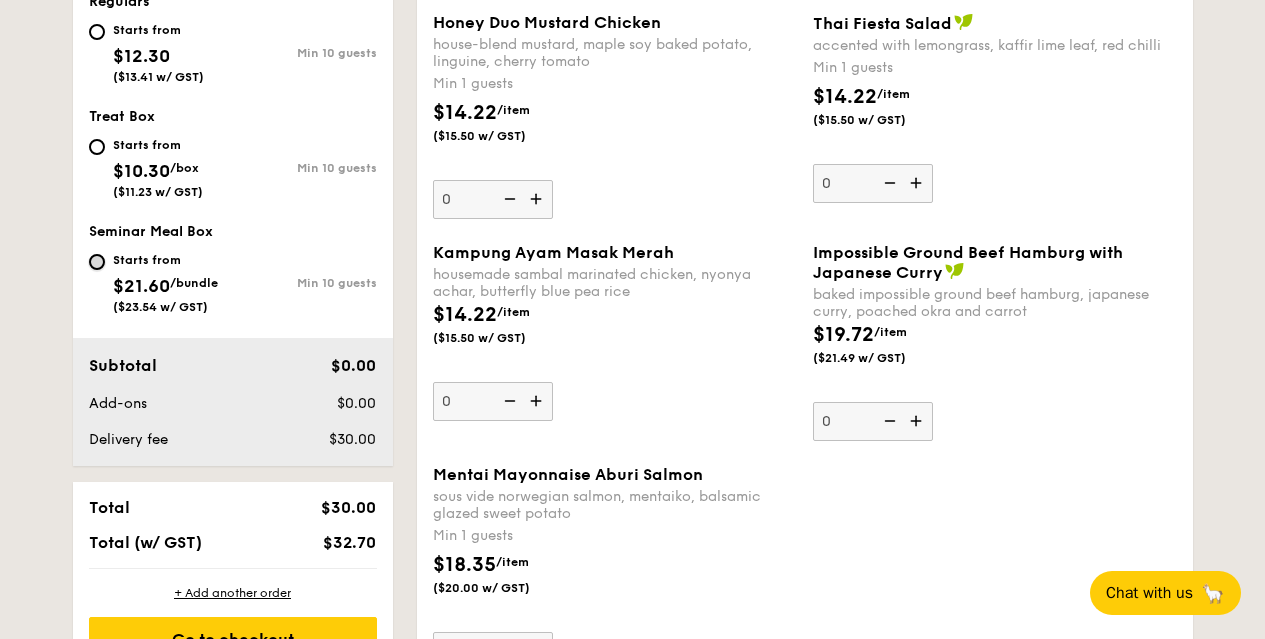 click on "Starts from
$21.60
/bundle
($23.54 w/ GST)
Min 10 guests" at bounding box center [97, 262] 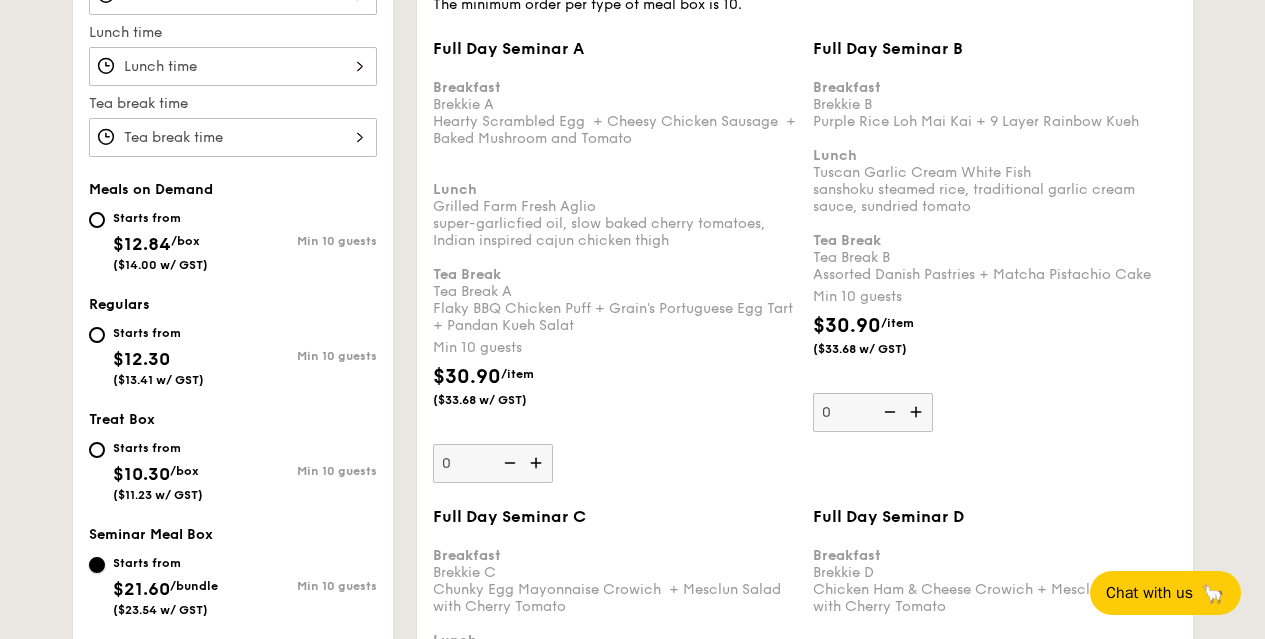 scroll, scrollTop: 605, scrollLeft: 0, axis: vertical 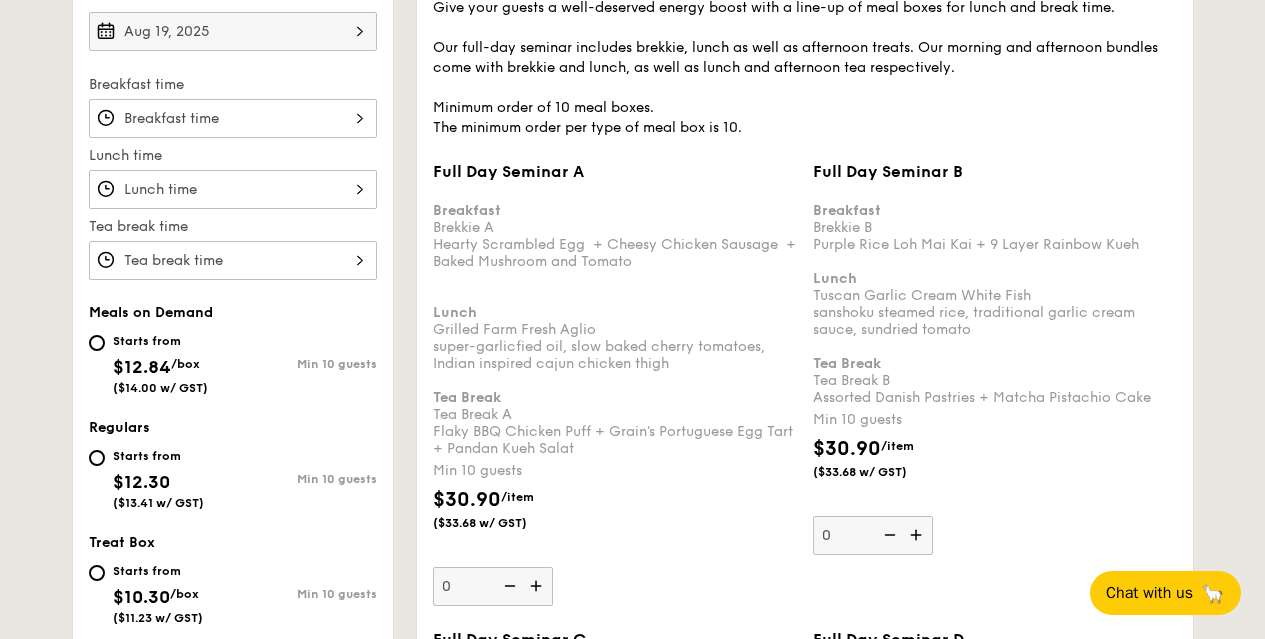 click on "Full Day Seminar A Breakfast Brekkie A Hearty Scrambled Egg  + Cheesy Chicken Sausage  + Baked Mushroom and Tomato Lunch Grilled Farm Fresh Aglio  super-garlicfied oil, slow baked cherry tomatoes, Indian inspired cajun chicken thigh Tea Break Tea Break A Flaky BBQ Chicken Puff + Grain's Portuguese Egg Tart + Pandan Kueh Salat
Min 10 guests
$30.90
/item
($33.68 w/ GST)
0" at bounding box center [233, 118] 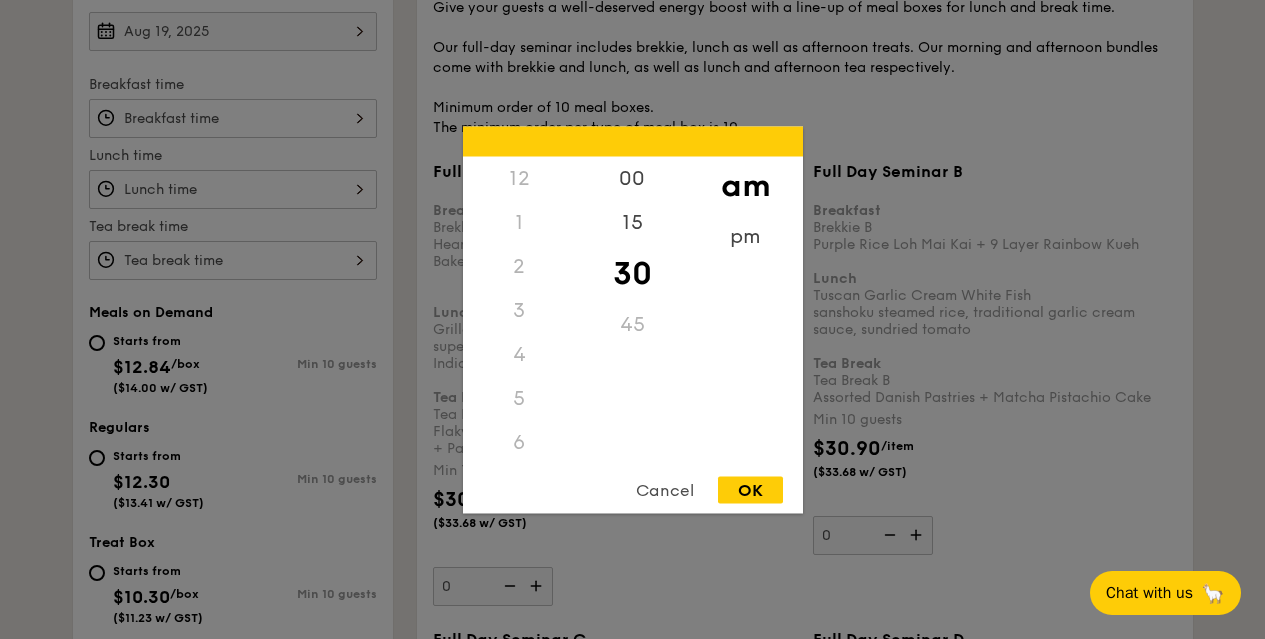 scroll, scrollTop: 220, scrollLeft: 0, axis: vertical 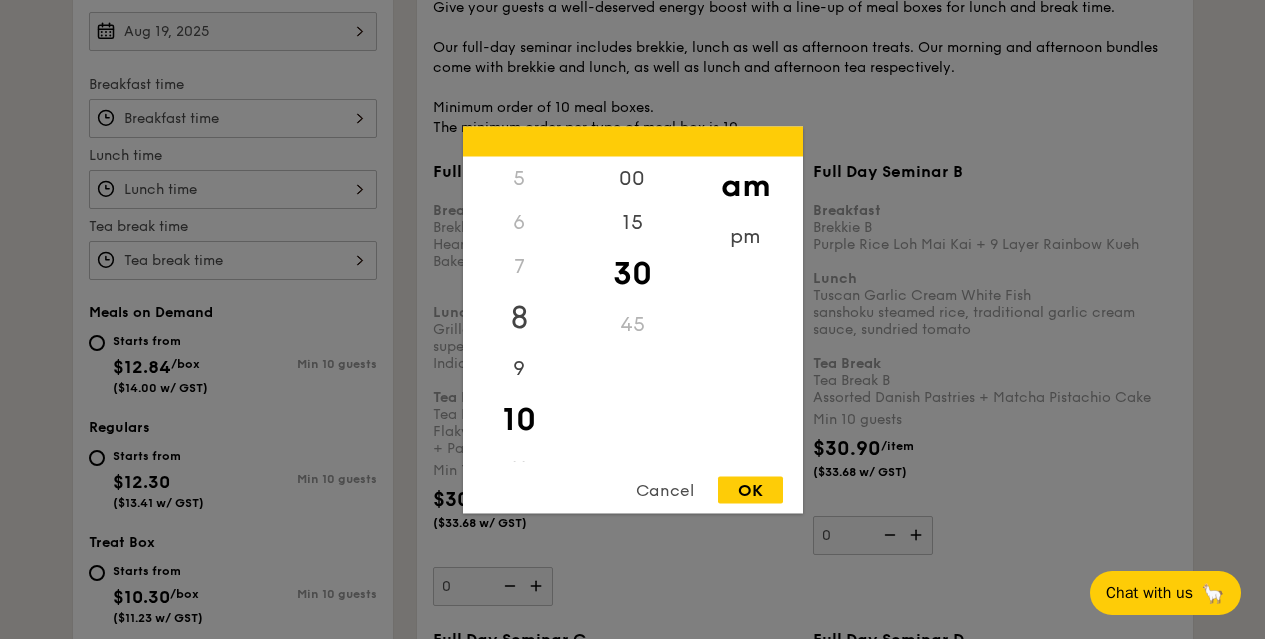 click on "8" at bounding box center (519, 317) 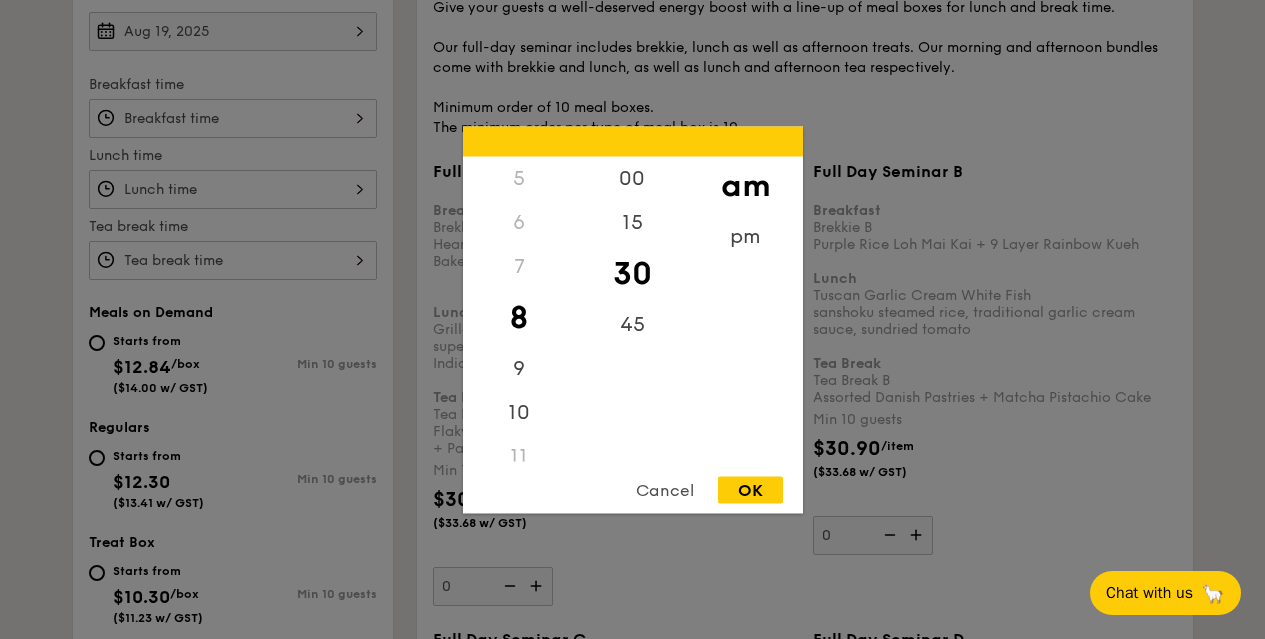 click on "OK" at bounding box center [750, 489] 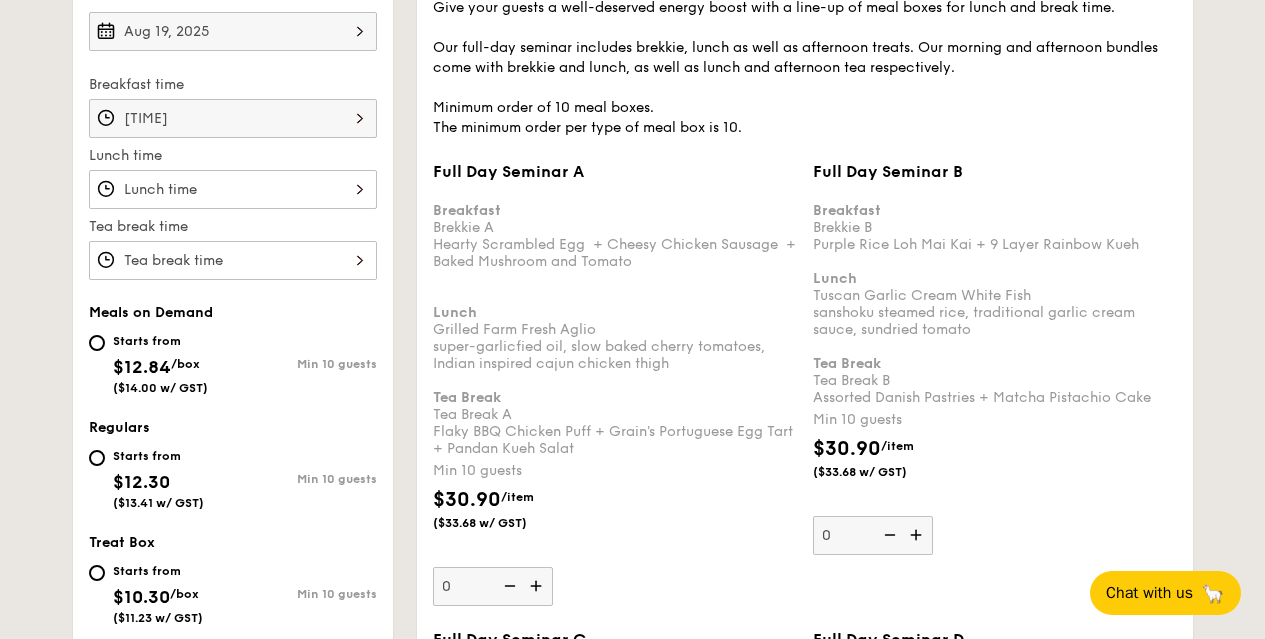 click on "Full Day Seminar A Breakfast Brekkie A Hearty Scrambled Egg  + Cheesy Chicken Sausage  + Baked Mushroom and Tomato Lunch Grilled Farm Fresh Aglio  super-garlicfied oil, slow baked cherry tomatoes, Indian inspired cajun chicken thigh Tea Break Tea Break A Flaky BBQ Chicken Puff + Grain's Portuguese Egg Tart + Pandan Kueh Salat
Min 10 guests
$30.90
/item
($33.68 w/ GST)
0" at bounding box center [233, 189] 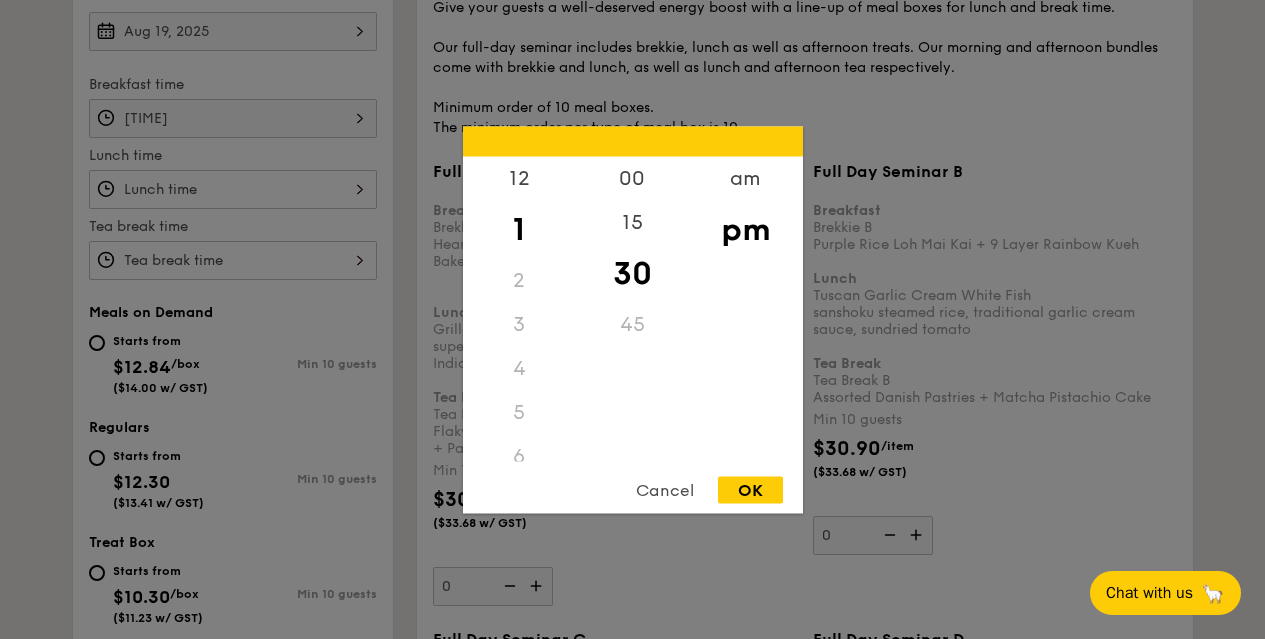 click at bounding box center [632, 319] 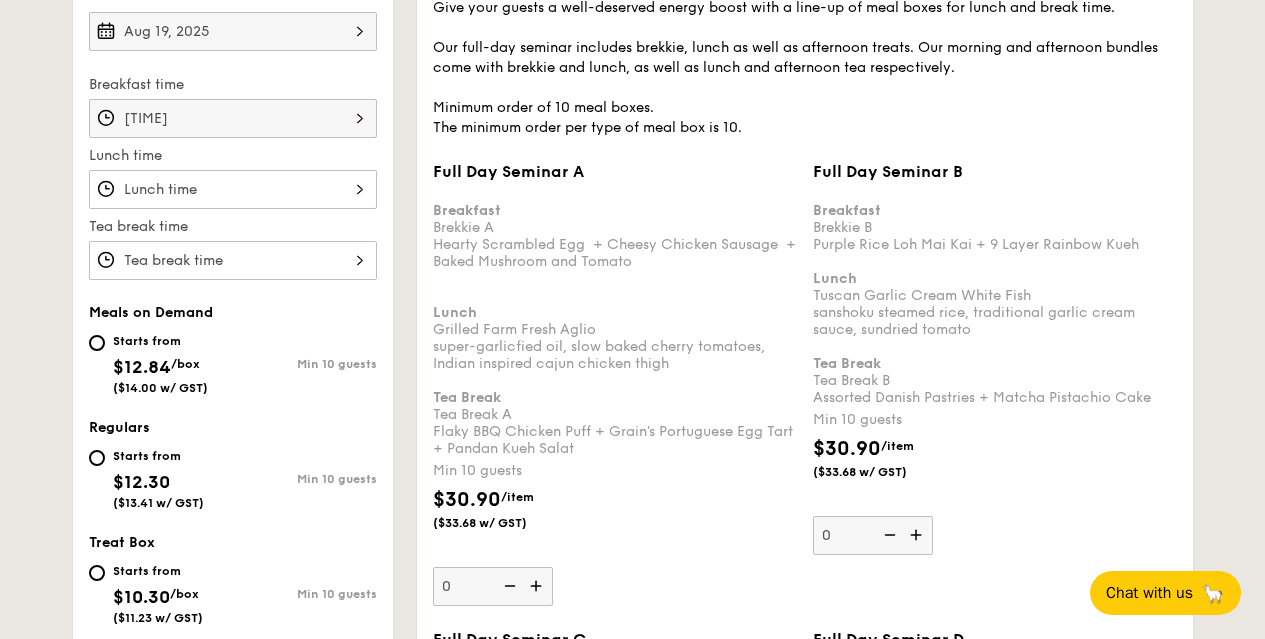 click on "8:30AM" at bounding box center (233, 118) 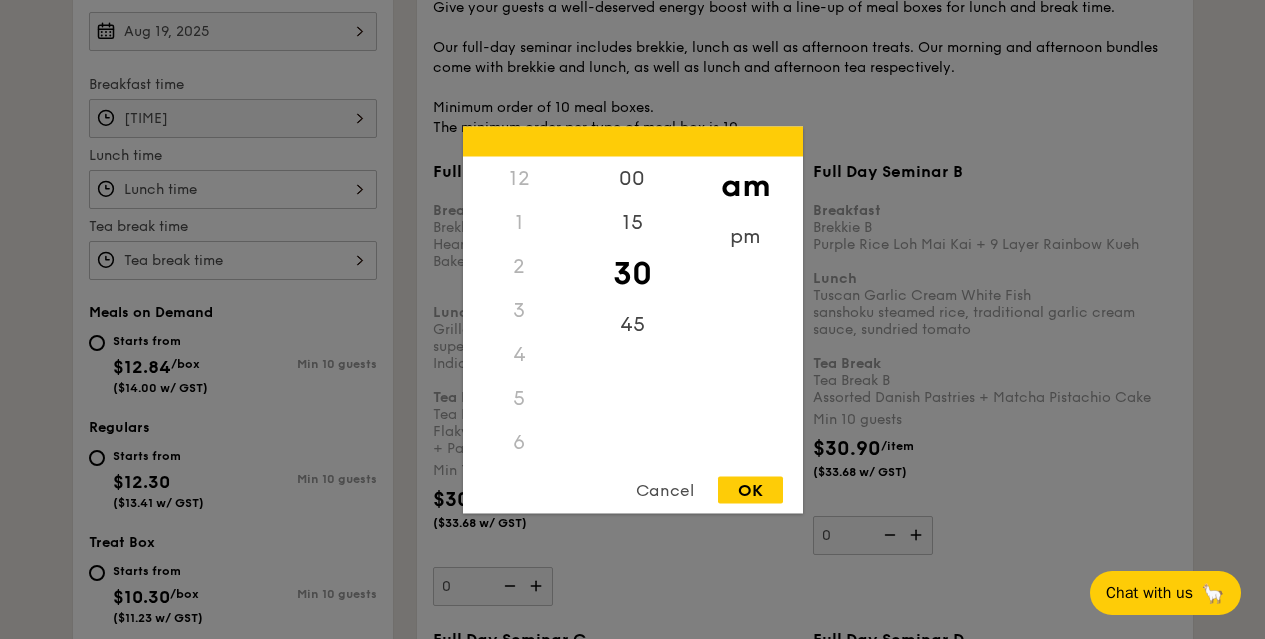 scroll, scrollTop: 132, scrollLeft: 0, axis: vertical 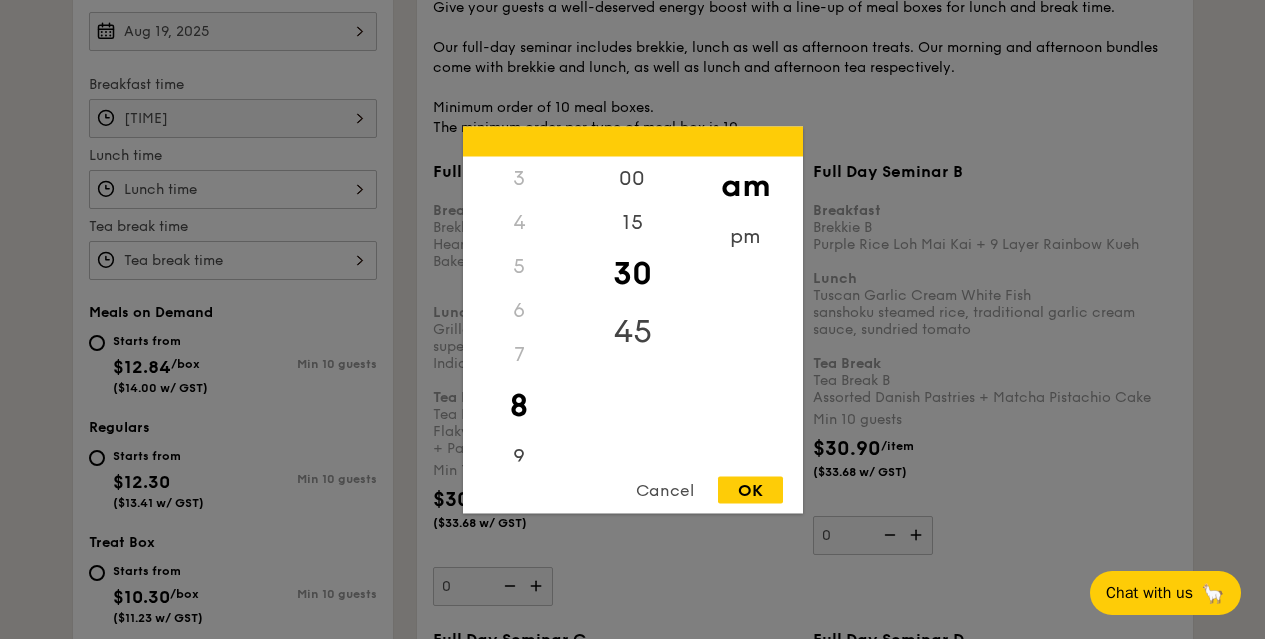 click on "45" at bounding box center [632, 331] 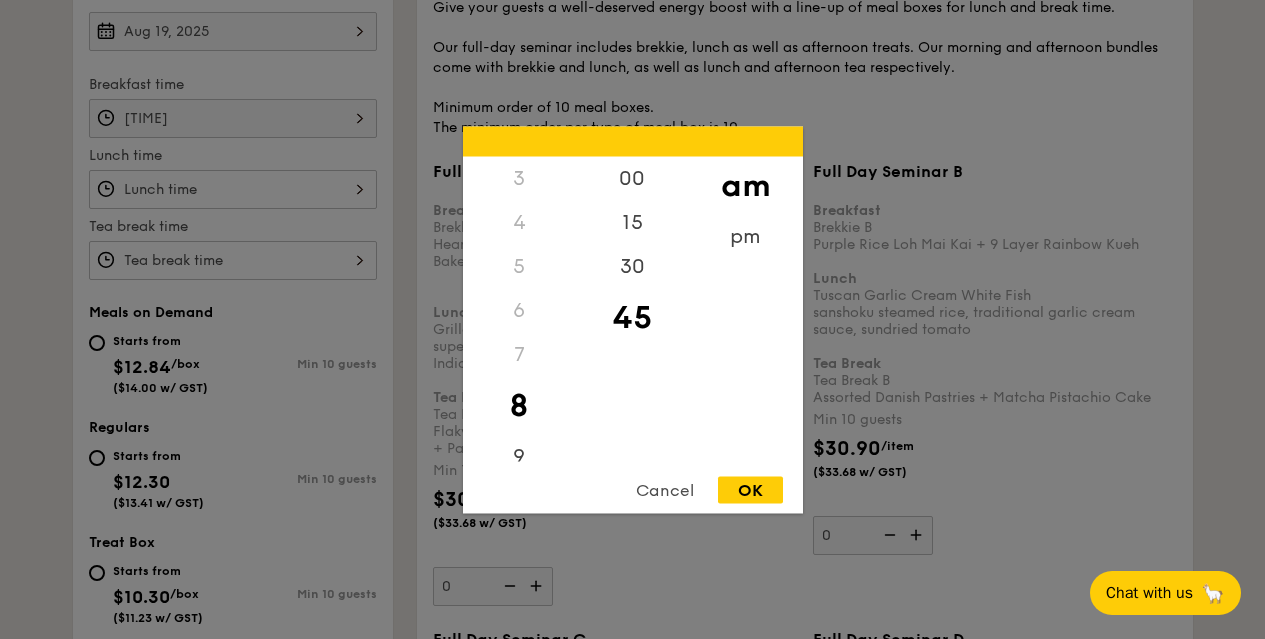 click on "OK" at bounding box center (750, 489) 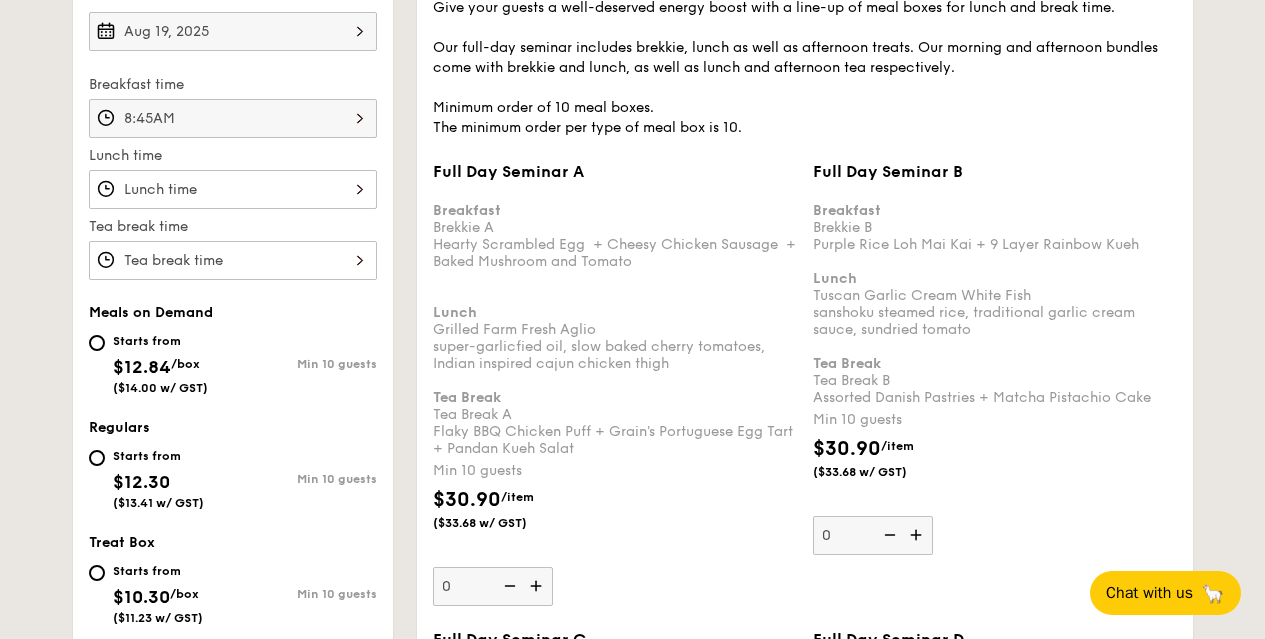 click on "Full Day Seminar A Breakfast Brekkie A Hearty Scrambled Egg  + Cheesy Chicken Sausage  + Baked Mushroom and Tomato Lunch Grilled Farm Fresh Aglio  super-garlicfied oil, slow baked cherry tomatoes, Indian inspired cajun chicken thigh Tea Break Tea Break A Flaky BBQ Chicken Puff + Grain's Portuguese Egg Tart + Pandan Kueh Salat
Min 10 guests
$30.90
/item
($33.68 w/ GST)
0" at bounding box center [233, 189] 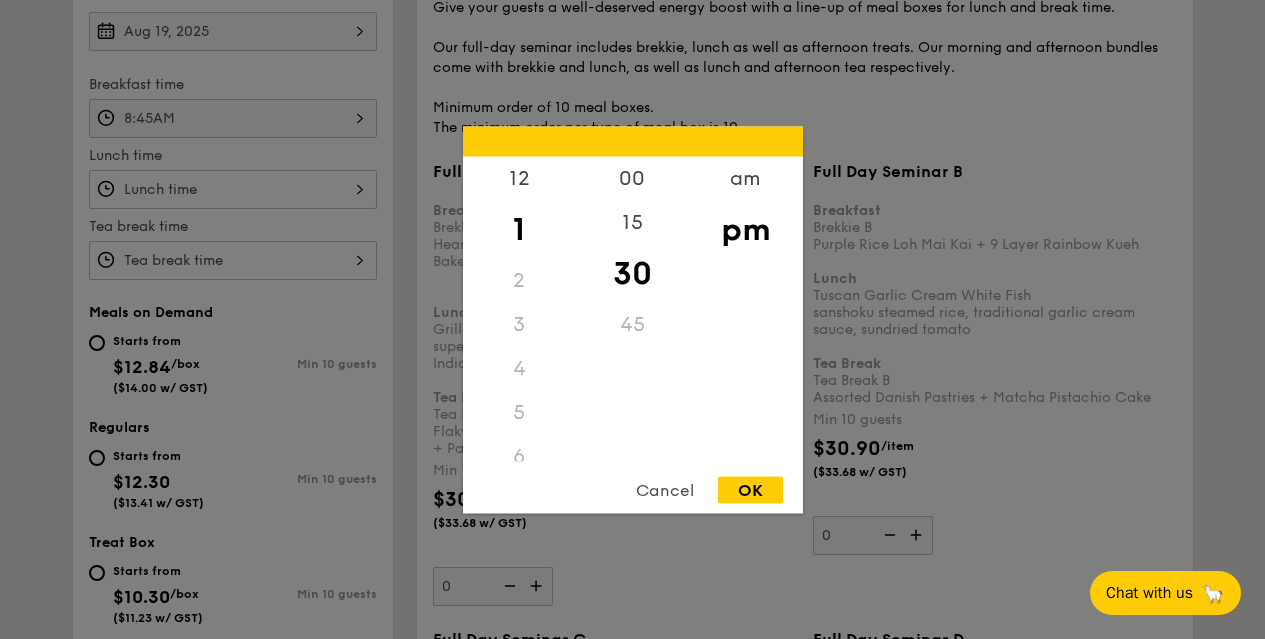 click at bounding box center [632, 319] 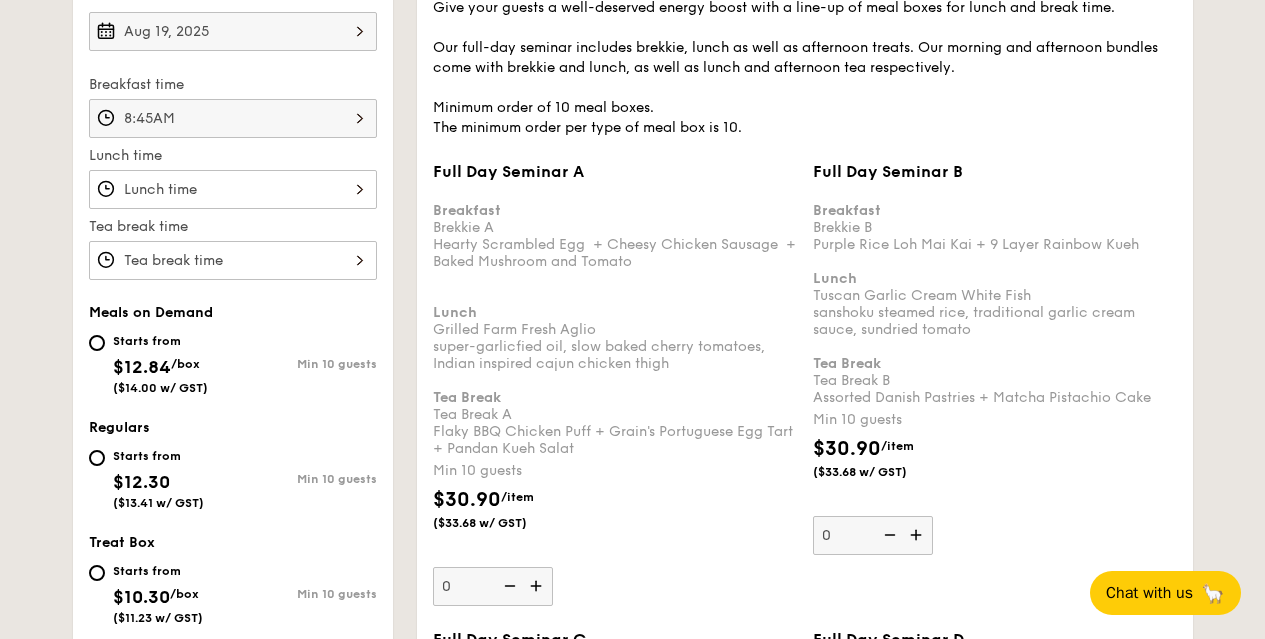 click on "8:45AM" at bounding box center [233, 118] 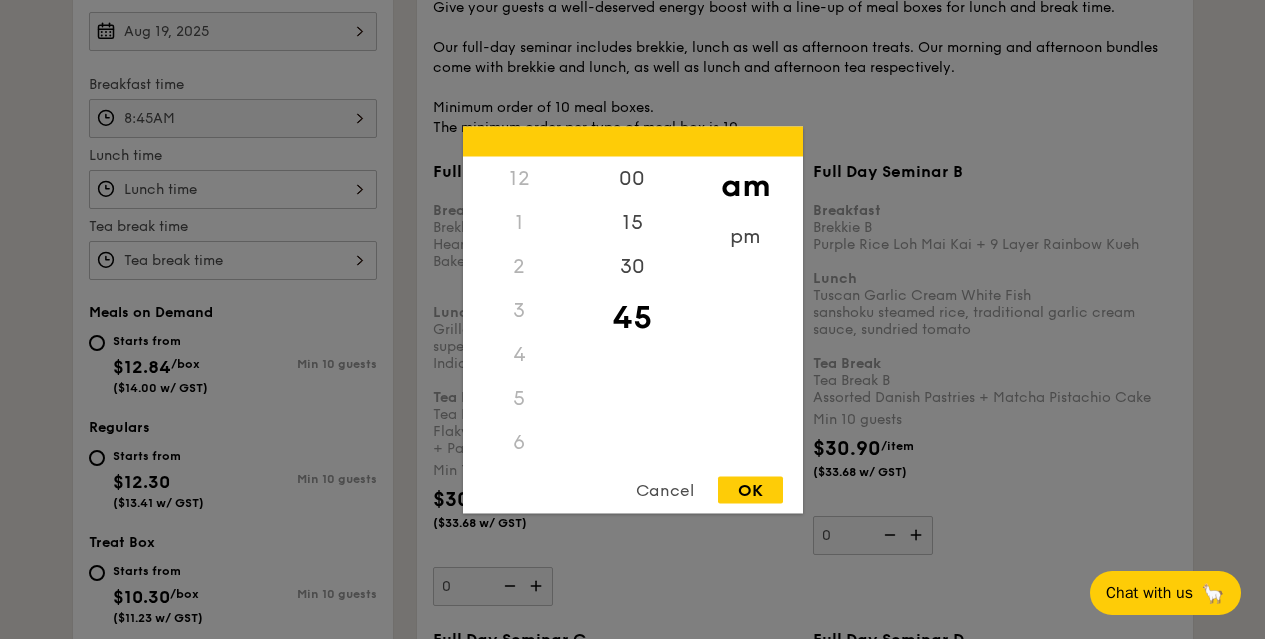 scroll, scrollTop: 132, scrollLeft: 0, axis: vertical 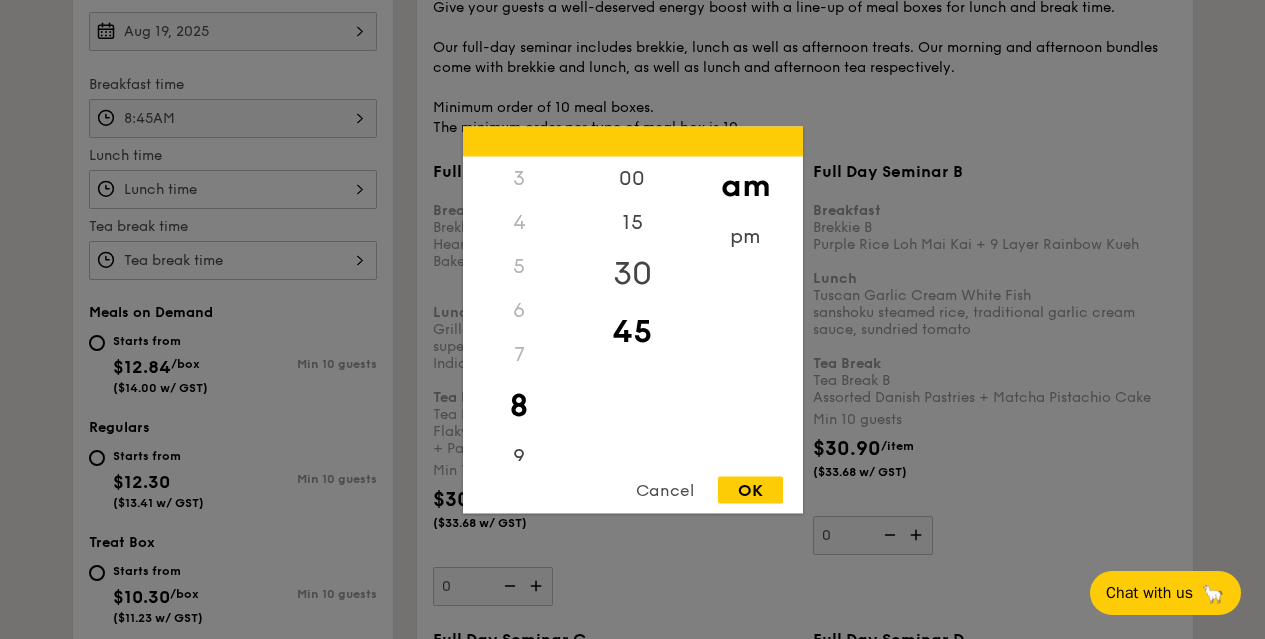 click on "30" at bounding box center (632, 273) 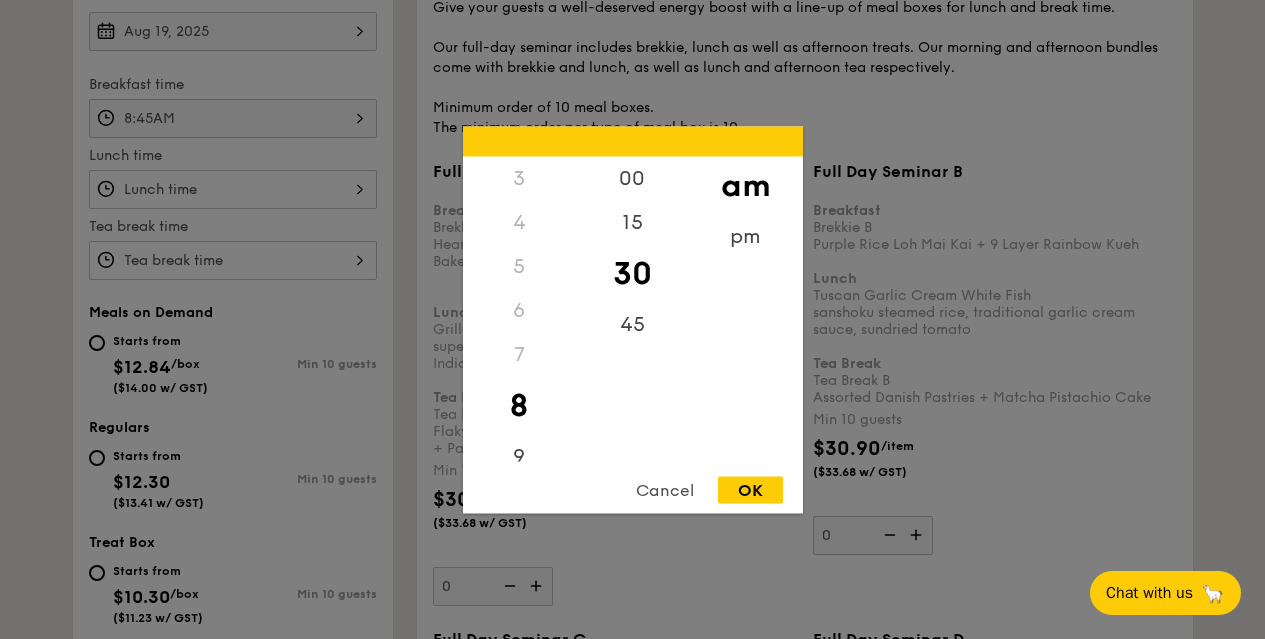 click on "OK" at bounding box center (750, 489) 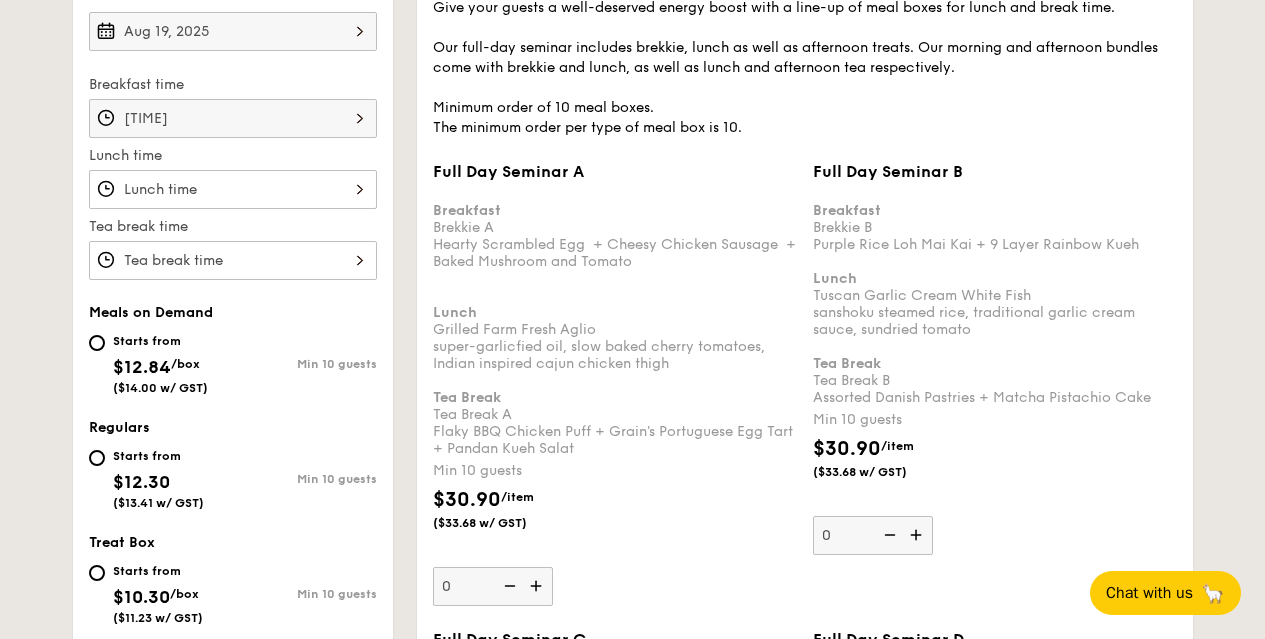 click on "8:30AM" at bounding box center [233, 118] 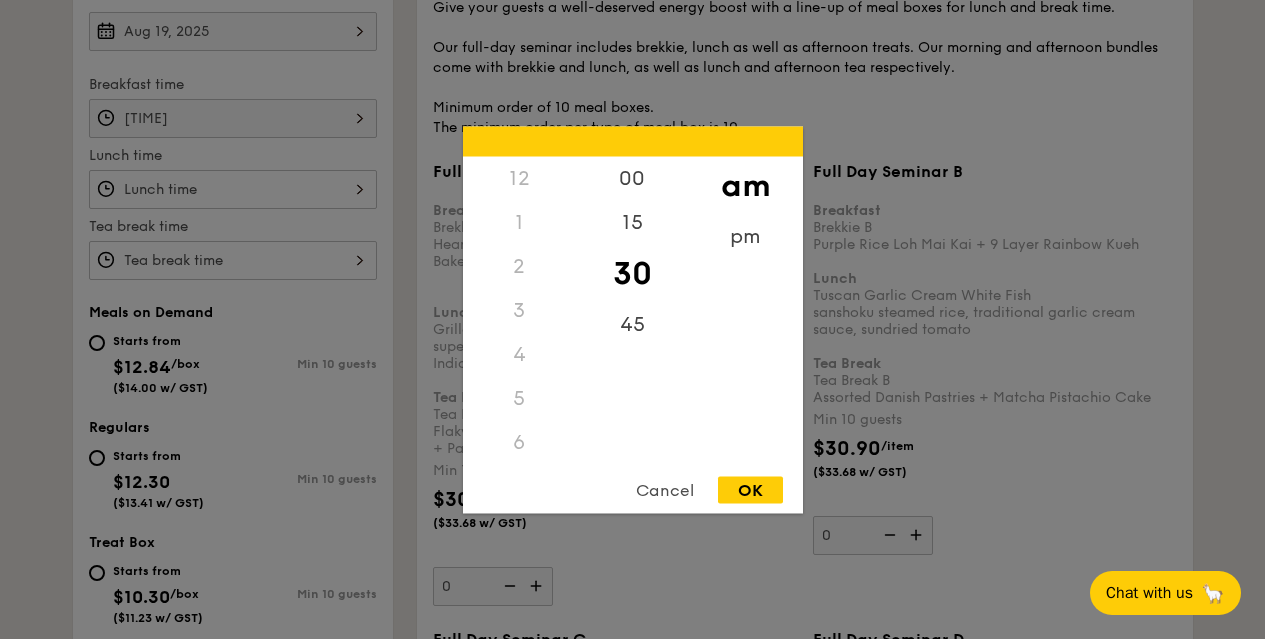 scroll, scrollTop: 132, scrollLeft: 0, axis: vertical 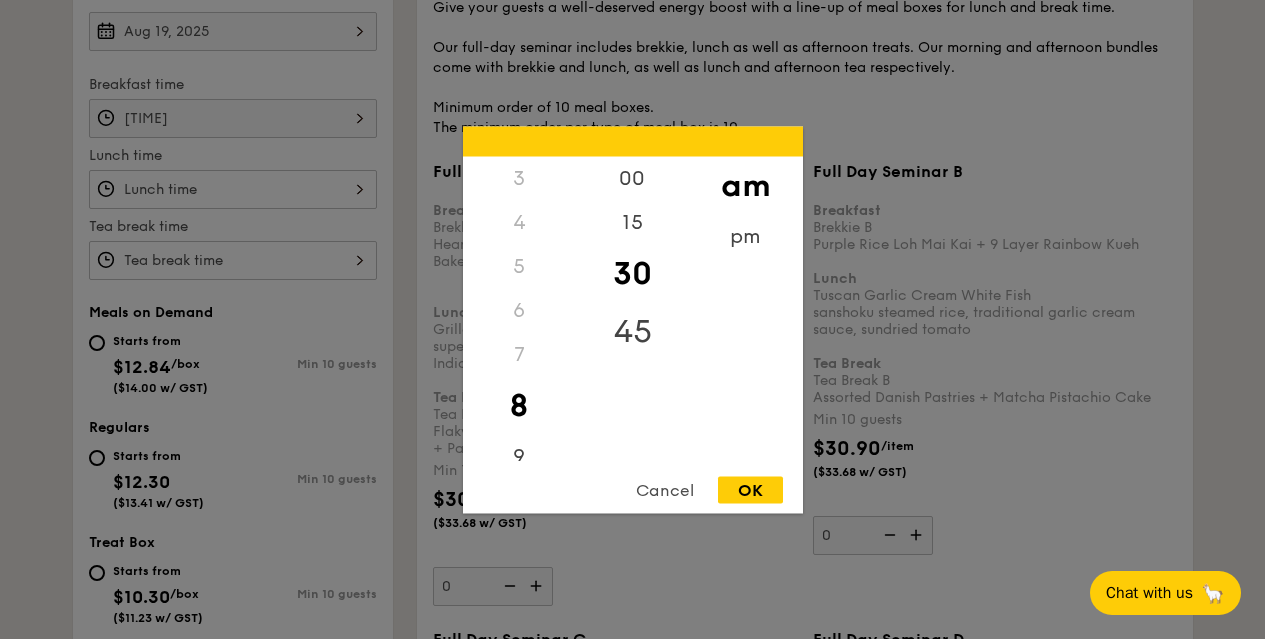 click on "45" at bounding box center (632, 331) 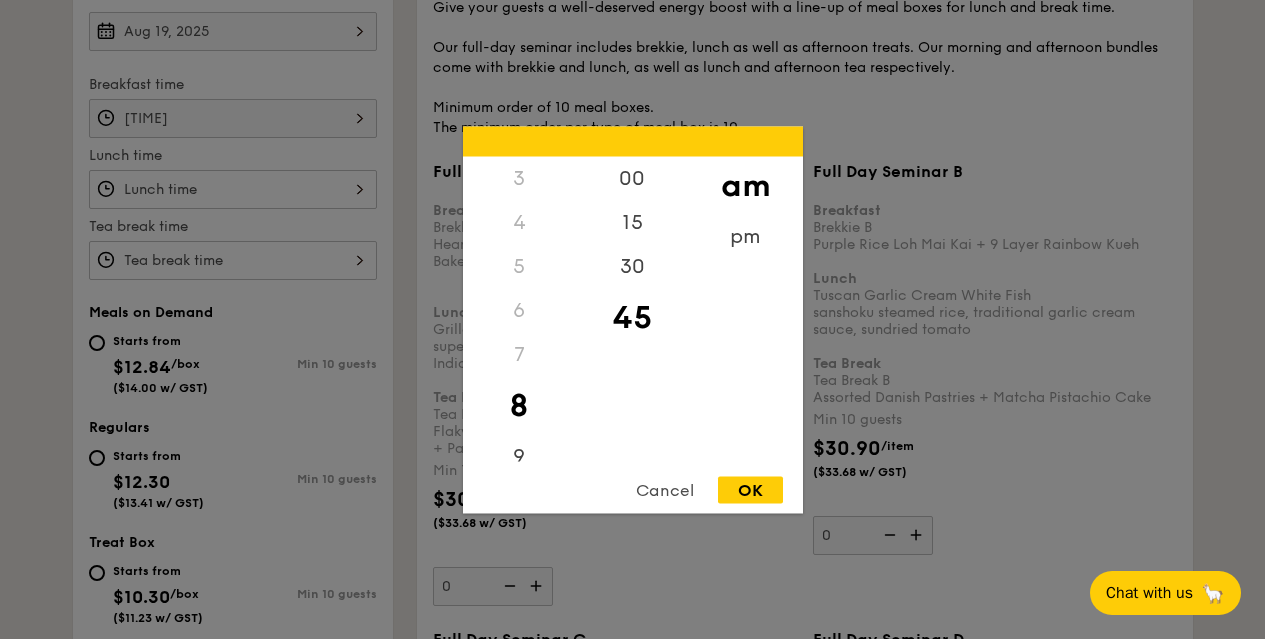 click on "OK" at bounding box center (750, 489) 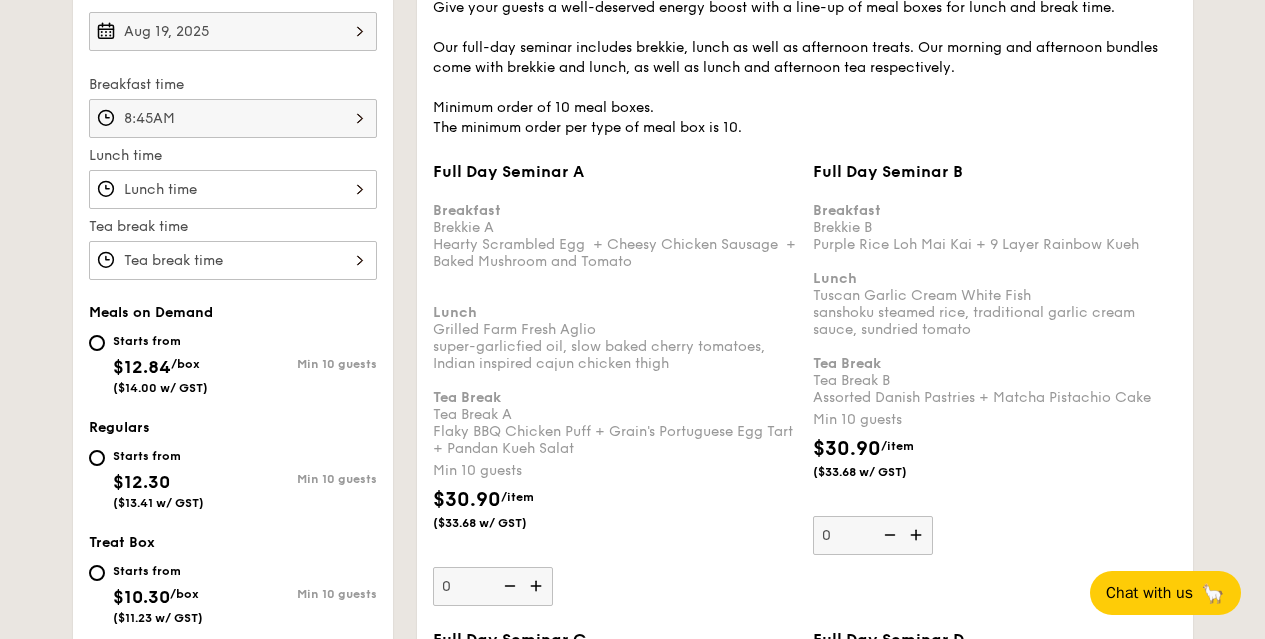click on "Full Day Seminar A Breakfast Brekkie A Hearty Scrambled Egg  + Cheesy Chicken Sausage  + Baked Mushroom and Tomato Lunch Grilled Farm Fresh Aglio  super-garlicfied oil, slow baked cherry tomatoes, Indian inspired cajun chicken thigh Tea Break Tea Break A Flaky BBQ Chicken Puff + Grain's Portuguese Egg Tart + Pandan Kueh Salat
Min 10 guests
$30.90
/item
($33.68 w/ GST)
0" at bounding box center (233, 189) 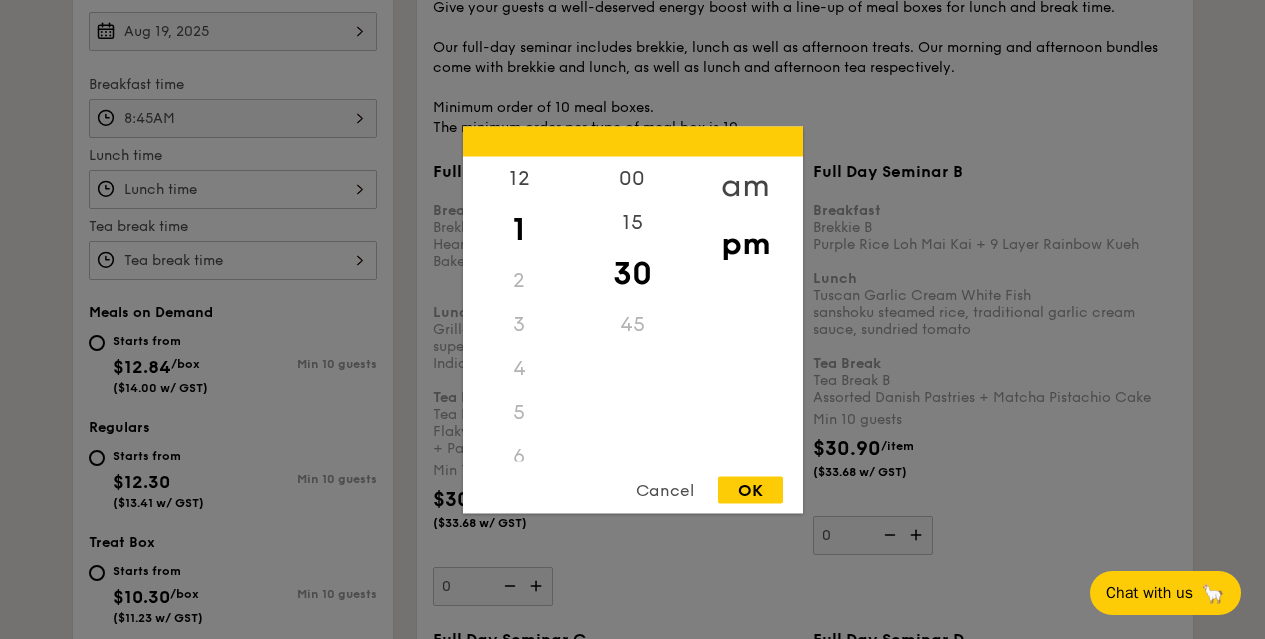 click on "am" at bounding box center [745, 185] 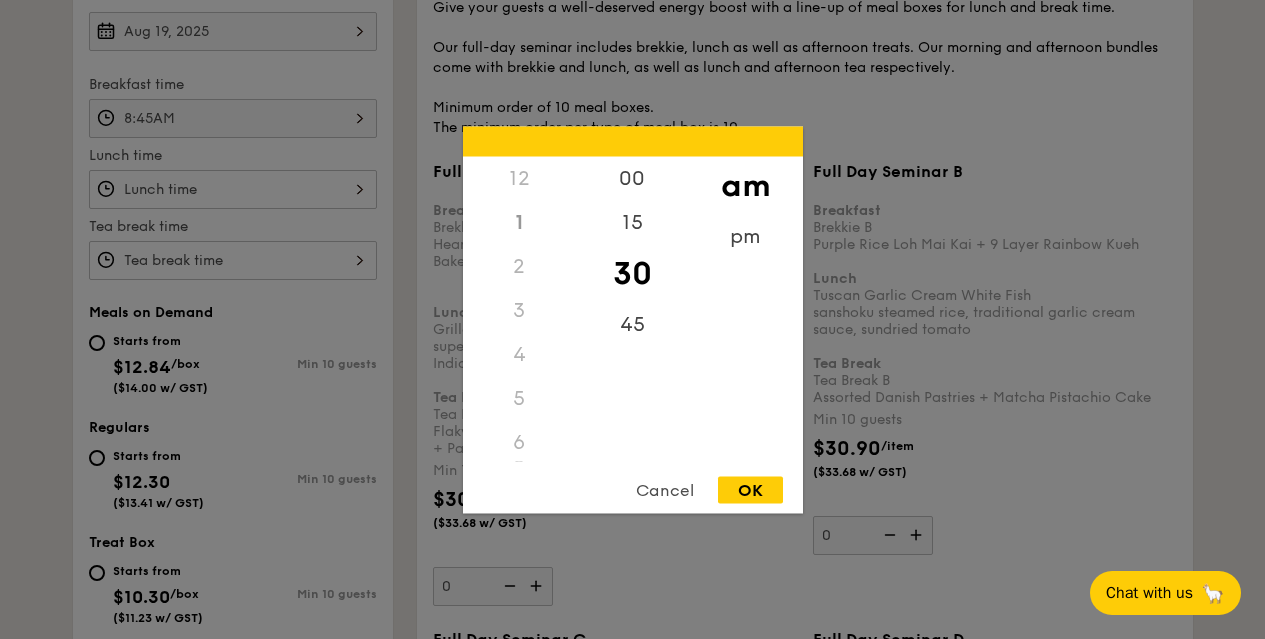 scroll, scrollTop: 222, scrollLeft: 0, axis: vertical 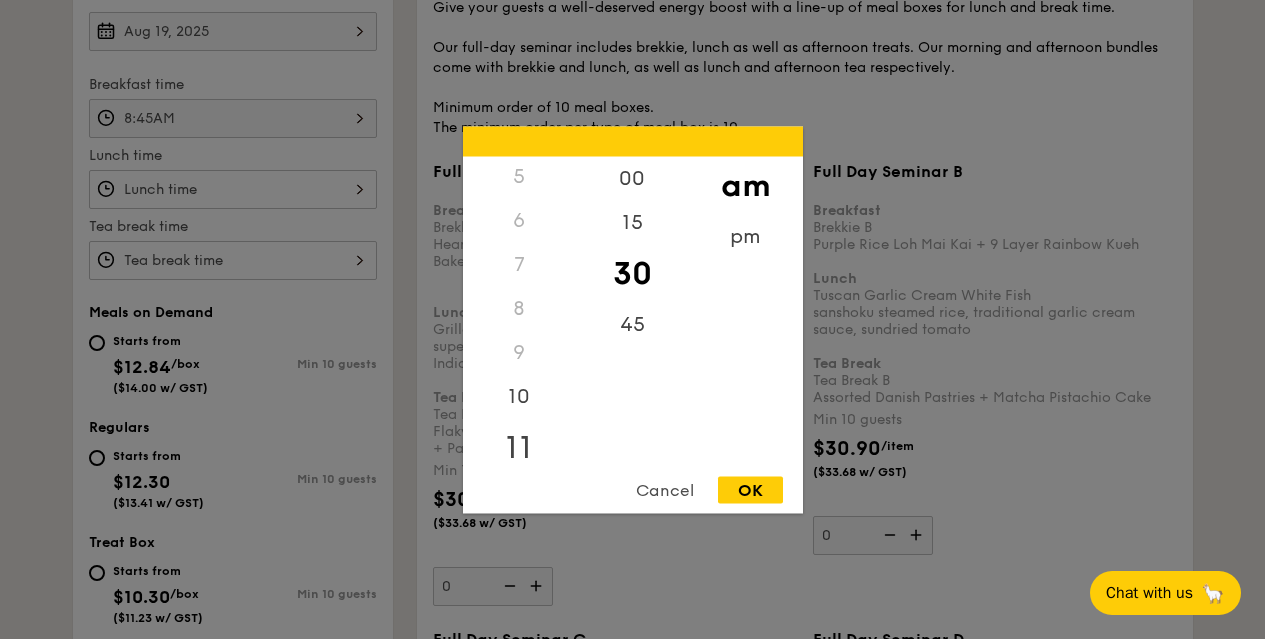 click on "11" at bounding box center (519, 447) 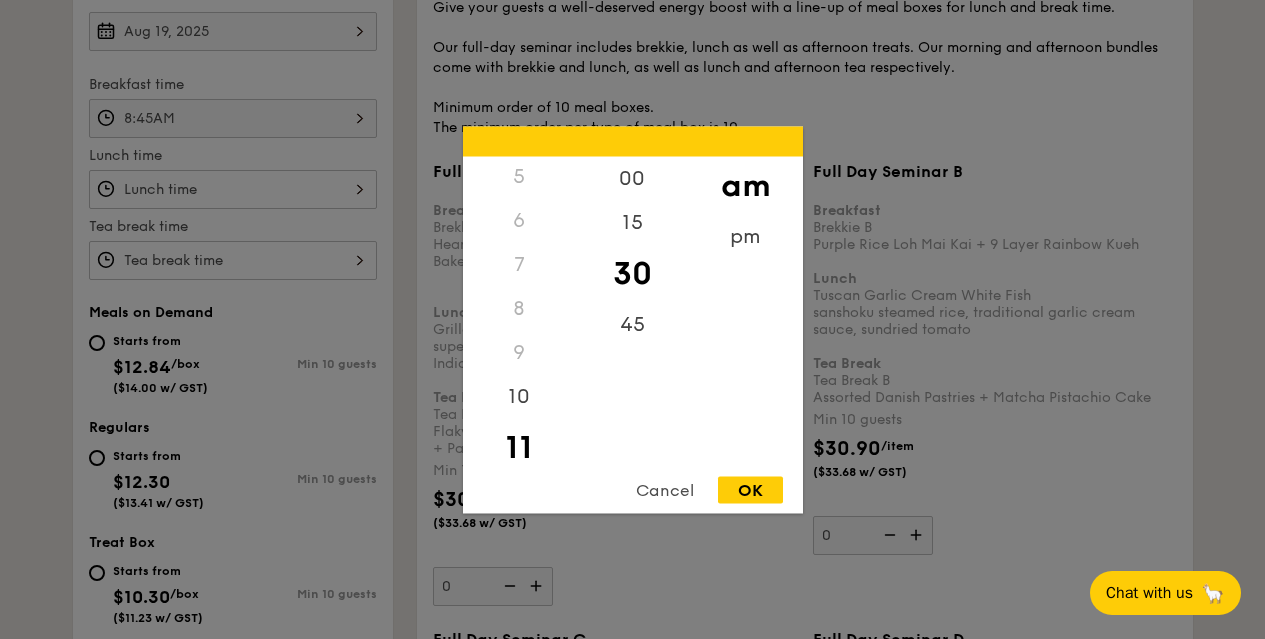 click on "OK" at bounding box center [750, 489] 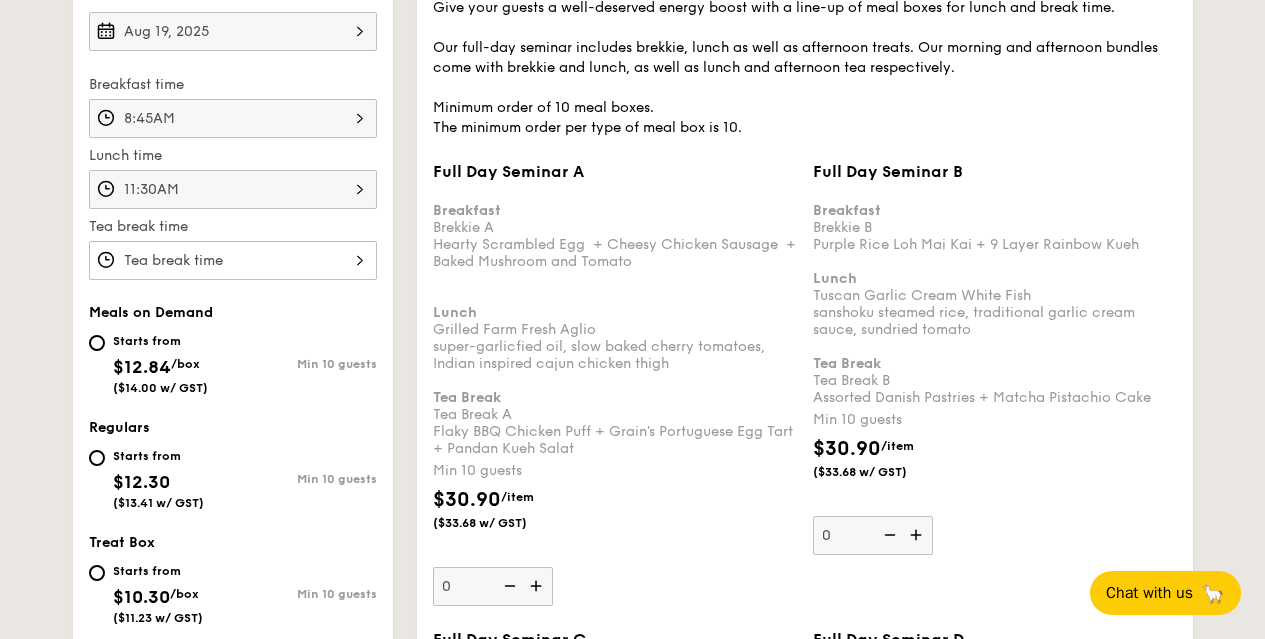 click on "Full Day Seminar A Breakfast Brekkie A Hearty Scrambled Egg  + Cheesy Chicken Sausage  + Baked Mushroom and Tomato Lunch Grilled Farm Fresh Aglio  super-garlicfied oil, slow baked cherry tomatoes, Indian inspired cajun chicken thigh Tea Break Tea Break A Flaky BBQ Chicken Puff + Grain's Portuguese Egg Tart + Pandan Kueh Salat
Min 10 guests
$30.90
/item
($33.68 w/ GST)
0" at bounding box center (233, 260) 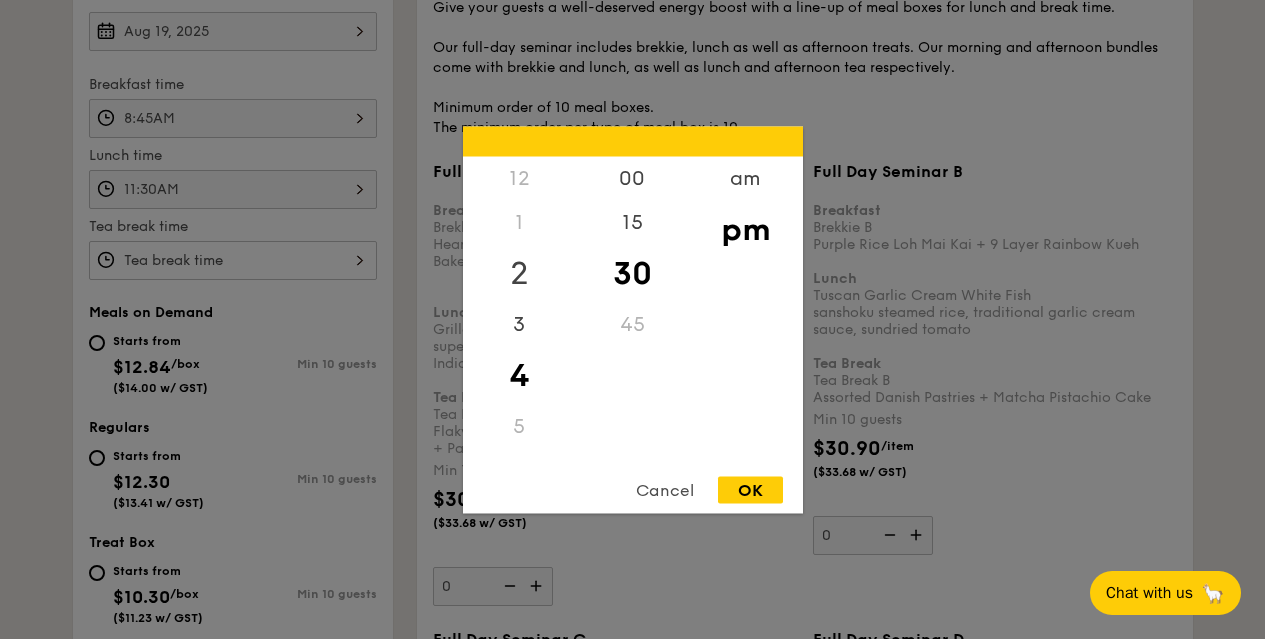 click on "2" at bounding box center (519, 273) 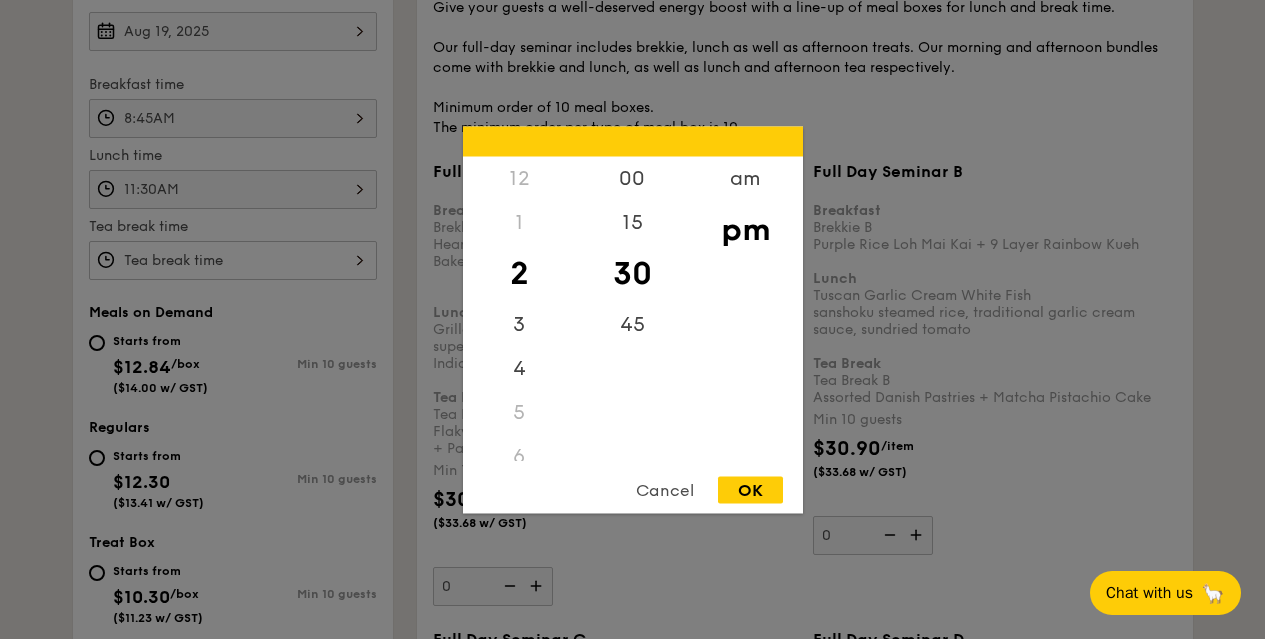 click on "OK" at bounding box center (750, 489) 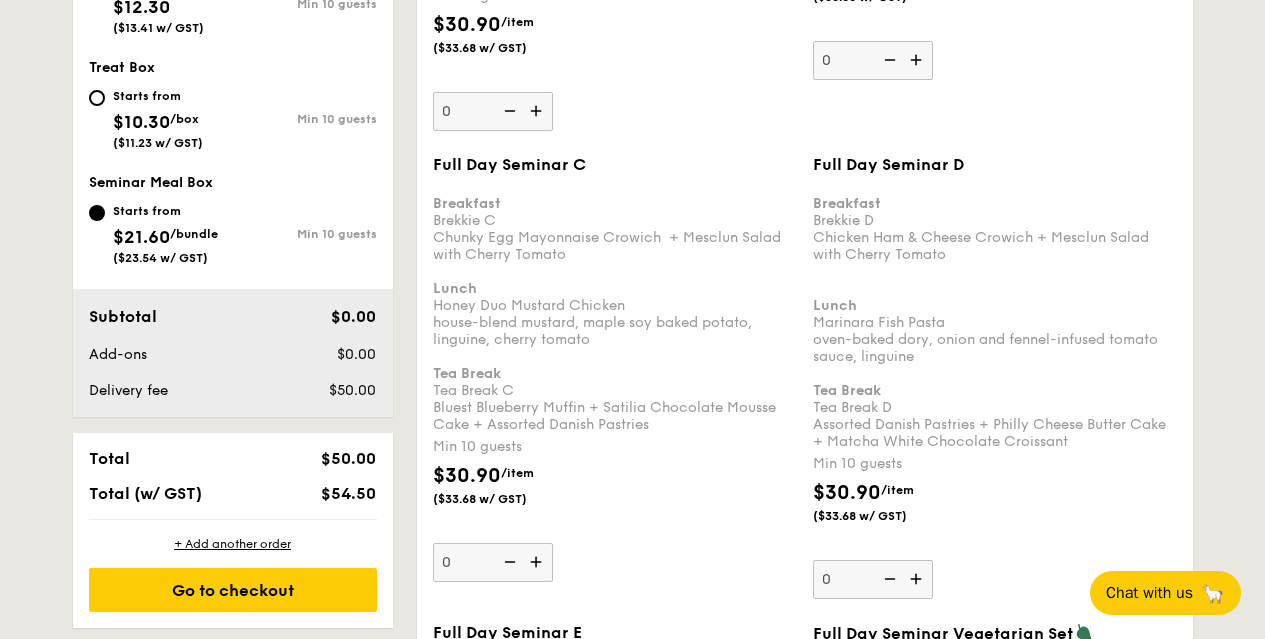scroll, scrollTop: 1081, scrollLeft: 0, axis: vertical 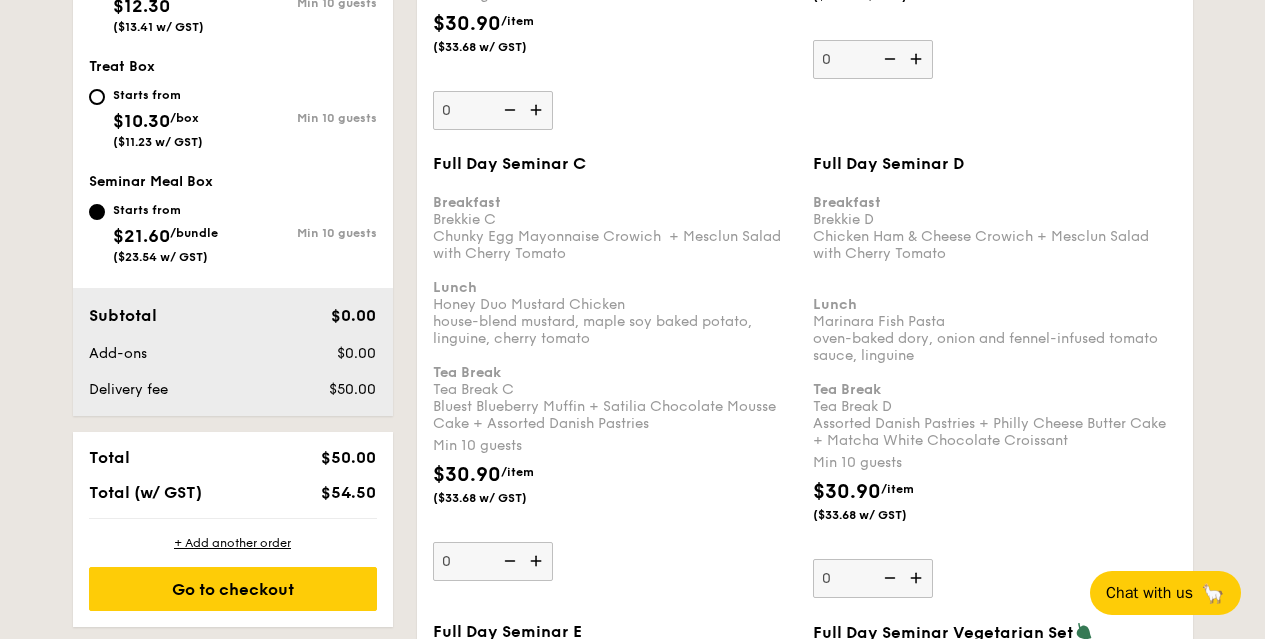 click at bounding box center (508, 561) 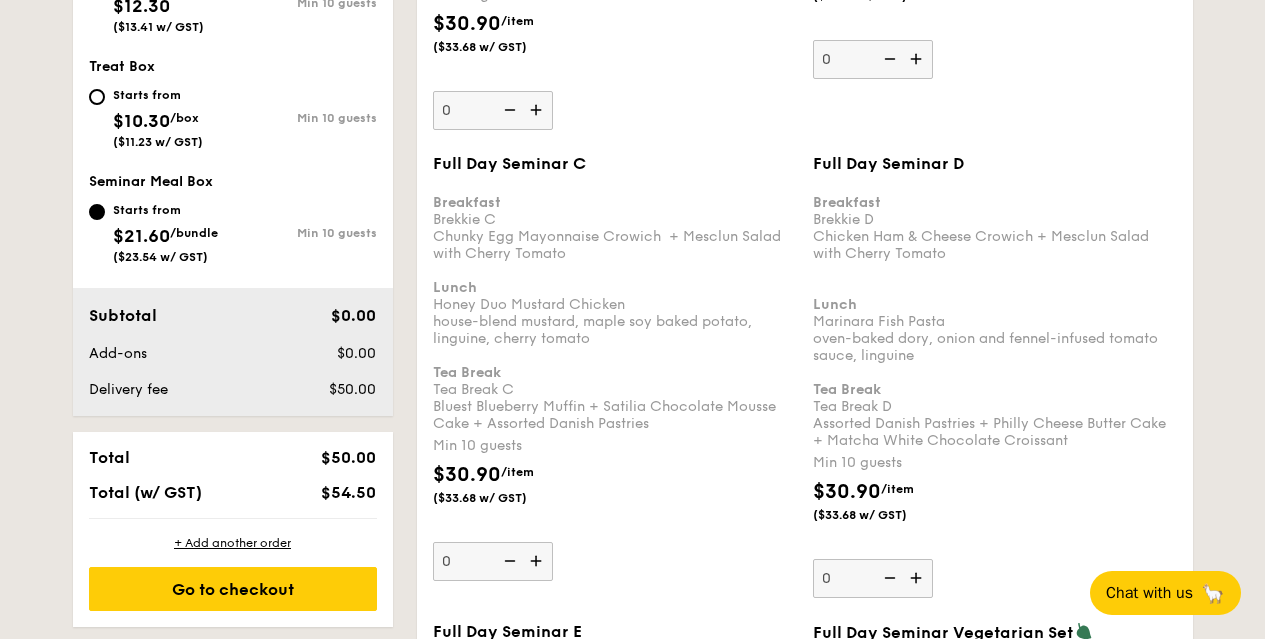 click at bounding box center (538, 561) 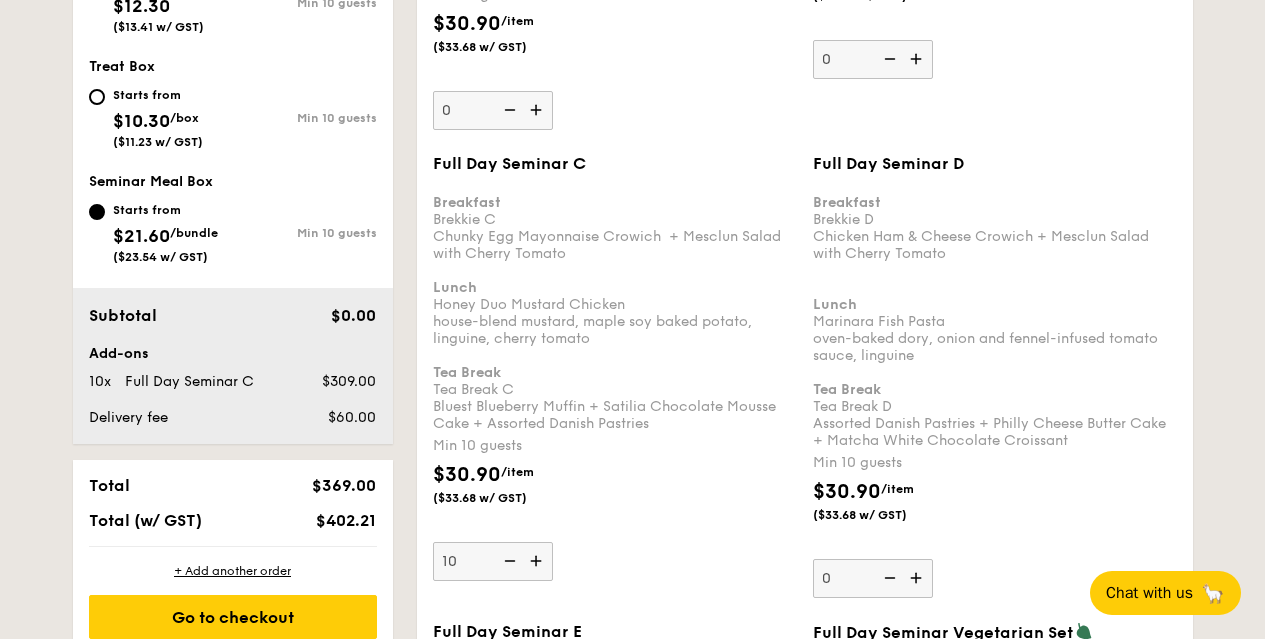 click at bounding box center [538, 561] 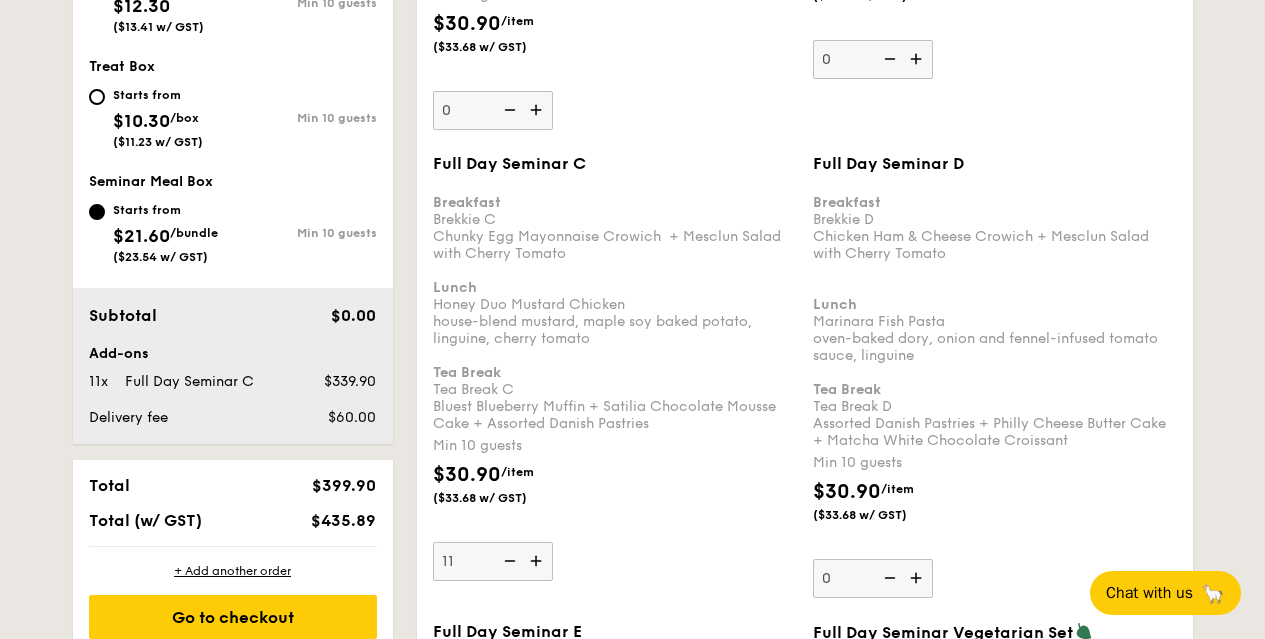 click at bounding box center [538, 561] 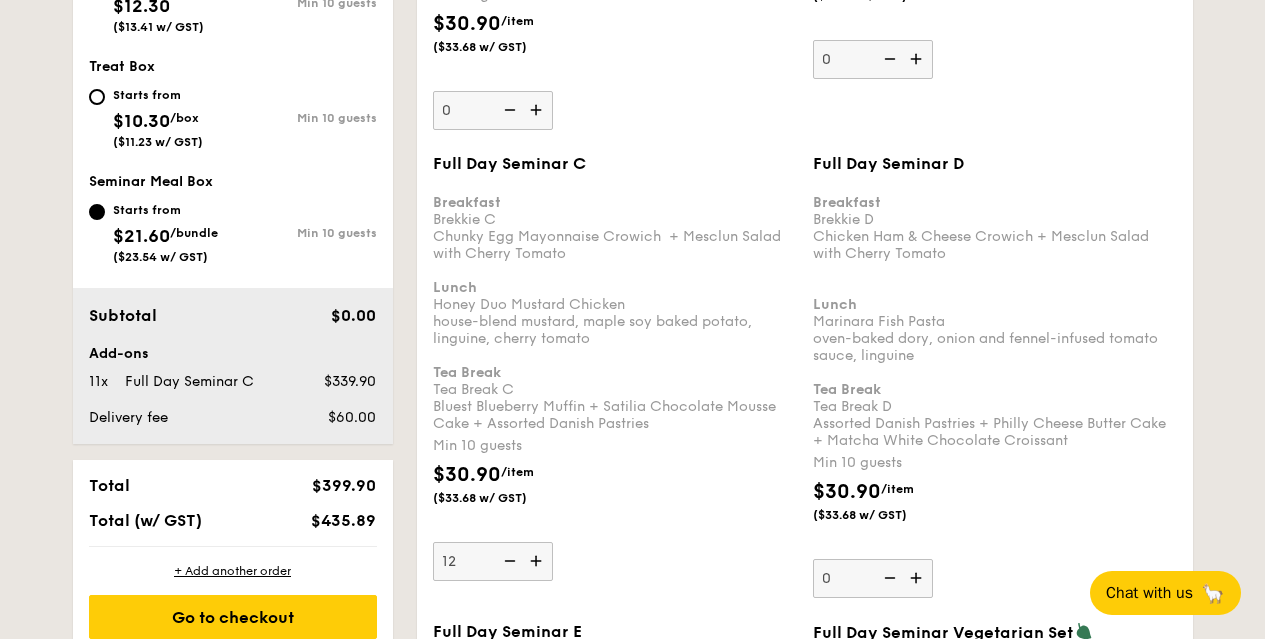 click at bounding box center (538, 561) 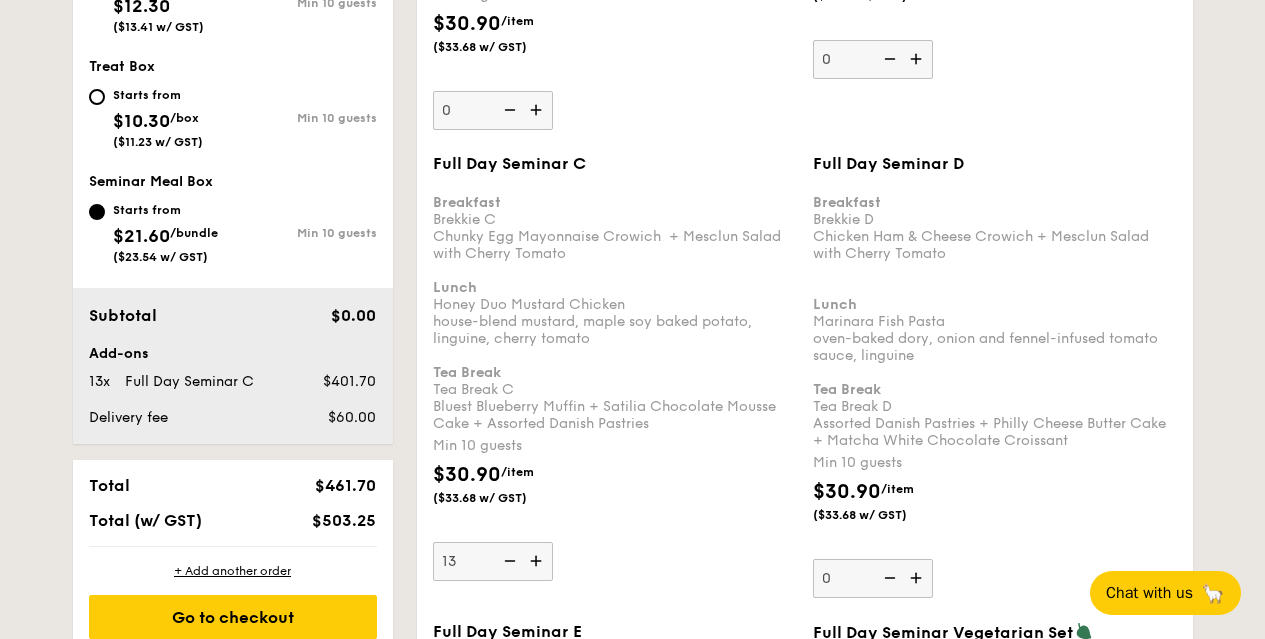 click at bounding box center [538, 561] 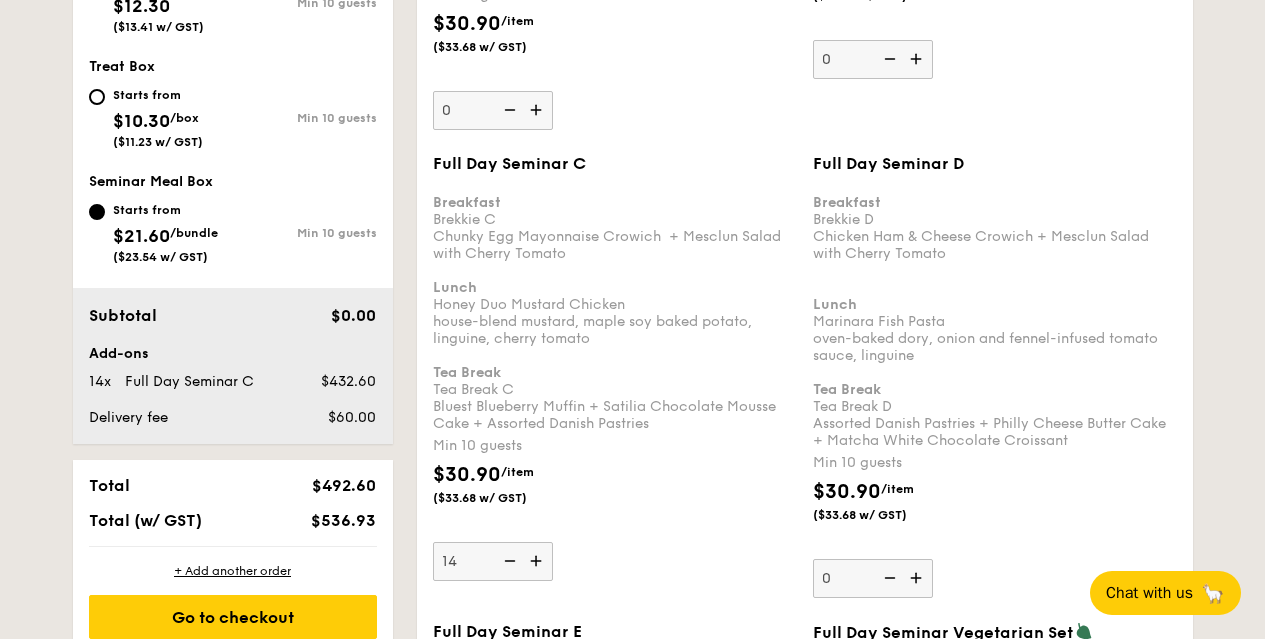 click at bounding box center [538, 561] 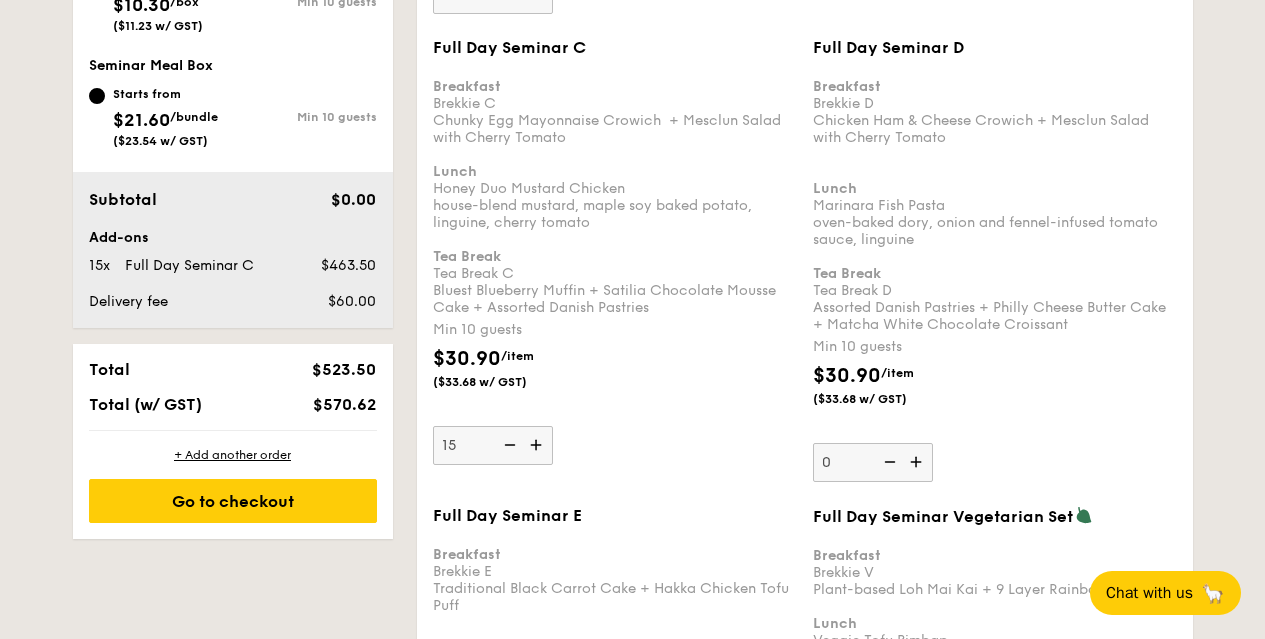 scroll, scrollTop: 1198, scrollLeft: 0, axis: vertical 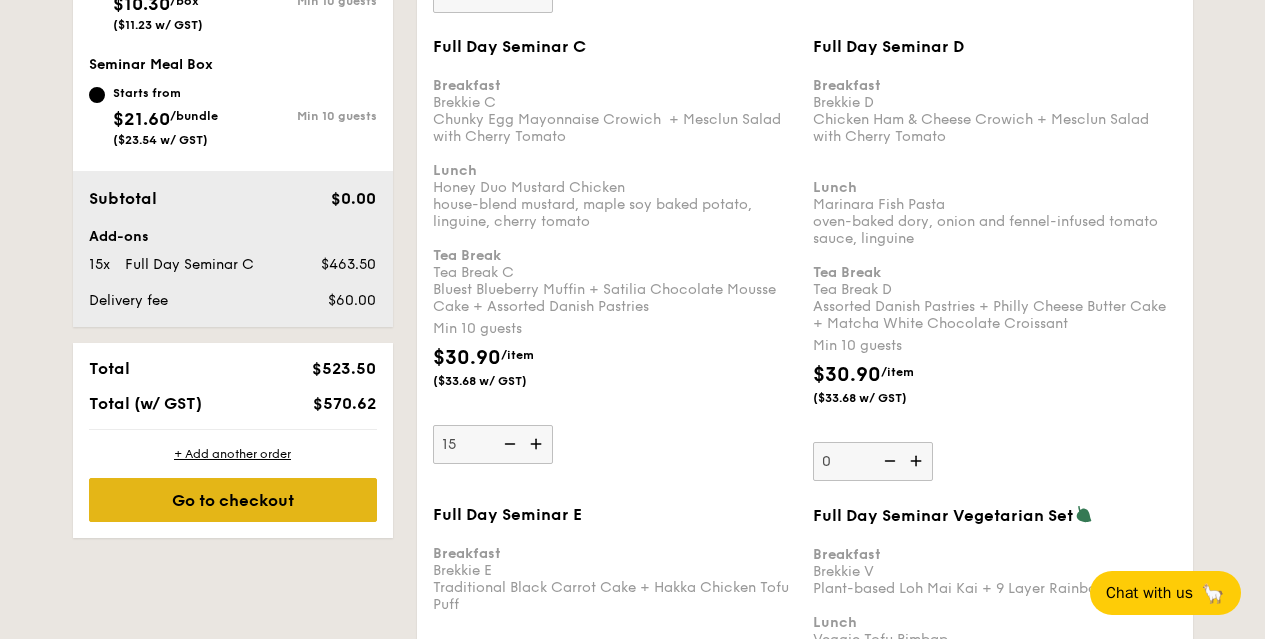 click on "Go to checkout" at bounding box center (233, 500) 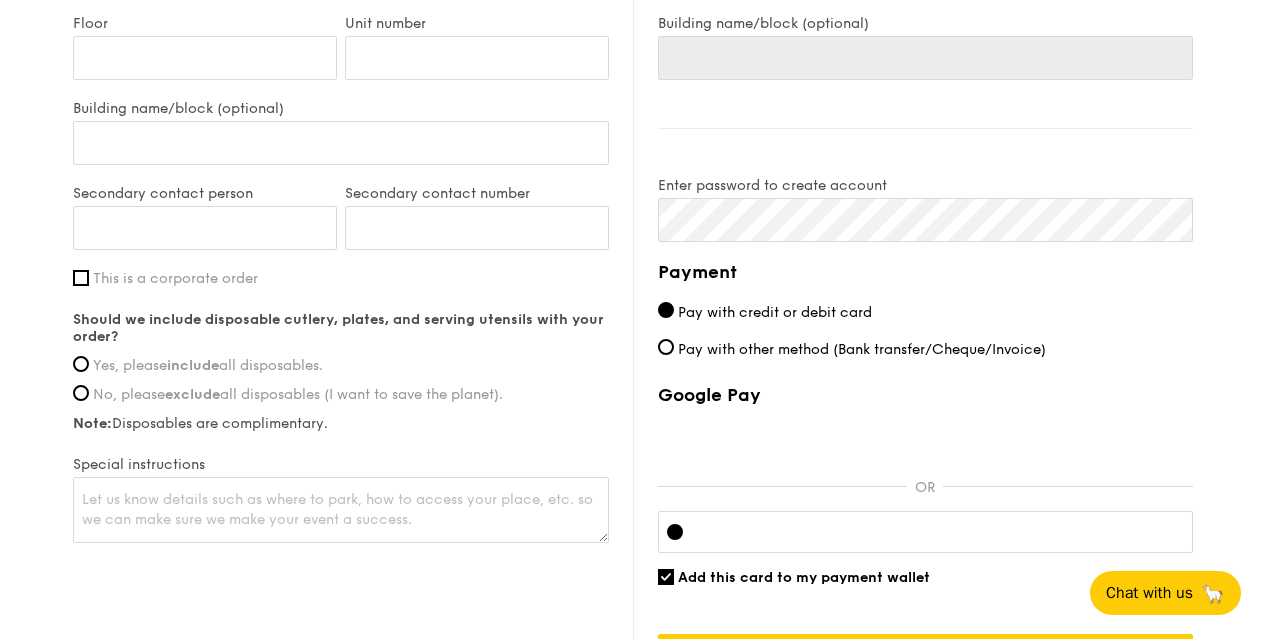 scroll, scrollTop: 1279, scrollLeft: 0, axis: vertical 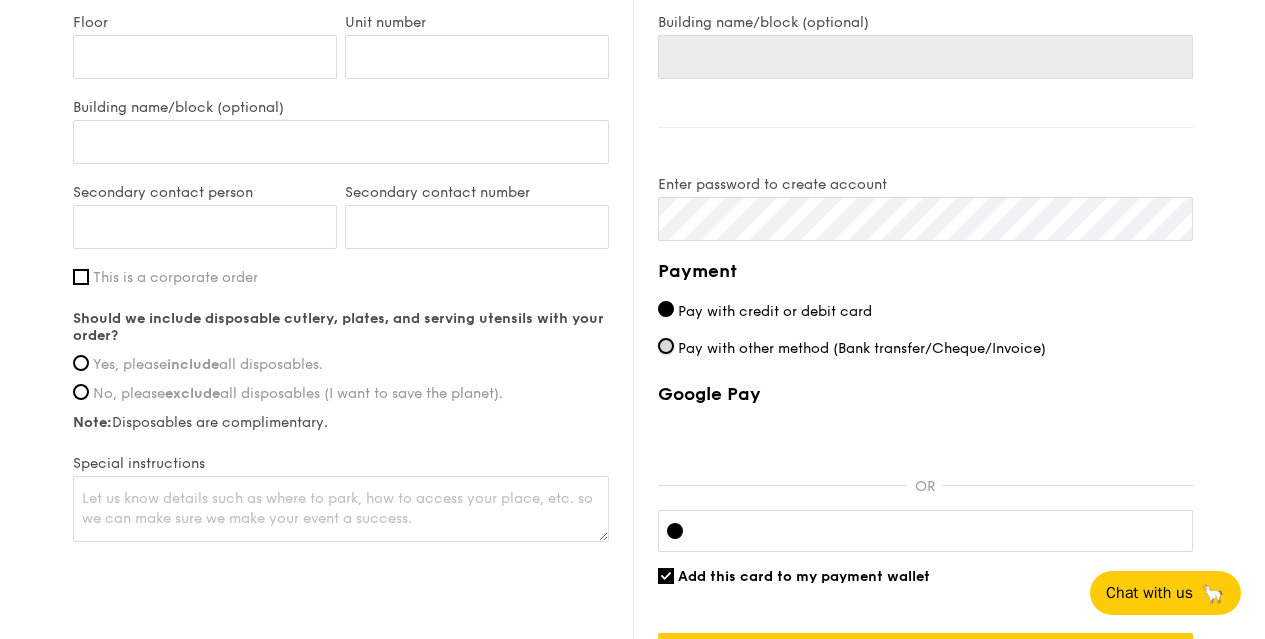 click on "Pay with other method (Bank transfer/Cheque/Invoice)" at bounding box center [666, 346] 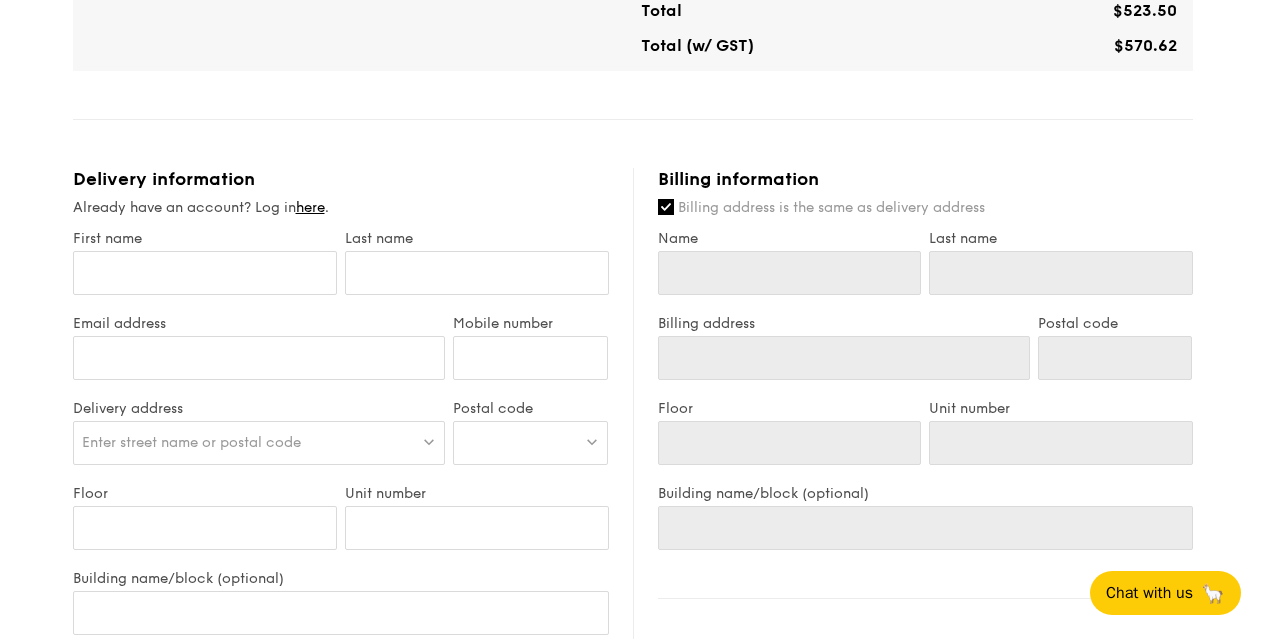 scroll, scrollTop: 811, scrollLeft: 0, axis: vertical 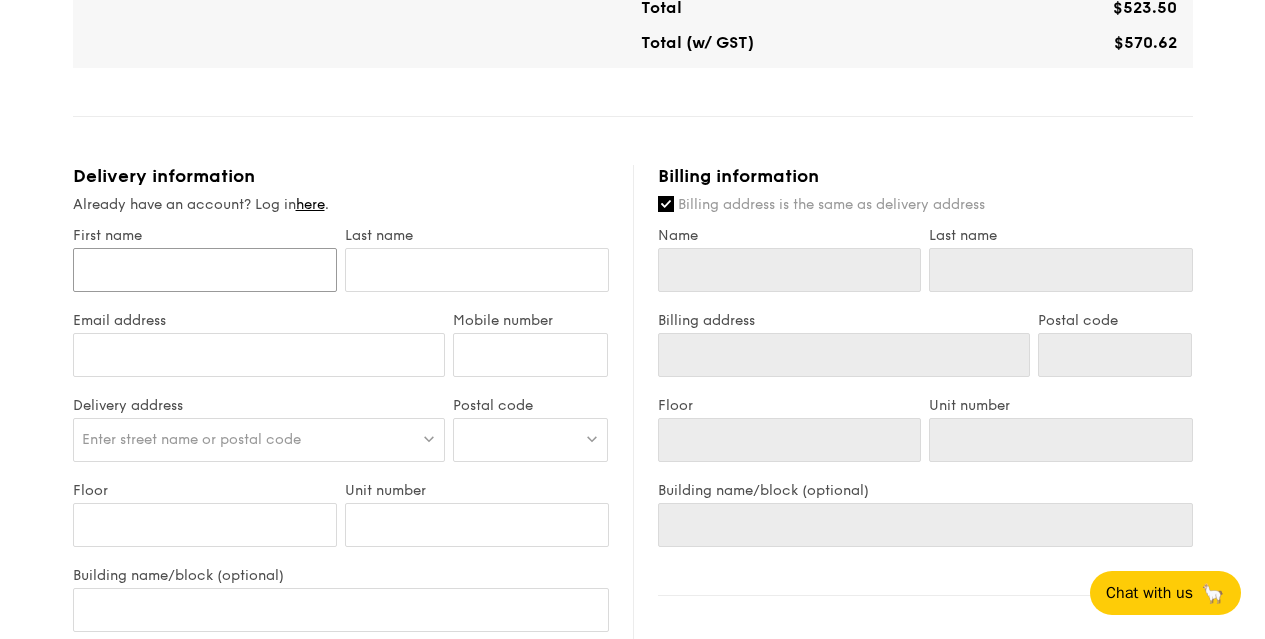 click on "First name" at bounding box center (205, 270) 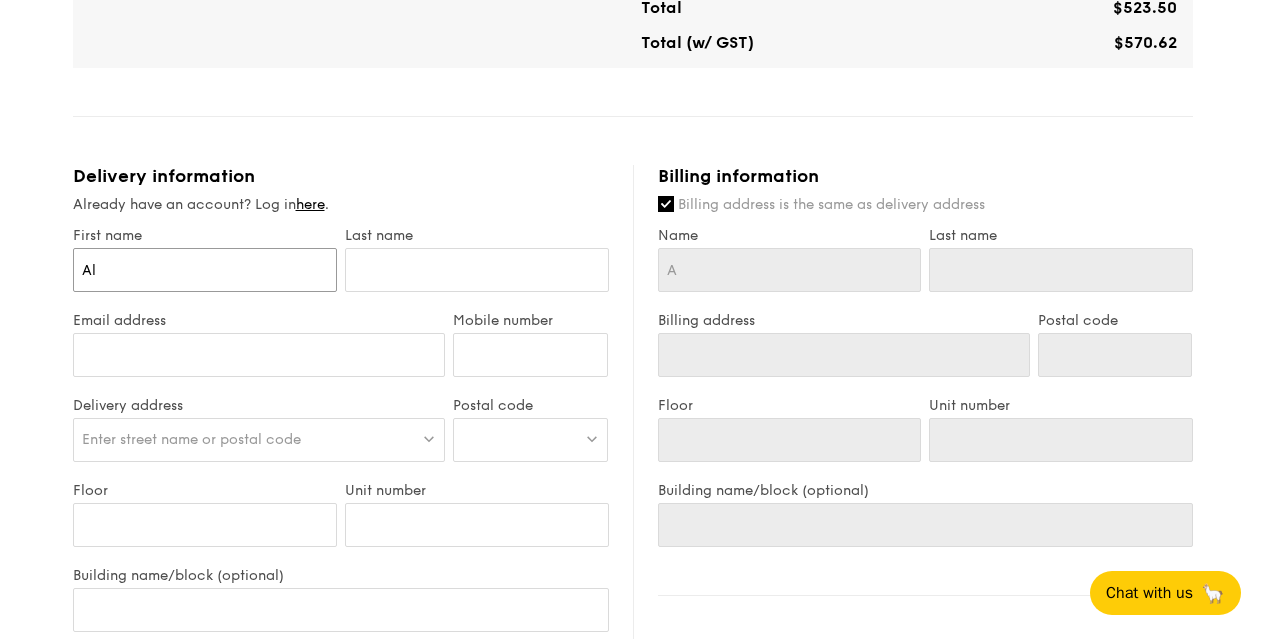 type on "Alt" 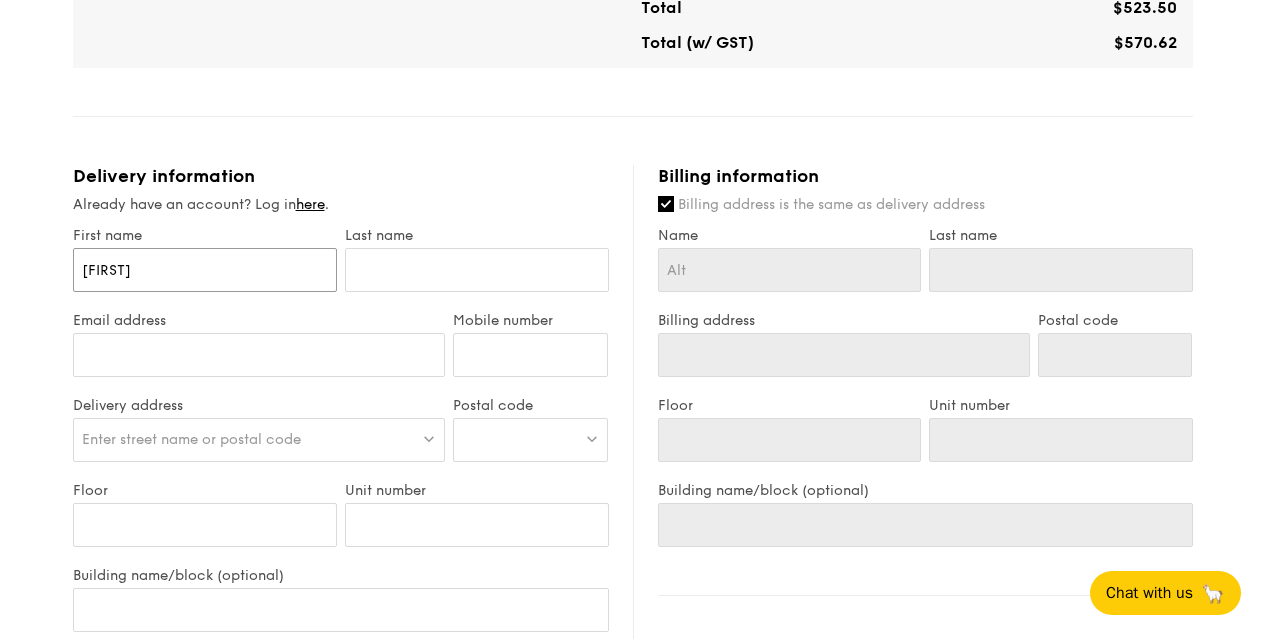 type on "[FIRST]" 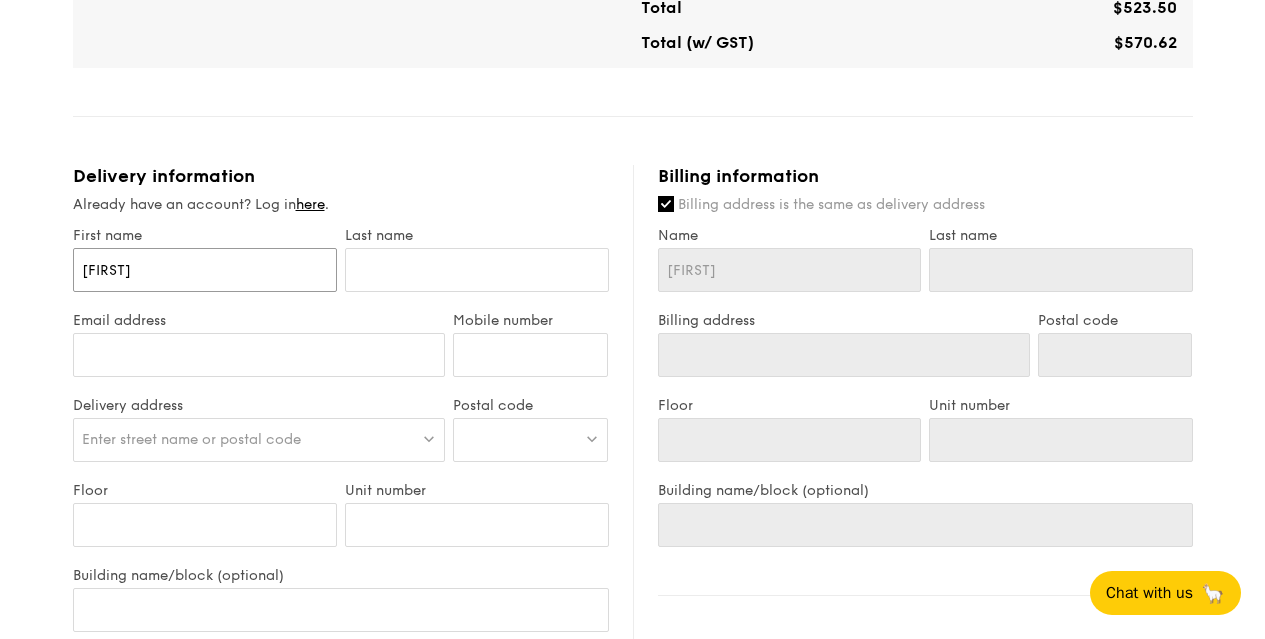 type on "AltheaTa" 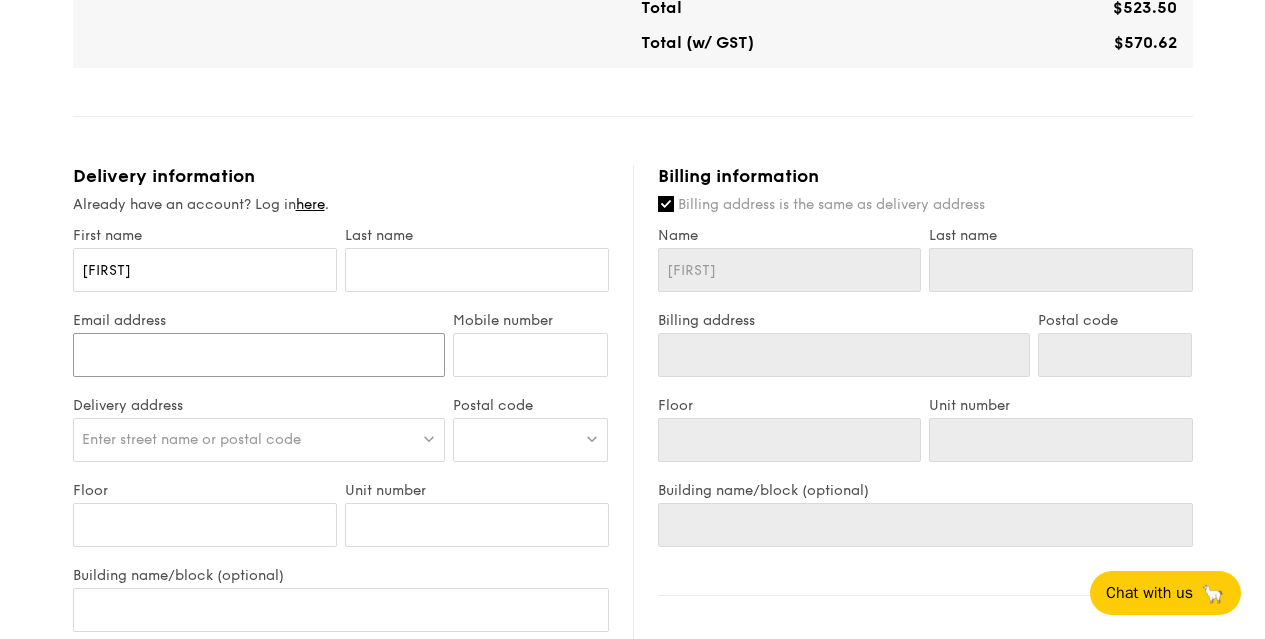 click on "Email address" at bounding box center [259, 355] 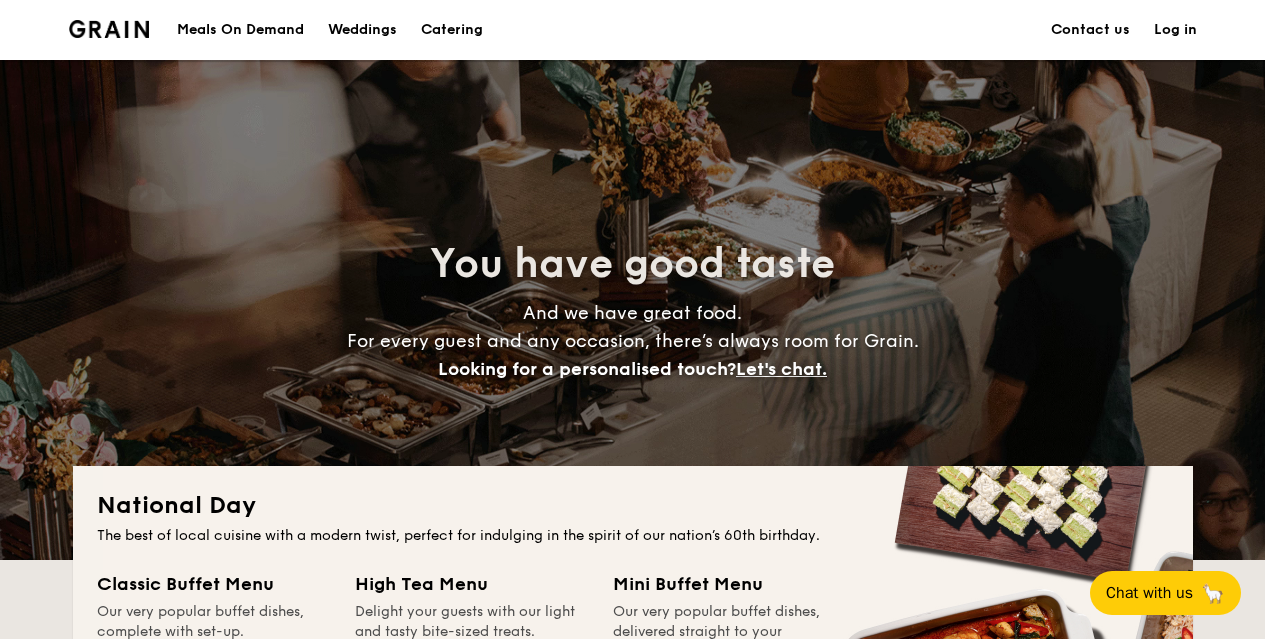 scroll, scrollTop: 400, scrollLeft: 0, axis: vertical 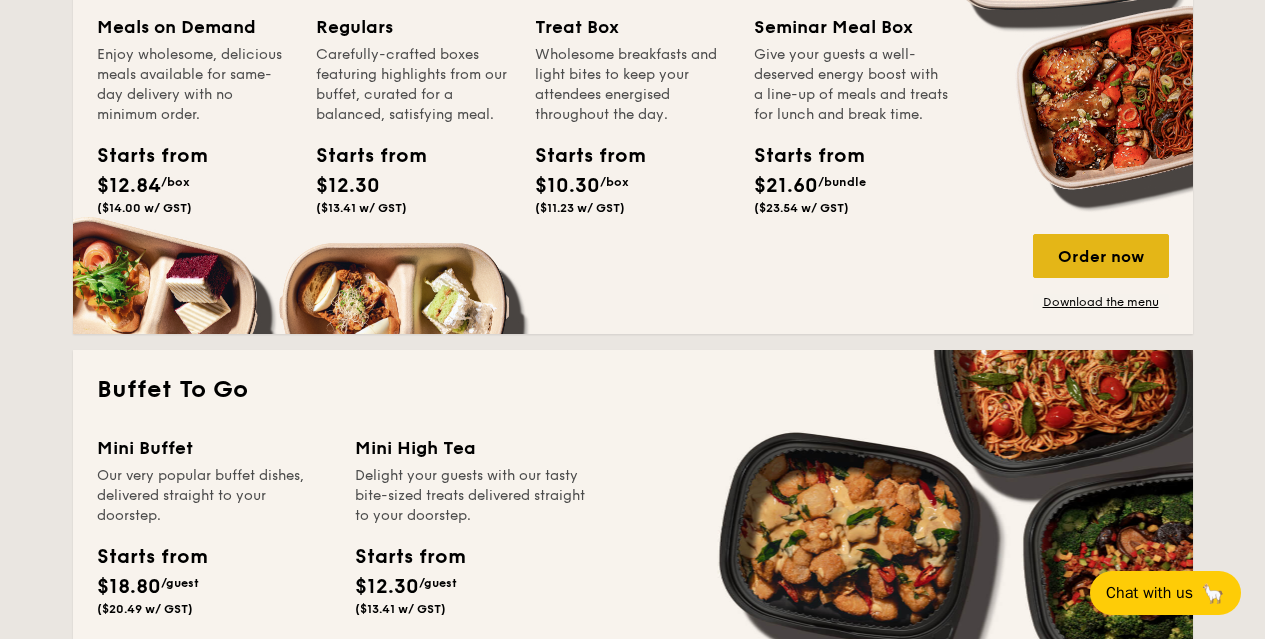 click on "Order now" at bounding box center [1101, 256] 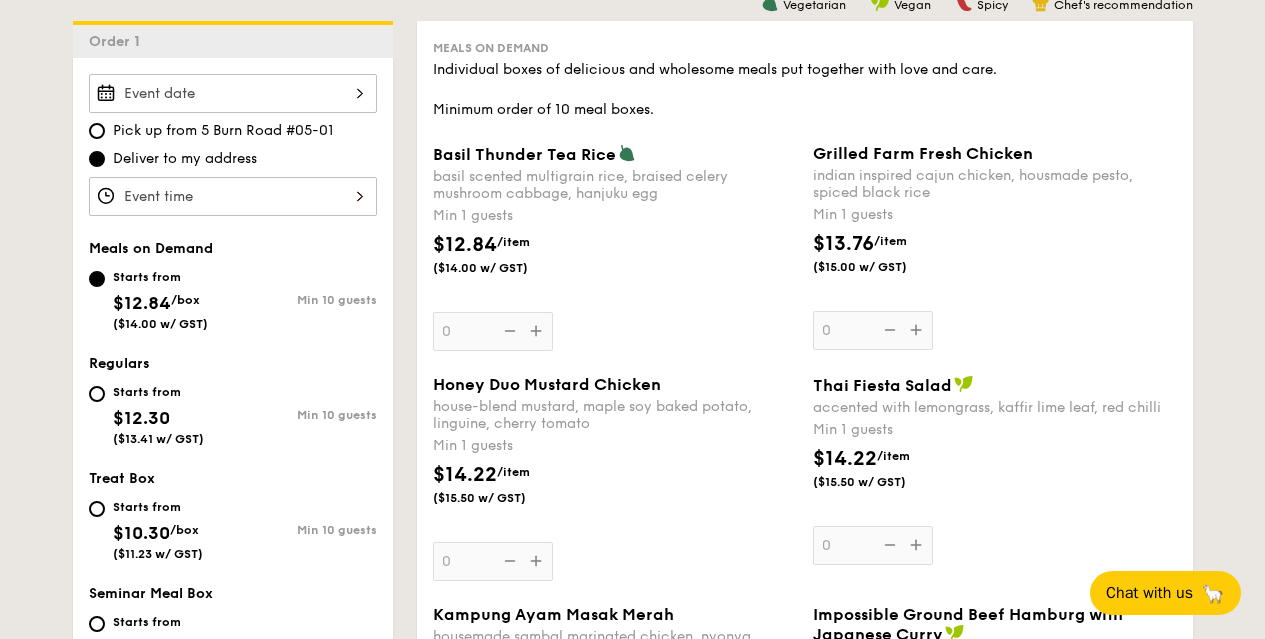 scroll, scrollTop: 542, scrollLeft: 0, axis: vertical 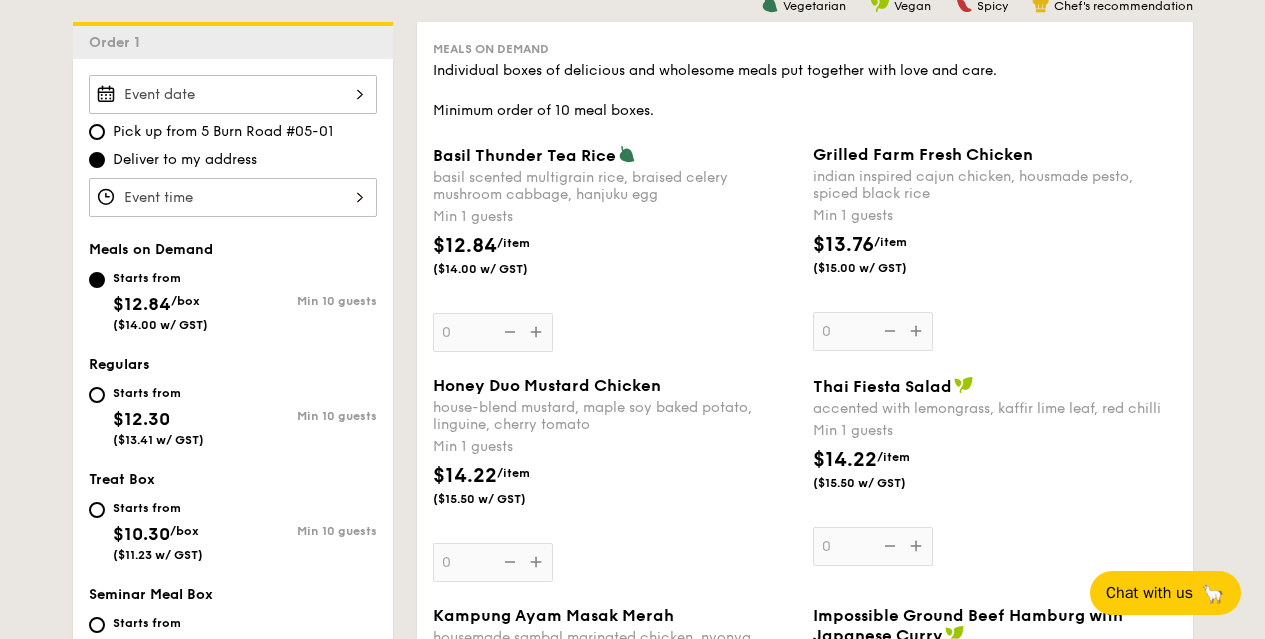 click on "Basil Thunder Tea Rice basil scented multigrain rice, braised celery mushroom cabbage, hanjuku egg
Min 1 guests
$12.84
/item
($14.00 w/ GST)
0" at bounding box center (233, 94) 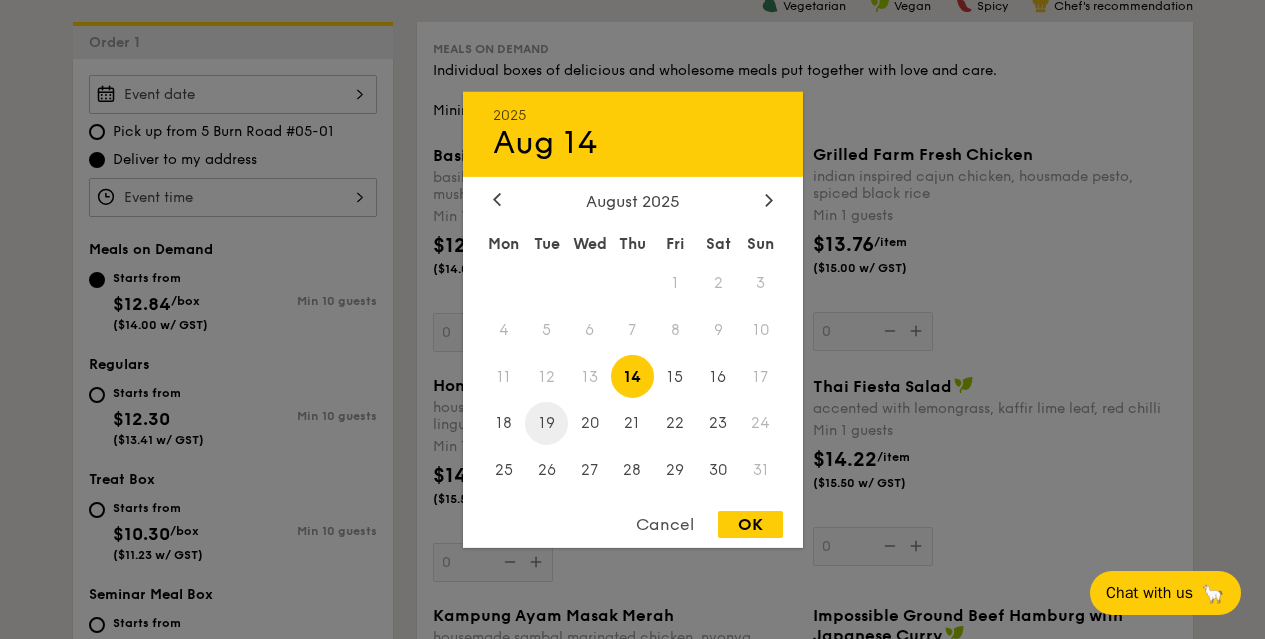 click on "19" at bounding box center [546, 423] 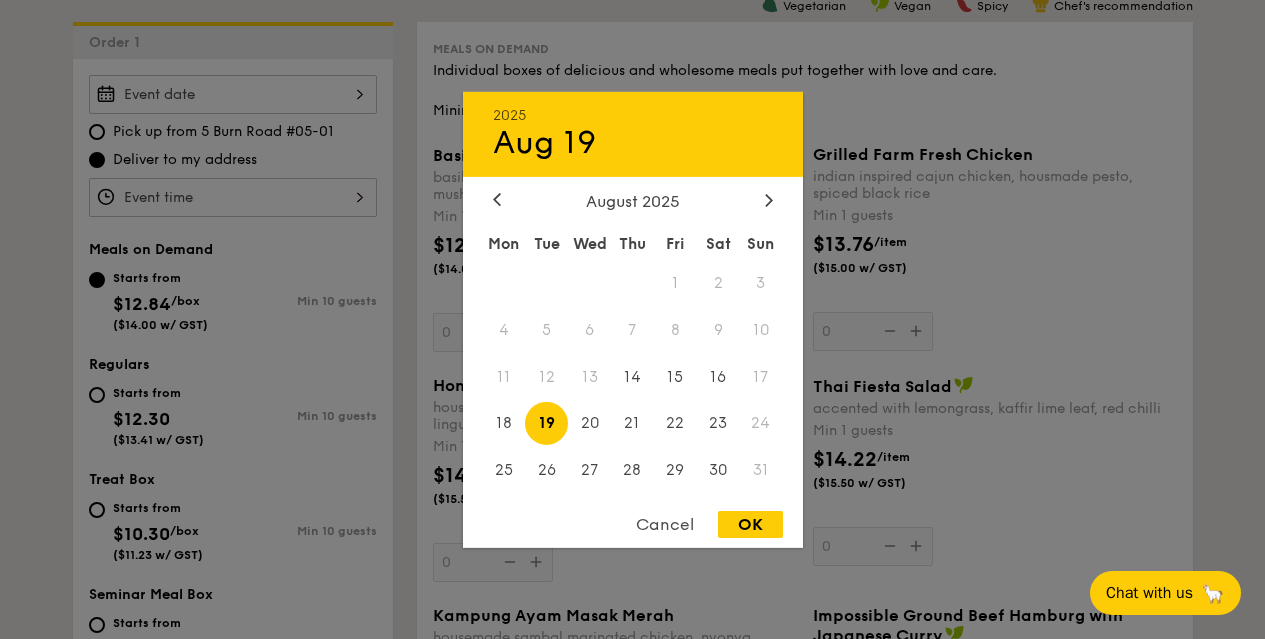 click on "OK" at bounding box center (750, 524) 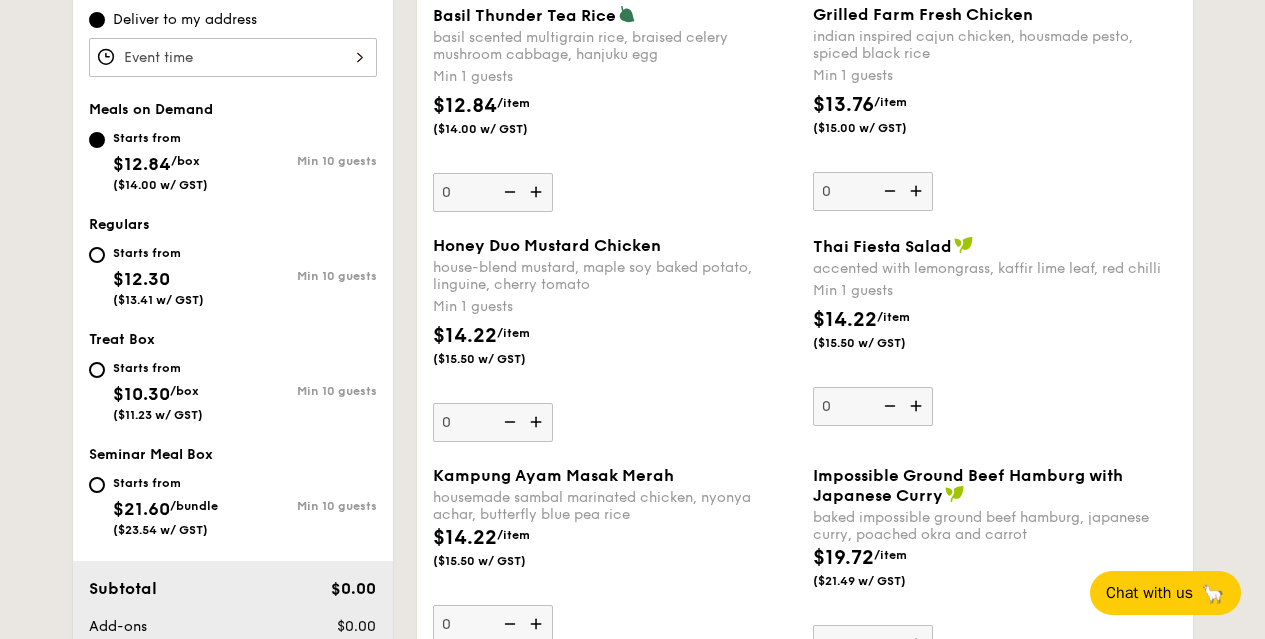 scroll, scrollTop: 683, scrollLeft: 0, axis: vertical 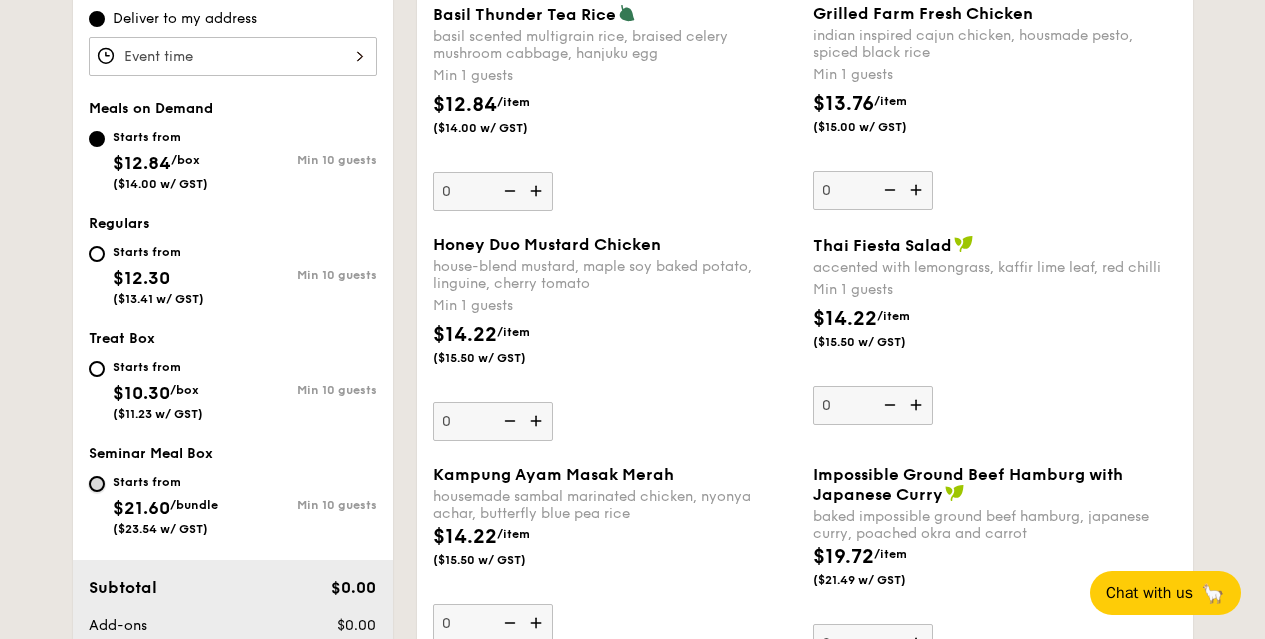 click on "Starts from
$21.60
/bundle
($23.54 w/ GST)
Min 10 guests" at bounding box center [97, 484] 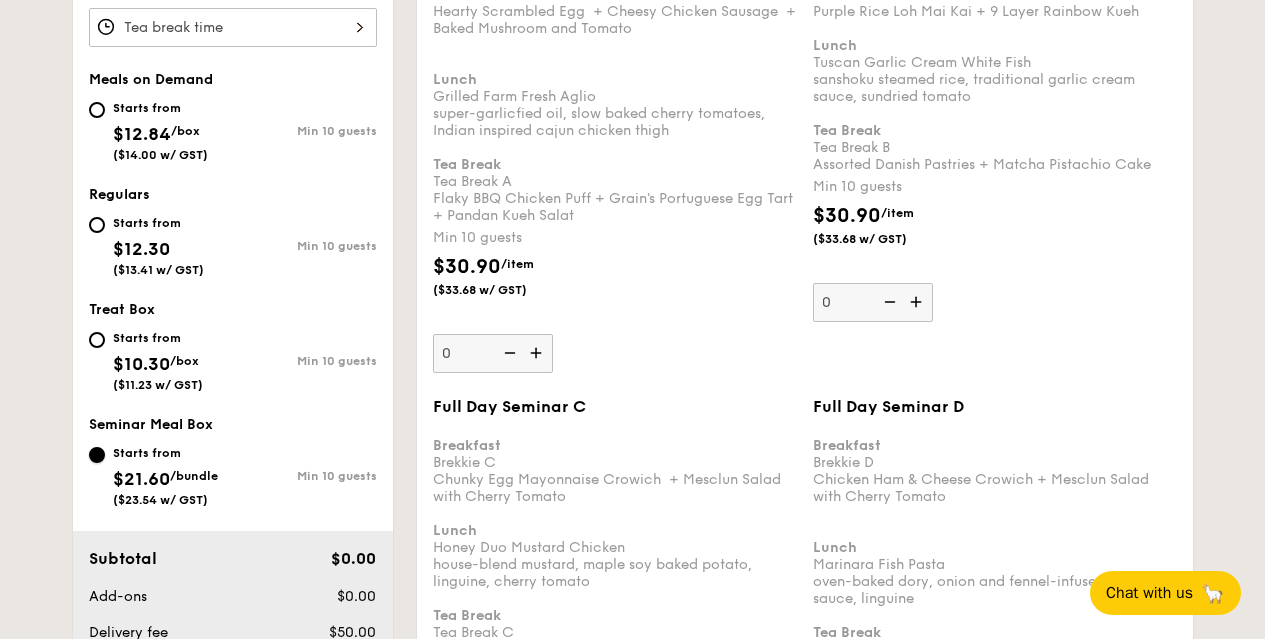 scroll, scrollTop: 840, scrollLeft: 0, axis: vertical 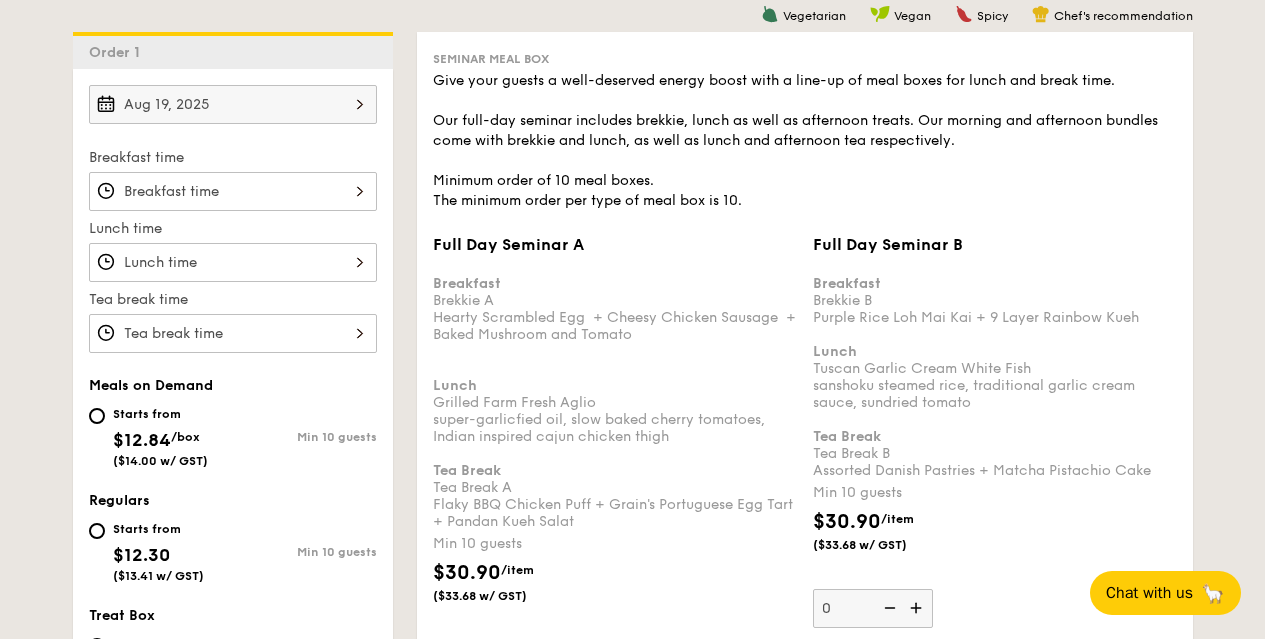click on "Full Day Seminar A Breakfast Brekkie A Hearty Scrambled Egg  + Cheesy Chicken Sausage  + Baked Mushroom and Tomato Lunch Grilled Farm Fresh Aglio  super-garlicfied oil, slow baked cherry tomatoes, Indian inspired cajun chicken thigh Tea Break Tea Break A Flaky BBQ Chicken Puff + Grain's Portuguese Egg Tart + Pandan Kueh Salat
Min 10 guests
$30.90
/item
($33.68 w/ GST)
0" at bounding box center [233, 191] 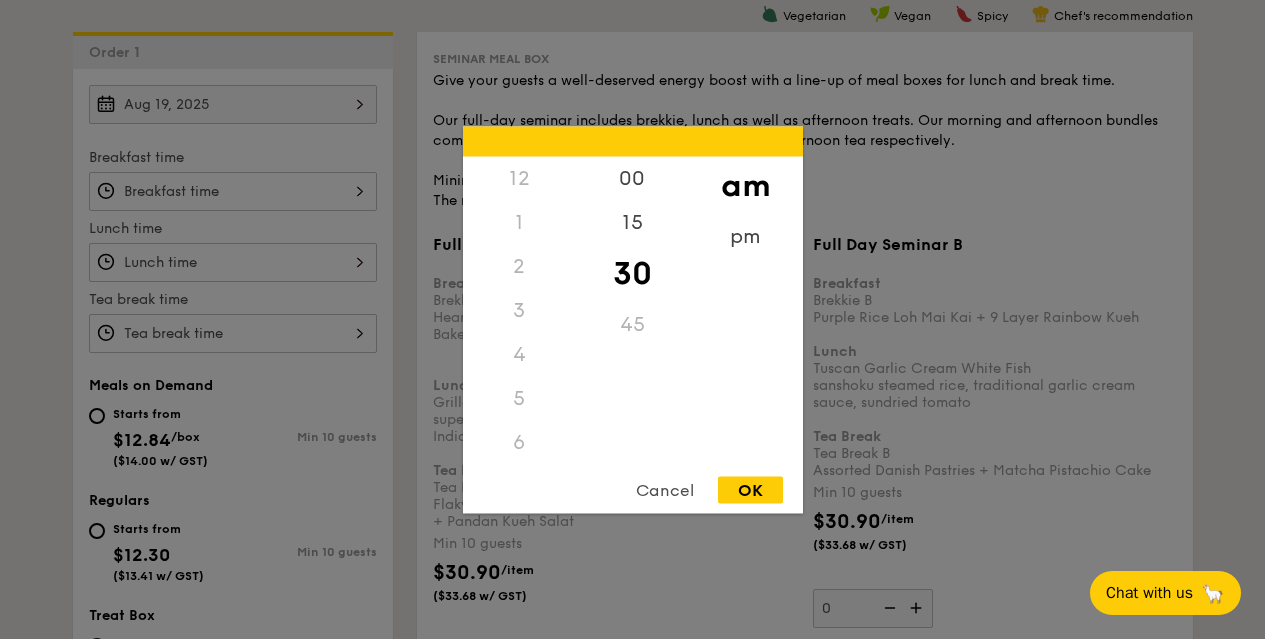 scroll, scrollTop: 220, scrollLeft: 0, axis: vertical 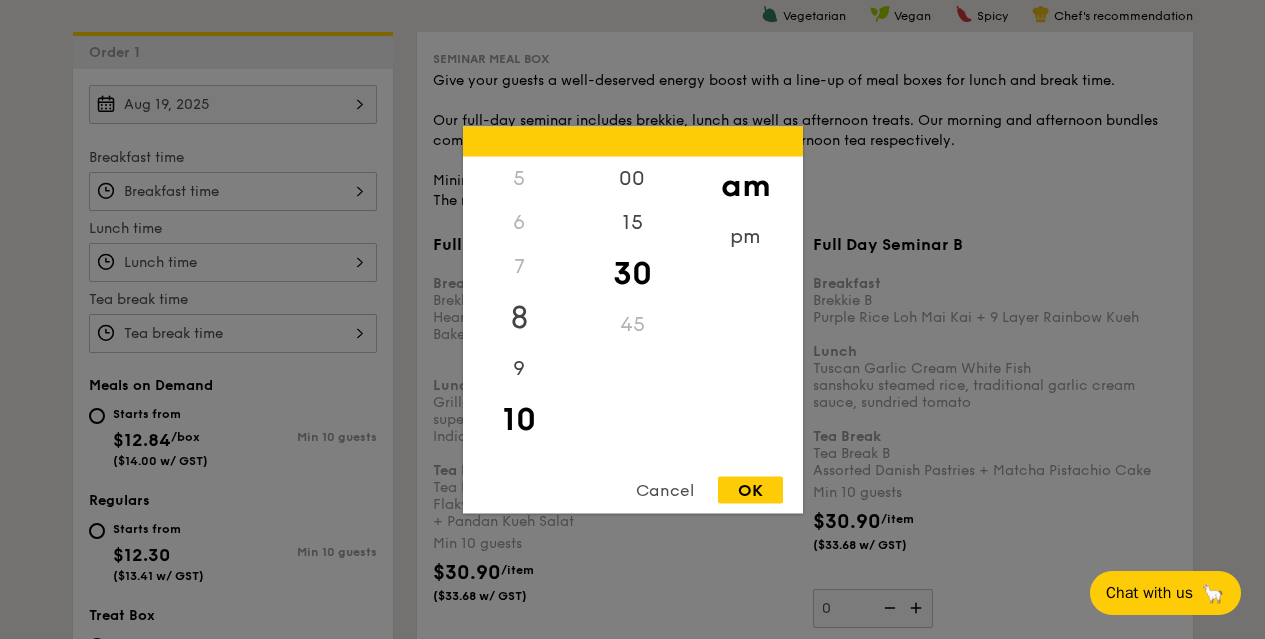click on "8" at bounding box center (519, 317) 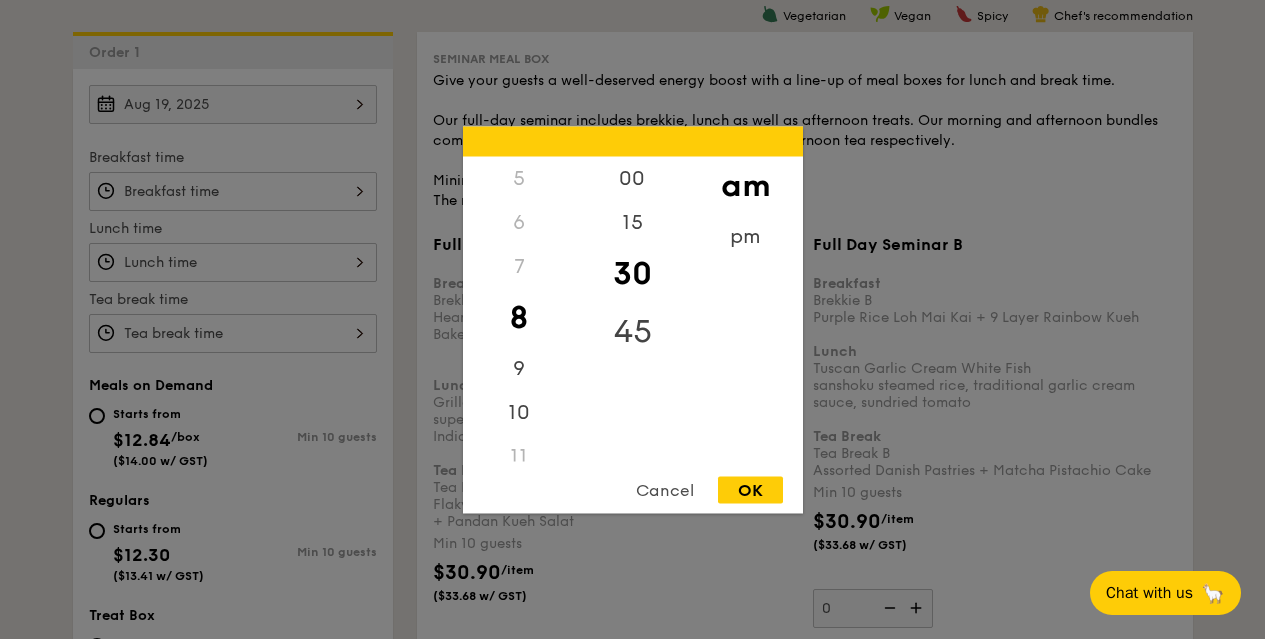 click on "45" at bounding box center (632, 331) 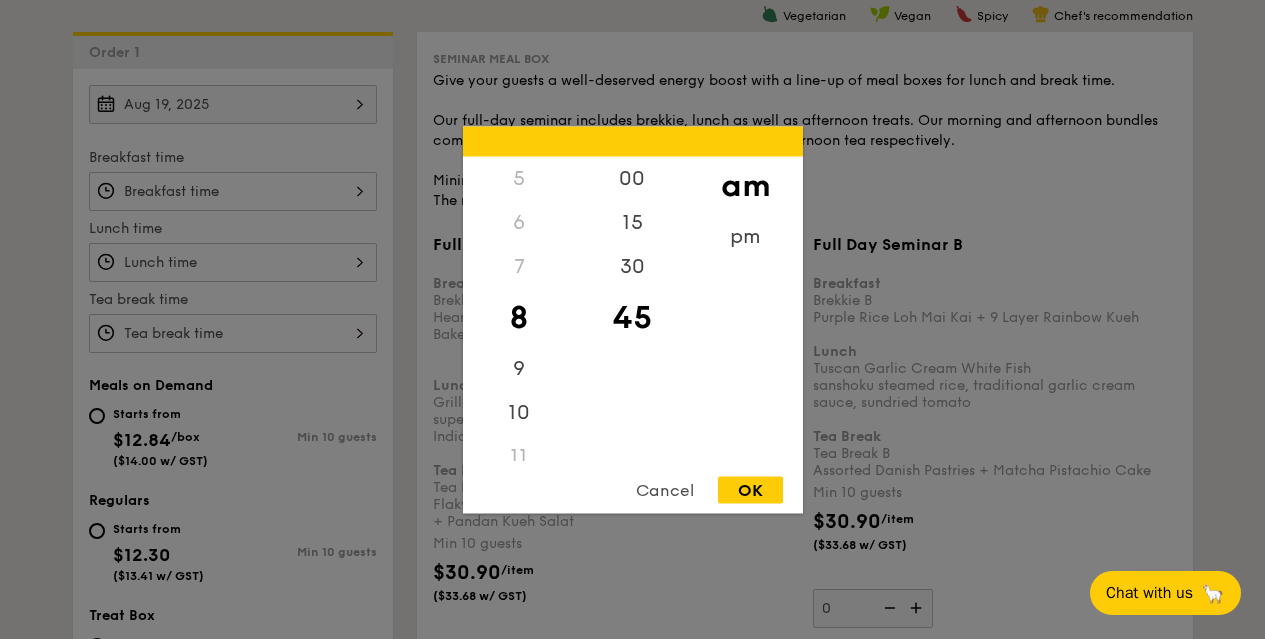 click on "OK" at bounding box center (750, 489) 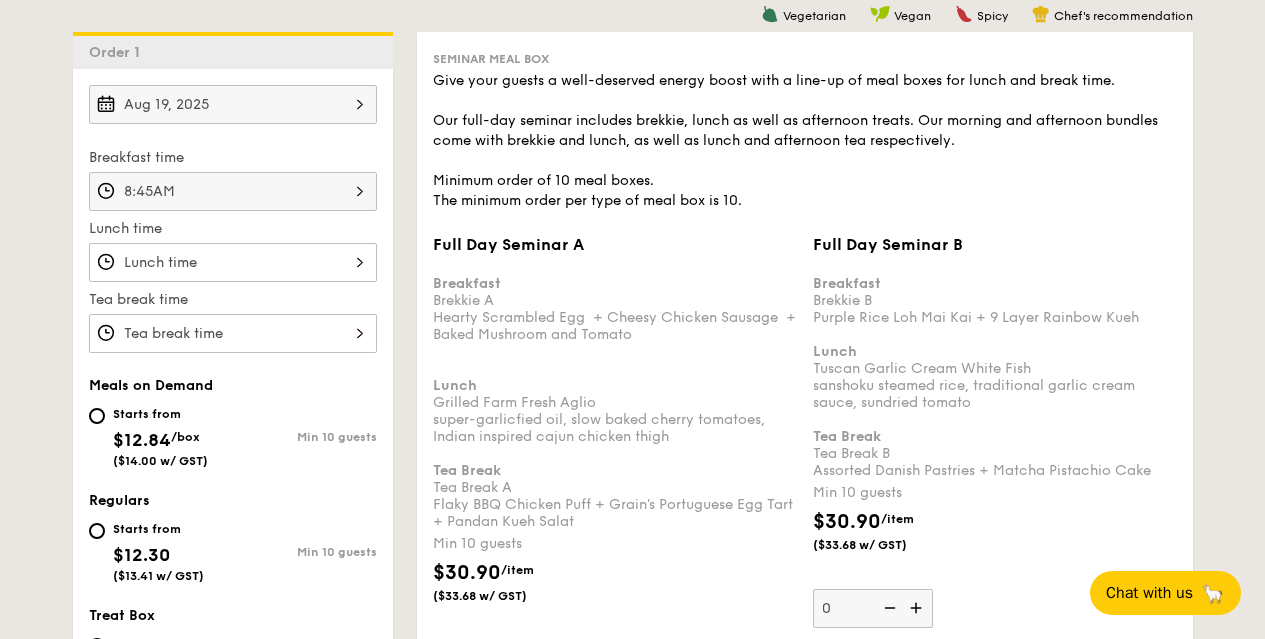 click on "Full Day Seminar A Breakfast Brekkie A Hearty Scrambled Egg  + Cheesy Chicken Sausage  + Baked Mushroom and Tomato Lunch Grilled Farm Fresh Aglio  super-garlicfied oil, slow baked cherry tomatoes, Indian inspired cajun chicken thigh Tea Break Tea Break A Flaky BBQ Chicken Puff + Grain's Portuguese Egg Tart + Pandan Kueh Salat
Min 10 guests
$30.90
/item
($33.68 w/ GST)
0" at bounding box center [233, 262] 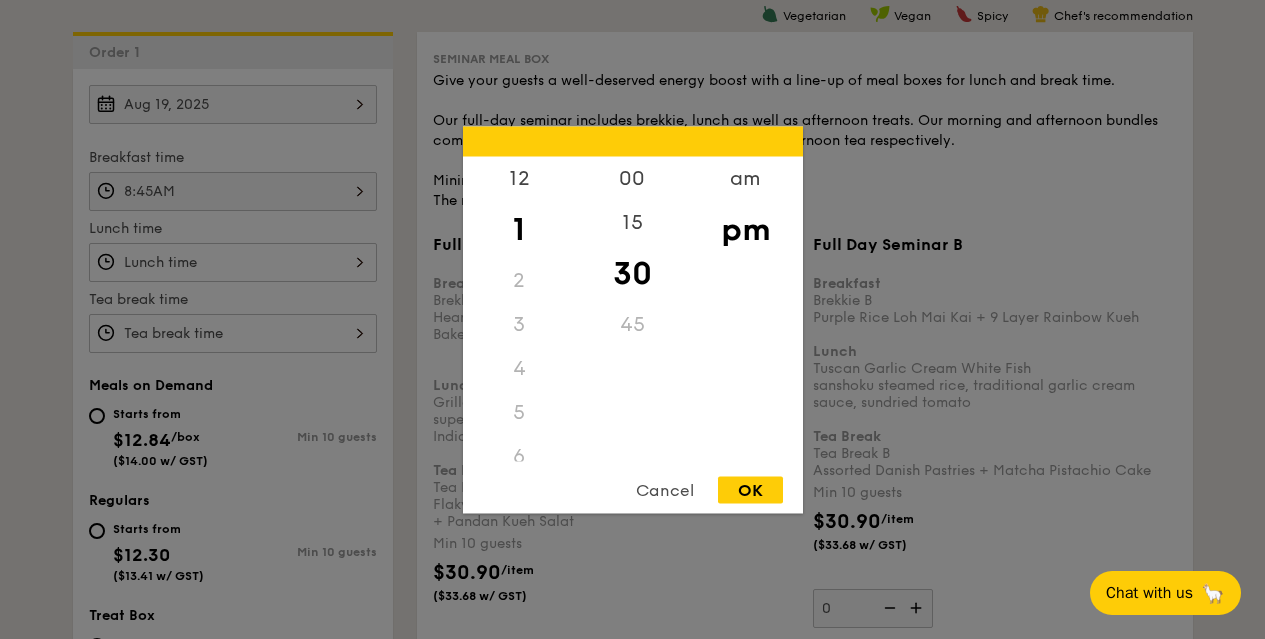 scroll, scrollTop: 507, scrollLeft: 0, axis: vertical 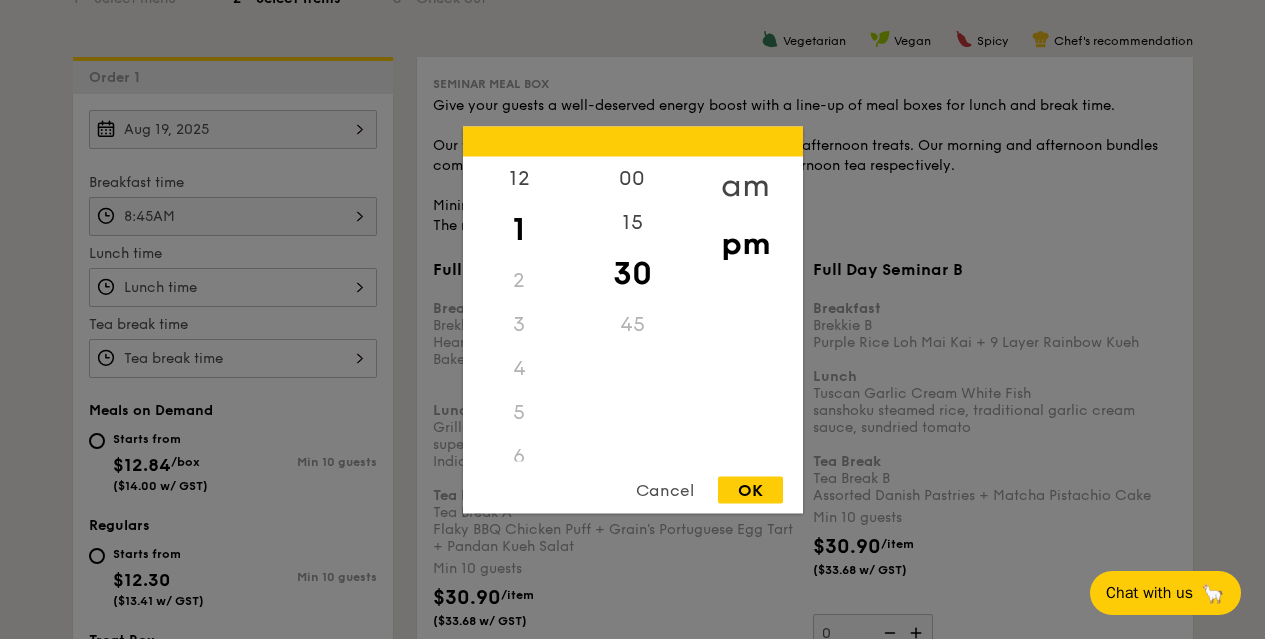 click on "am" at bounding box center [745, 185] 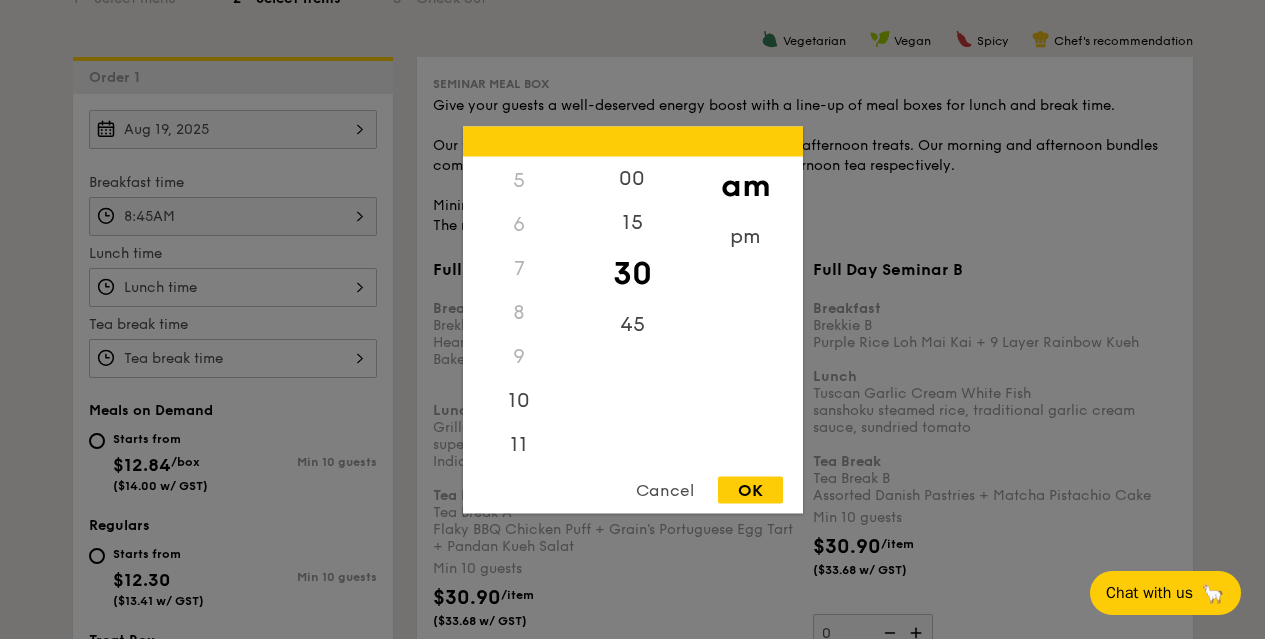 scroll, scrollTop: 222, scrollLeft: 0, axis: vertical 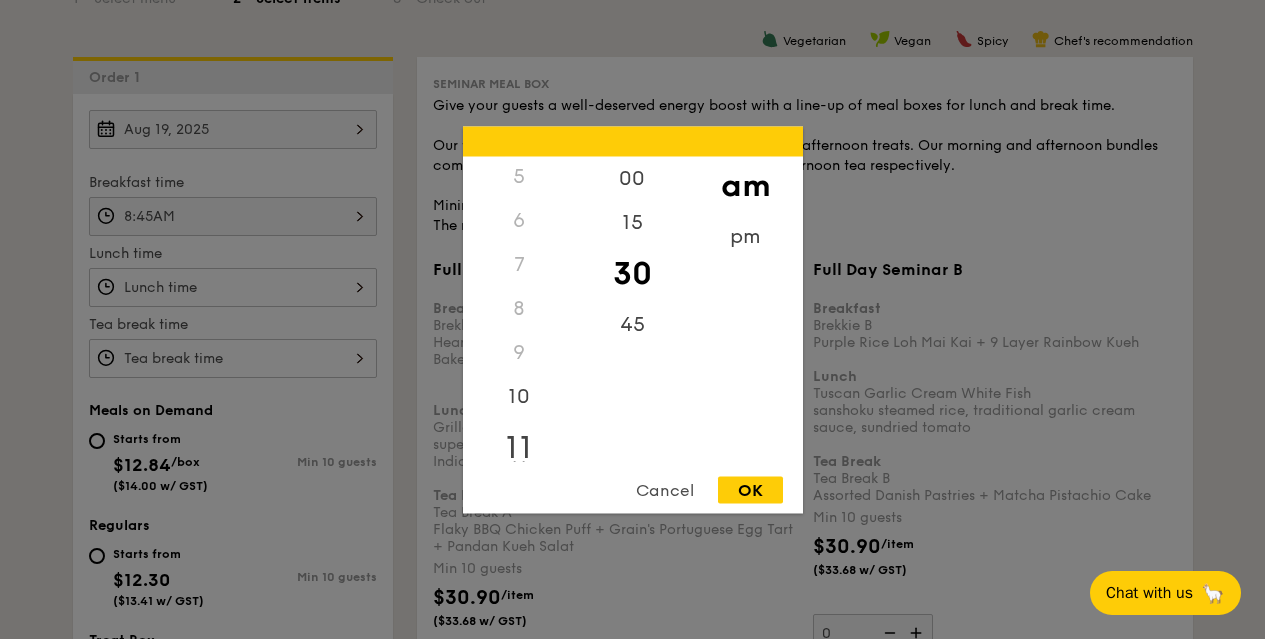 click on "11" at bounding box center (519, 447) 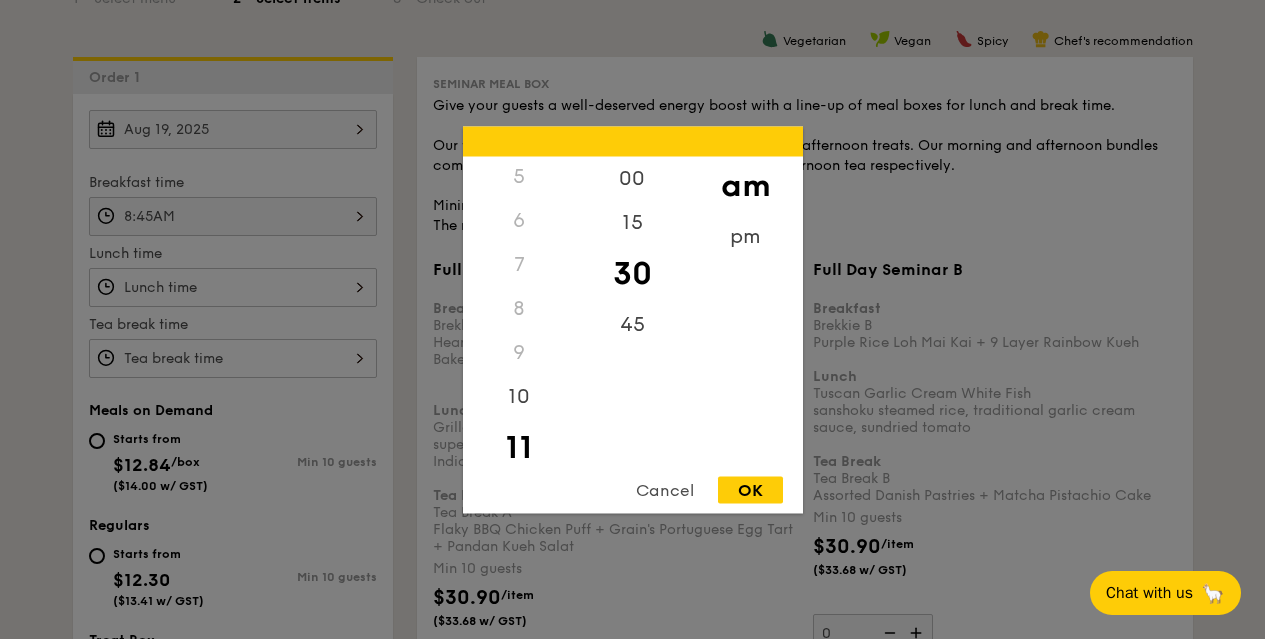 click on "OK" at bounding box center (750, 489) 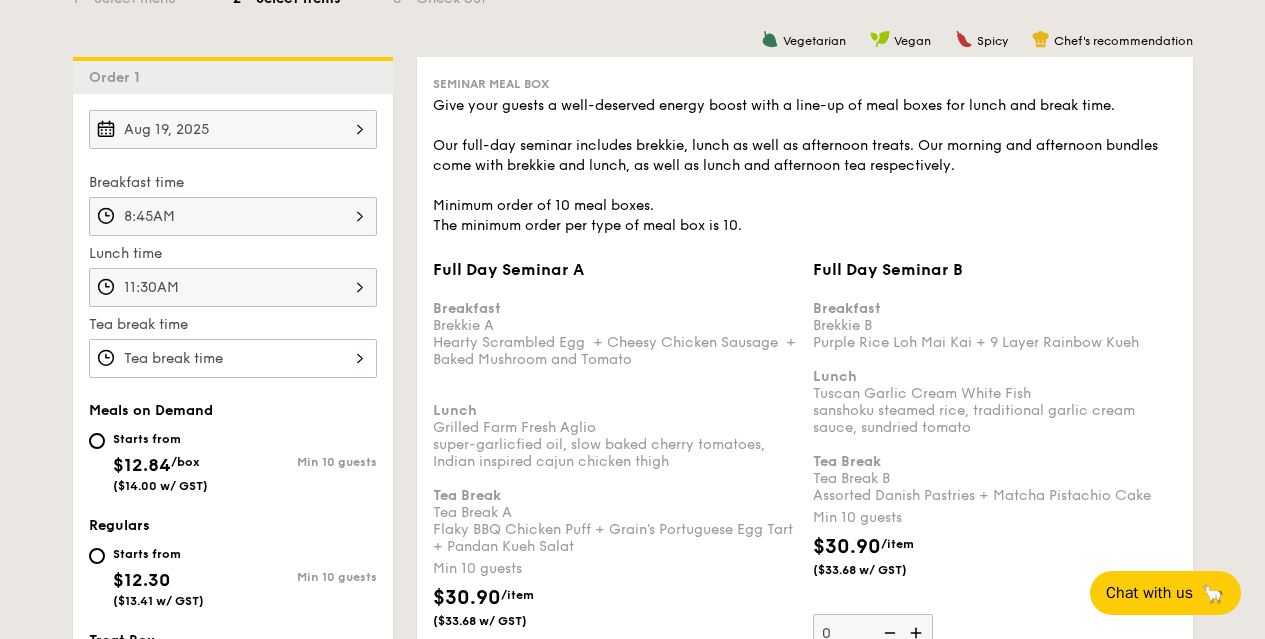 click on "Full Day Seminar A Breakfast Brekkie A Hearty Scrambled Egg  + Cheesy Chicken Sausage  + Baked Mushroom and Tomato Lunch Grilled Farm Fresh Aglio  super-garlicfied oil, slow baked cherry tomatoes, Indian inspired cajun chicken thigh Tea Break Tea Break A Flaky BBQ Chicken Puff + Grain's Portuguese Egg Tart + Pandan Kueh Salat
Min 10 guests
$30.90
/item
($33.68 w/ GST)
0" at bounding box center [233, 358] 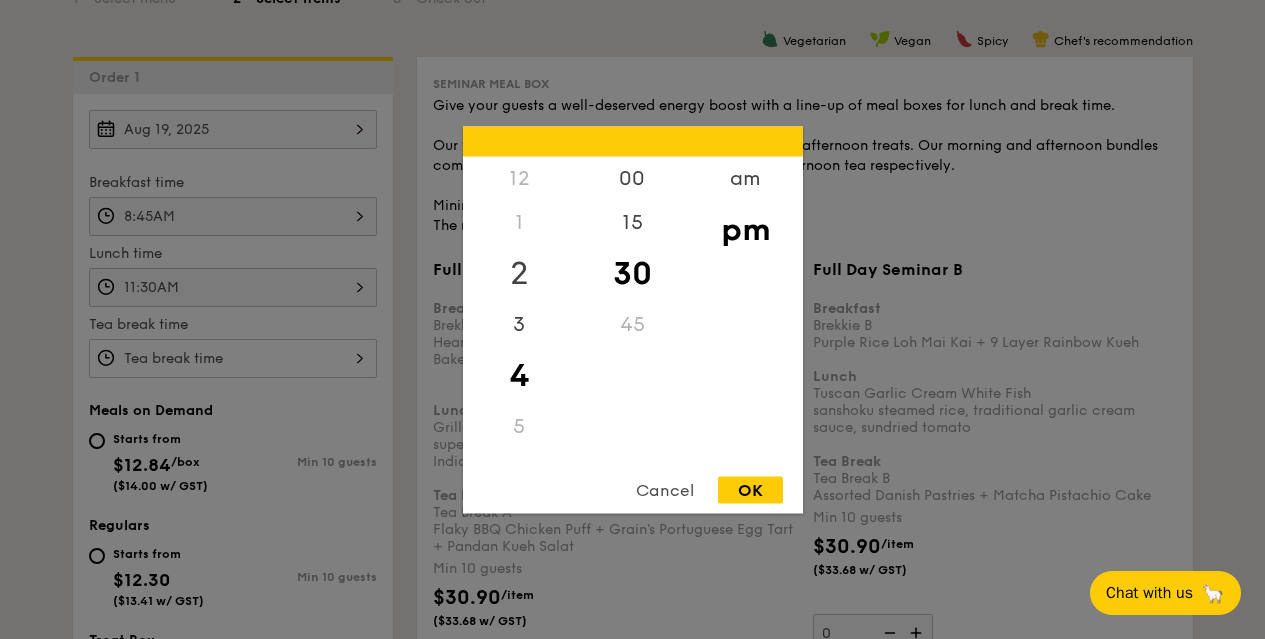 click on "2" at bounding box center [519, 273] 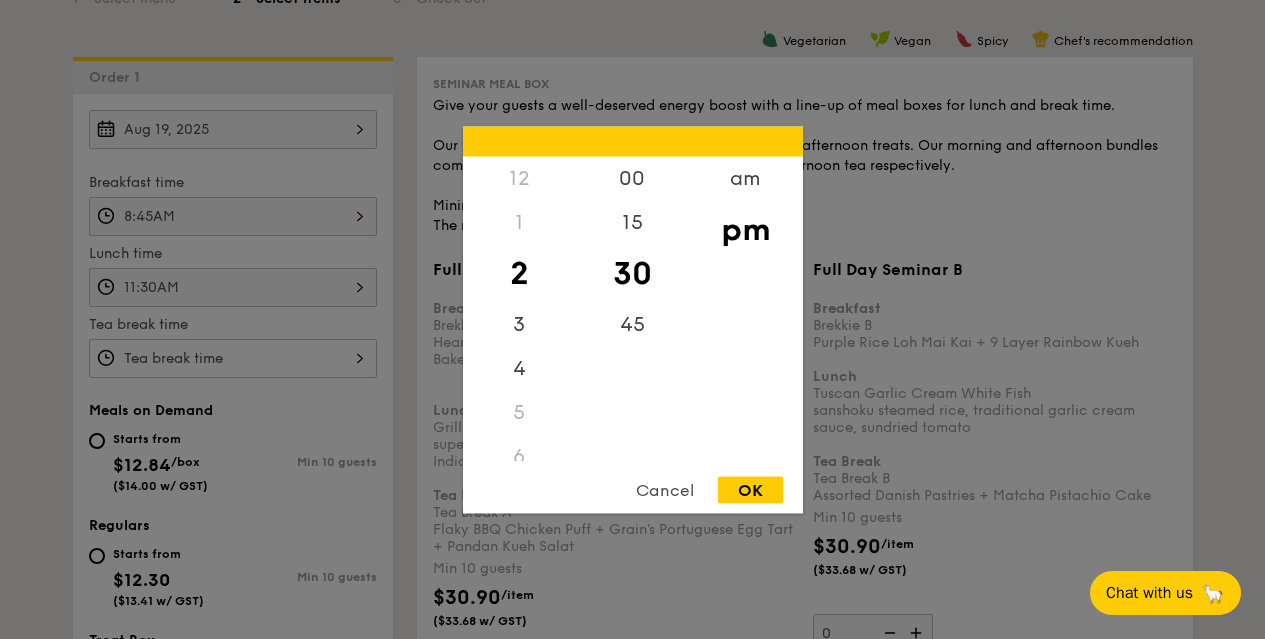 click on "OK" at bounding box center (750, 489) 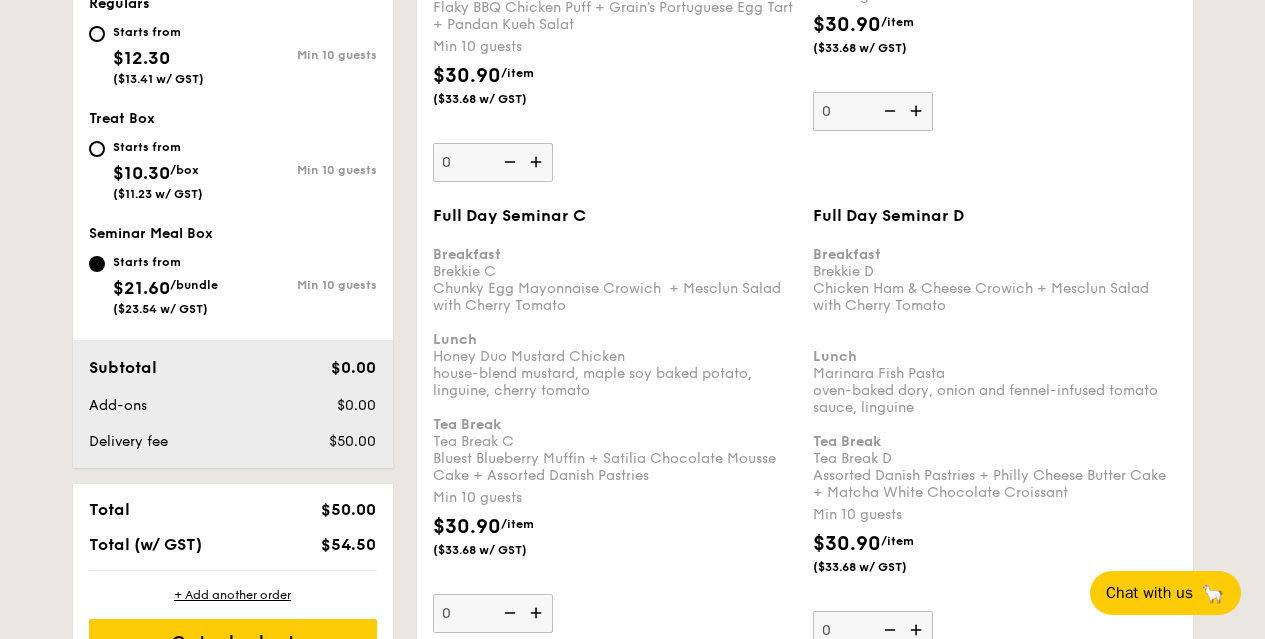 click on "Breakfast Brekkie C Chunky Egg Mayonnaise Crowich  + Mesclun Salad with Cherry Tomato Lunch Honey Duo Mustard Chicken house-blend mustard, maple soy baked potato, linguine, cherry tomato Tea Break Tea Break C Bluest Blueberry Muffin + Satilia Chocolate Mousse Cake + Assorted Danish Pastries" at bounding box center [615, 356] 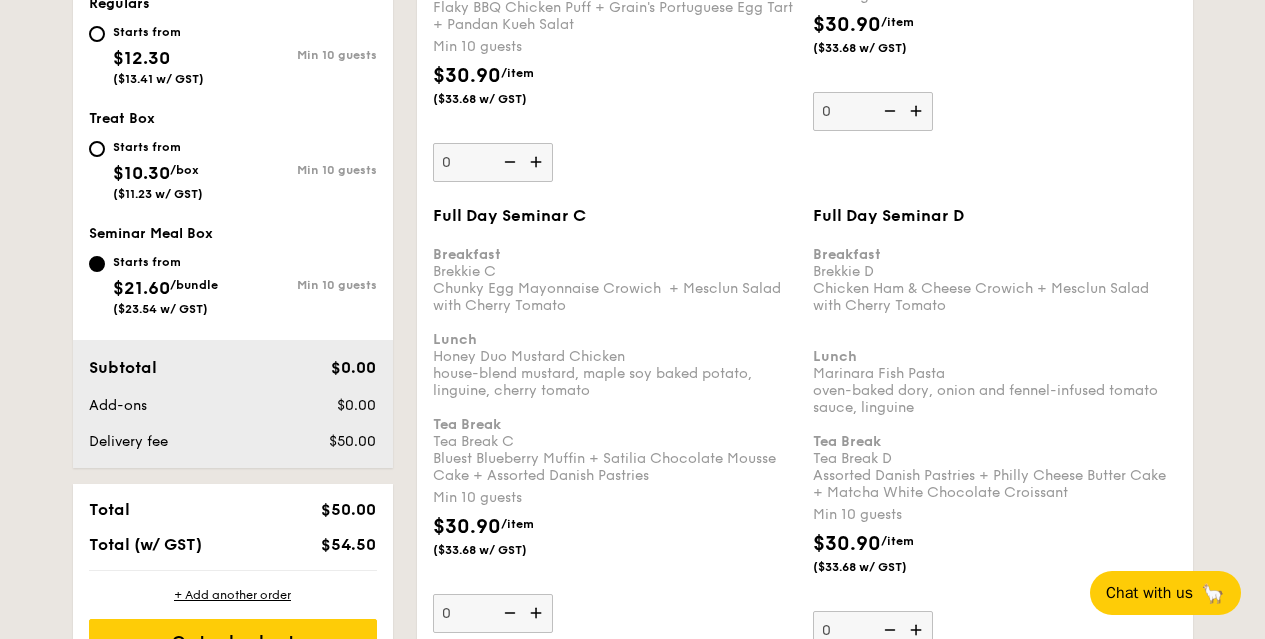 scroll, scrollTop: 1148, scrollLeft: 0, axis: vertical 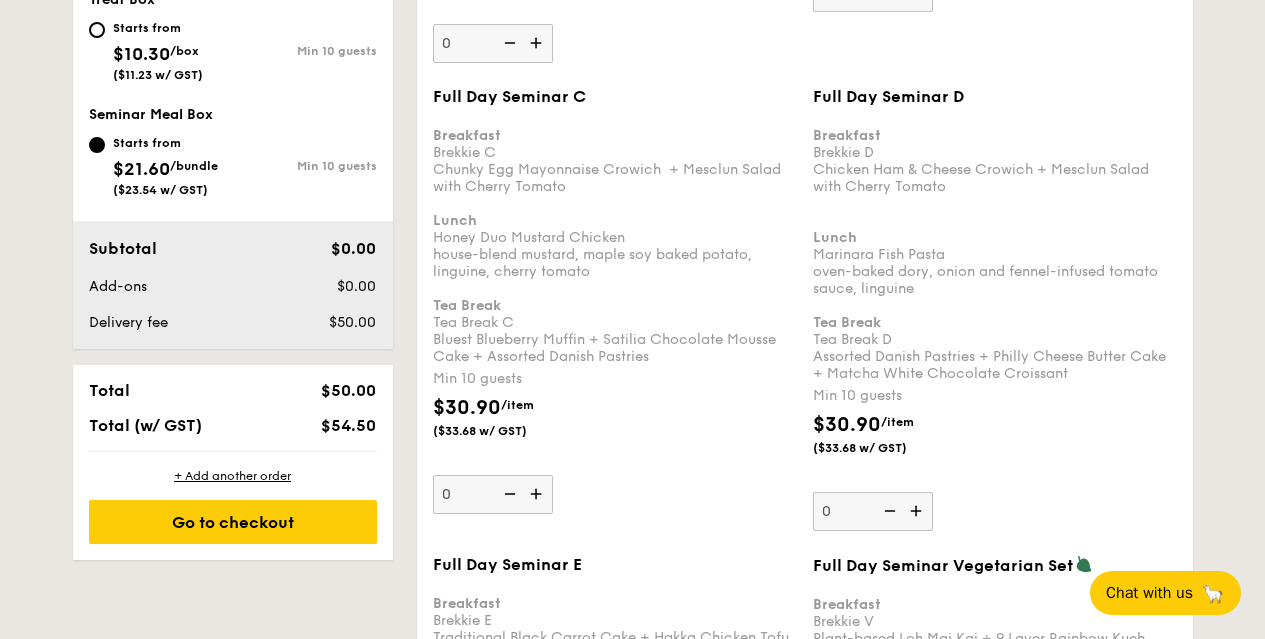 click at bounding box center (538, 494) 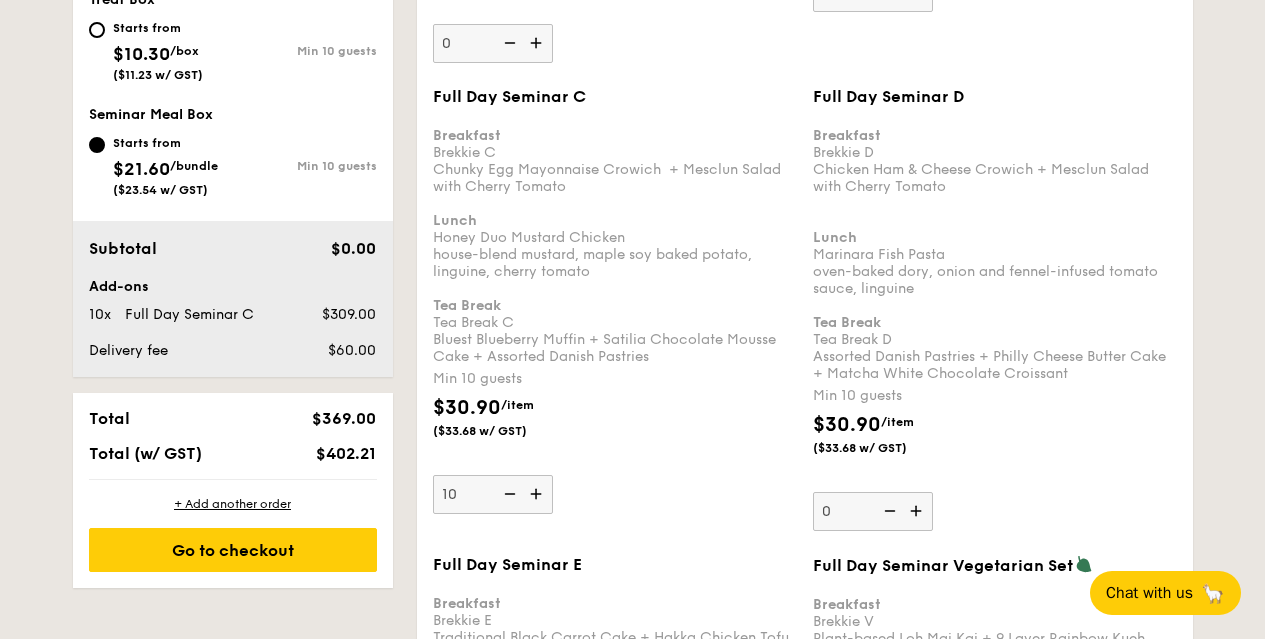 click at bounding box center [538, 494] 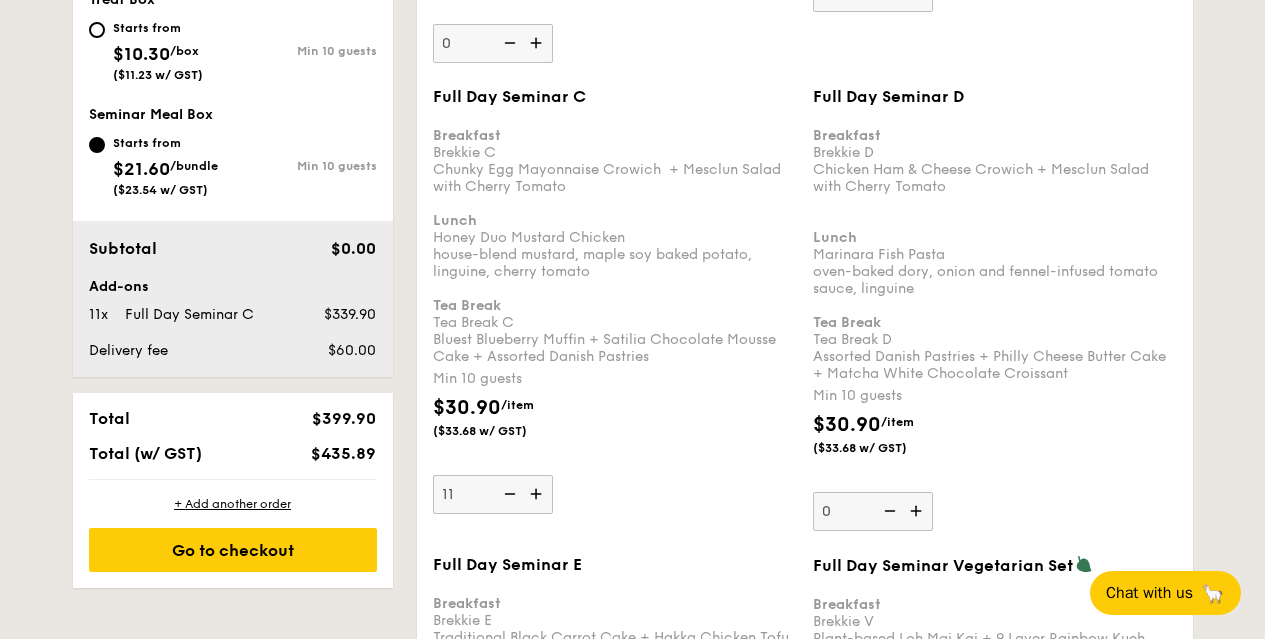 click at bounding box center (538, 494) 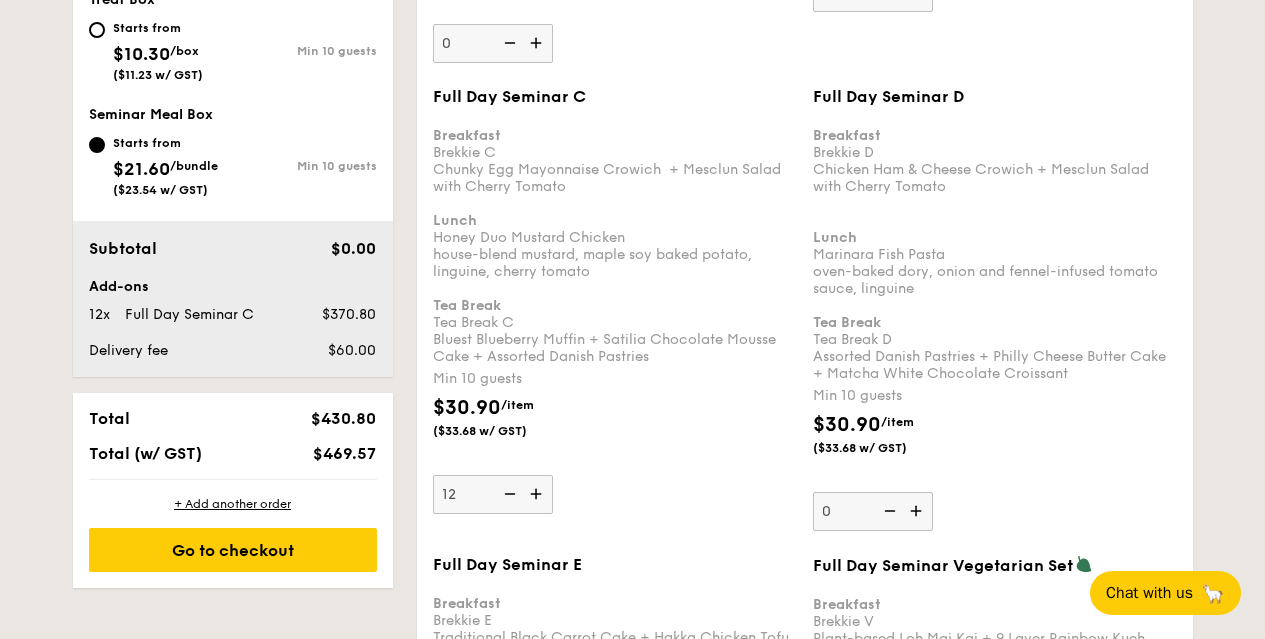 click at bounding box center (538, 494) 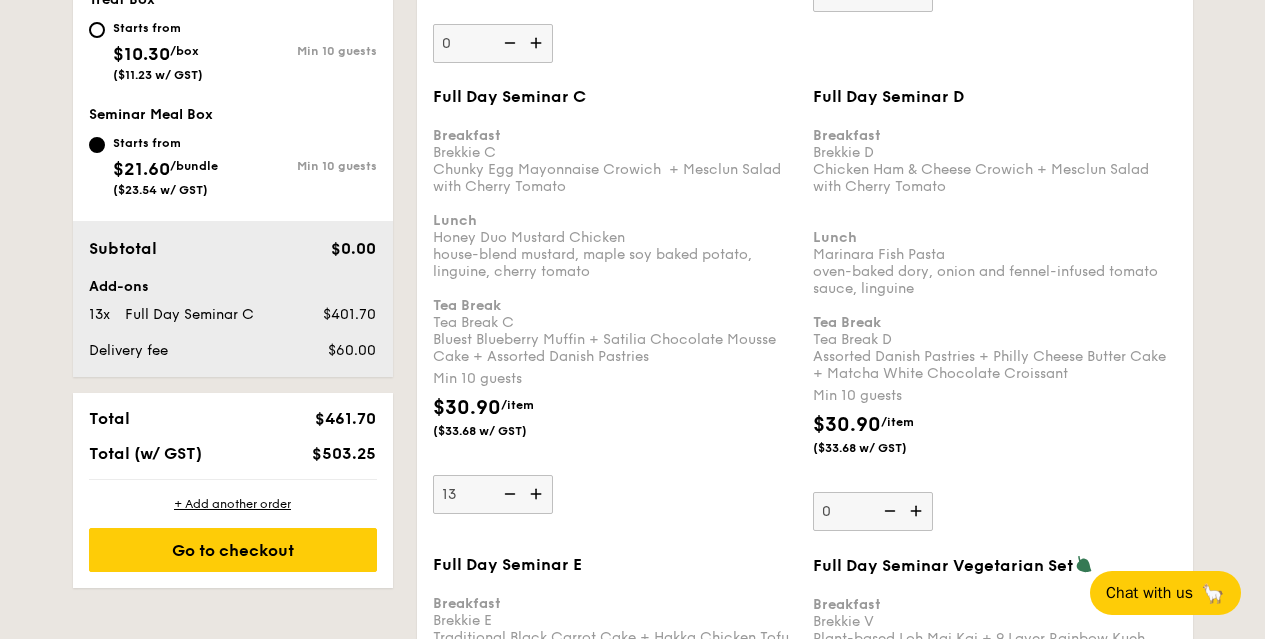 click at bounding box center (538, 494) 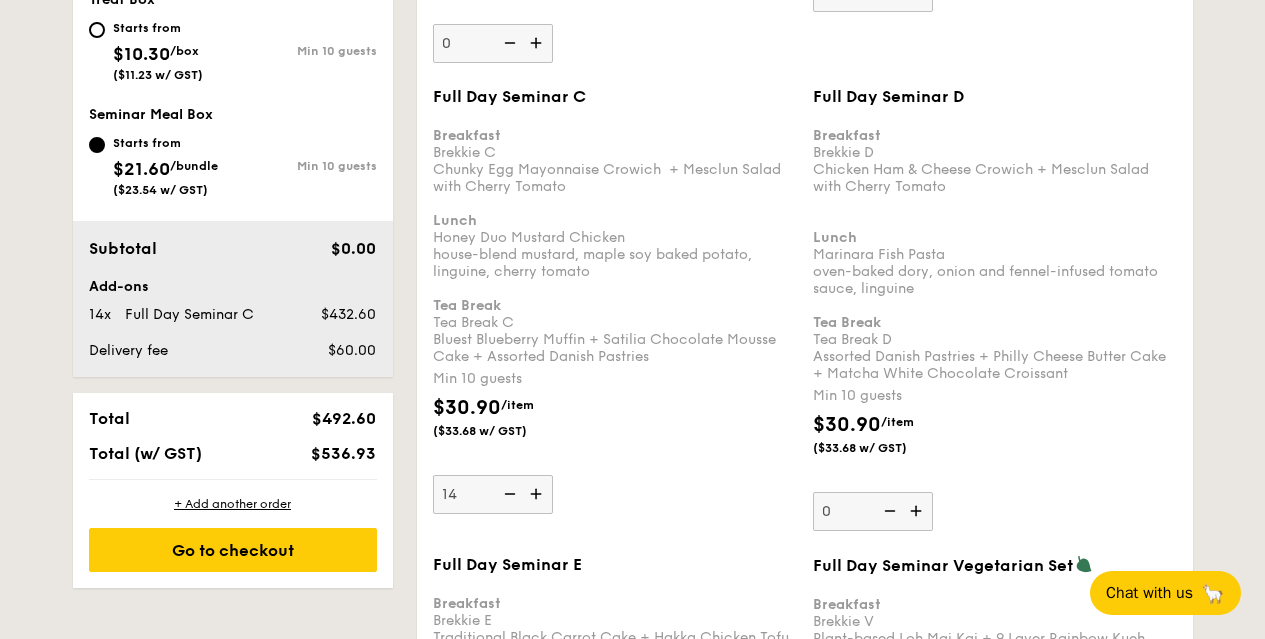 click at bounding box center (538, 494) 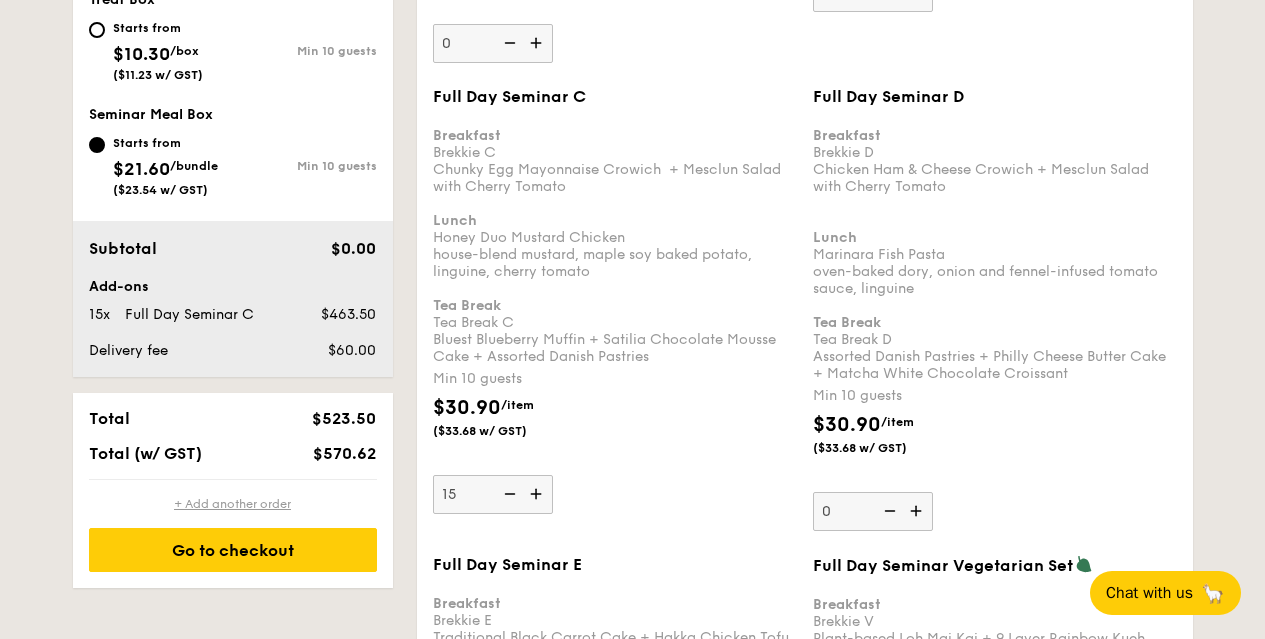 click on "+ Add another order" at bounding box center [233, 504] 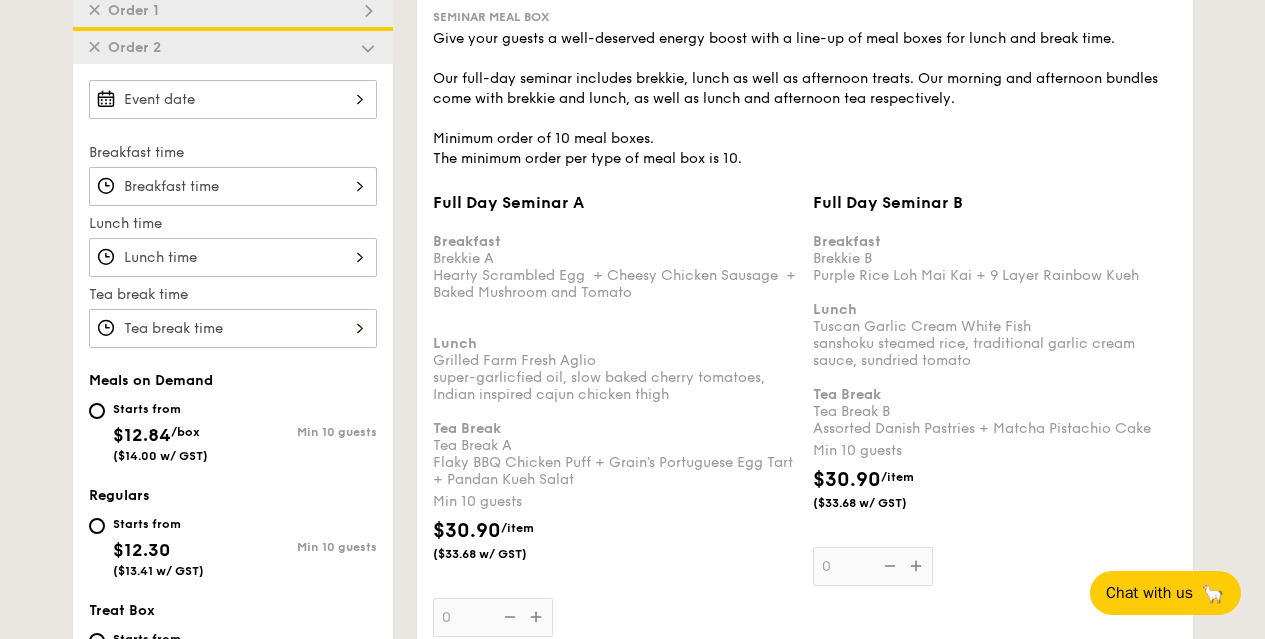 scroll, scrollTop: 571, scrollLeft: 0, axis: vertical 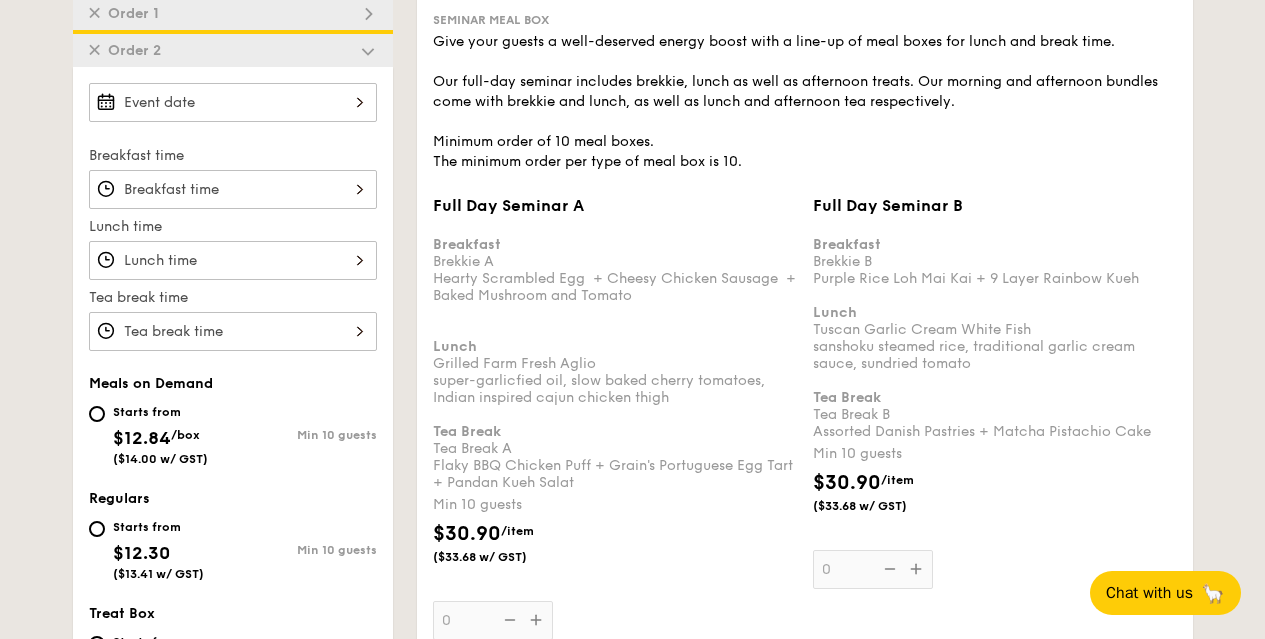 click on "Full Day Seminar A Breakfast Brekkie A Hearty Scrambled Egg  + Cheesy Chicken Sausage  + Baked Mushroom and Tomato Lunch Grilled Farm Fresh Aglio  super-garlicfied oil, slow baked cherry tomatoes, Indian inspired cajun chicken thigh Tea Break Tea Break A Flaky BBQ Chicken Puff + Grain's Portuguese Egg Tart + Pandan Kueh Salat
Min 10 guests
$30.90
/item
($33.68 w/ GST)
0" at bounding box center [233, 102] 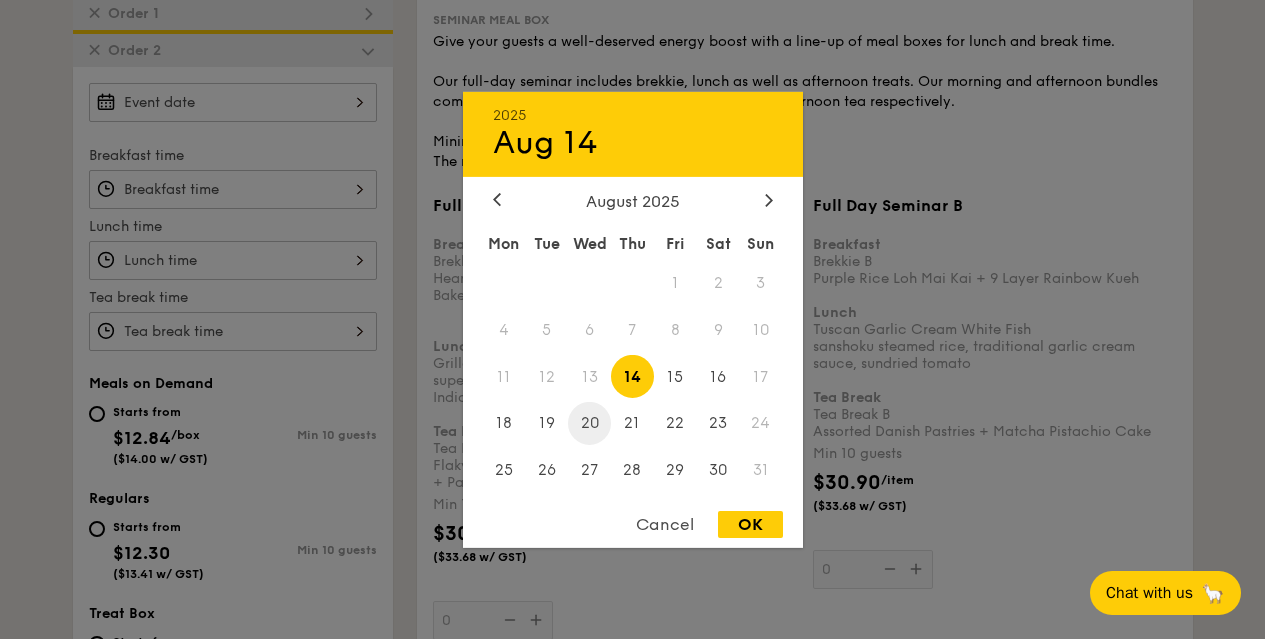 click on "20" at bounding box center [589, 423] 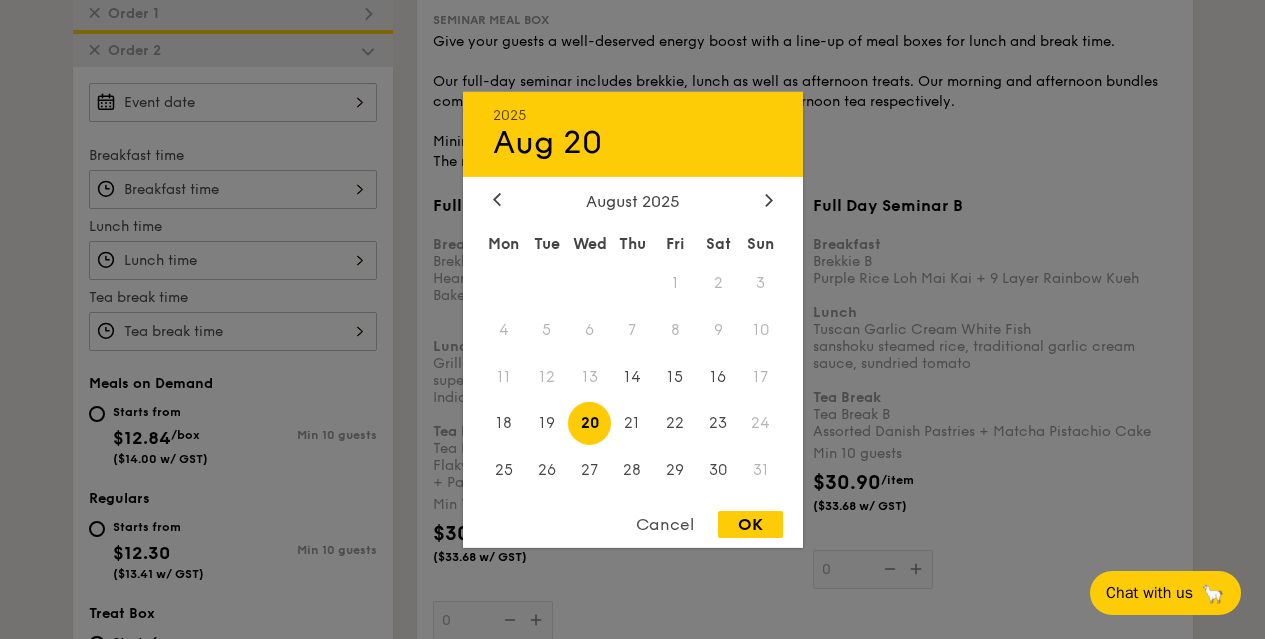click on "OK" at bounding box center [750, 524] 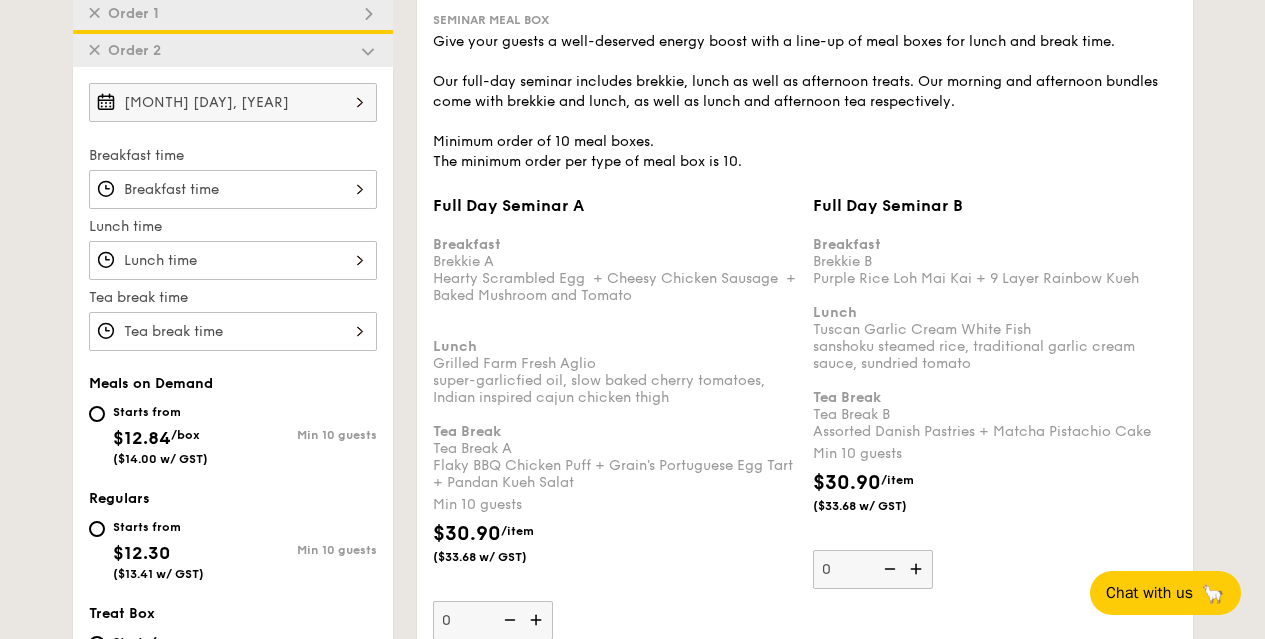 click on "Full Day Seminar A Breakfast Brekkie A Hearty Scrambled Egg  + Cheesy Chicken Sausage  + Baked Mushroom and Tomato Lunch Grilled Farm Fresh Aglio  super-garlicfied oil, slow baked cherry tomatoes, Indian inspired cajun chicken thigh Tea Break Tea Break A Flaky BBQ Chicken Puff + Grain's Portuguese Egg Tart + Pandan Kueh Salat
Min 10 guests
$30.90
/item
($33.68 w/ GST)
0" at bounding box center (233, 189) 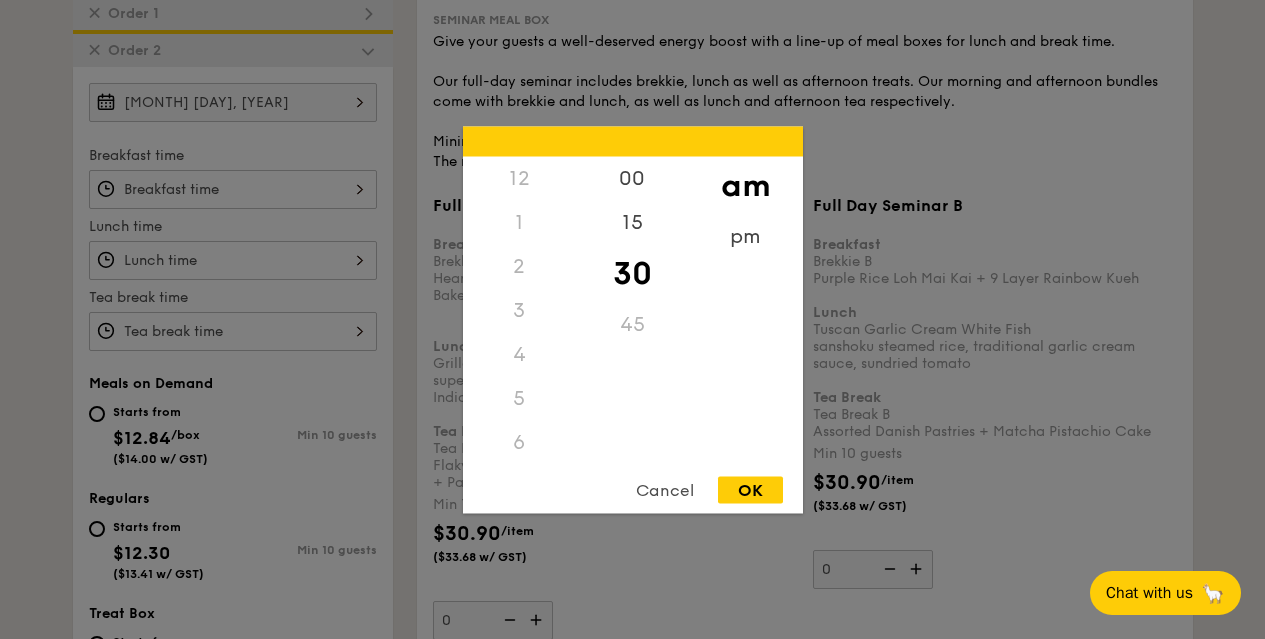 scroll, scrollTop: 220, scrollLeft: 0, axis: vertical 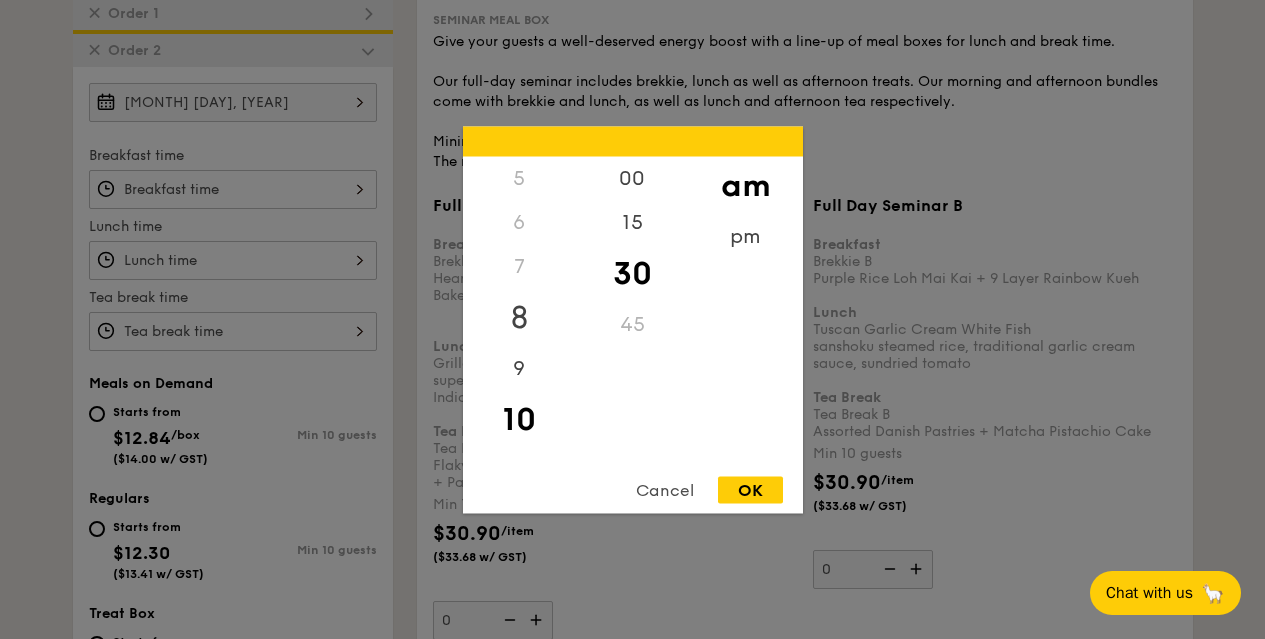 click on "8" at bounding box center (519, 317) 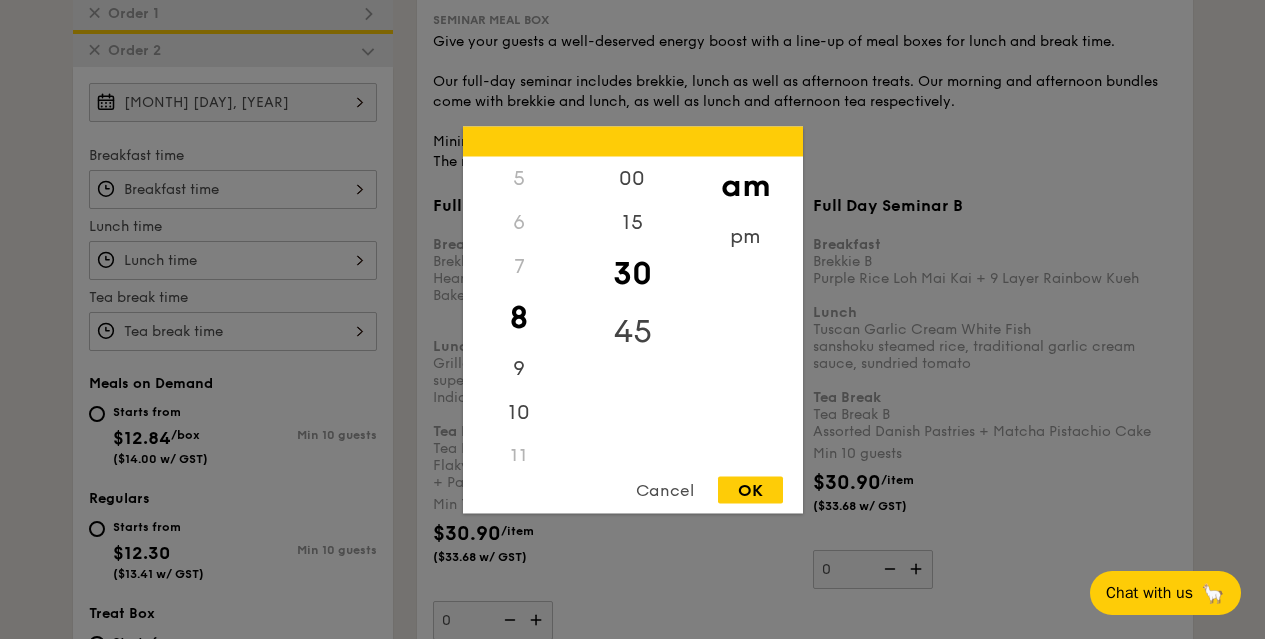 click on "45" at bounding box center [632, 331] 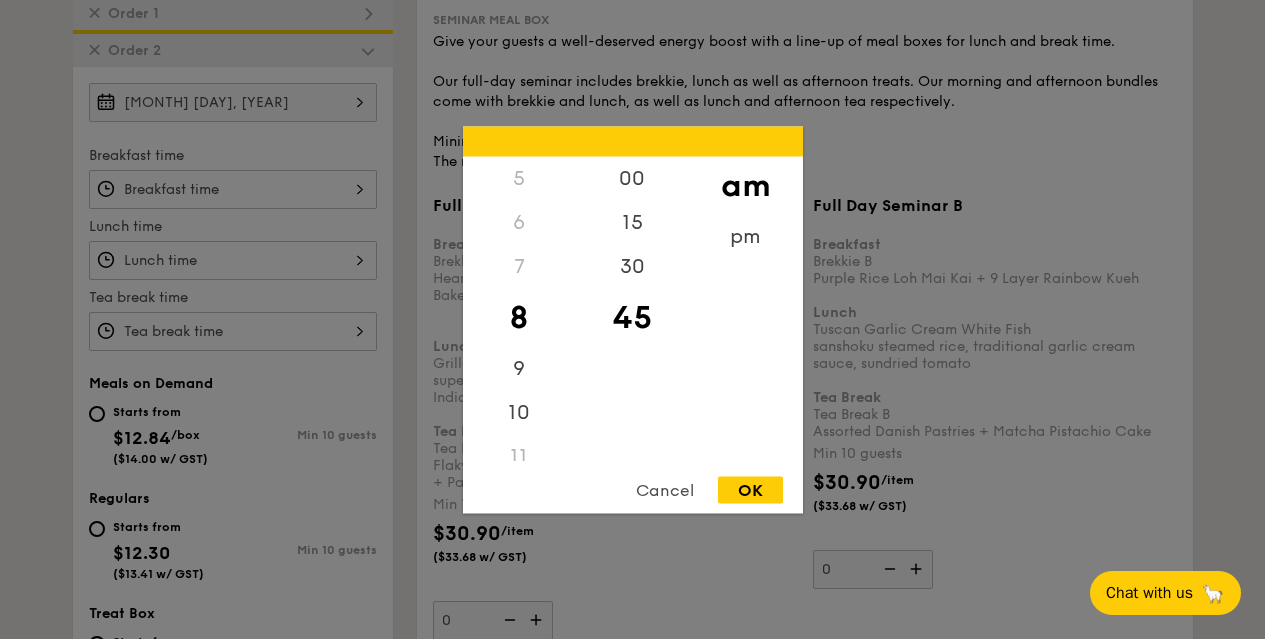 click on "OK" at bounding box center [750, 489] 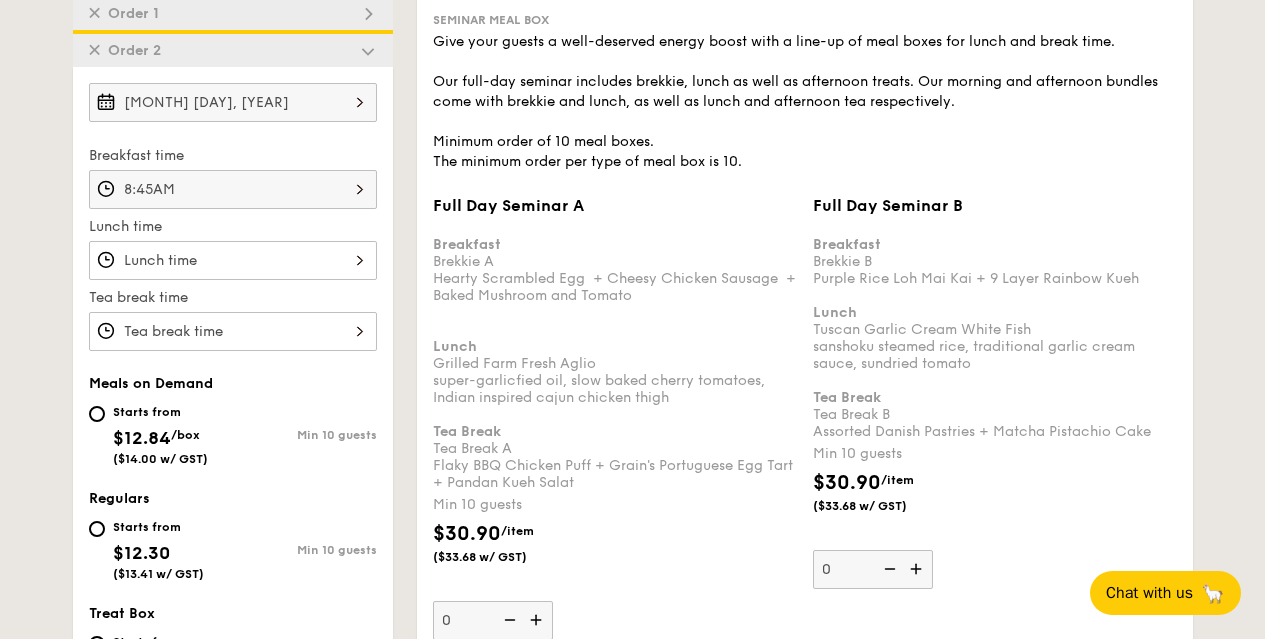 click on "Full Day Seminar A Breakfast Brekkie A Hearty Scrambled Egg  + Cheesy Chicken Sausage  + Baked Mushroom and Tomato Lunch Grilled Farm Fresh Aglio  super-garlicfied oil, slow baked cherry tomatoes, Indian inspired cajun chicken thigh Tea Break Tea Break A Flaky BBQ Chicken Puff + Grain's Portuguese Egg Tart + Pandan Kueh Salat
Min 10 guests
$30.90
/item
($33.68 w/ GST)
0" at bounding box center (233, 260) 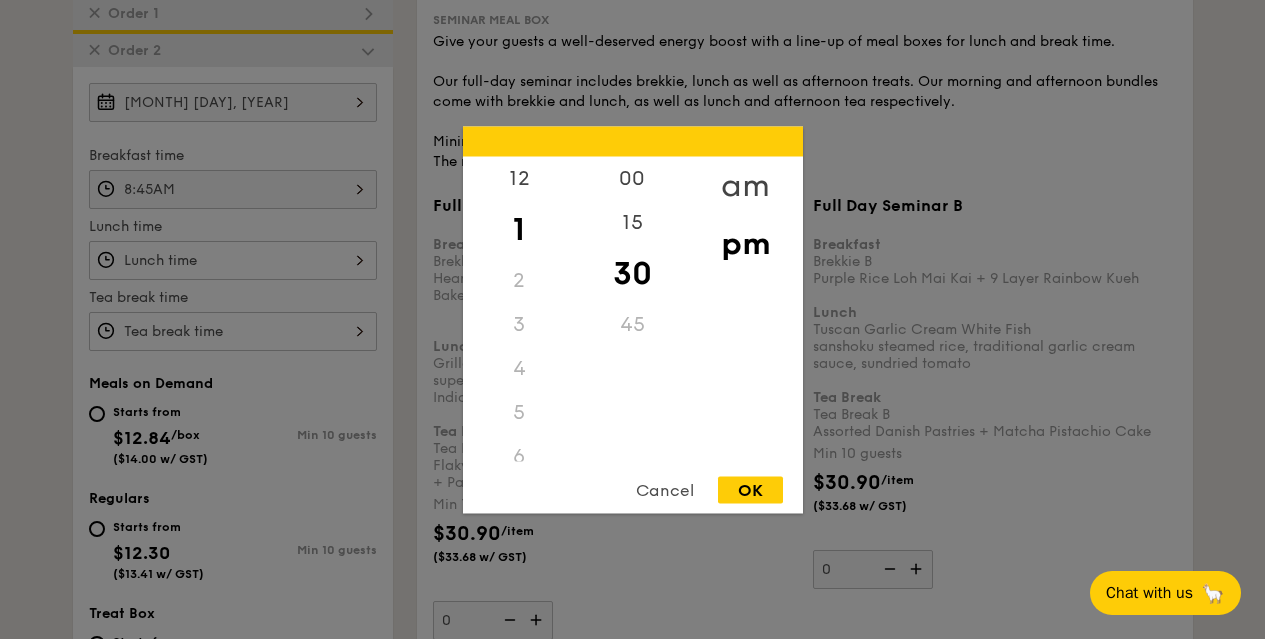 click on "am" at bounding box center [745, 185] 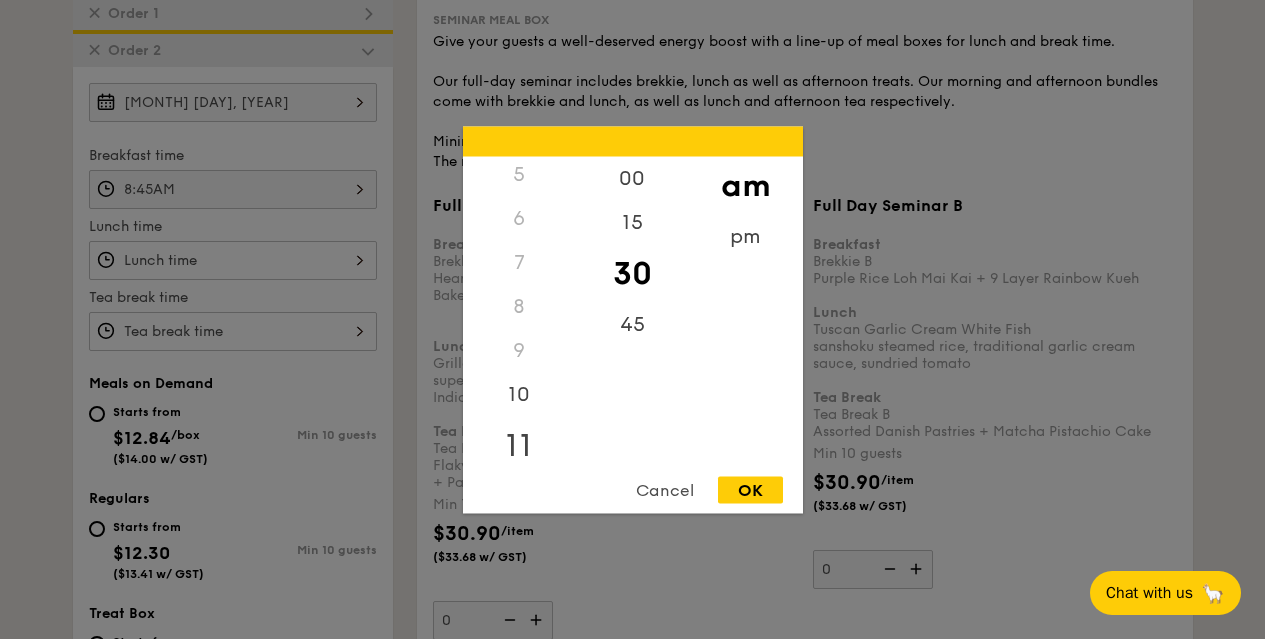 click on "11" at bounding box center [519, 445] 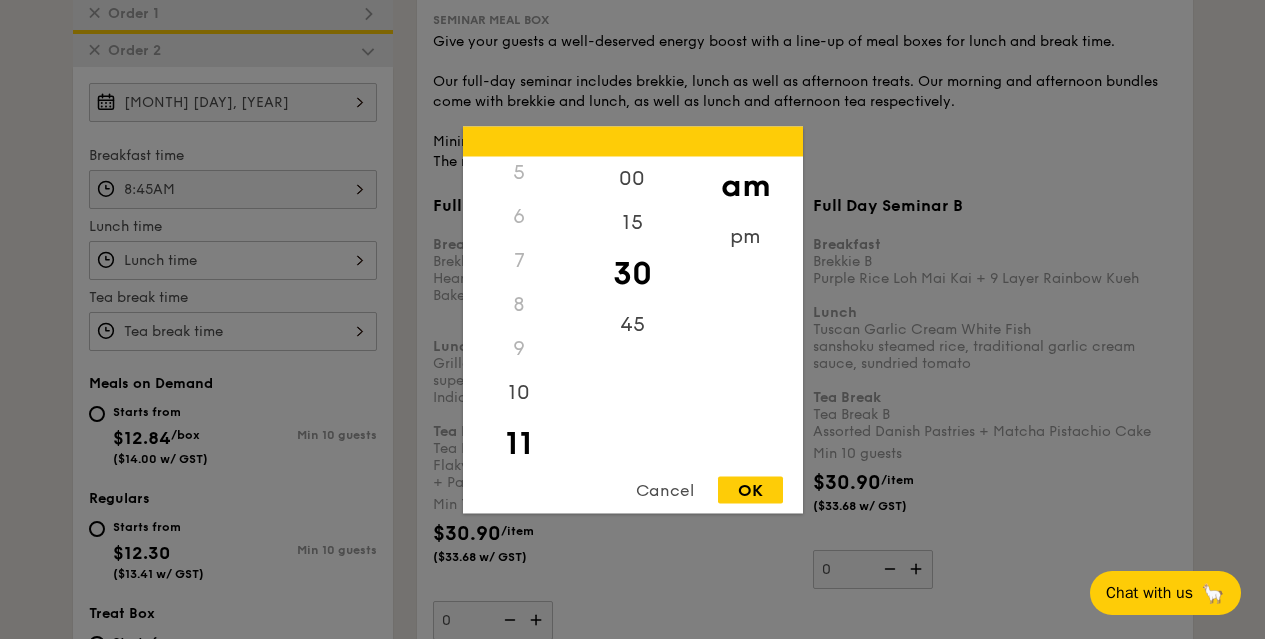 click on "OK" at bounding box center [750, 489] 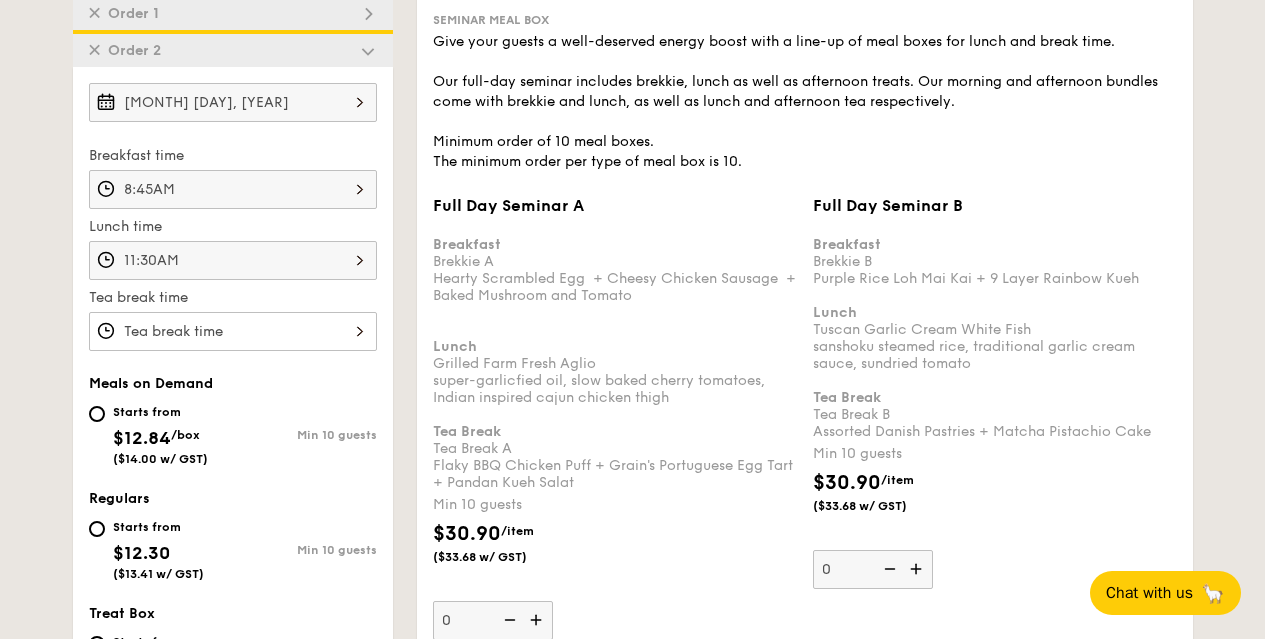 click on "Full Day Seminar A Breakfast Brekkie A Hearty Scrambled Egg  + Cheesy Chicken Sausage  + Baked Mushroom and Tomato Lunch Grilled Farm Fresh Aglio  super-garlicfied oil, slow baked cherry tomatoes, Indian inspired cajun chicken thigh Tea Break Tea Break A Flaky BBQ Chicken Puff + Grain's Portuguese Egg Tart + Pandan Kueh Salat
Min 10 guests
$30.90
/item
($33.68 w/ GST)
0" at bounding box center [233, 331] 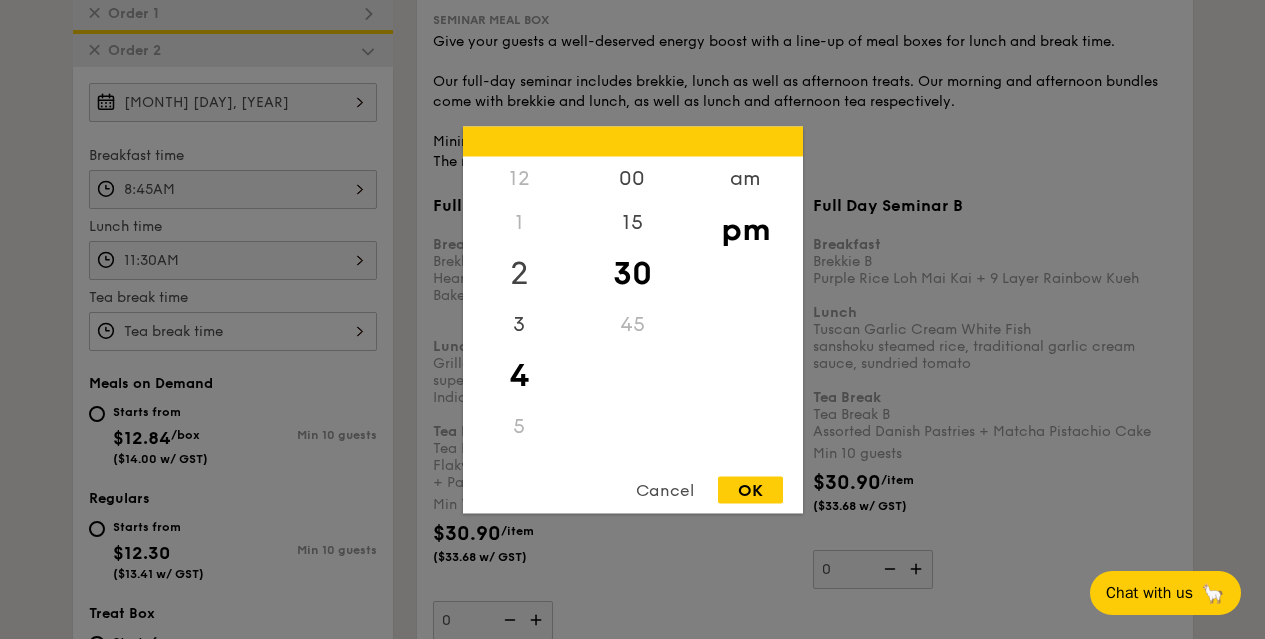 click on "2" at bounding box center [519, 273] 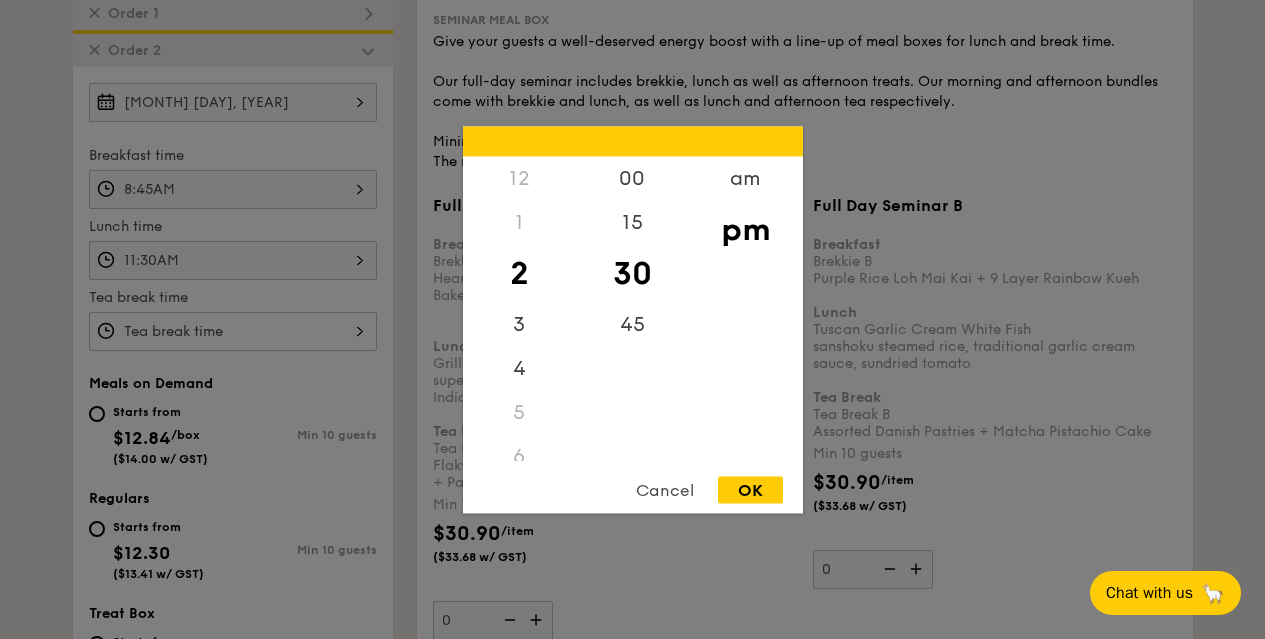 drag, startPoint x: 740, startPoint y: 473, endPoint x: 744, endPoint y: 487, distance: 14.56022 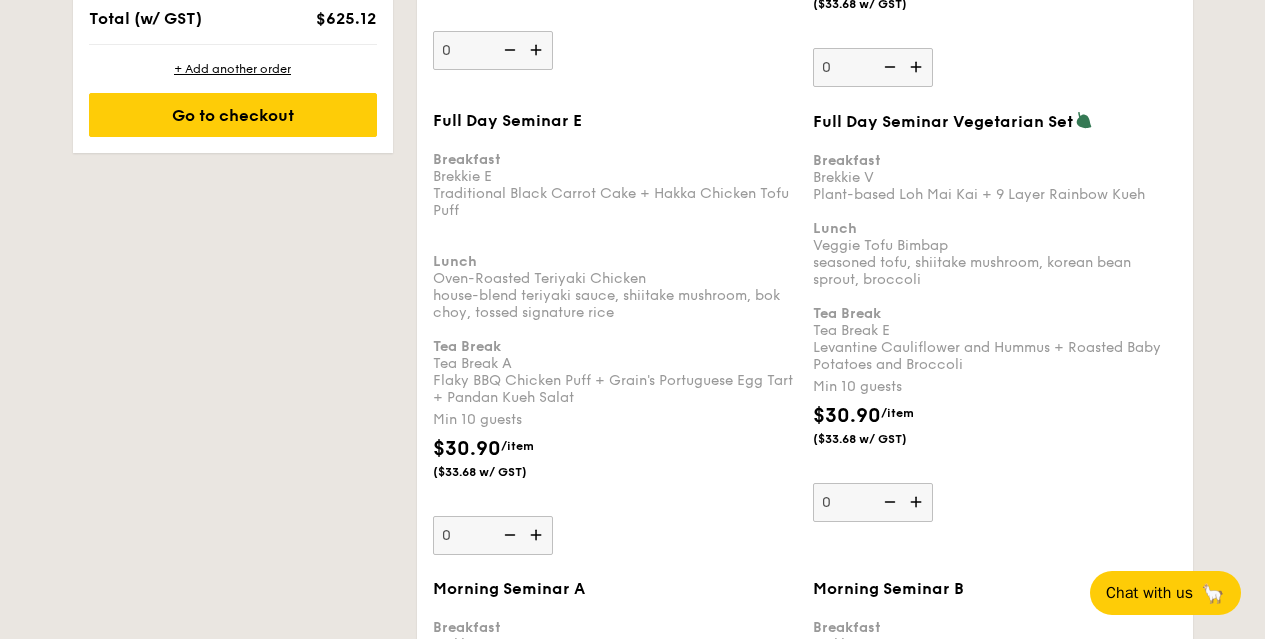scroll, scrollTop: 1593, scrollLeft: 0, axis: vertical 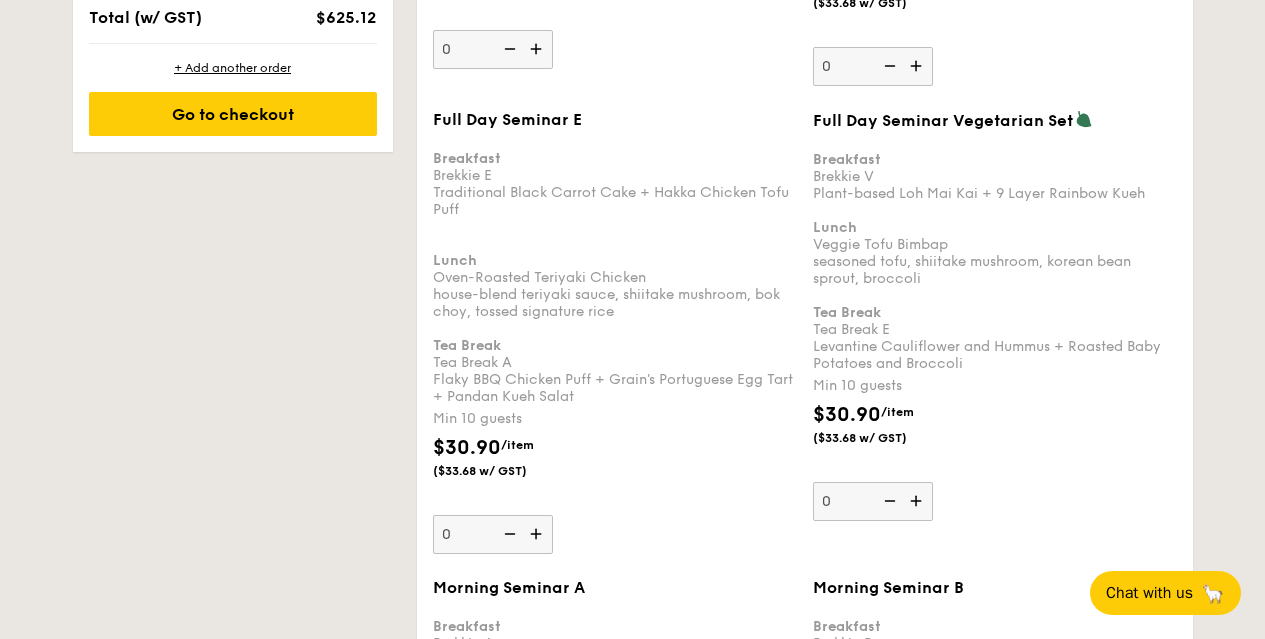 click at bounding box center [538, 534] 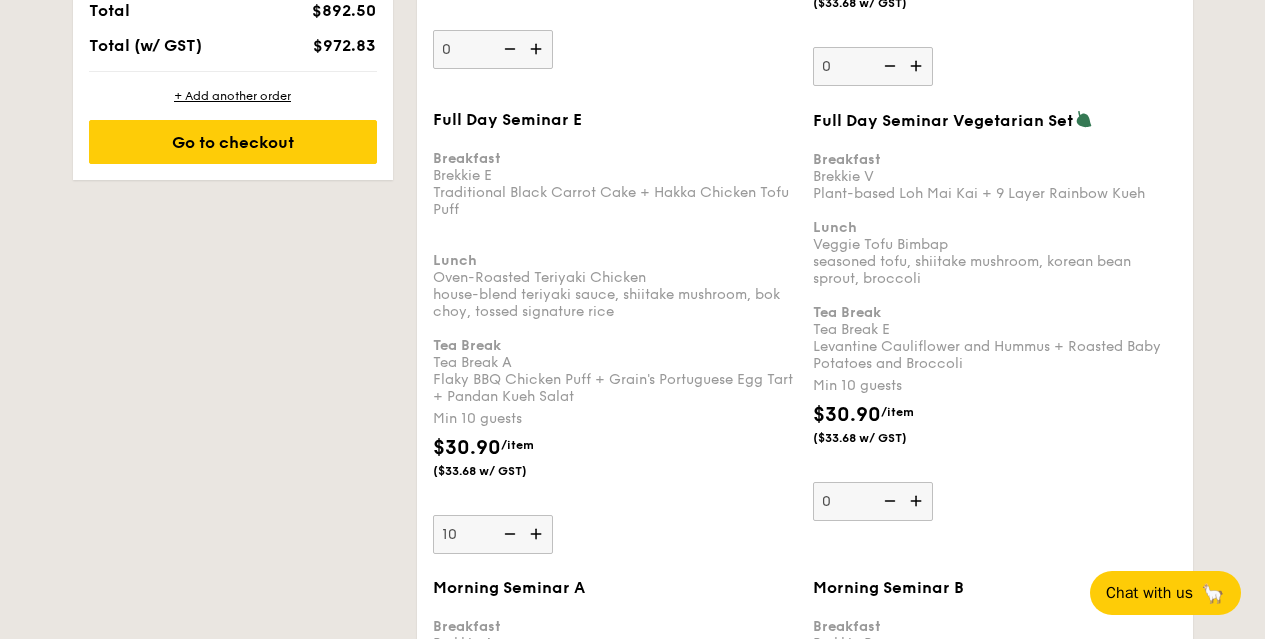 scroll, scrollTop: 1621, scrollLeft: 0, axis: vertical 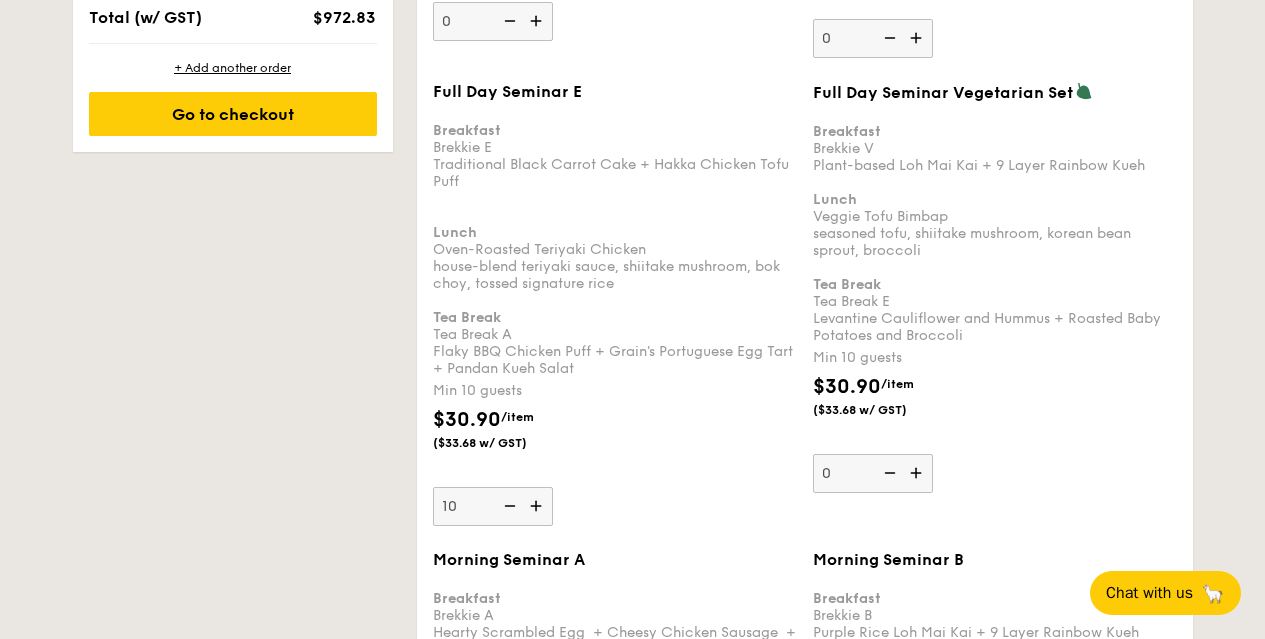 click at bounding box center [538, 506] 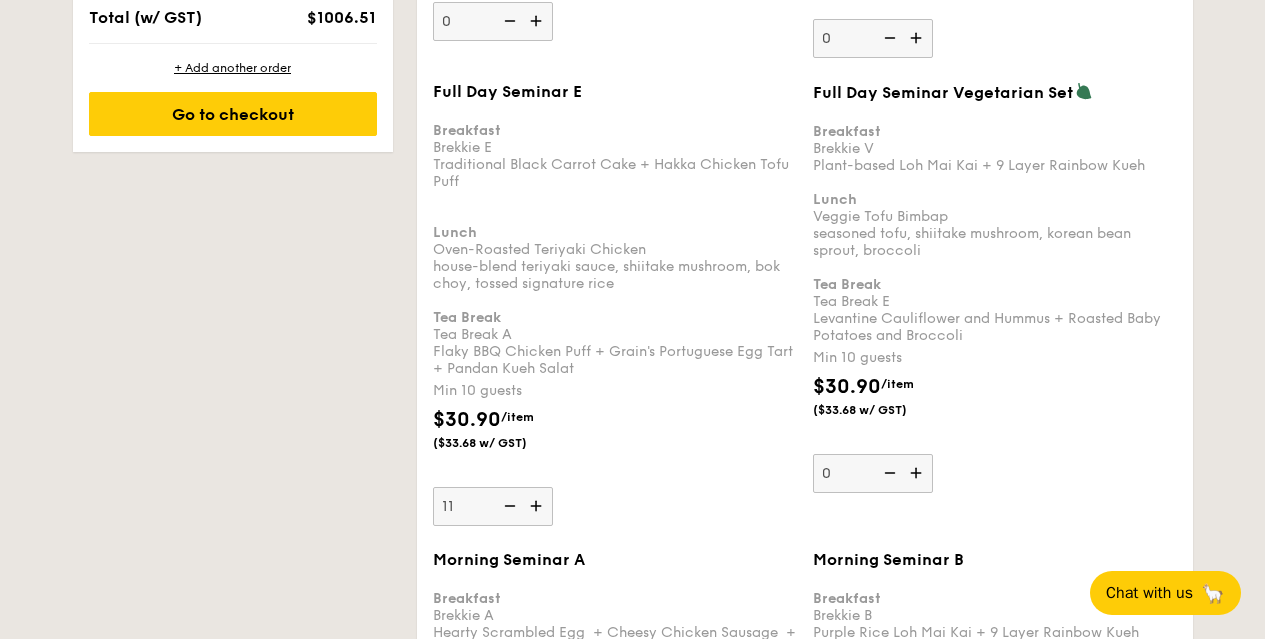 click at bounding box center (538, 506) 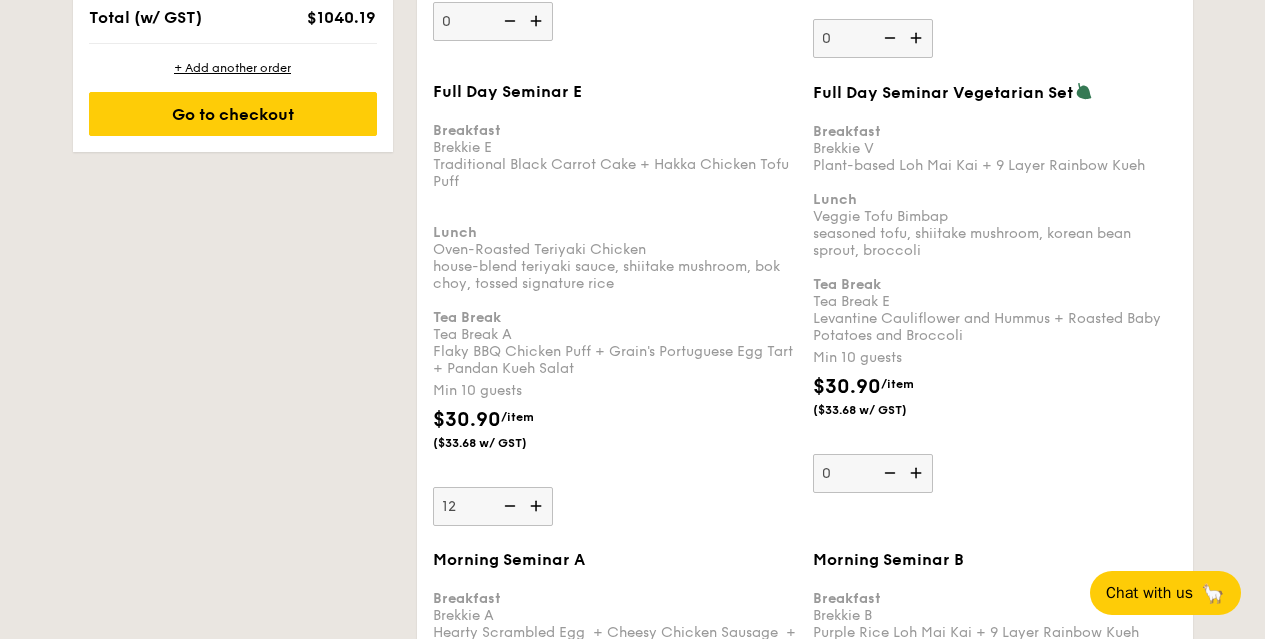 click at bounding box center [538, 506] 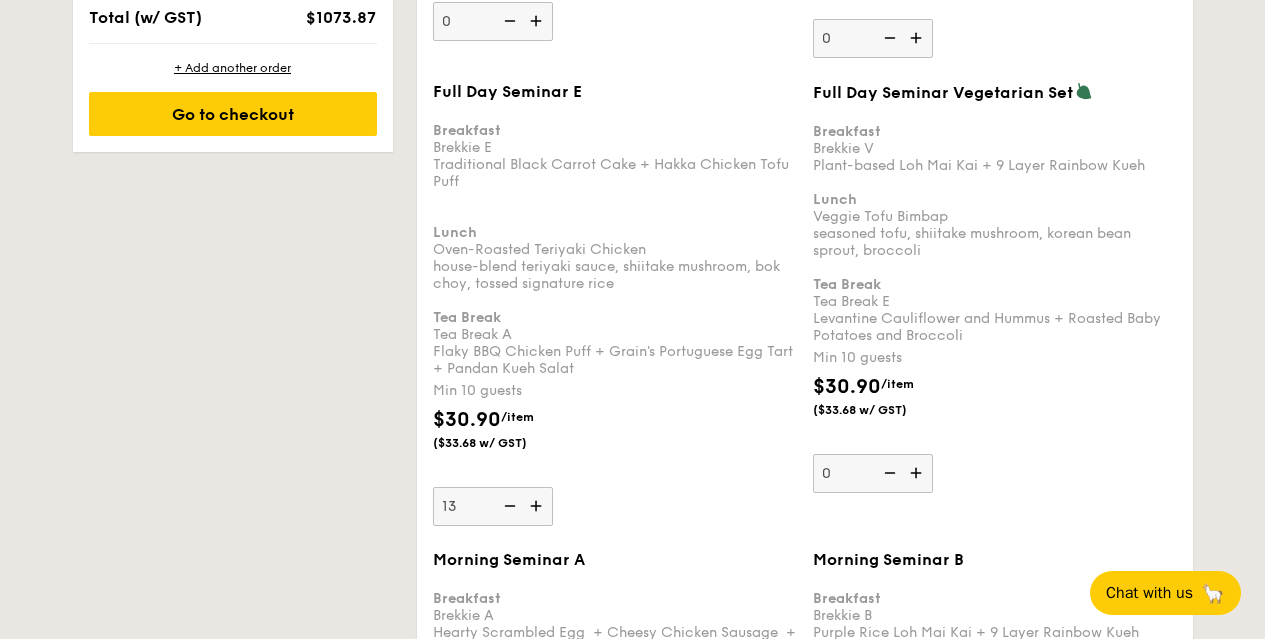 click at bounding box center [538, 506] 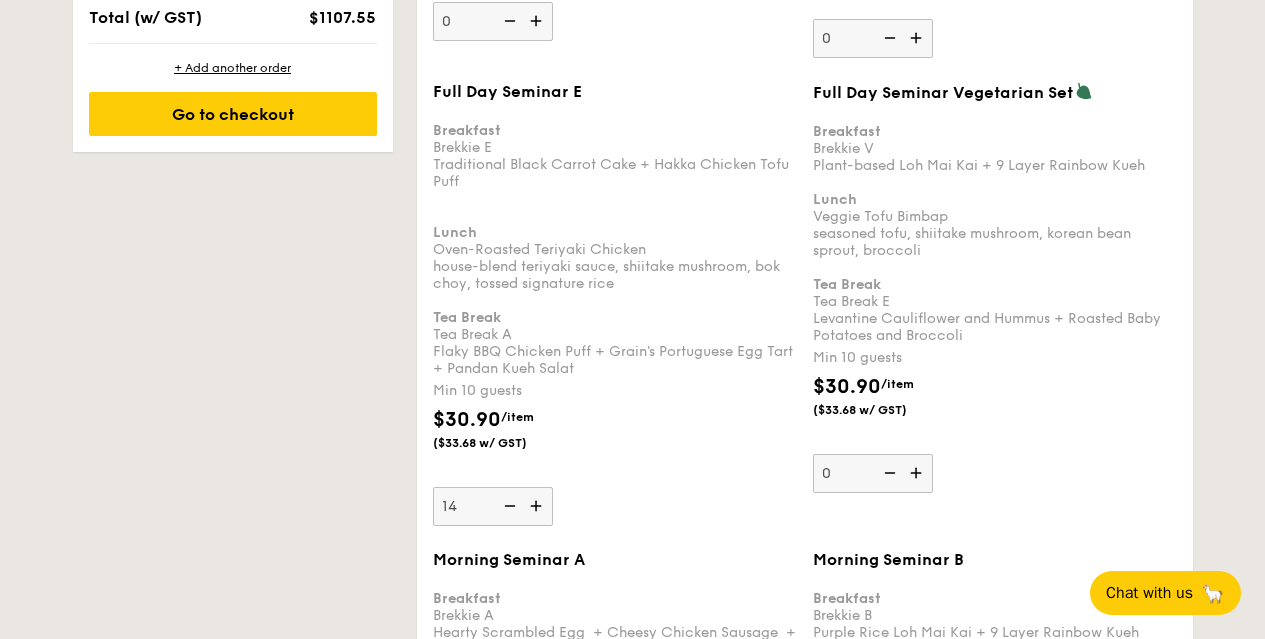 click at bounding box center [538, 506] 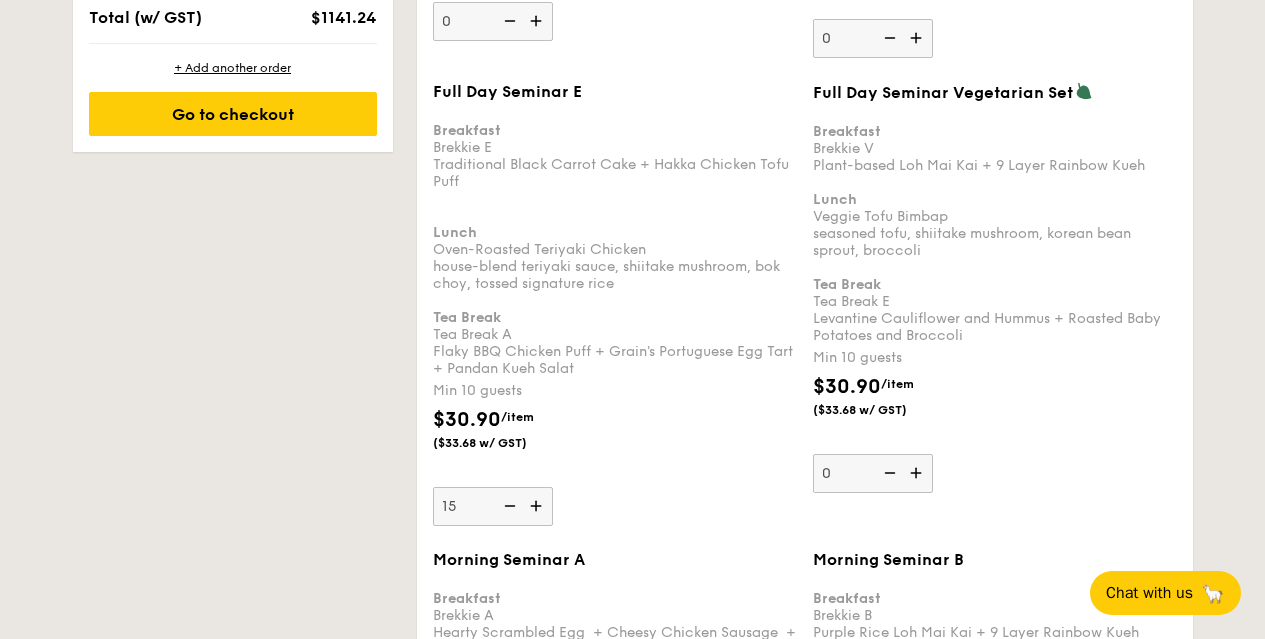 click on "Breakfast Brekkie E Traditional Black Carrot Cake + Hakka Chicken Tofu Puff Lunch Oven-Roasted Teriyaki Chicken house-blend teriyaki sauce, shiitake mushroom, bok choy, tossed signature rice Tea Break Tea Break A Flaky BBQ Chicken Puff + Grain's Portuguese Egg Tart + Pandan Kueh Salat" at bounding box center [615, 241] 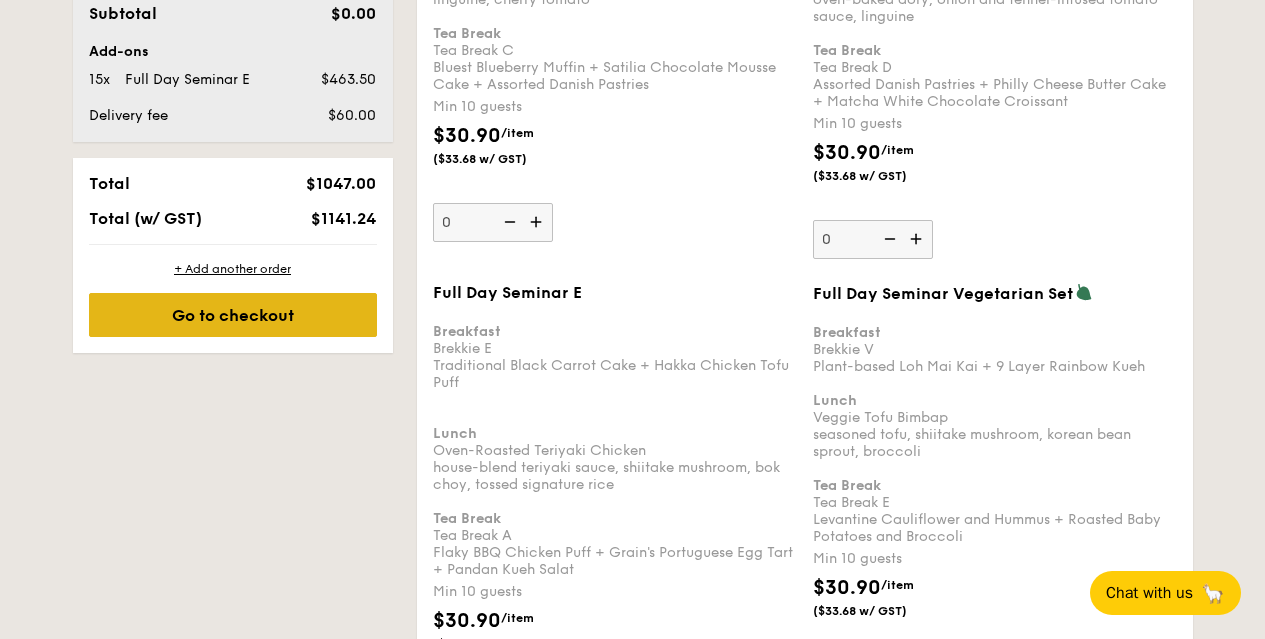 click on "Go to checkout" at bounding box center [233, 315] 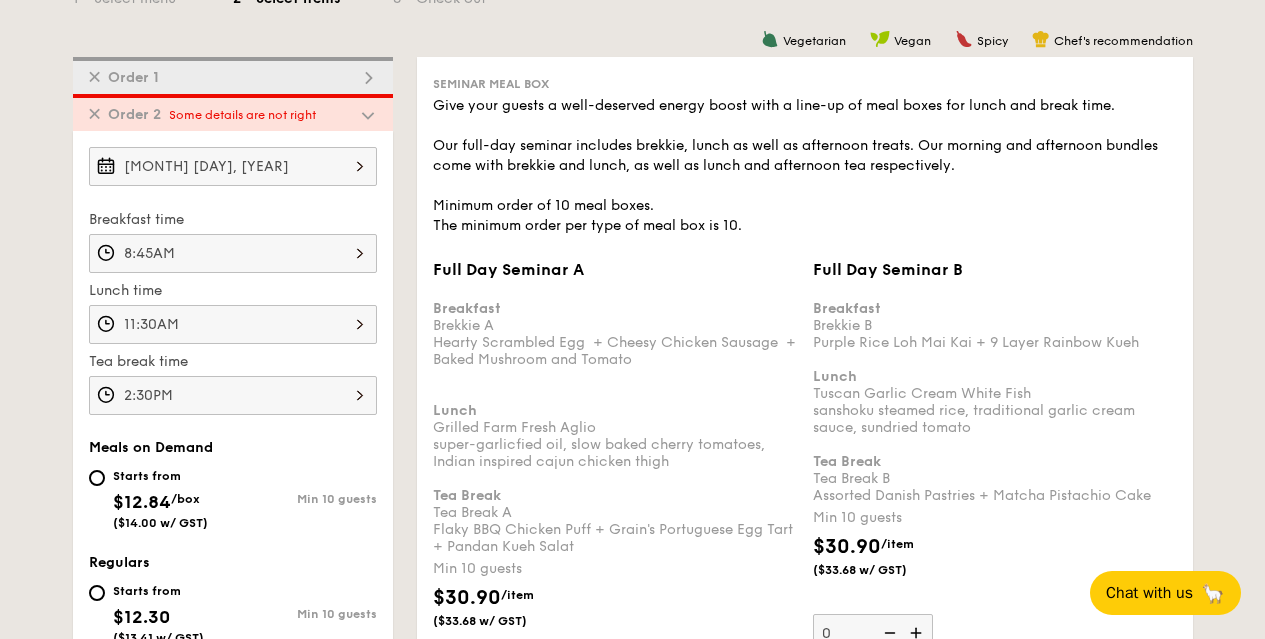 scroll, scrollTop: 505, scrollLeft: 0, axis: vertical 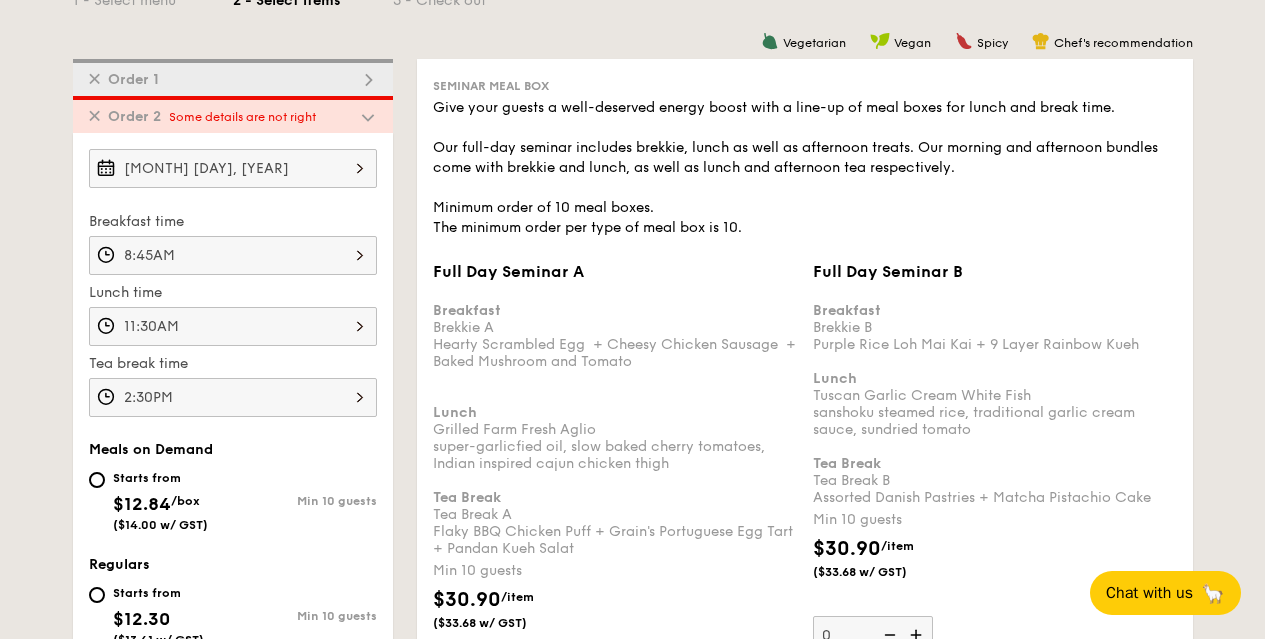 click on "✕" at bounding box center (94, 116) 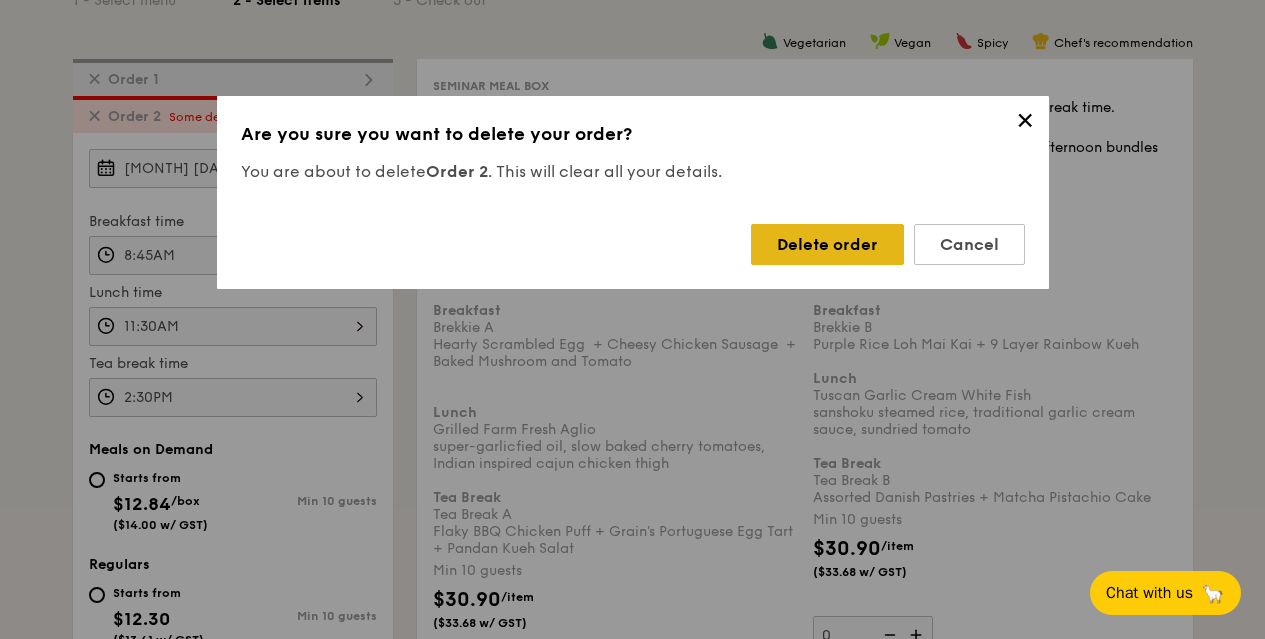 drag, startPoint x: 849, startPoint y: 259, endPoint x: 868, endPoint y: 243, distance: 24.839485 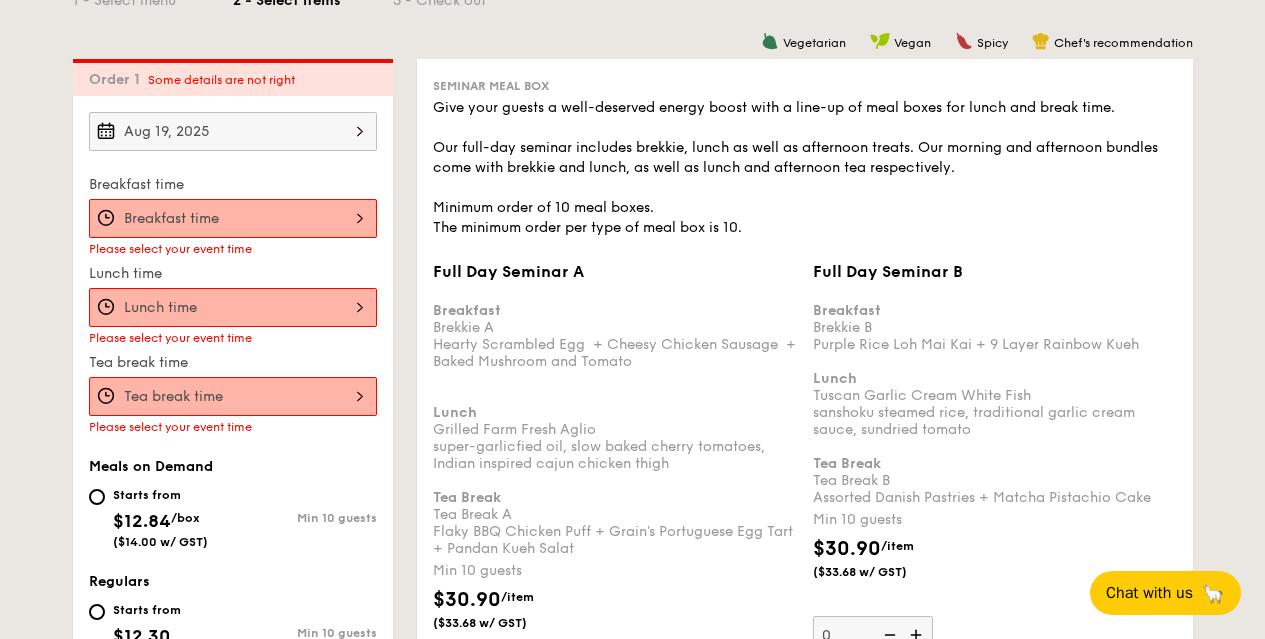 click on "Full Day Seminar A Breakfast Brekkie A Hearty Scrambled Egg  + Cheesy Chicken Sausage  + Baked Mushroom and Tomato Lunch Grilled Farm Fresh Aglio  super-garlicfied oil, slow baked cherry tomatoes, Indian inspired cajun chicken thigh Tea Break Tea Break A Flaky BBQ Chicken Puff + Grain's Portuguese Egg Tart + Pandan Kueh Salat
Min 10 guests
$30.90
/item
($33.68 w/ GST)
0" at bounding box center (233, 218) 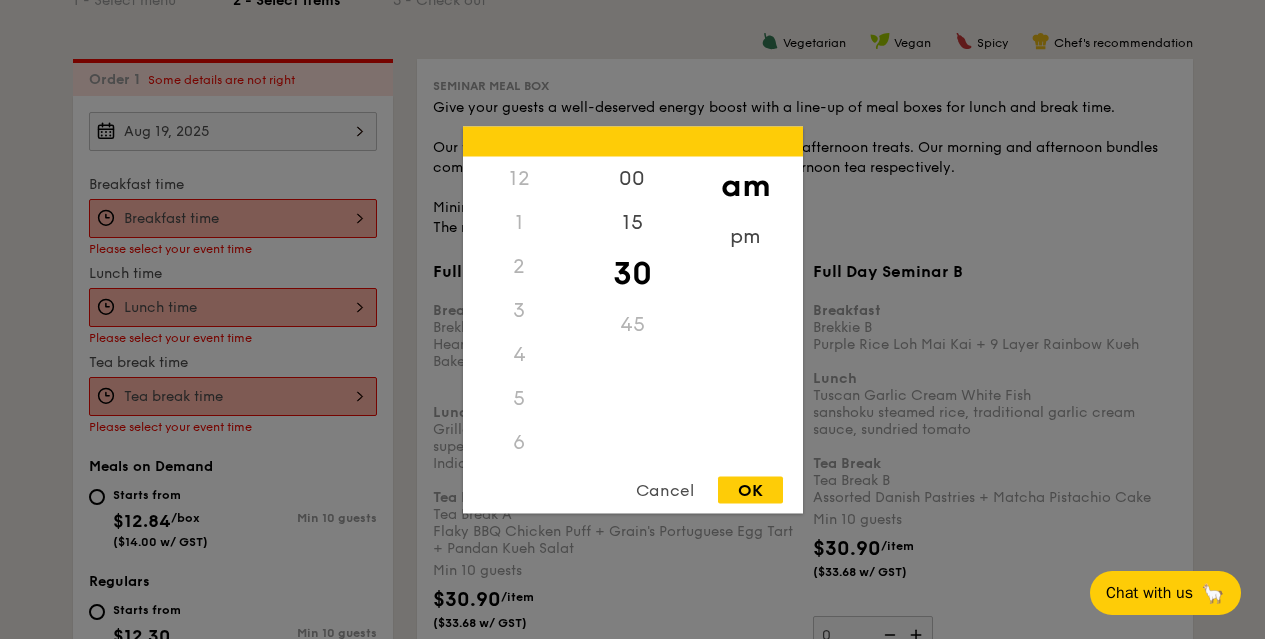 scroll, scrollTop: 220, scrollLeft: 0, axis: vertical 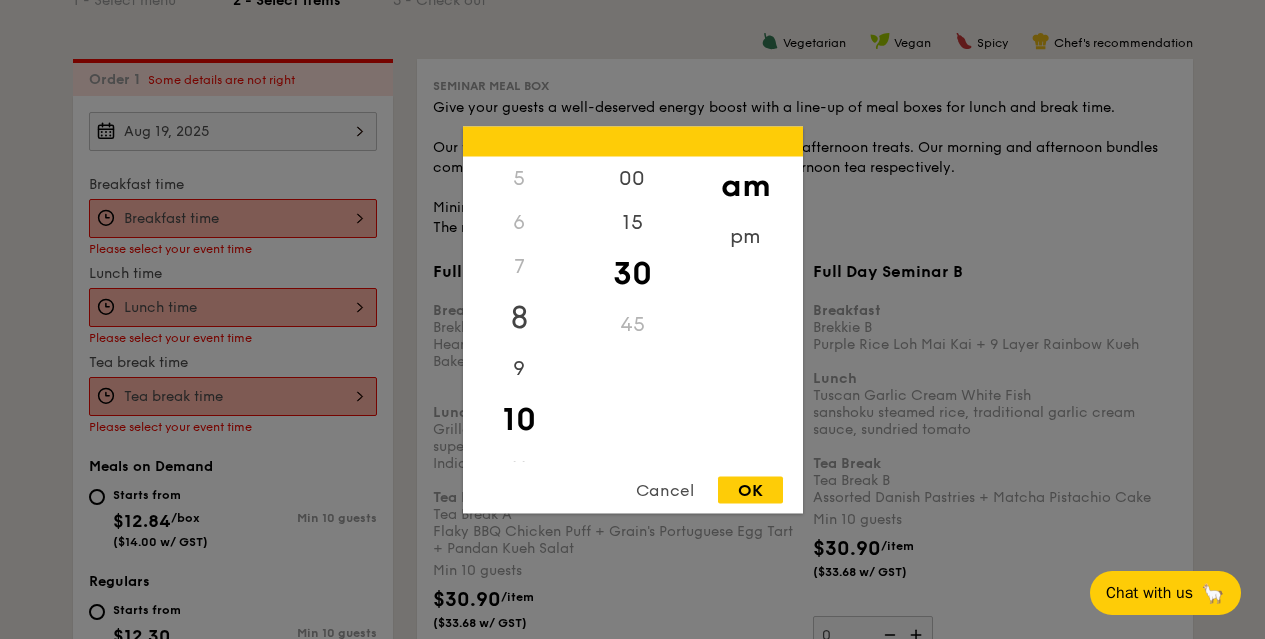 click on "8" at bounding box center [519, 317] 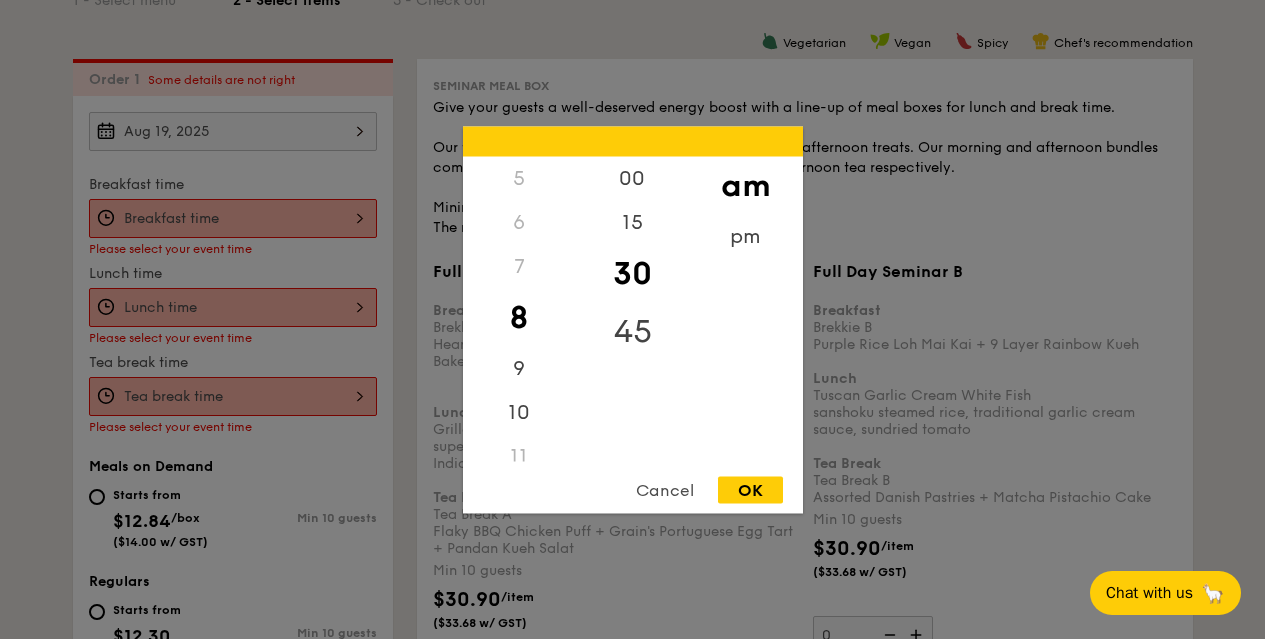 click on "45" at bounding box center [632, 331] 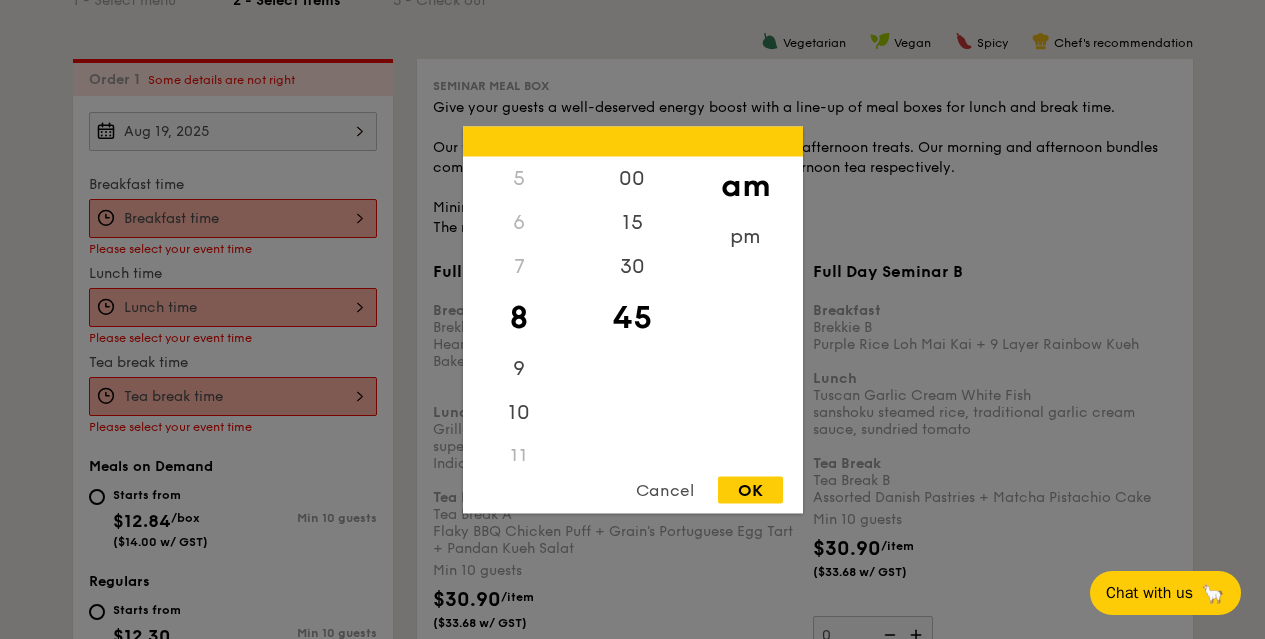 click on "OK" at bounding box center [750, 489] 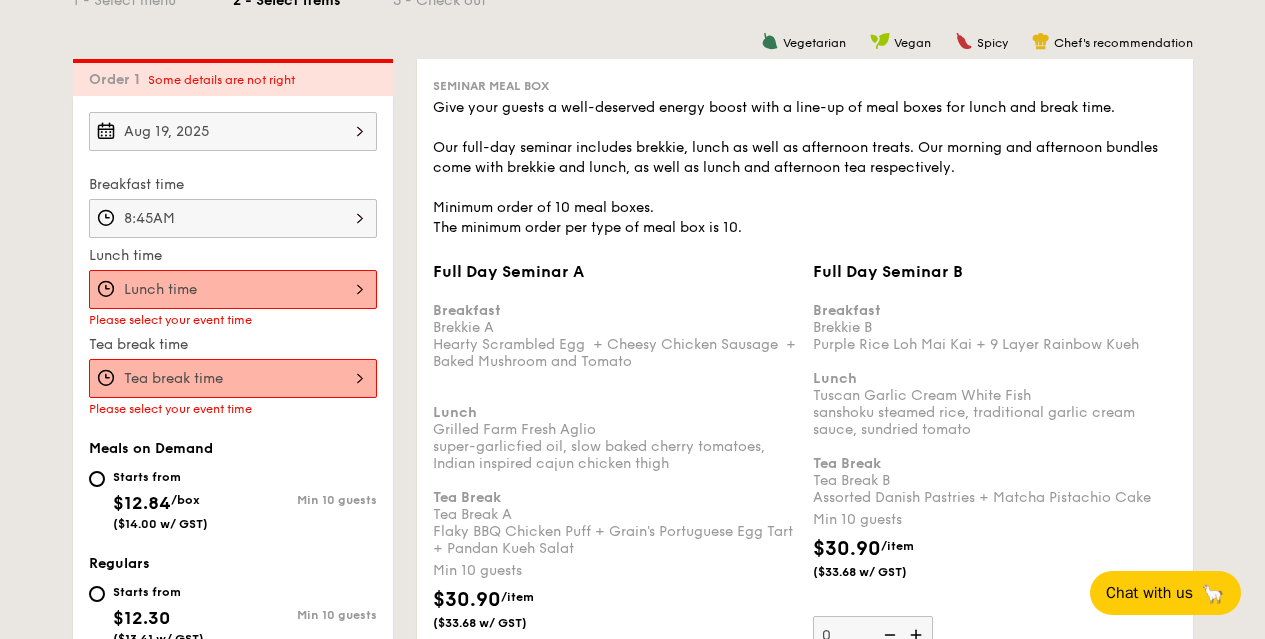 click on "Full Day Seminar A Breakfast Brekkie A Hearty Scrambled Egg  + Cheesy Chicken Sausage  + Baked Mushroom and Tomato Lunch Grilled Farm Fresh Aglio  super-garlicfied oil, slow baked cherry tomatoes, Indian inspired cajun chicken thigh Tea Break Tea Break A Flaky BBQ Chicken Puff + Grain's Portuguese Egg Tart + Pandan Kueh Salat
Min 10 guests
$30.90
/item
($33.68 w/ GST)
0" at bounding box center [233, 289] 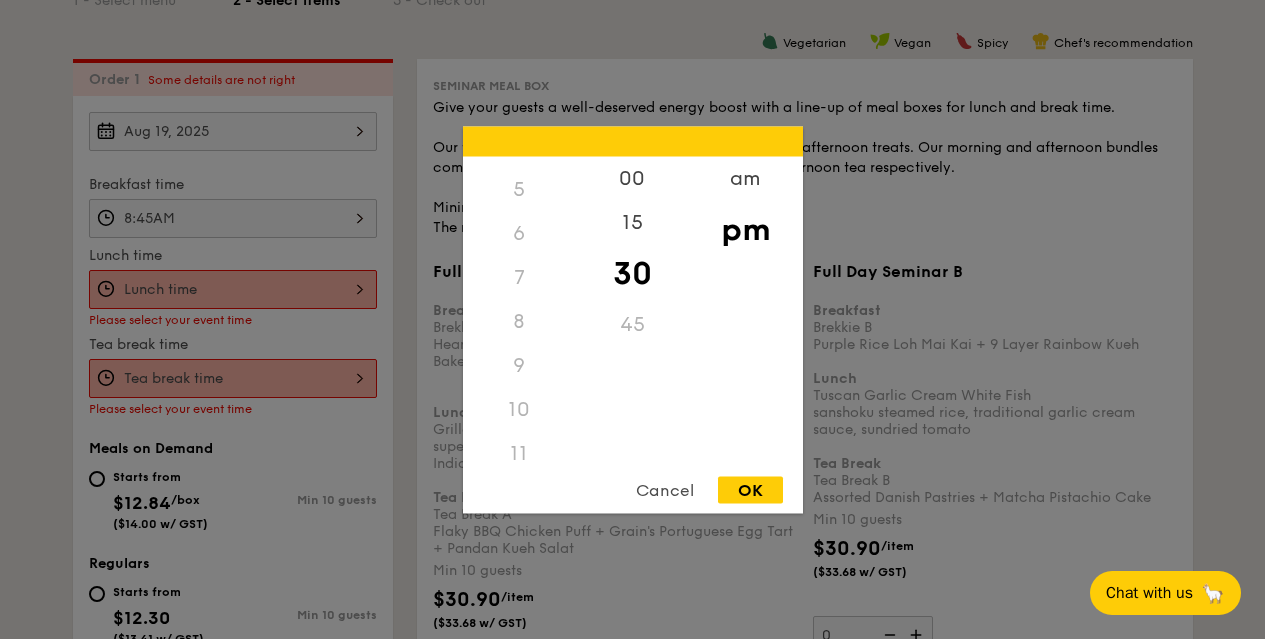 scroll, scrollTop: 236, scrollLeft: 0, axis: vertical 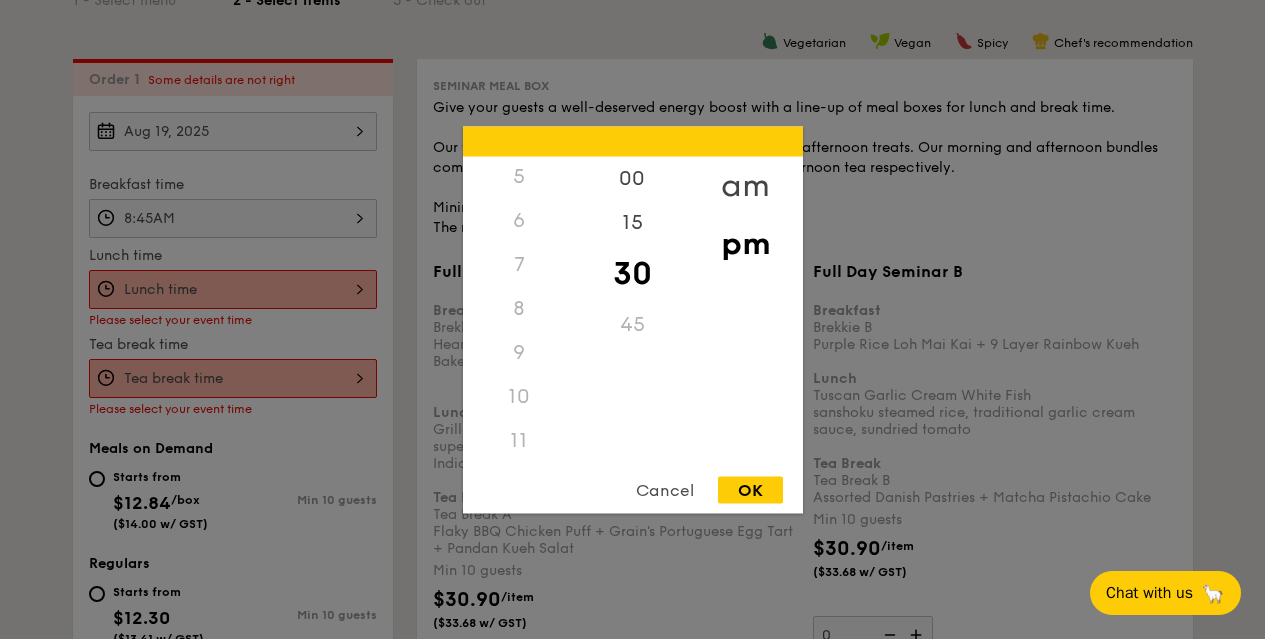 click on "am" at bounding box center (745, 185) 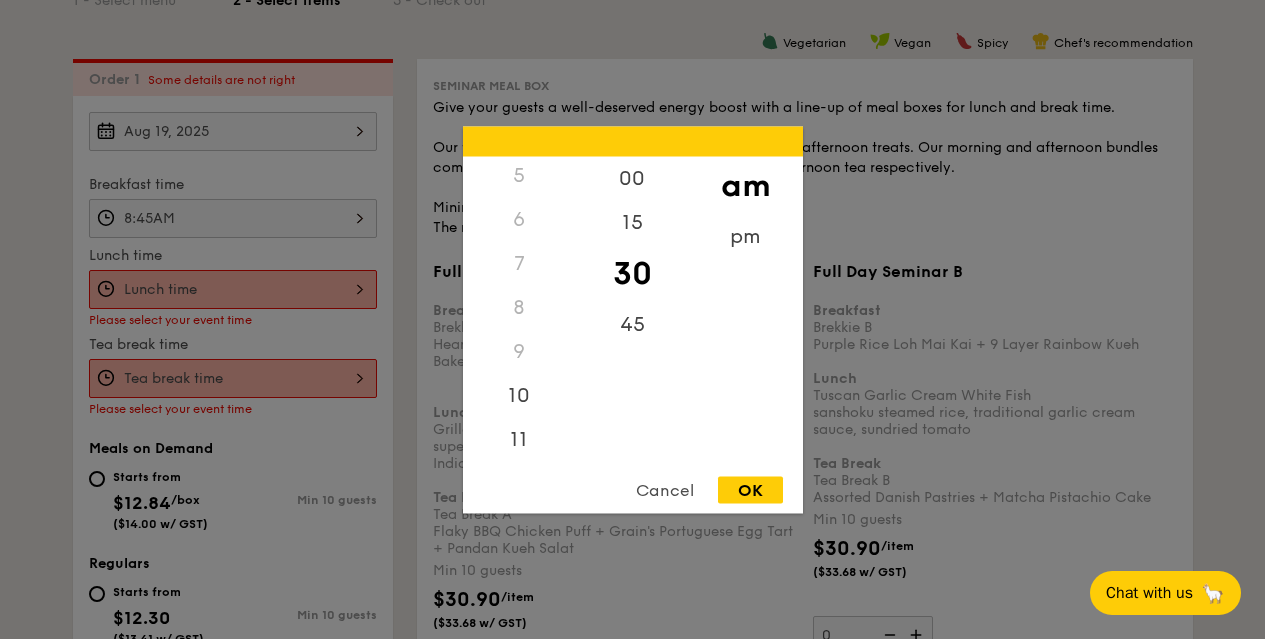 scroll, scrollTop: 221, scrollLeft: 0, axis: vertical 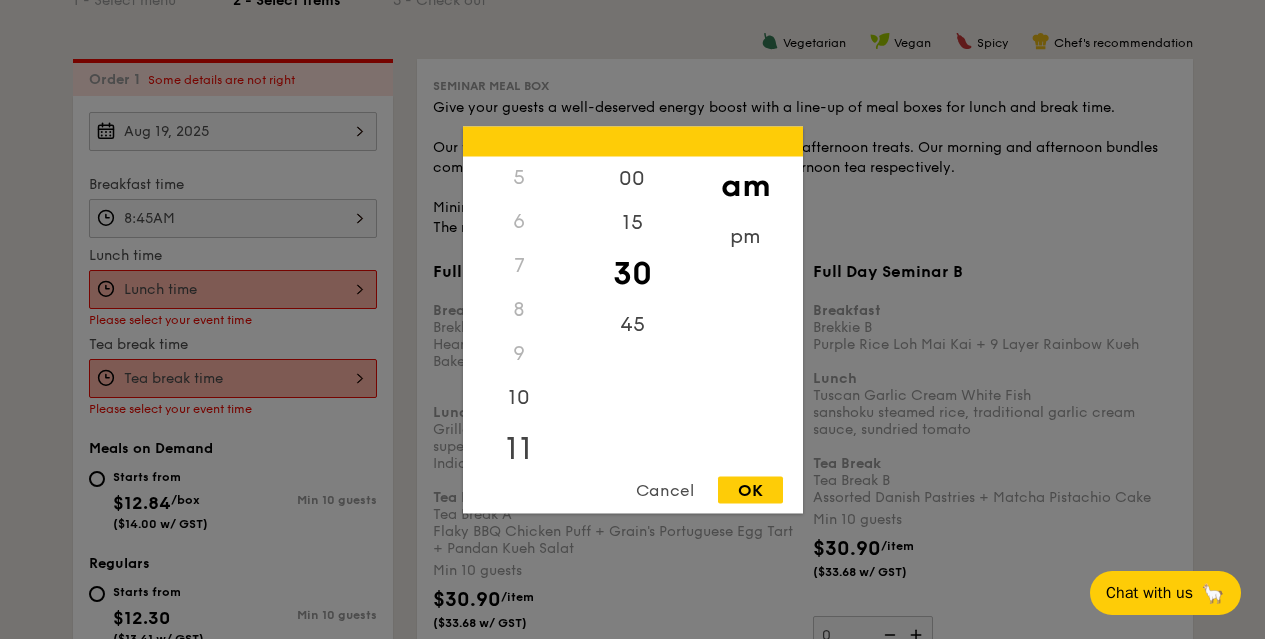 click on "11" at bounding box center (519, 448) 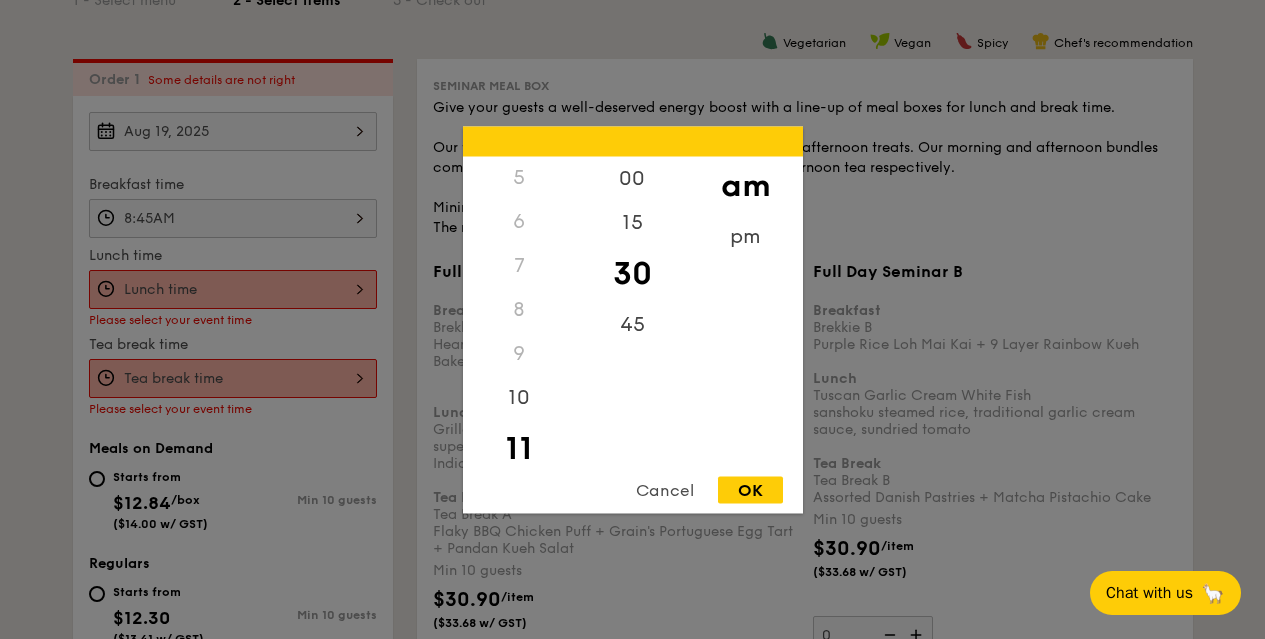 click on "OK" at bounding box center [750, 489] 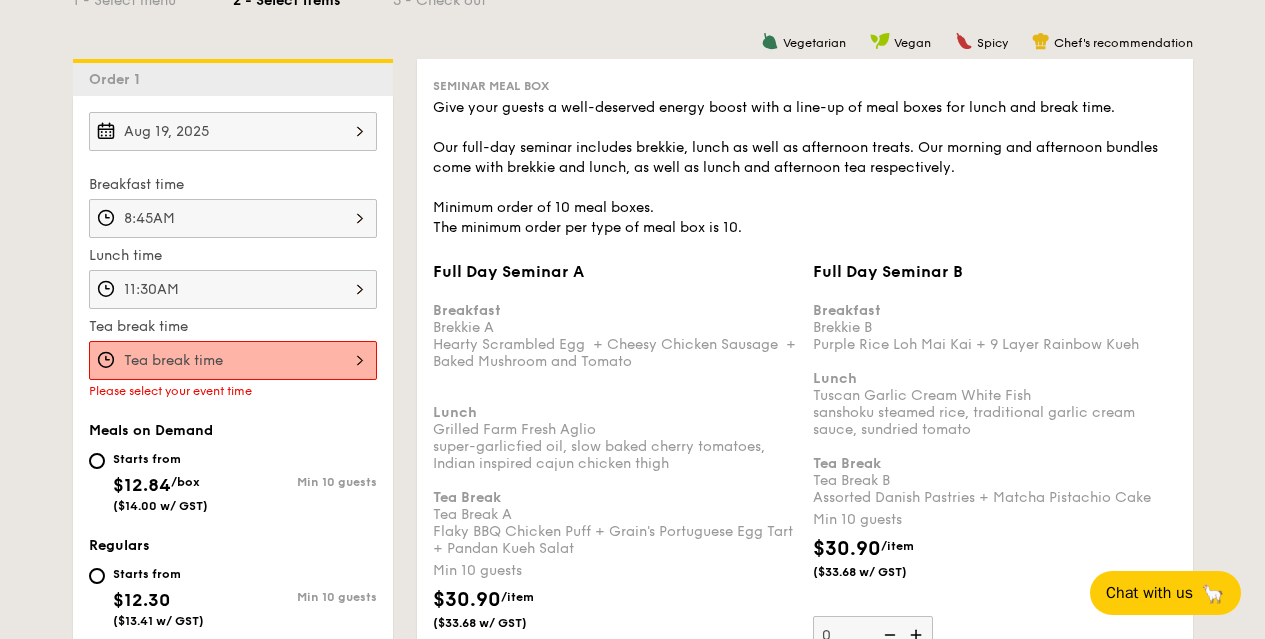 click on "Full Day Seminar A Breakfast Brekkie A Hearty Scrambled Egg  + Cheesy Chicken Sausage  + Baked Mushroom and Tomato Lunch Grilled Farm Fresh Aglio  super-garlicfied oil, slow baked cherry tomatoes, Indian inspired cajun chicken thigh Tea Break Tea Break A Flaky BBQ Chicken Puff + Grain's Portuguese Egg Tart + Pandan Kueh Salat
Min 10 guests
$30.90
/item
($33.68 w/ GST)
0" at bounding box center [233, 360] 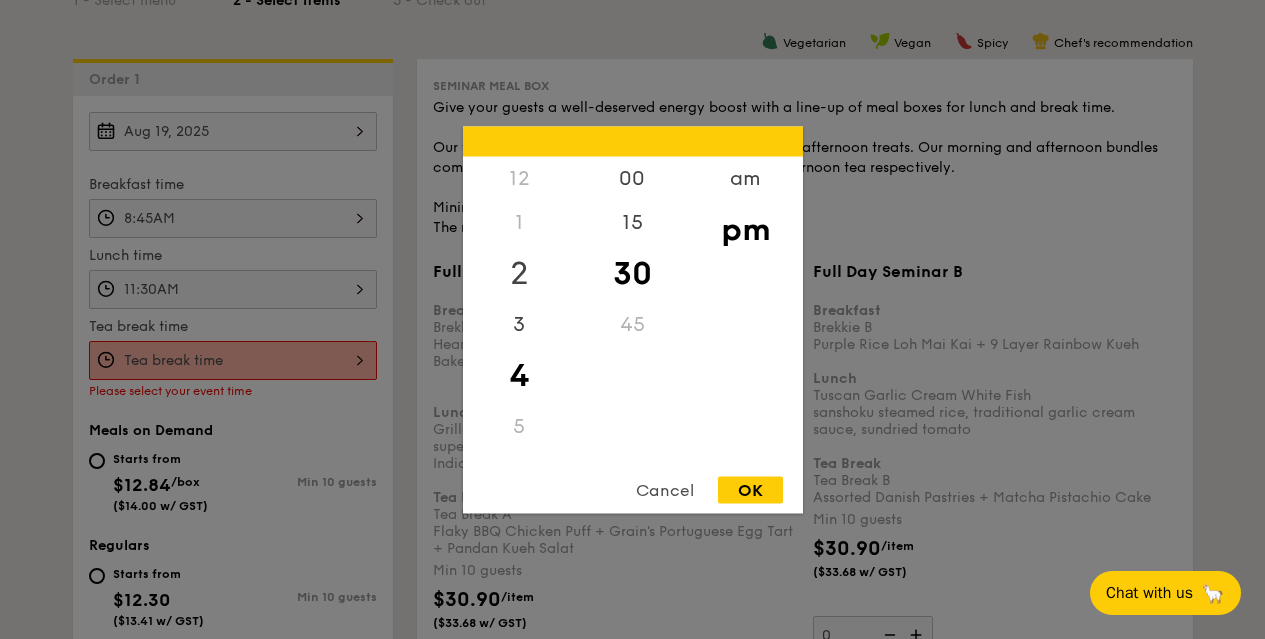click on "2" at bounding box center (519, 273) 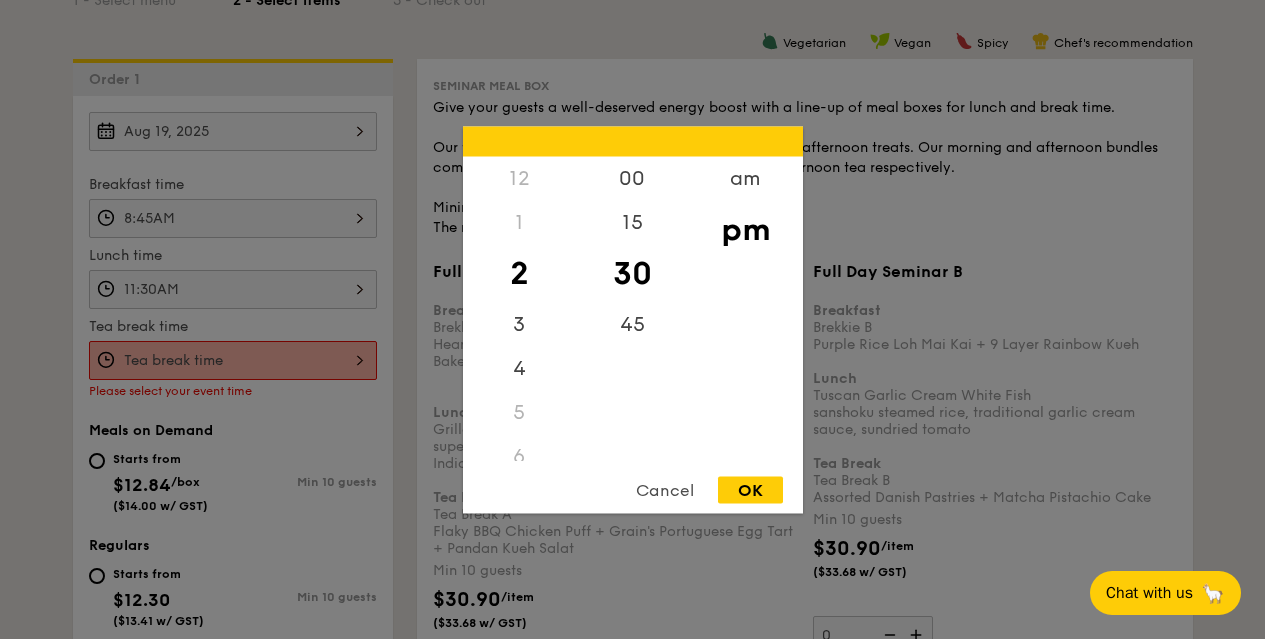 click on "OK" at bounding box center (750, 489) 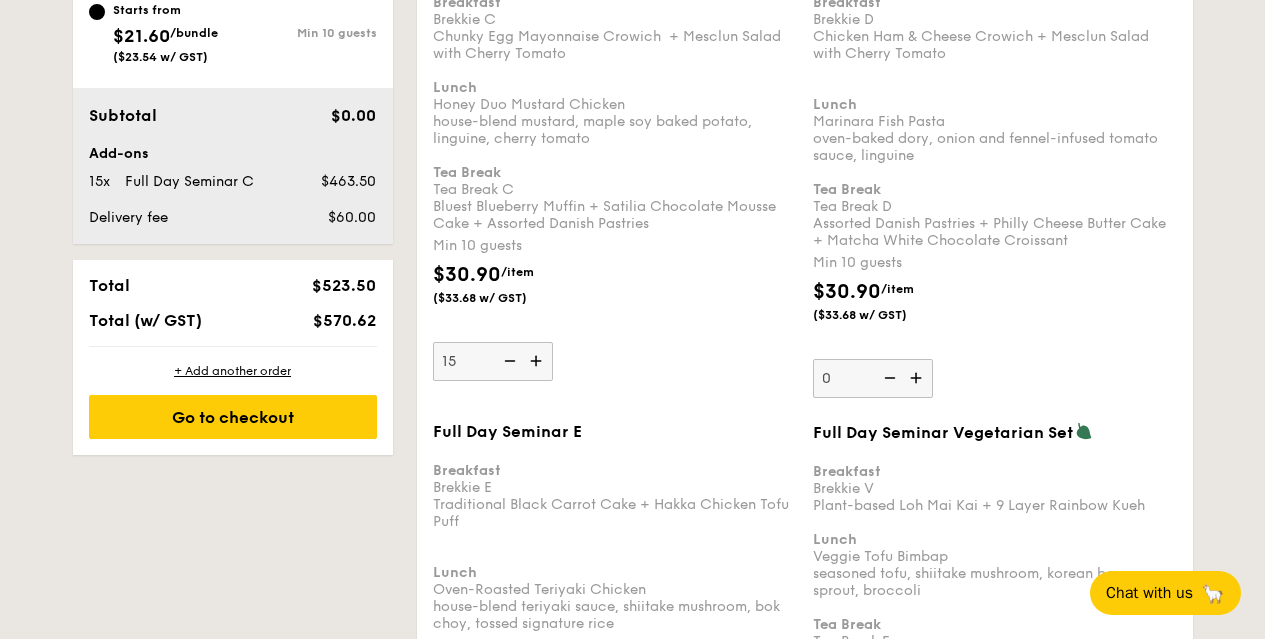 scroll, scrollTop: 1283, scrollLeft: 0, axis: vertical 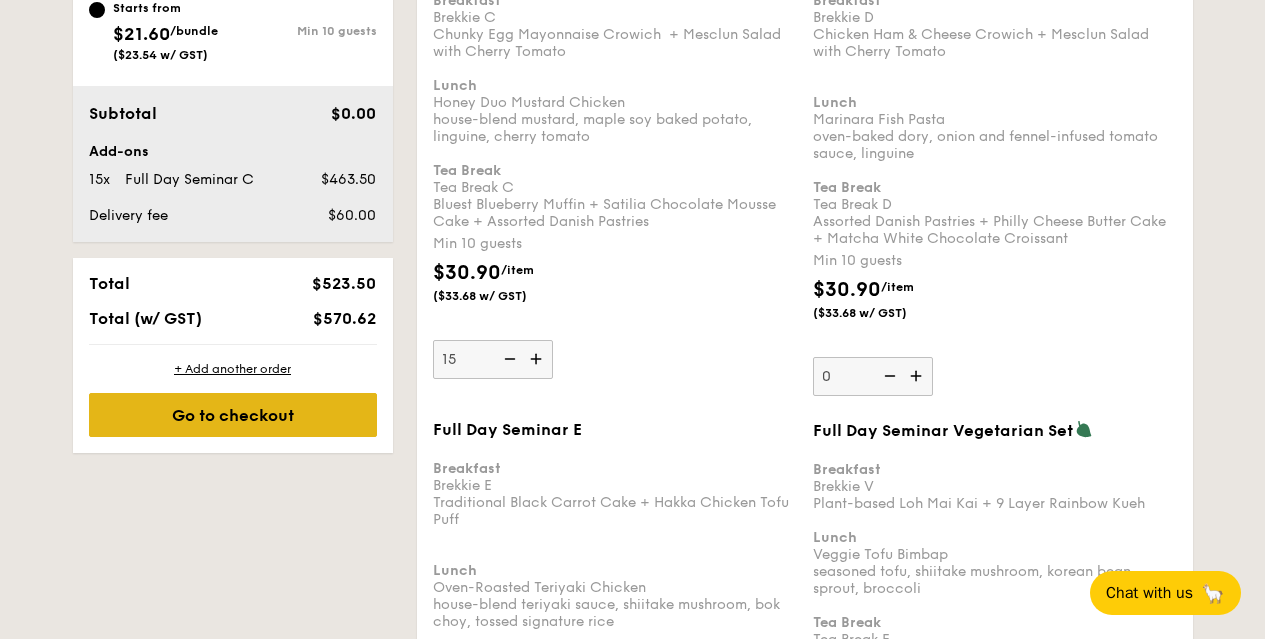 click on "Go to checkout" at bounding box center (233, 415) 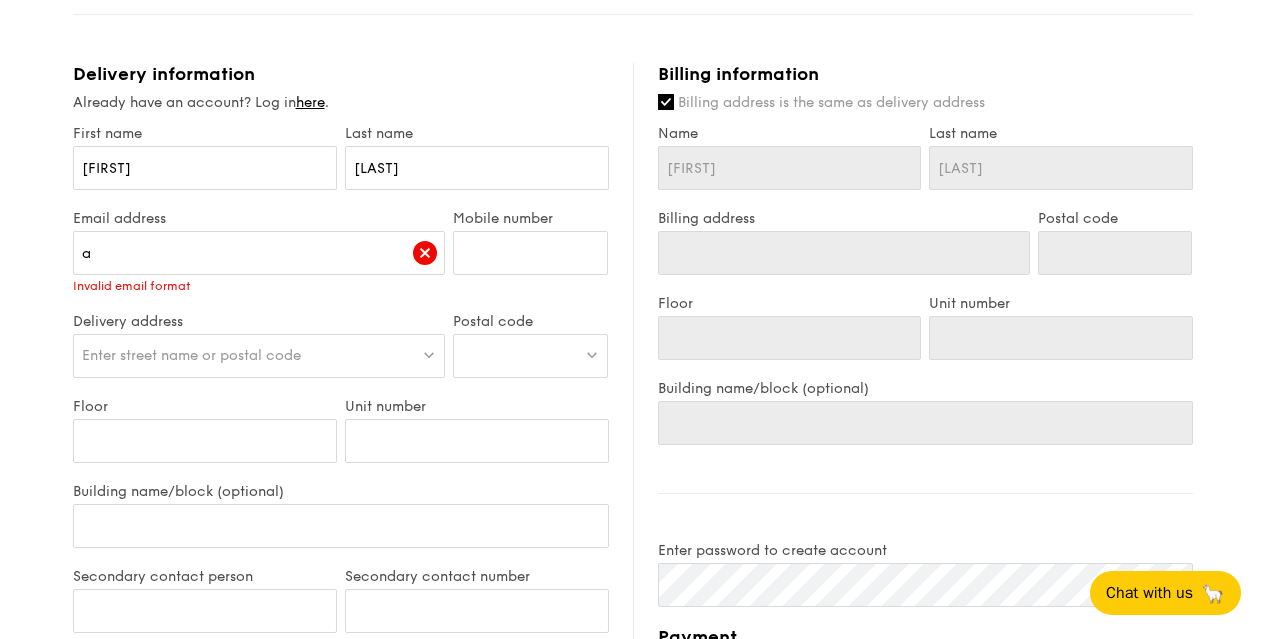 scroll, scrollTop: 921, scrollLeft: 0, axis: vertical 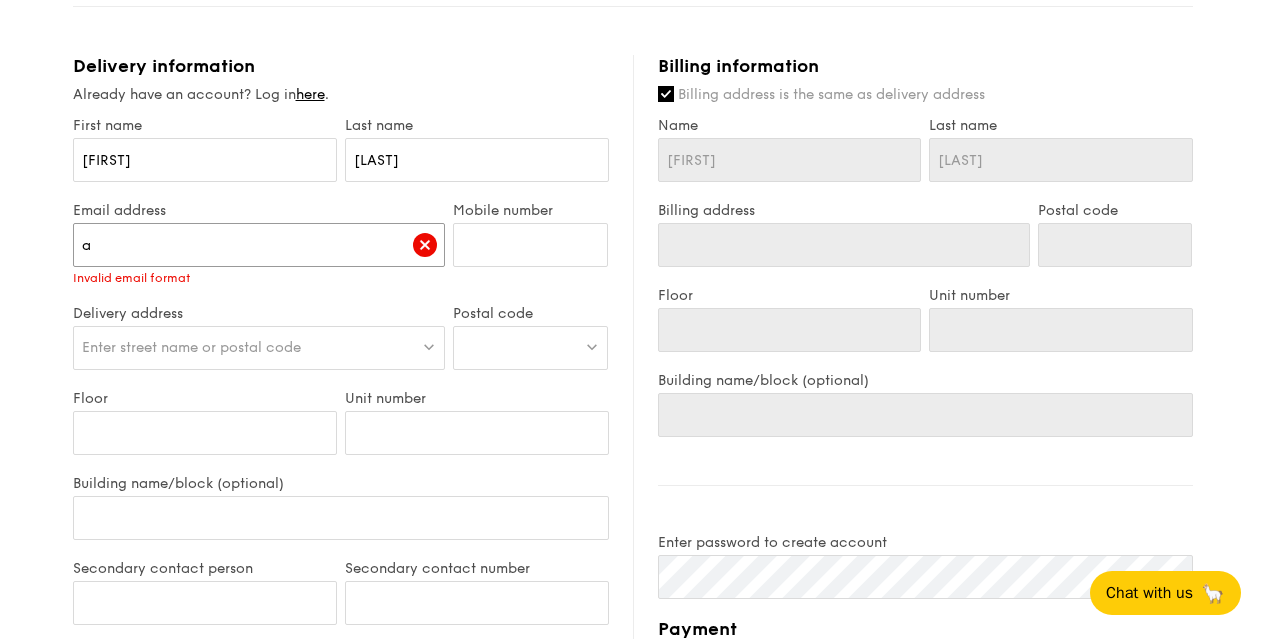 click on "a" at bounding box center [259, 245] 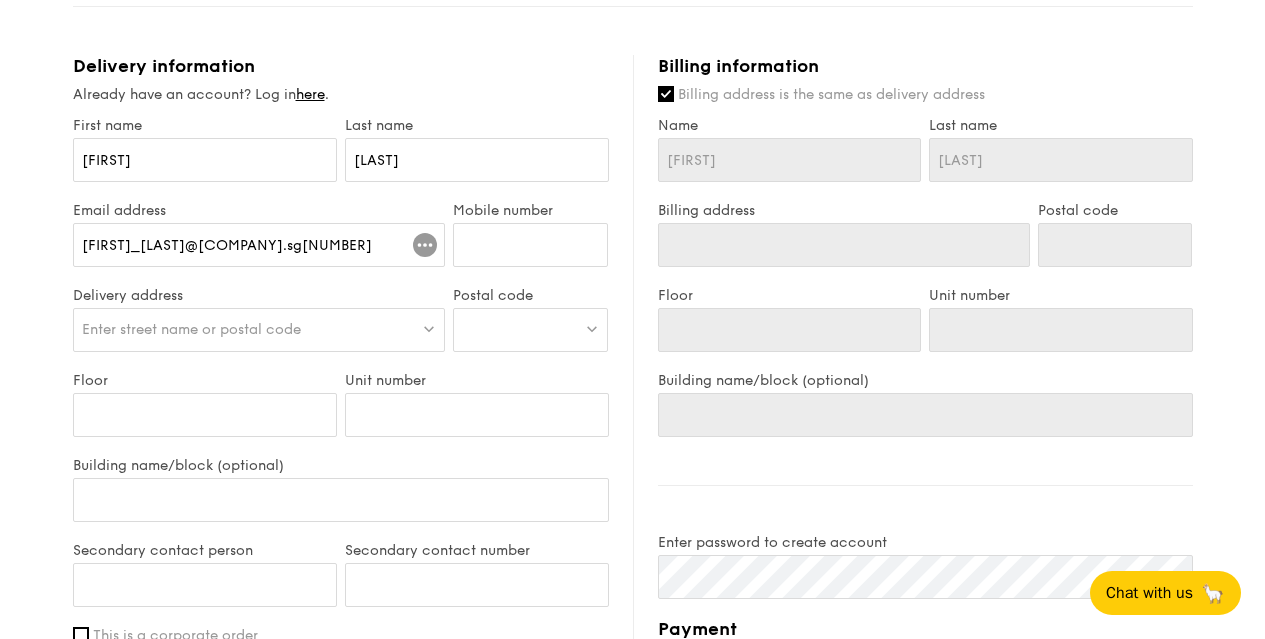 click on "Mobile number" at bounding box center (530, 245) 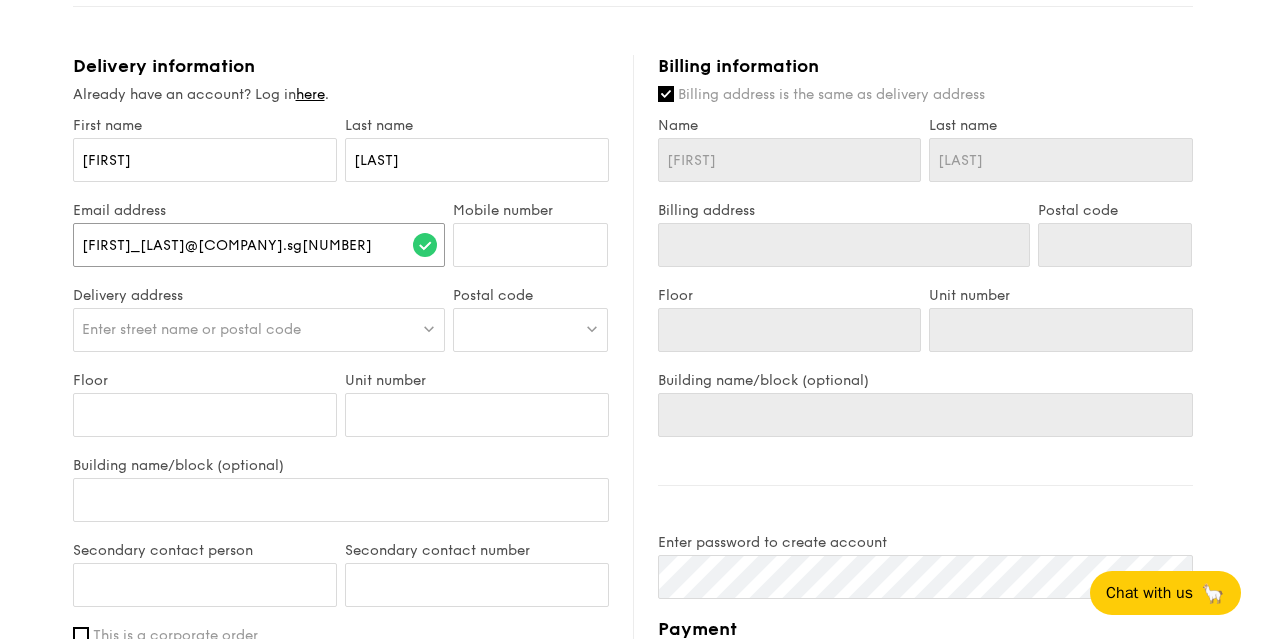 click on "althea_tan@cscollegegov.sg827" at bounding box center [259, 245] 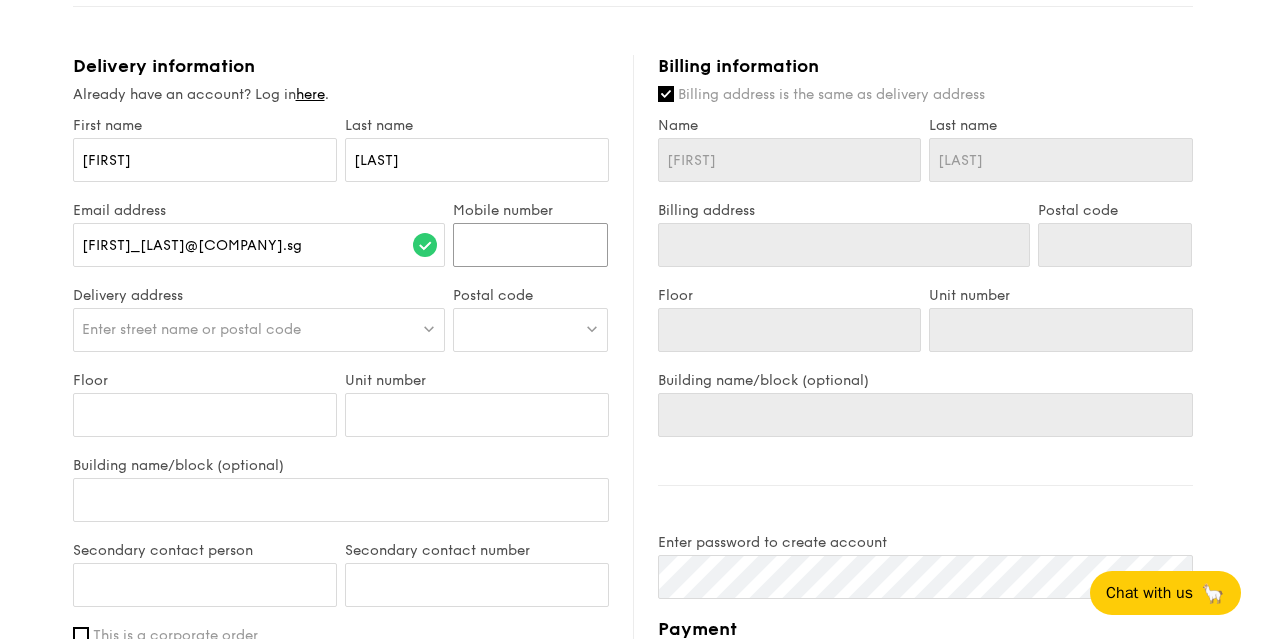 click on "Mobile number" at bounding box center (530, 245) 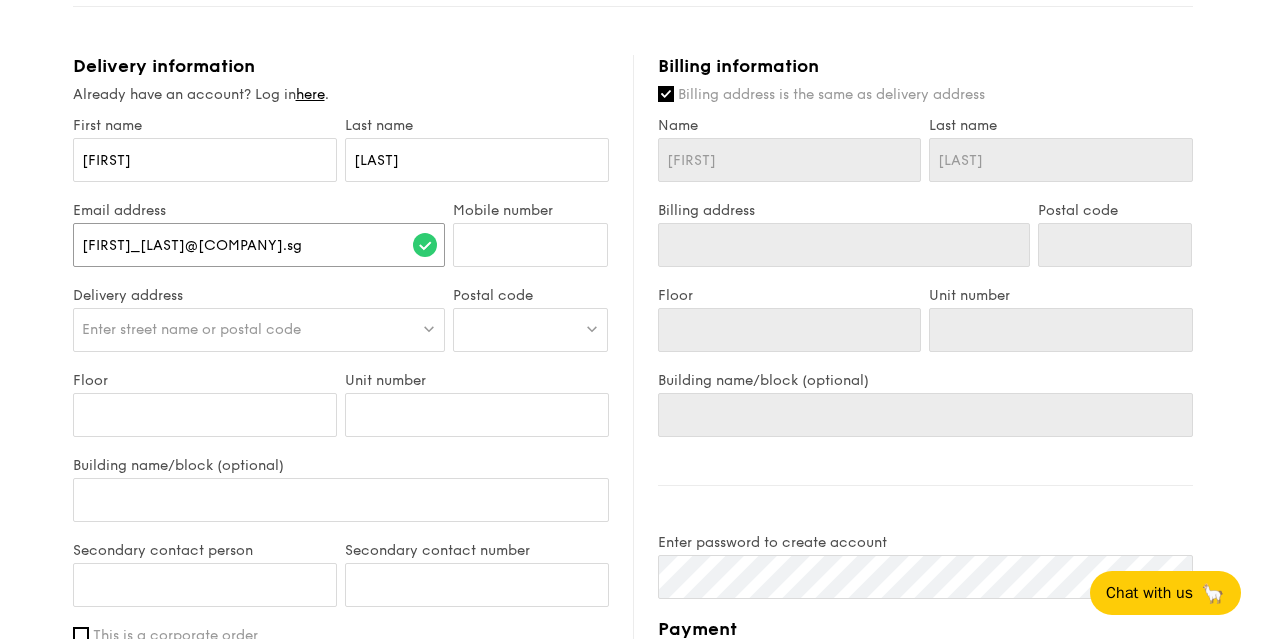 click on "althea_tan@cscollegegov.sg" at bounding box center [259, 245] 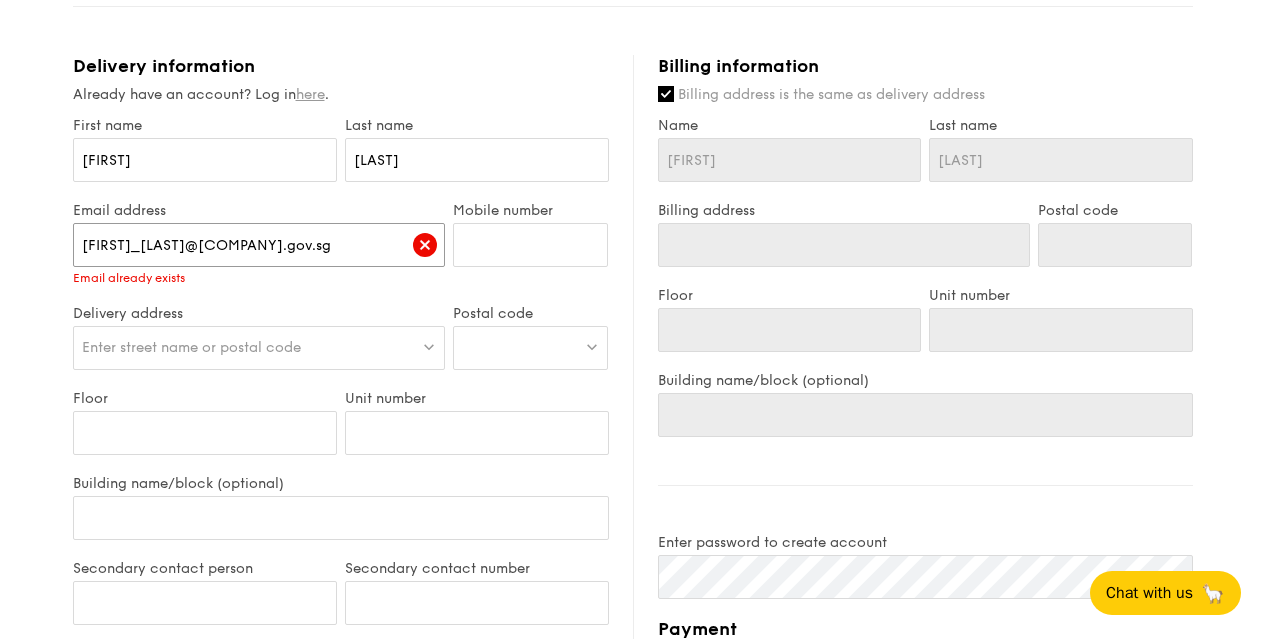 type on "[EMAIL]" 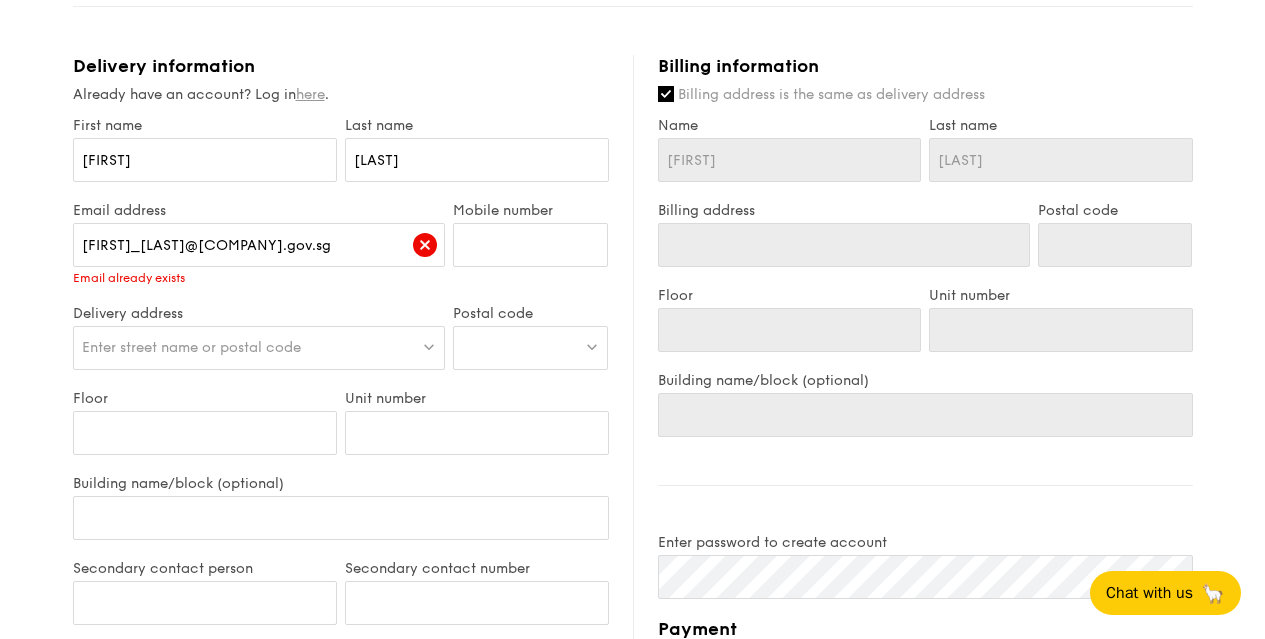 click on "here" at bounding box center (310, 94) 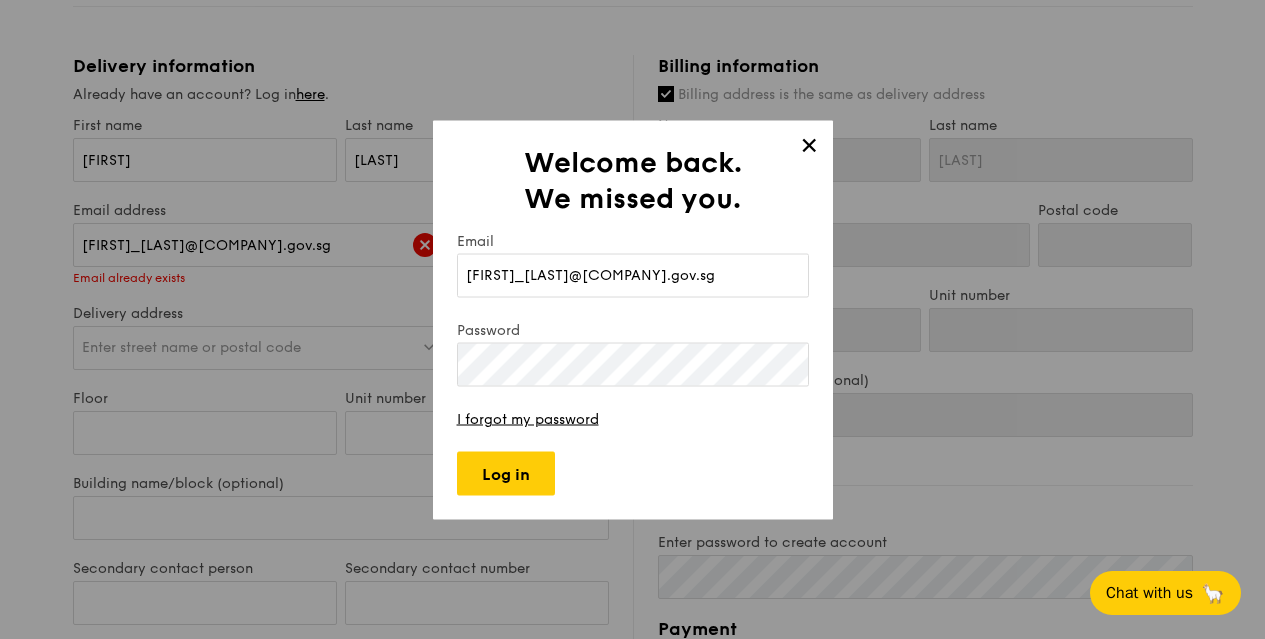 type on "[EMAIL]" 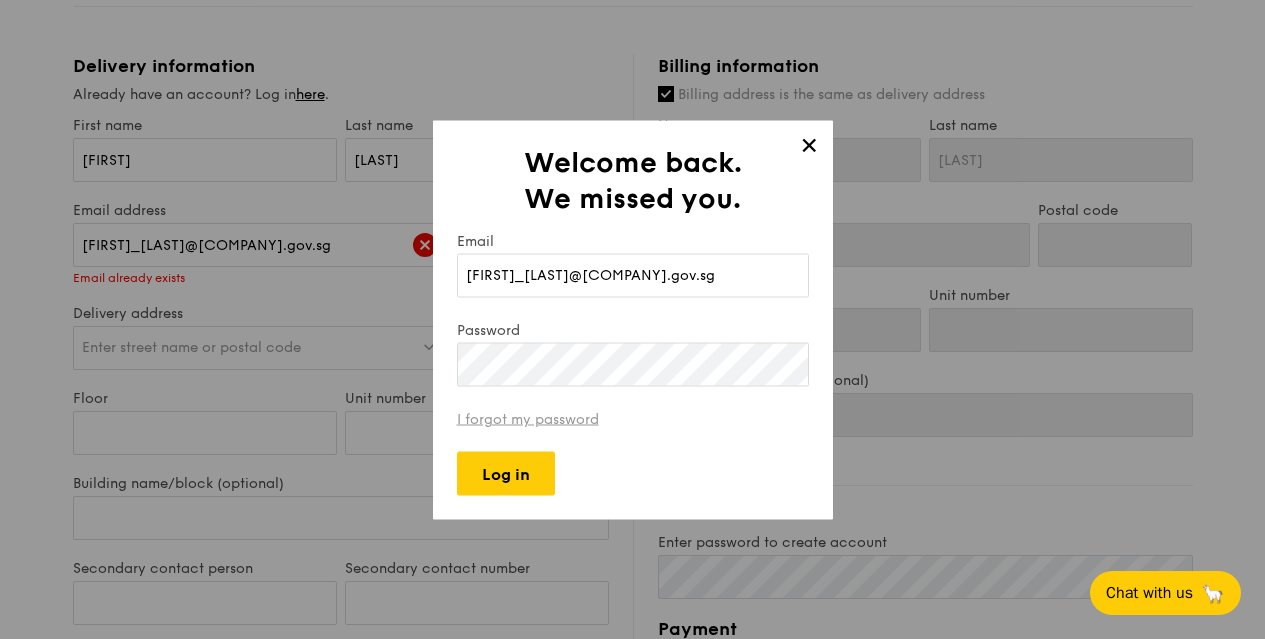 click on "I forgot my password" at bounding box center [528, 418] 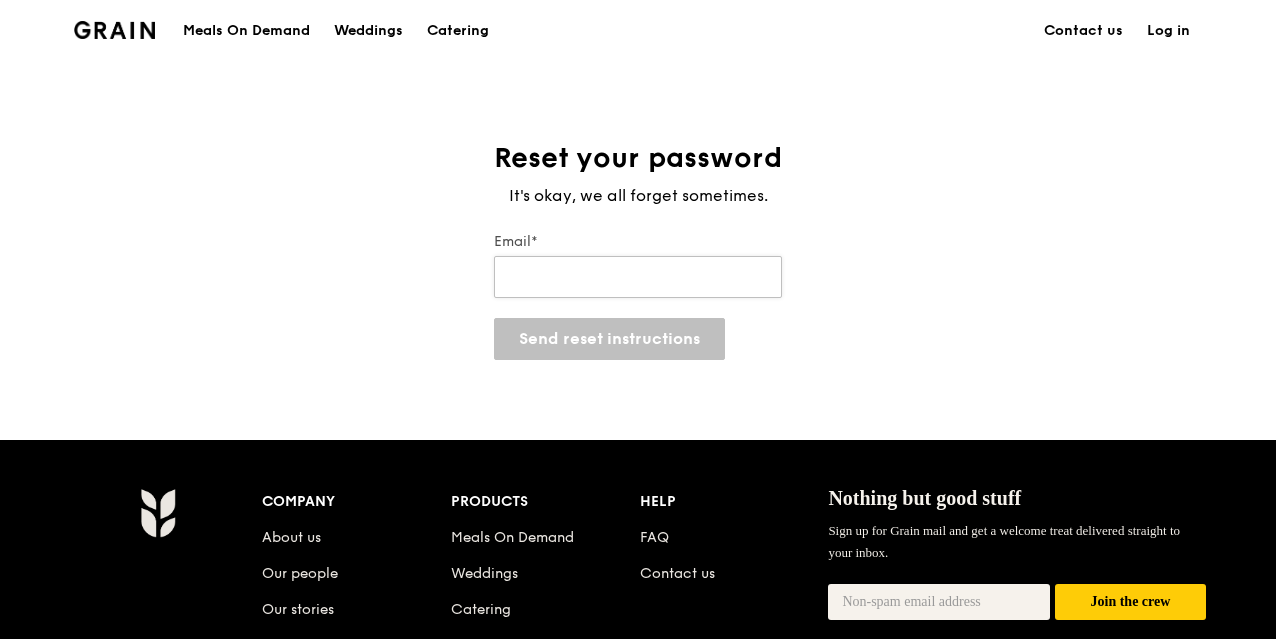scroll, scrollTop: 0, scrollLeft: 0, axis: both 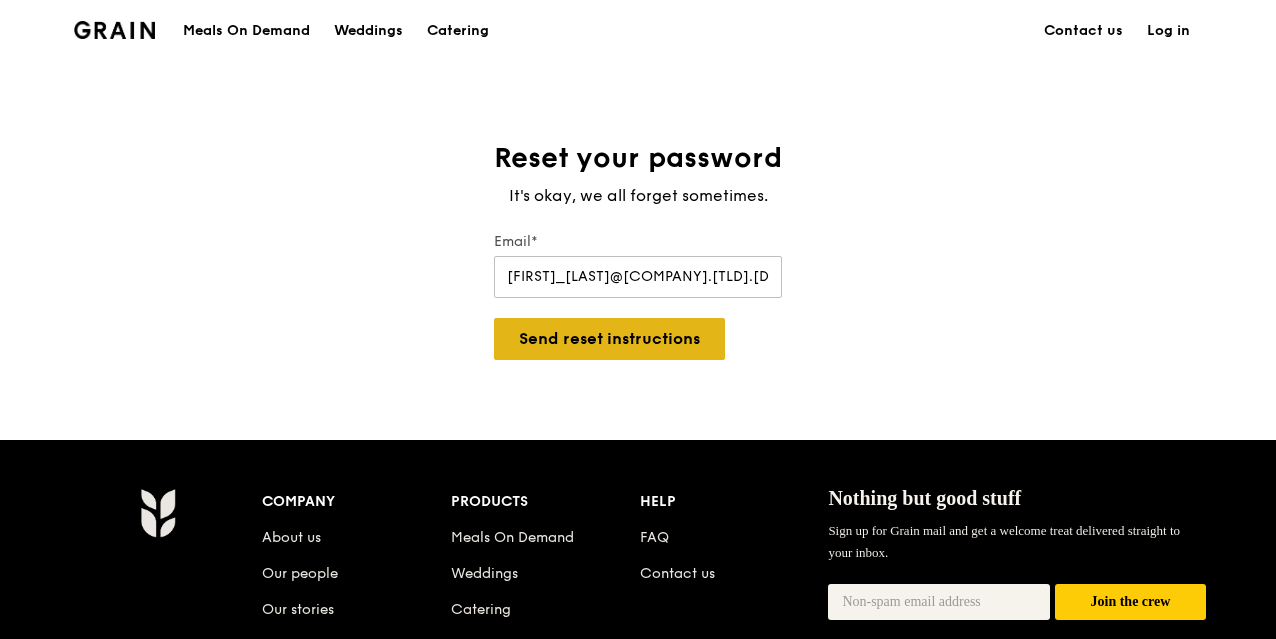 type on "[FIRST]_[LAST]@[COMPANY].[TLD].[DOMAIN]" 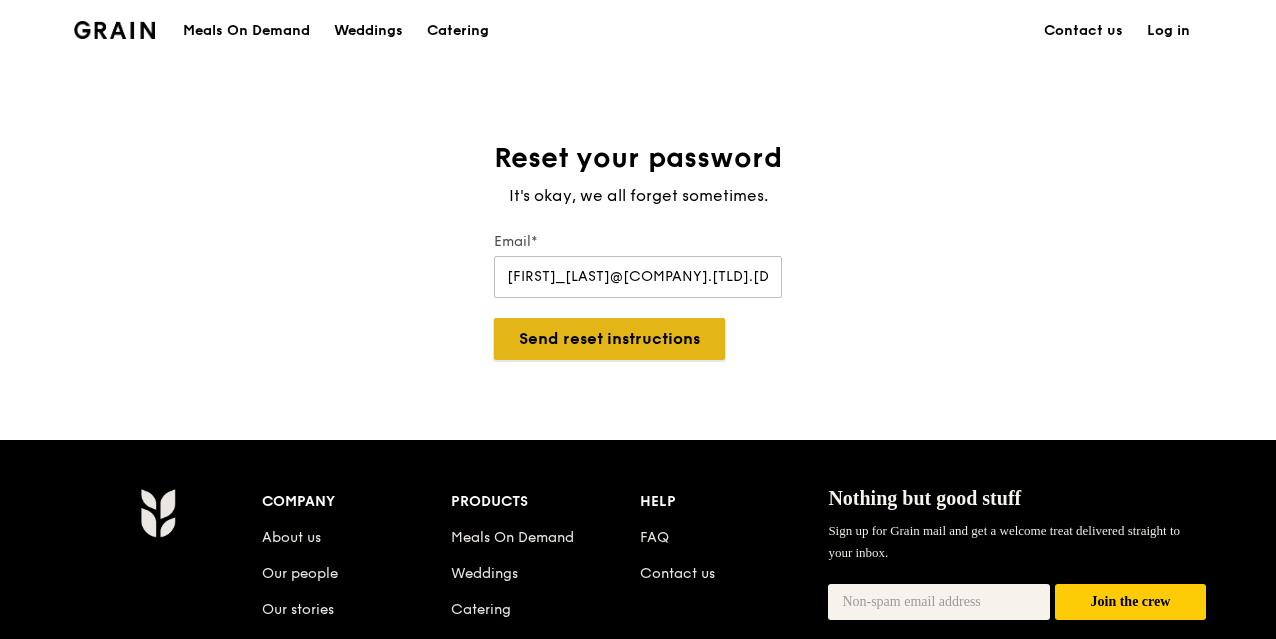 click on "Send reset instructions" at bounding box center (609, 339) 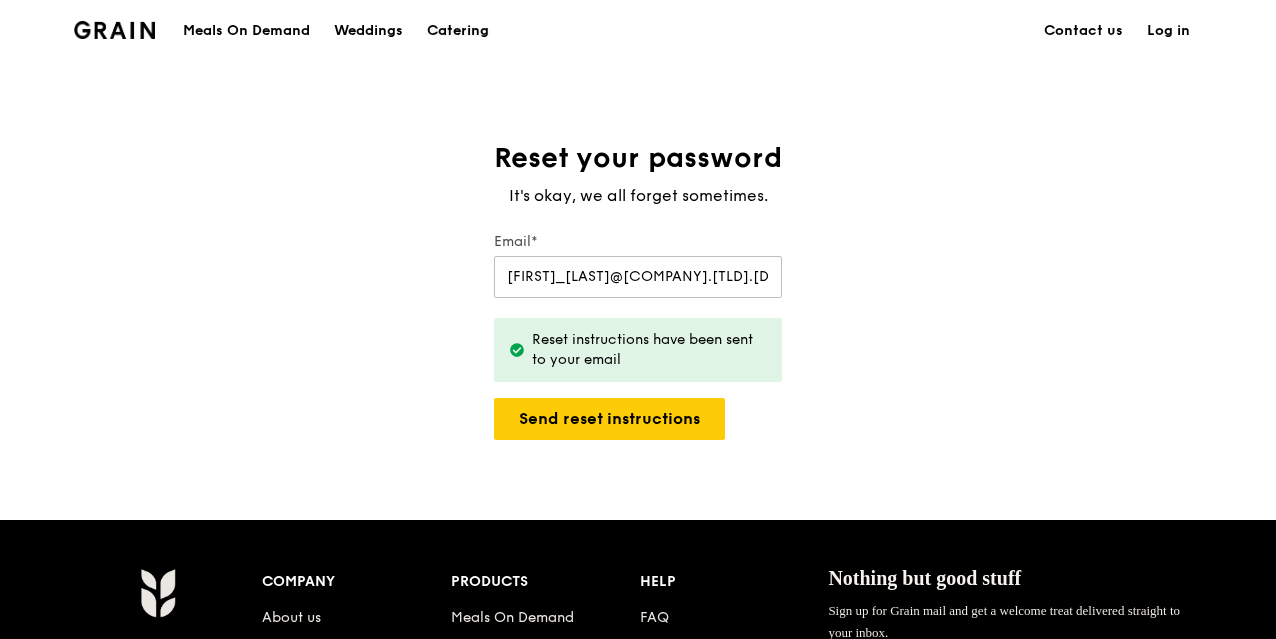 click on "Catering" at bounding box center [458, 31] 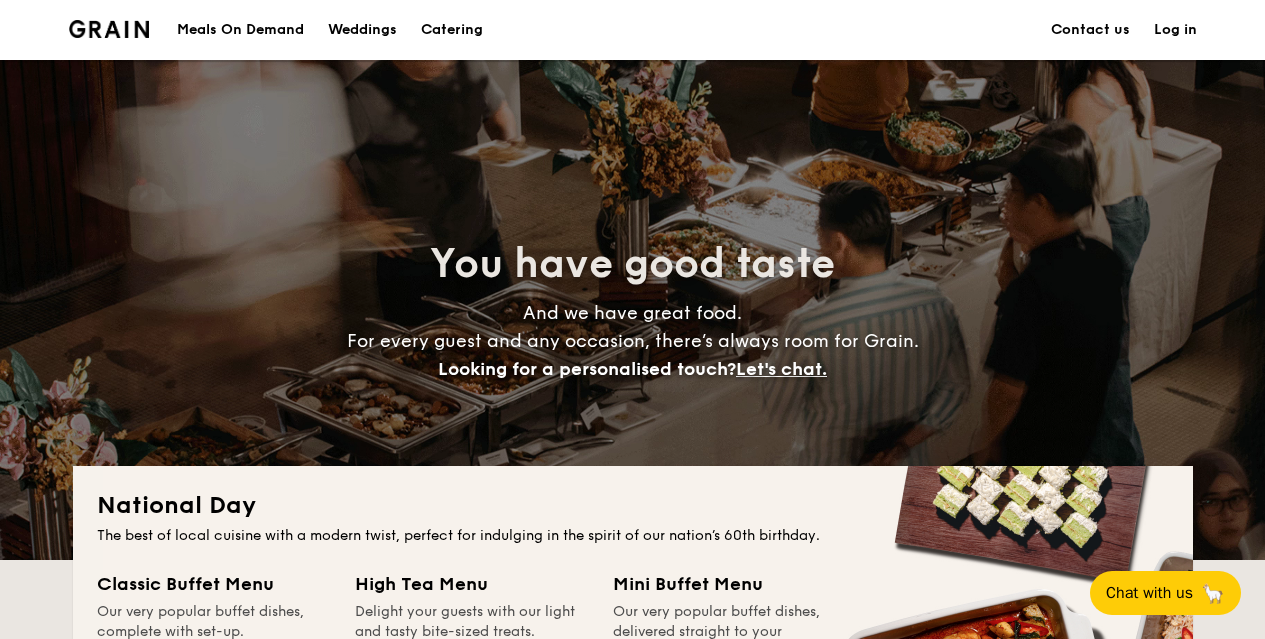 scroll, scrollTop: 0, scrollLeft: 0, axis: both 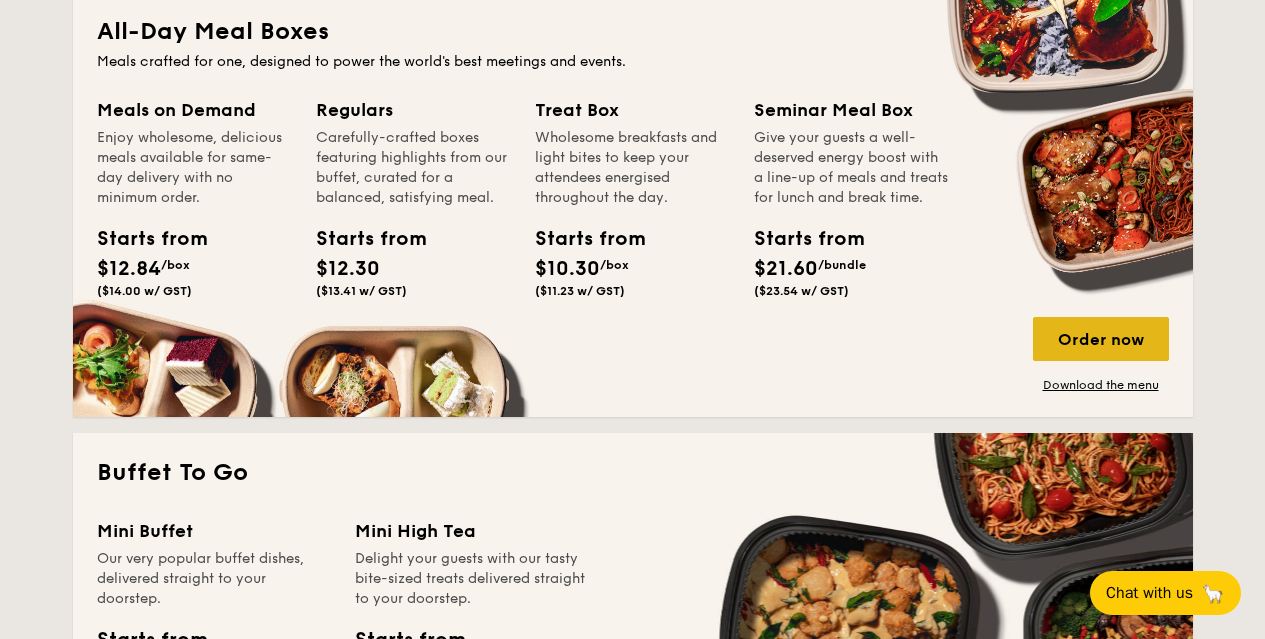 click on "Order now" at bounding box center [1101, 339] 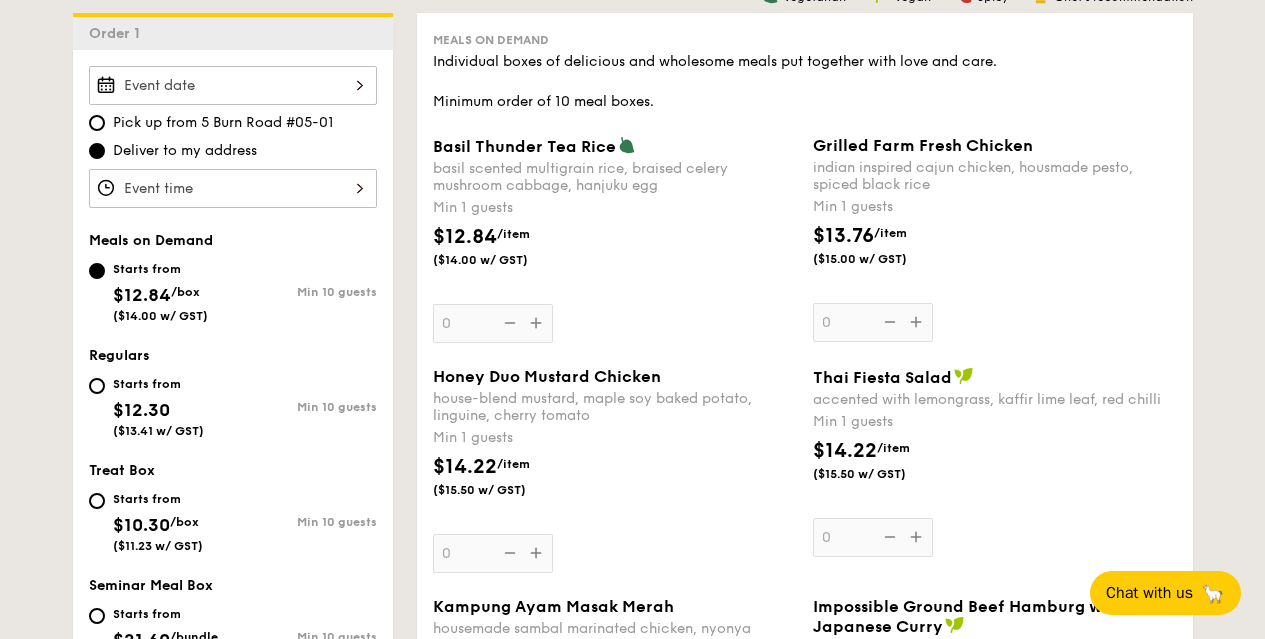 scroll, scrollTop: 788, scrollLeft: 0, axis: vertical 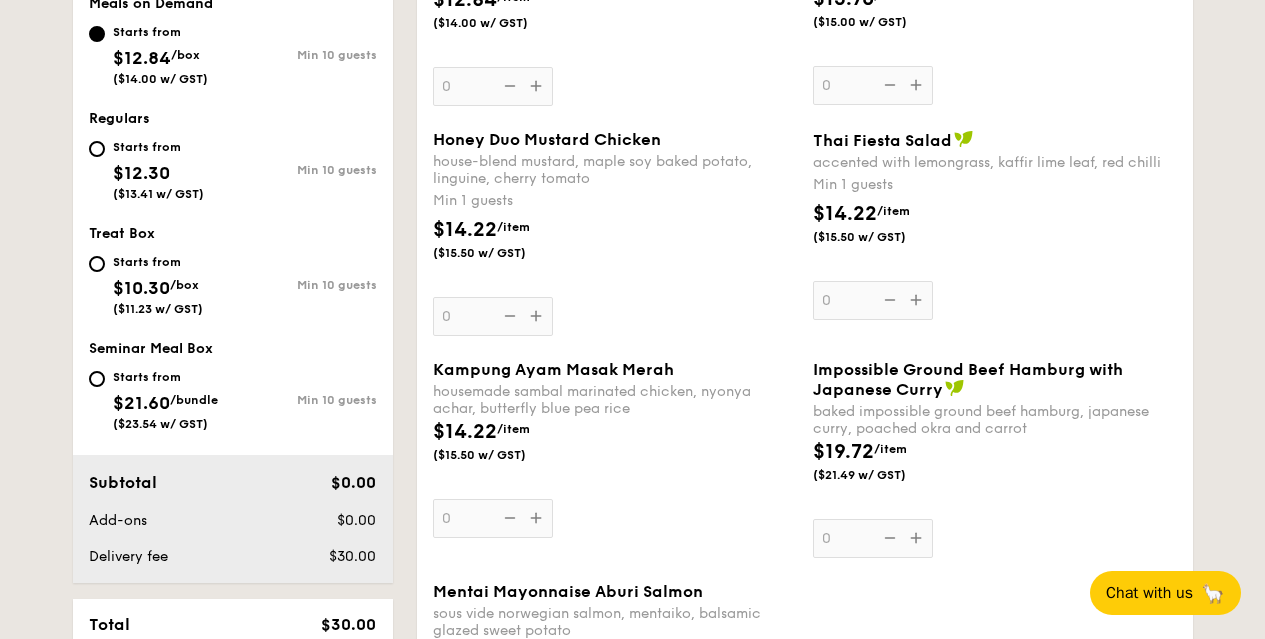 click on "$21.60" at bounding box center [141, 403] 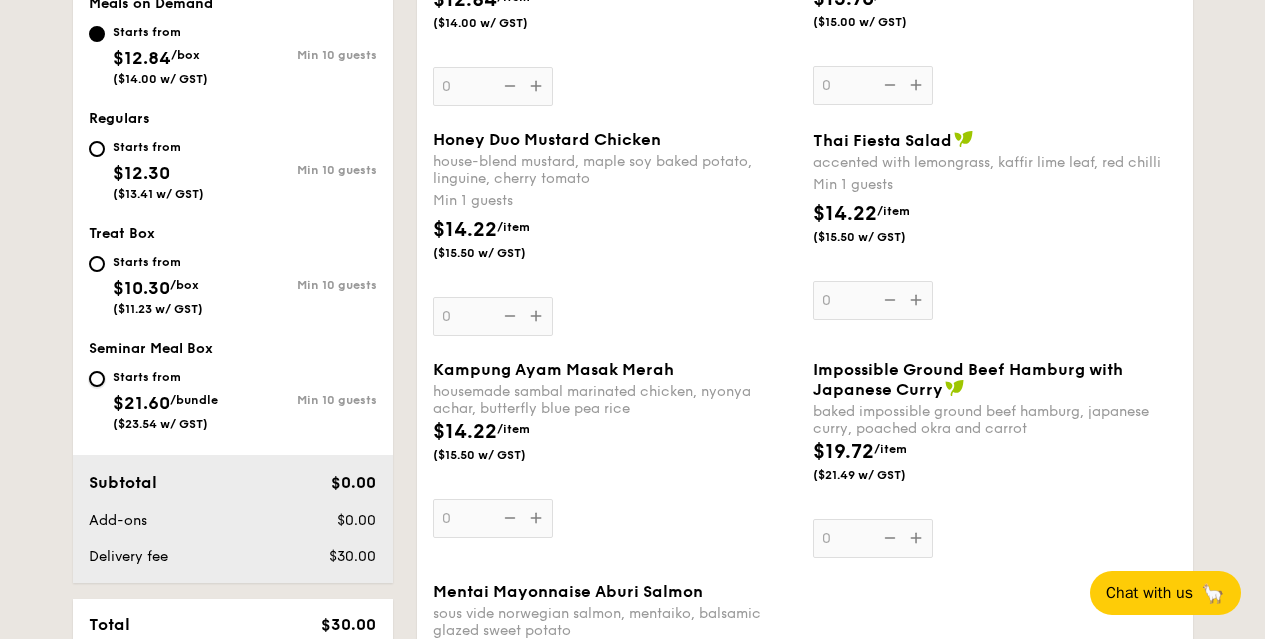 click on "Starts from
$21.60
/bundle
($23.54 w/ GST)
Min 10 guests" at bounding box center (97, 379) 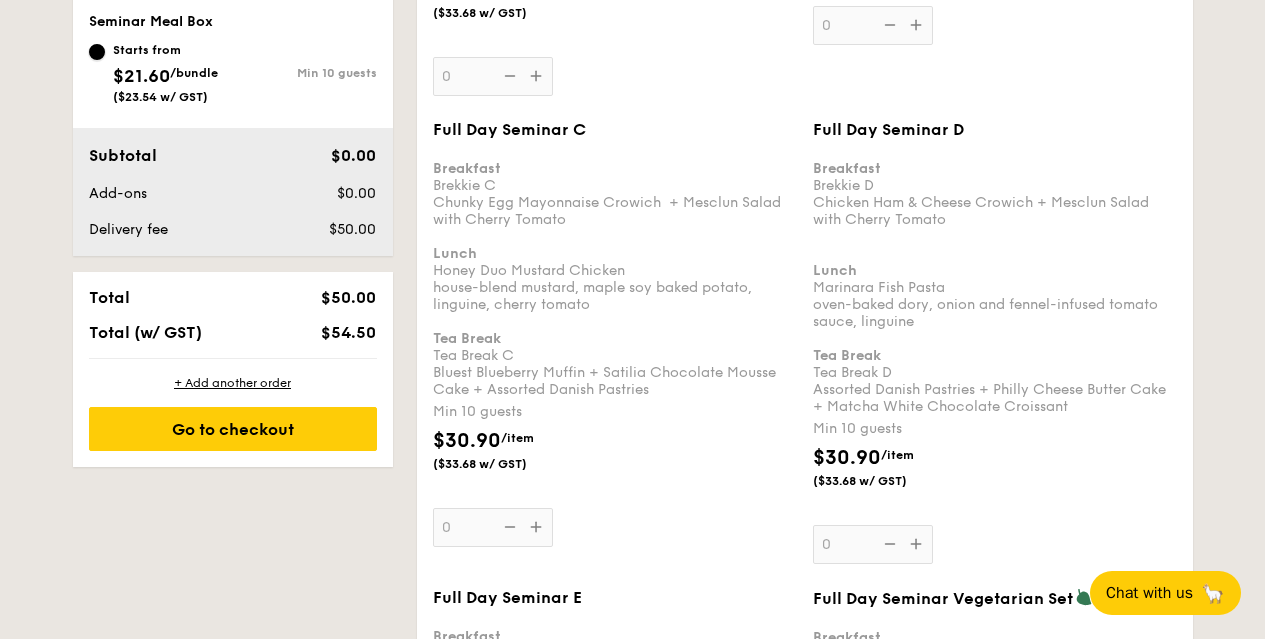 scroll, scrollTop: 1116, scrollLeft: 0, axis: vertical 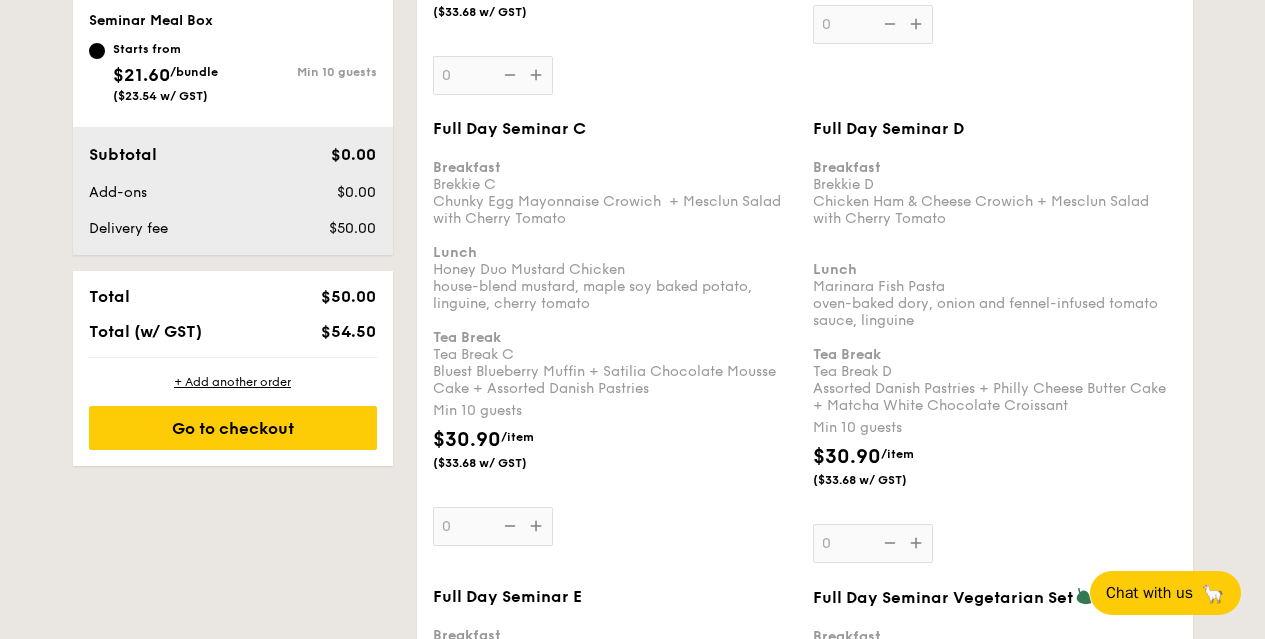 click on "Full Day Seminar C Breakfast Brekkie C Chunky Egg Mayonnaise Crowich  + Mesclun Salad with Cherry Tomato Lunch Honey Duo Mustard Chicken house-blend mustard, maple soy baked potato, linguine, cherry tomato Tea Break Tea Break C Bluest Blueberry Muffin + Satilia Chocolate Mousse Cake + Assorted Danish Pastries
Min 10 guests
[PRICE]
/item
([PRICE] w/ GST)
0" at bounding box center (615, 332) 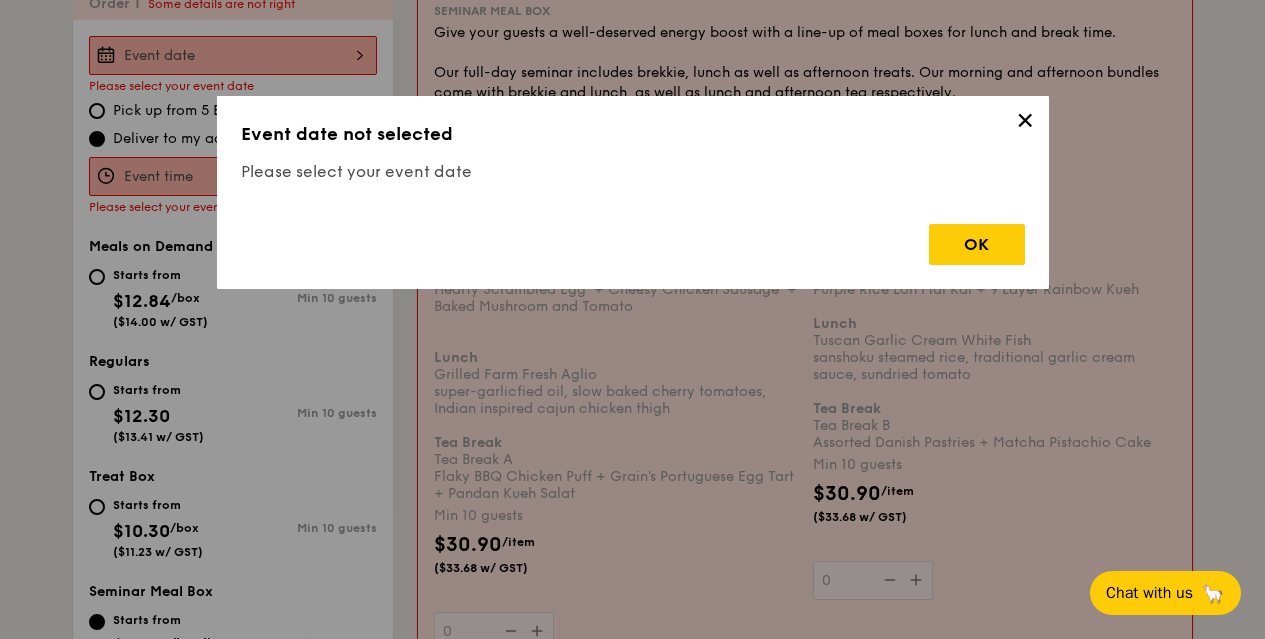 scroll, scrollTop: 534, scrollLeft: 0, axis: vertical 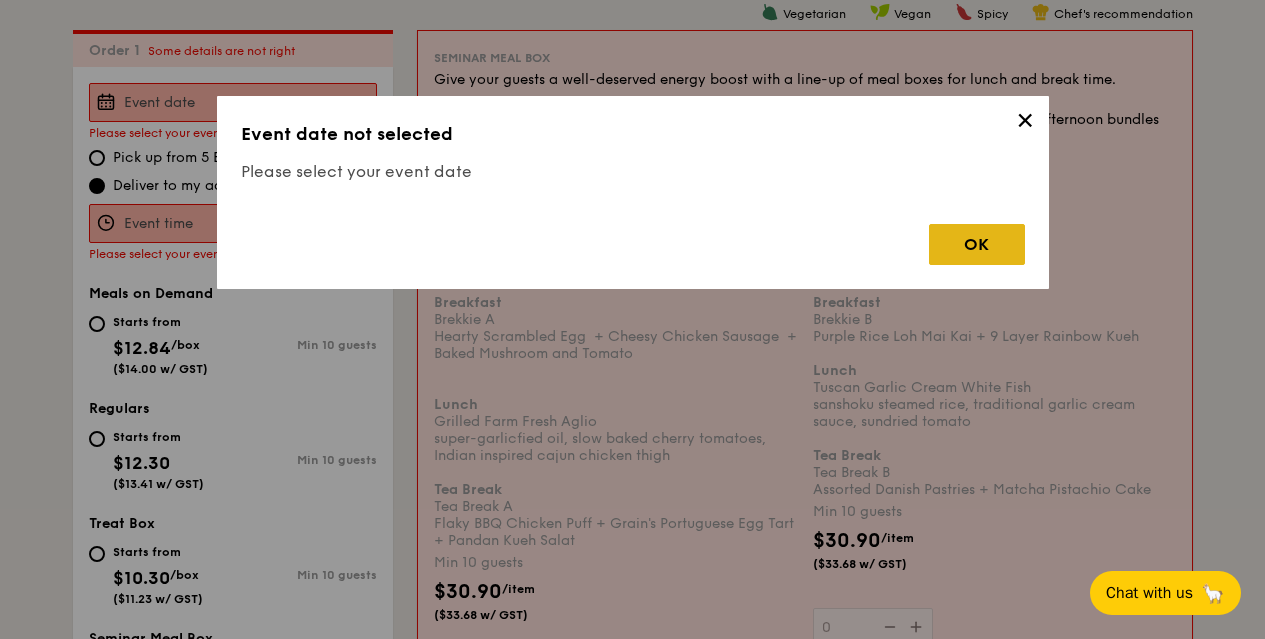 click on "OK" at bounding box center [977, 244] 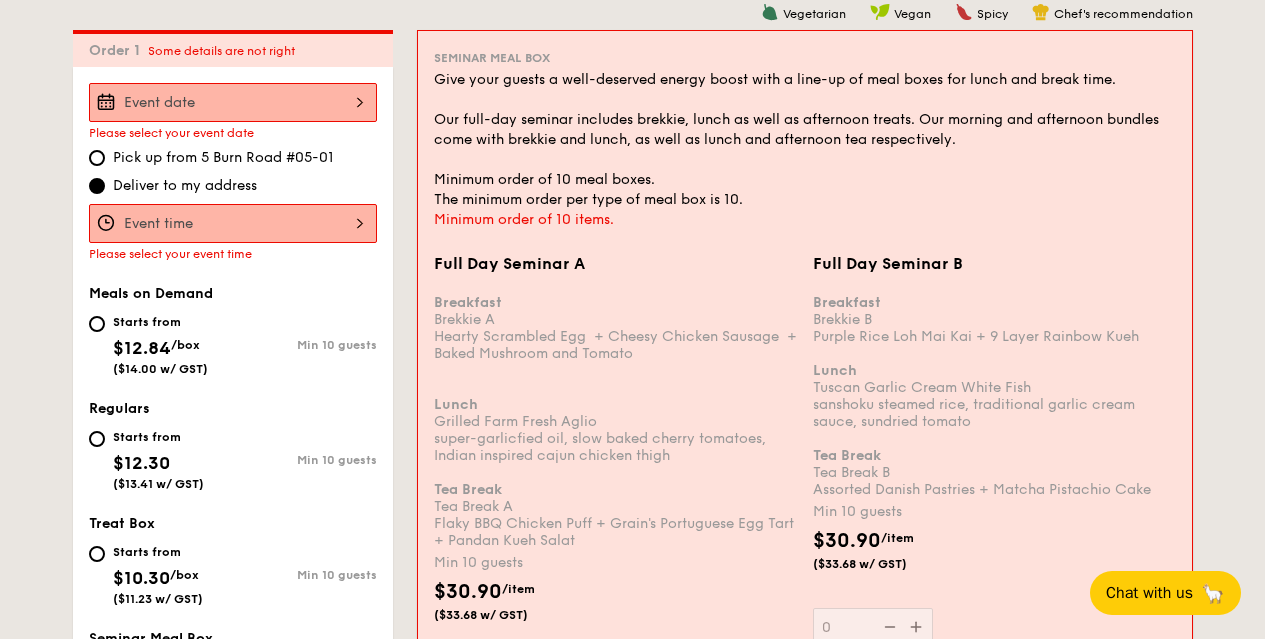 click on "Full Day Seminar A Breakfast Brekkie A Hearty Scrambled Egg  + Cheesy Chicken Sausage  + Baked Mushroom and Tomato Lunch Grilled Farm Fresh Aglio  super-garlicfied oil, slow baked cherry tomatoes, Indian inspired cajun chicken thigh Tea Break Tea Break A Flaky BBQ Chicken Puff + Grain's Portuguese Egg Tart + Pandan Kueh Salat
Min 10 guests
$30.90
/item
($33.68 w/ GST)
0" at bounding box center [233, 102] 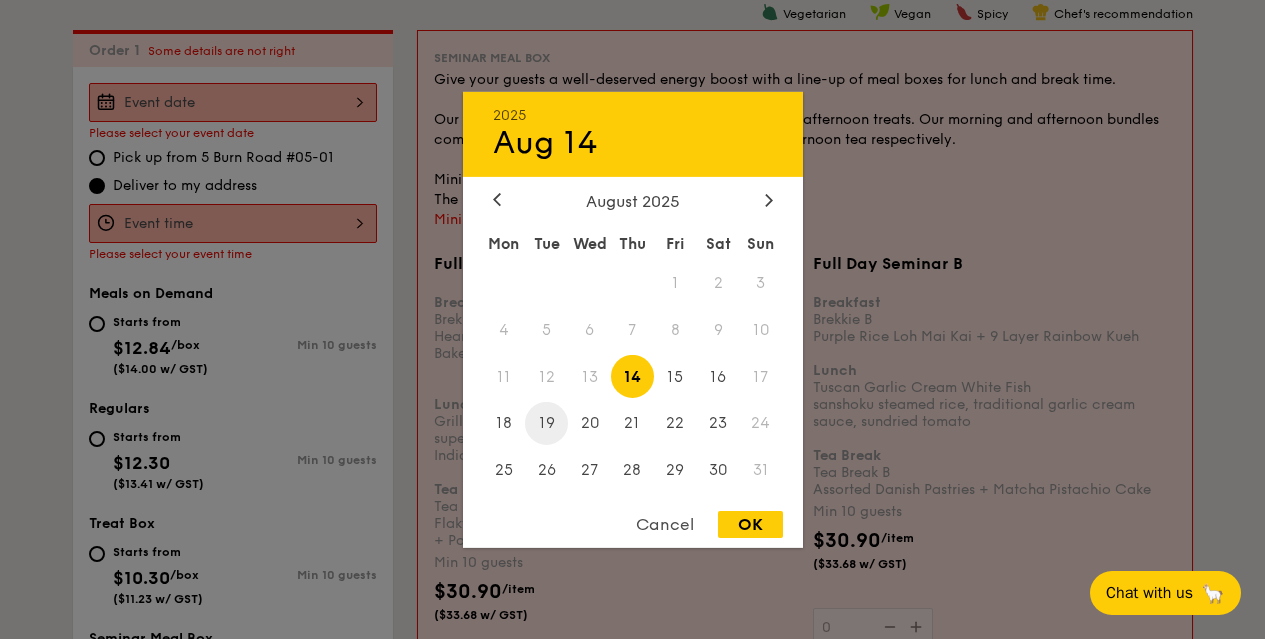 click on "19" at bounding box center (546, 423) 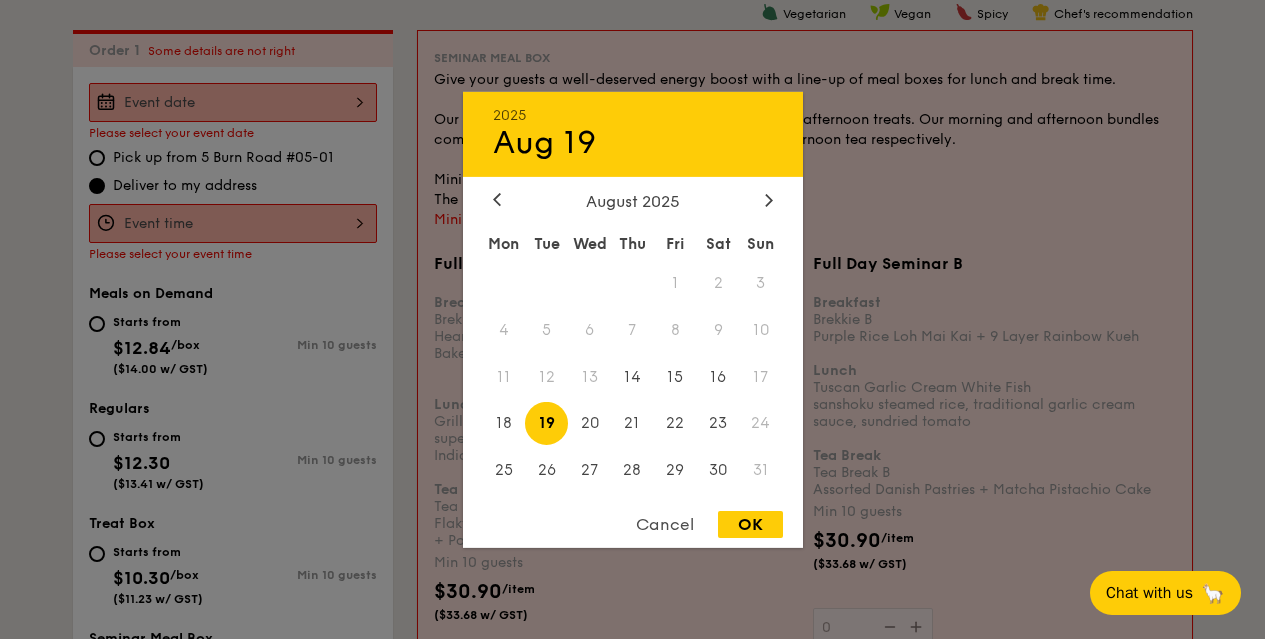 click on "OK" at bounding box center (750, 524) 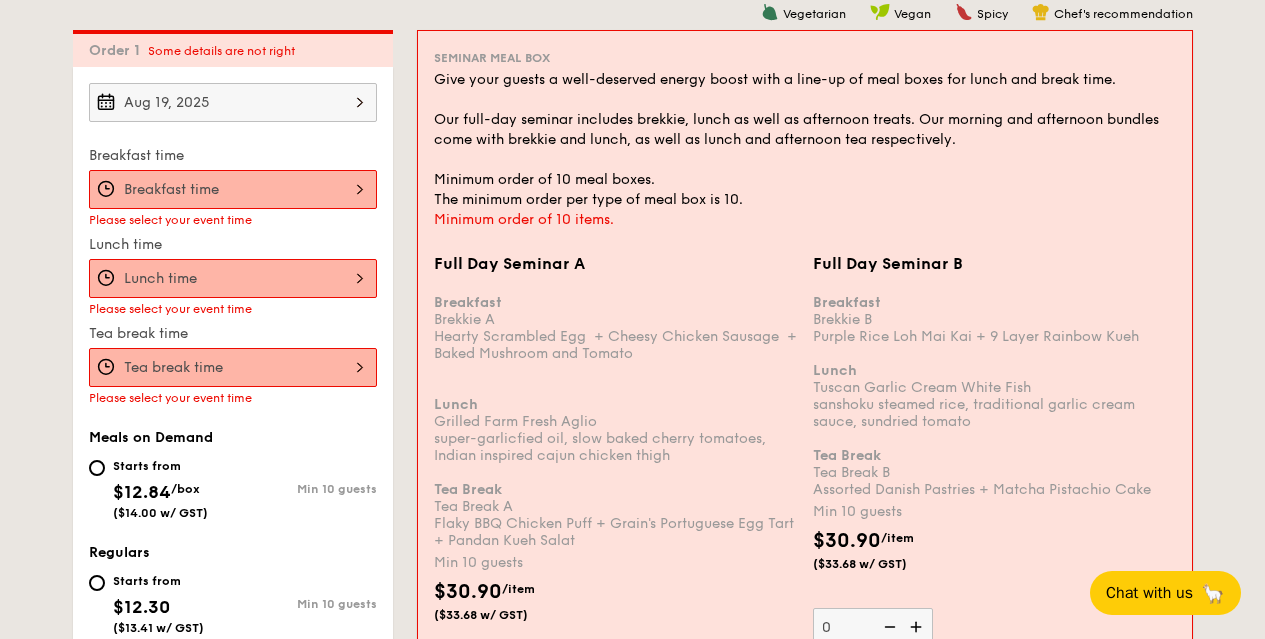click on "Full Day Seminar A Breakfast Brekkie A Hearty Scrambled Egg  + Cheesy Chicken Sausage  + Baked Mushroom and Tomato Lunch Grilled Farm Fresh Aglio  super-garlicfied oil, slow baked cherry tomatoes, Indian inspired cajun chicken thigh Tea Break Tea Break A Flaky BBQ Chicken Puff + Grain's Portuguese Egg Tart + Pandan Kueh Salat
Min 10 guests
$30.90
/item
($33.68 w/ GST)
0" at bounding box center (233, 189) 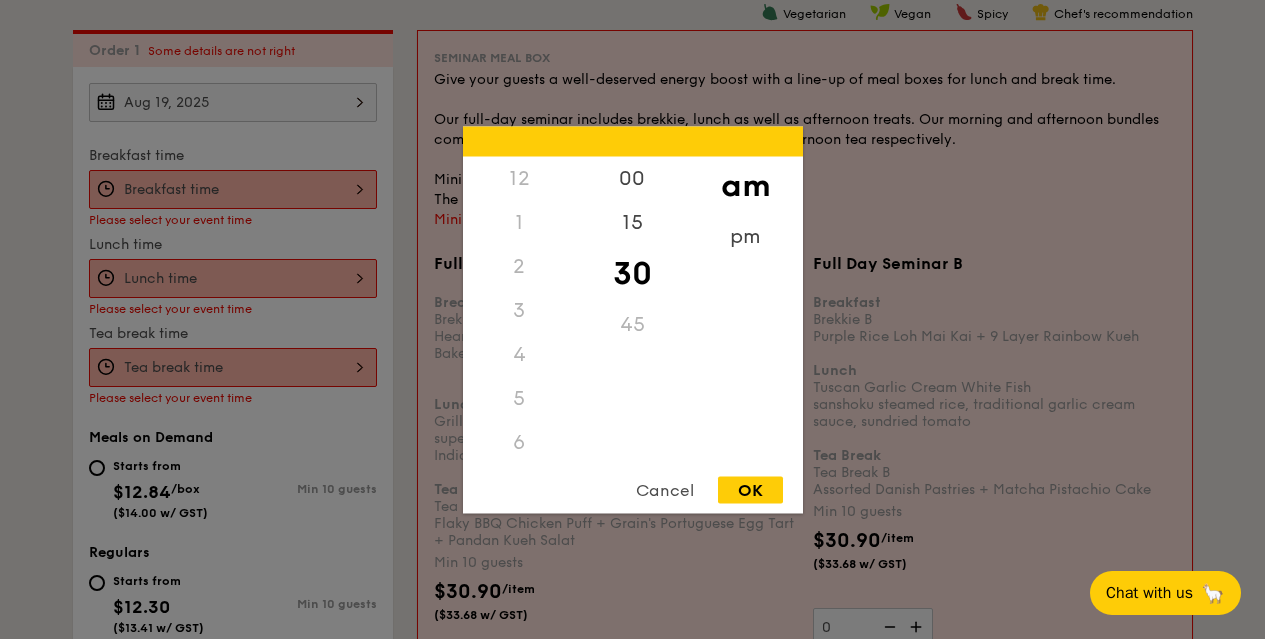 scroll, scrollTop: 220, scrollLeft: 0, axis: vertical 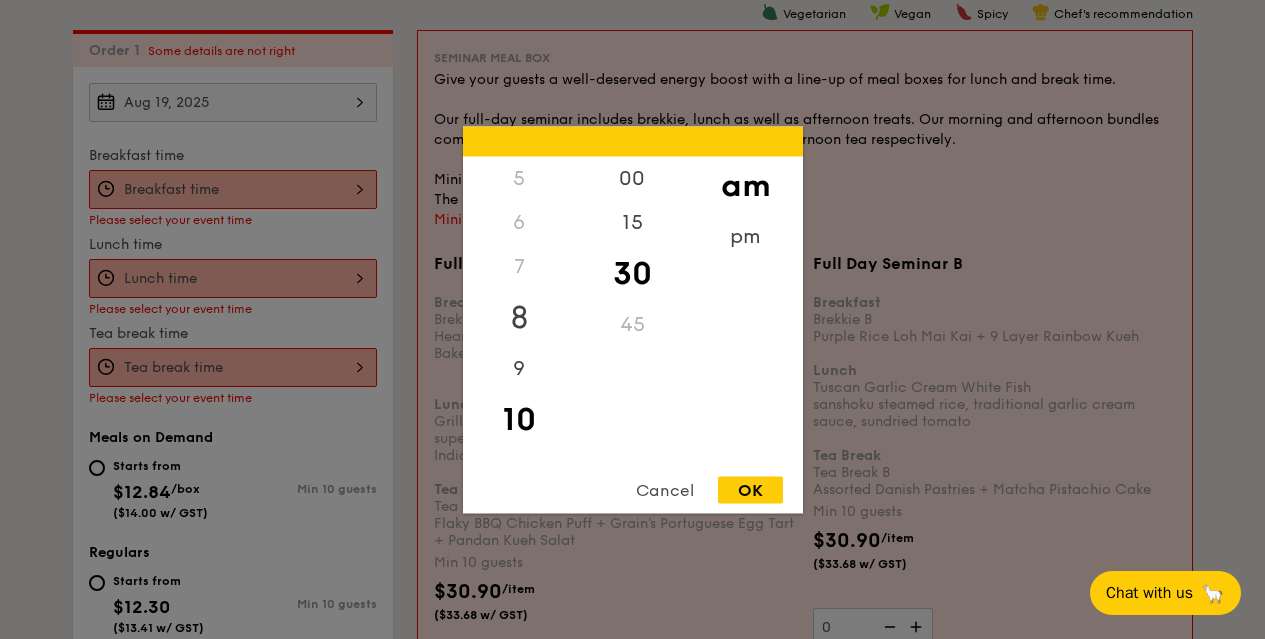 click on "8" at bounding box center (519, 317) 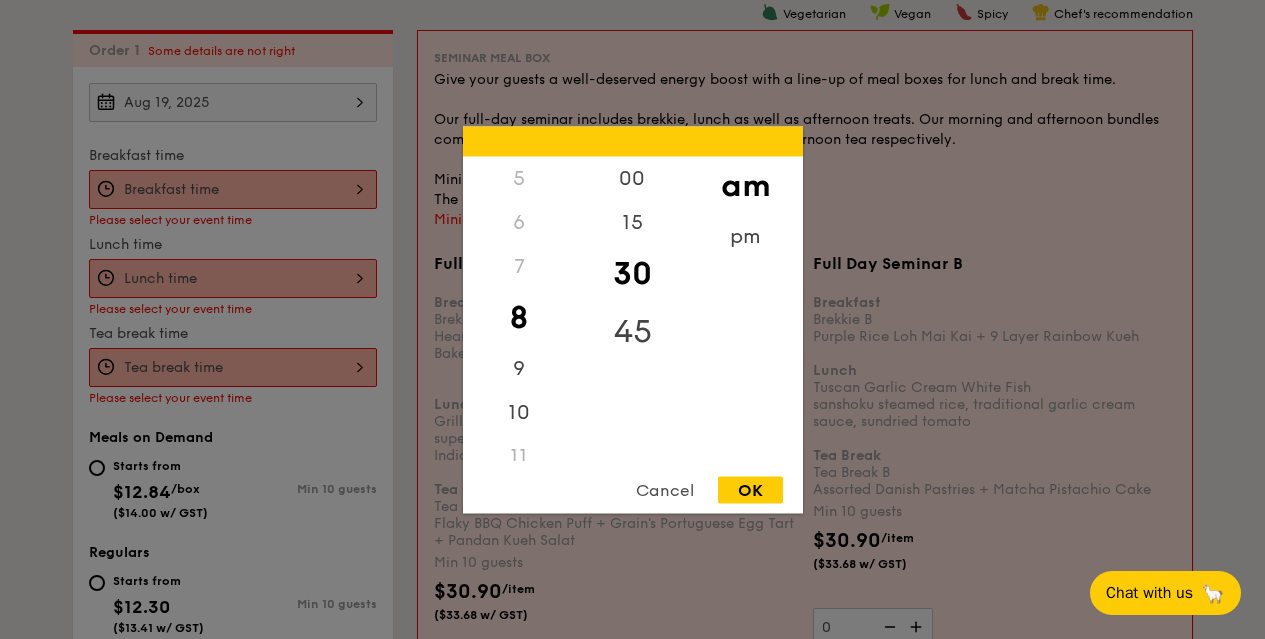 click on "45" at bounding box center (632, 331) 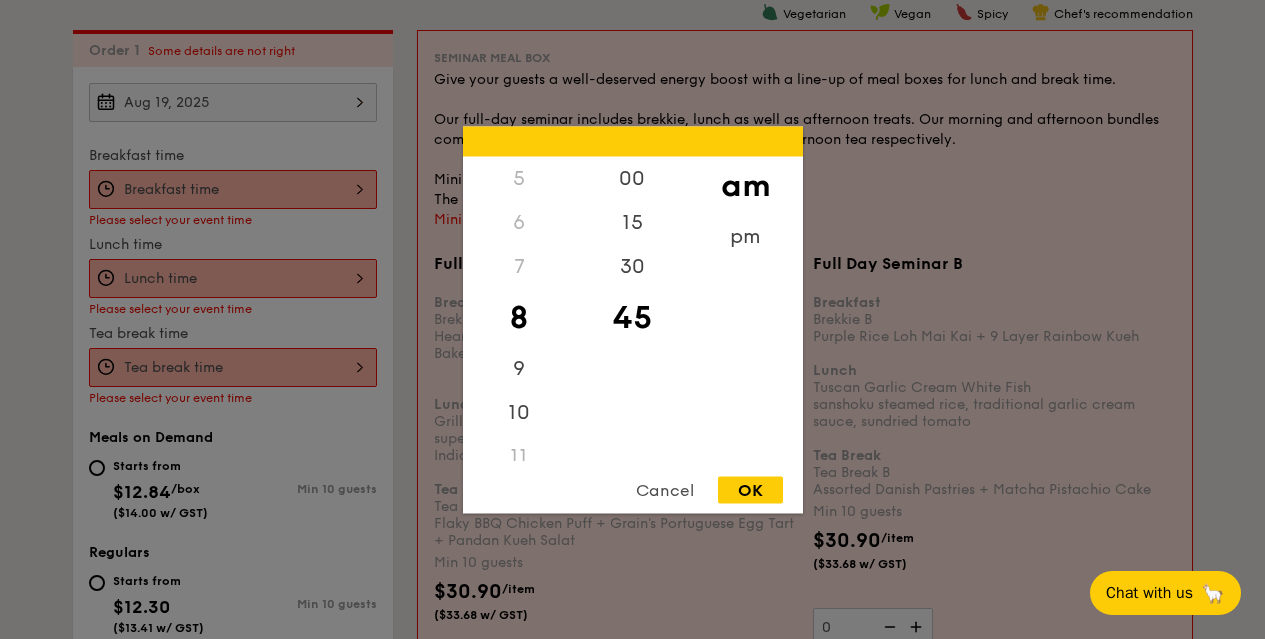 click on "OK" at bounding box center (750, 489) 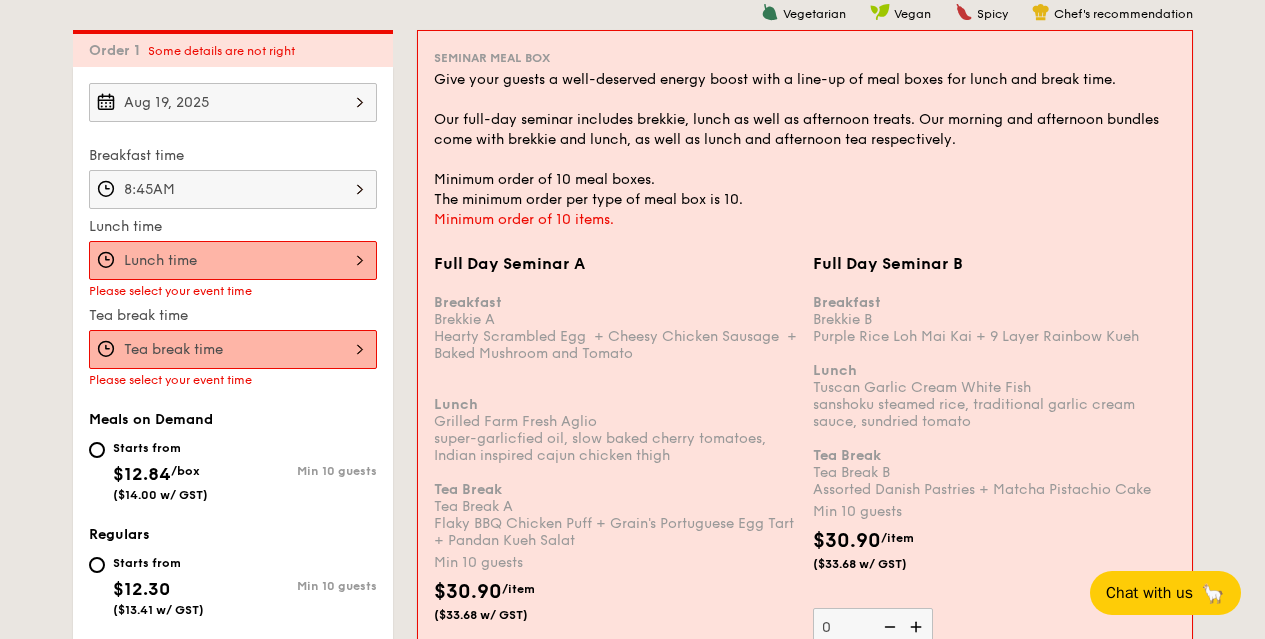 click on "Full Day Seminar A Breakfast Brekkie A Hearty Scrambled Egg  + Cheesy Chicken Sausage  + Baked Mushroom and Tomato Lunch Grilled Farm Fresh Aglio  super-garlicfied oil, slow baked cherry tomatoes, Indian inspired cajun chicken thigh Tea Break Tea Break A Flaky BBQ Chicken Puff + Grain's Portuguese Egg Tart + Pandan Kueh Salat
Min 10 guests
$30.90
/item
($33.68 w/ GST)
0" at bounding box center [233, 260] 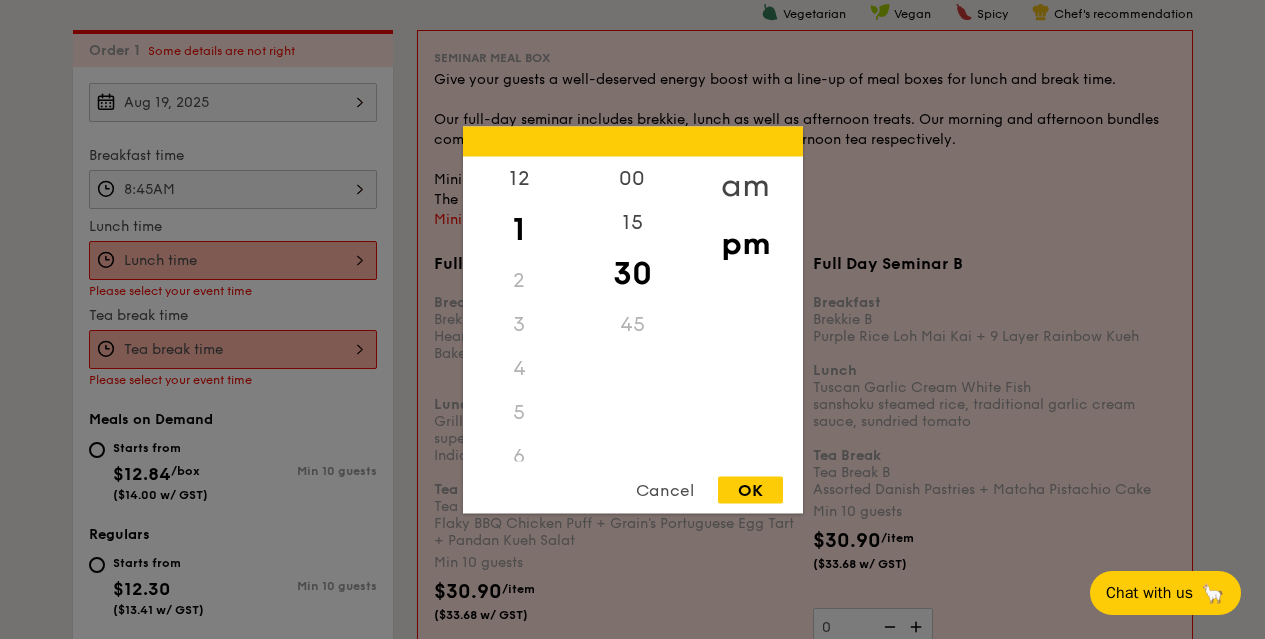 click on "am" at bounding box center (745, 185) 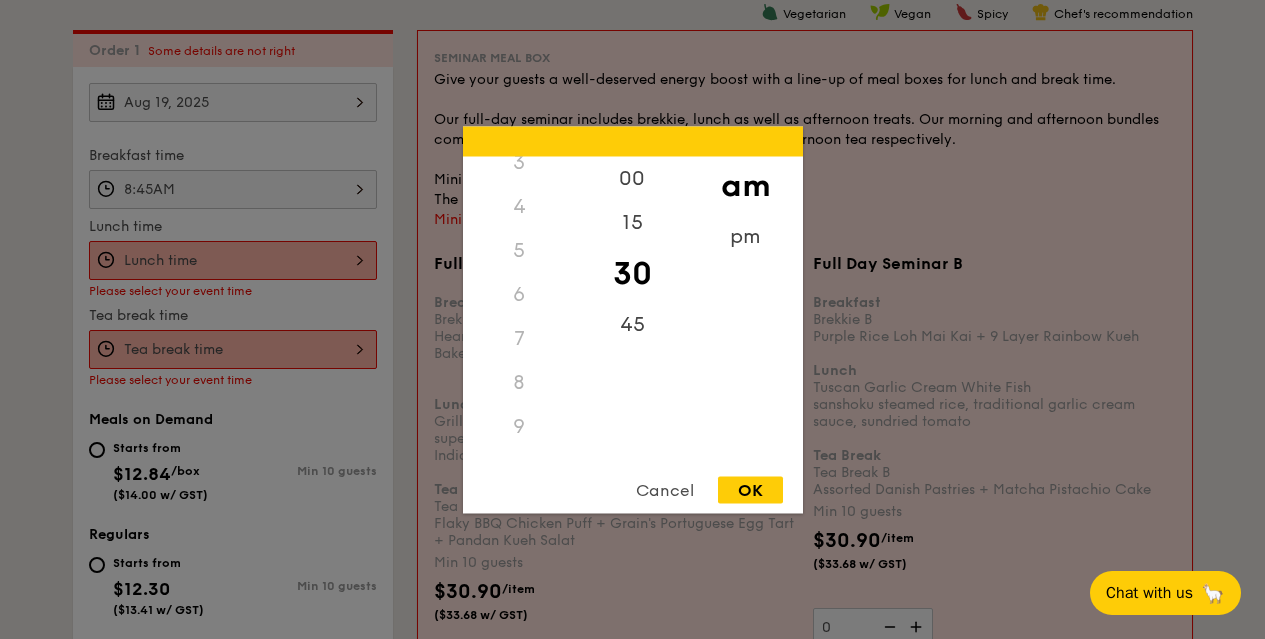 scroll, scrollTop: 222, scrollLeft: 0, axis: vertical 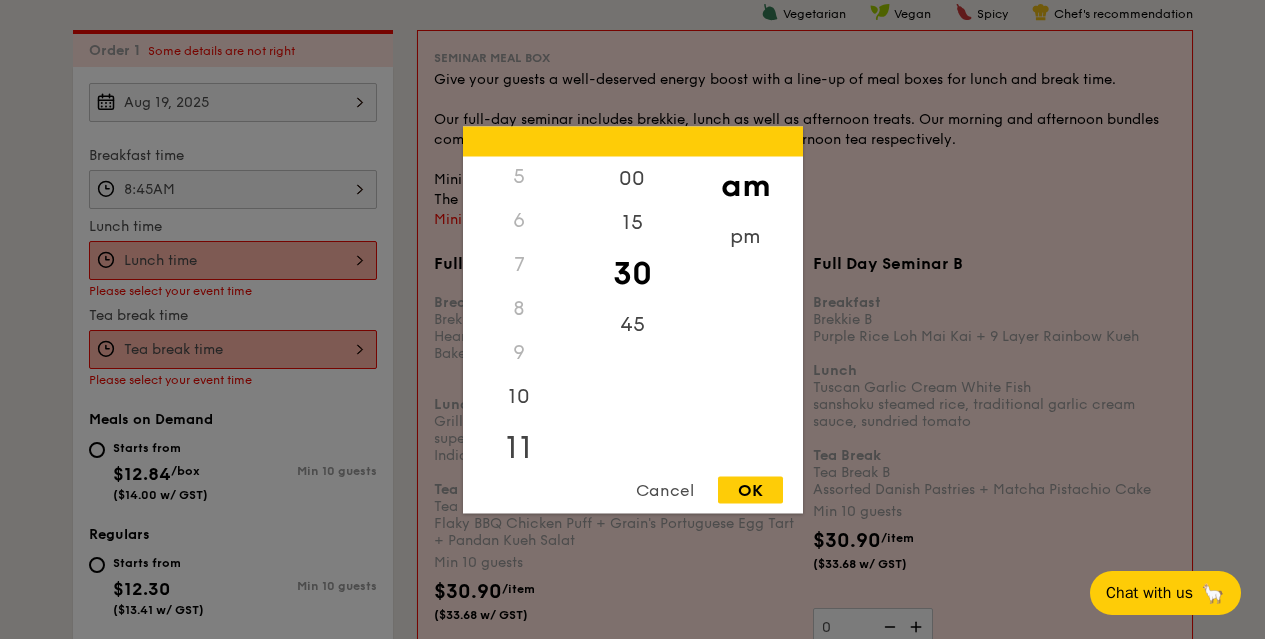 click on "11" at bounding box center (519, 447) 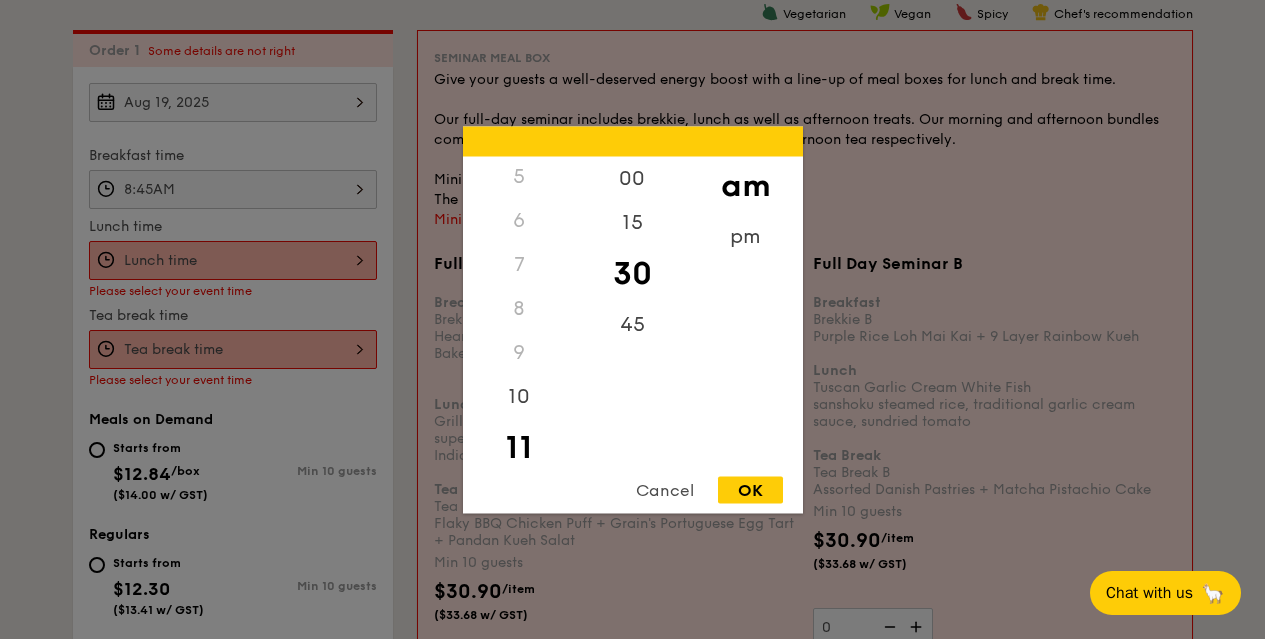 click on "OK" at bounding box center (750, 489) 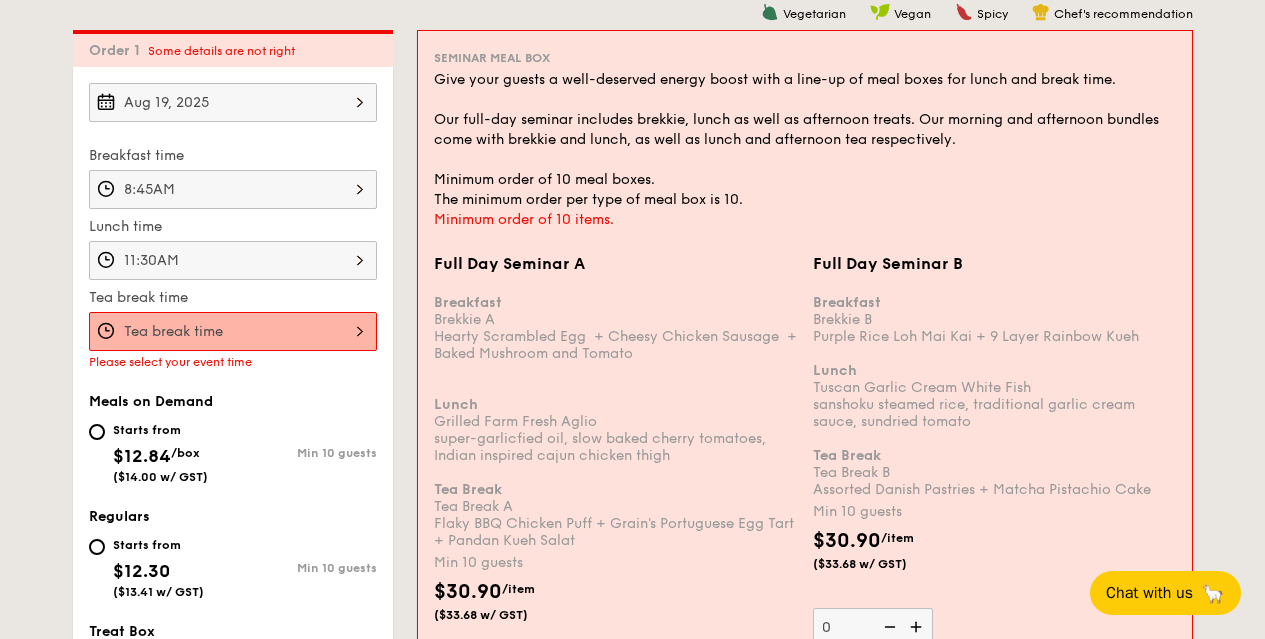click on "Full Day Seminar A Breakfast Brekkie A Hearty Scrambled Egg  + Cheesy Chicken Sausage  + Baked Mushroom and Tomato Lunch Grilled Farm Fresh Aglio  super-garlicfied oil, slow baked cherry tomatoes, Indian inspired cajun chicken thigh Tea Break Tea Break A Flaky BBQ Chicken Puff + Grain's Portuguese Egg Tart + Pandan Kueh Salat
Min 10 guests
$30.90
/item
($33.68 w/ GST)
0" at bounding box center [233, 331] 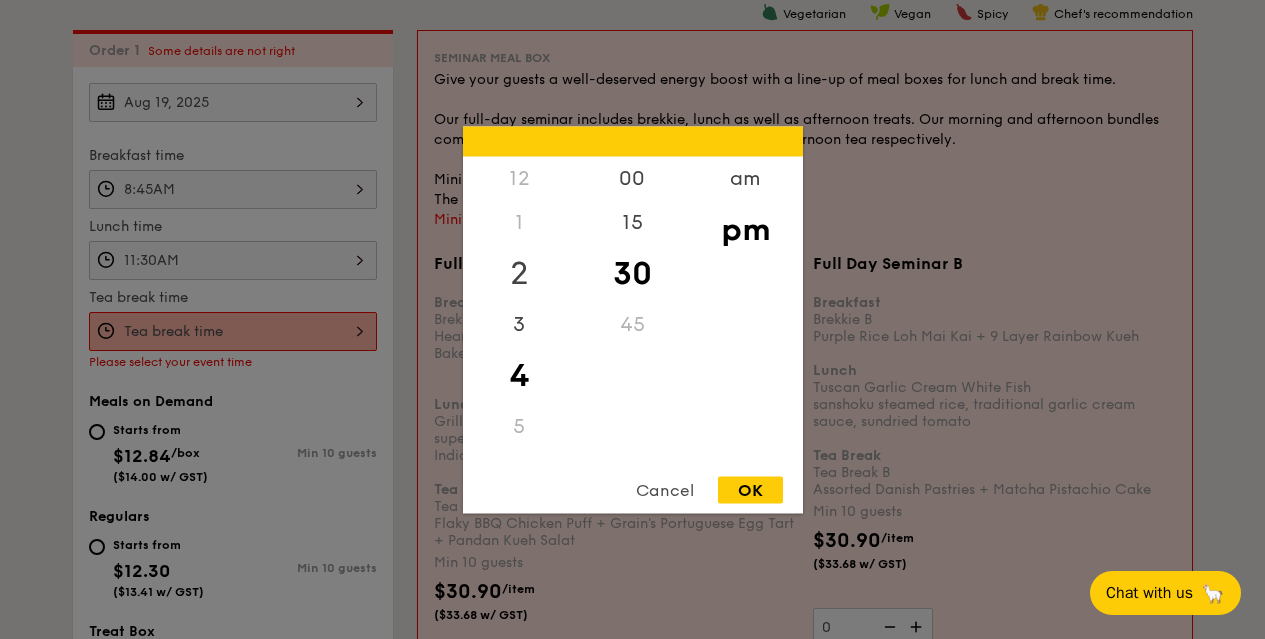 click on "2" at bounding box center [519, 273] 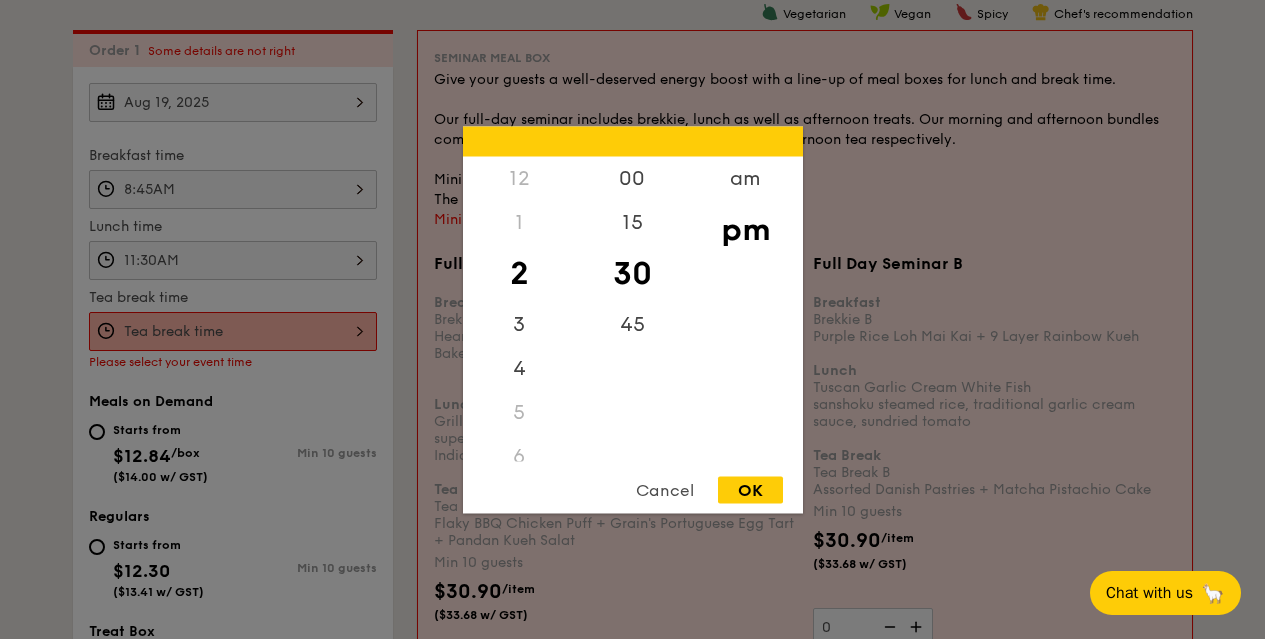 click on "OK" at bounding box center (750, 489) 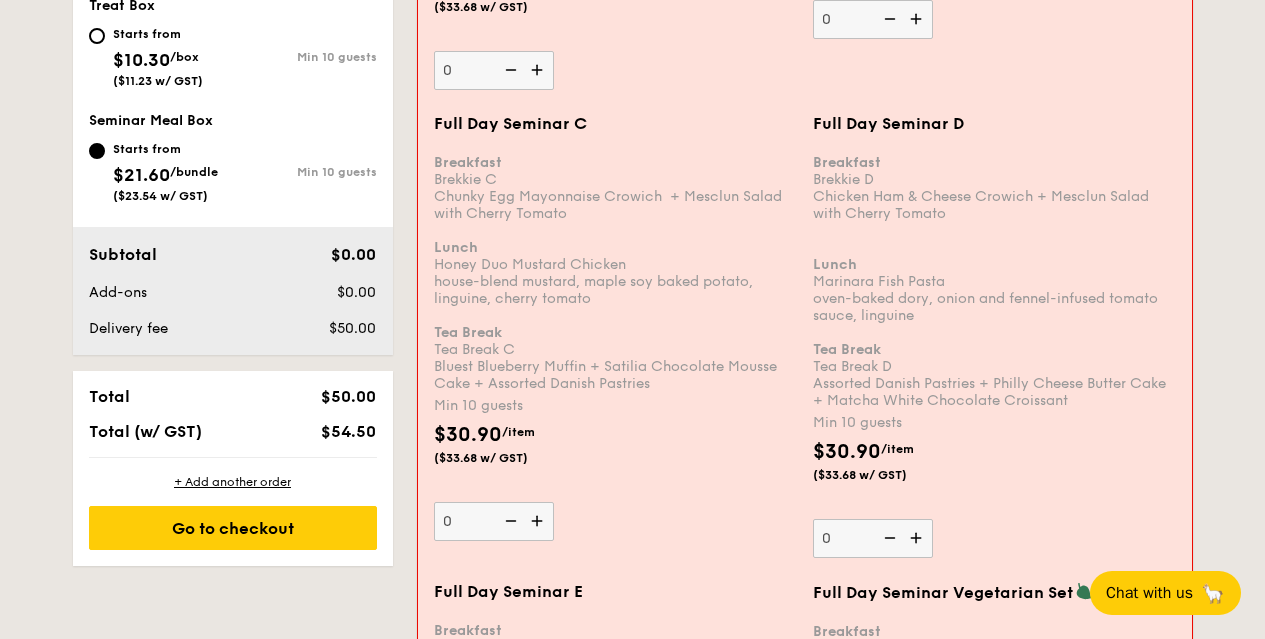 scroll, scrollTop: 1144, scrollLeft: 0, axis: vertical 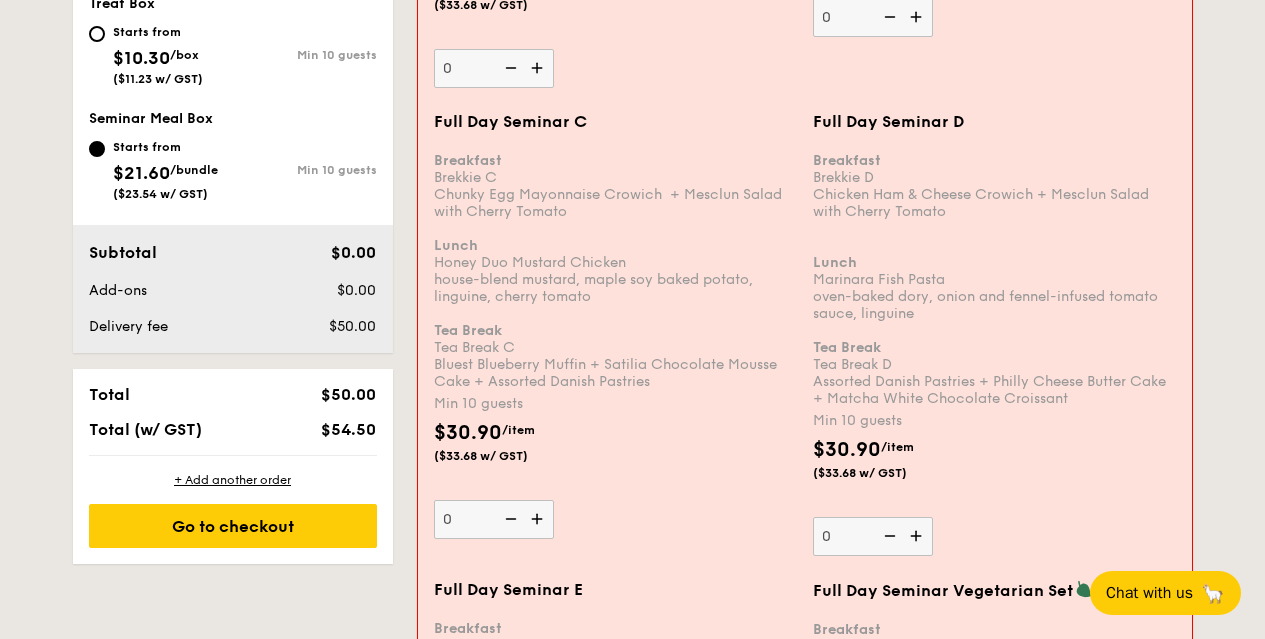 click at bounding box center [539, 519] 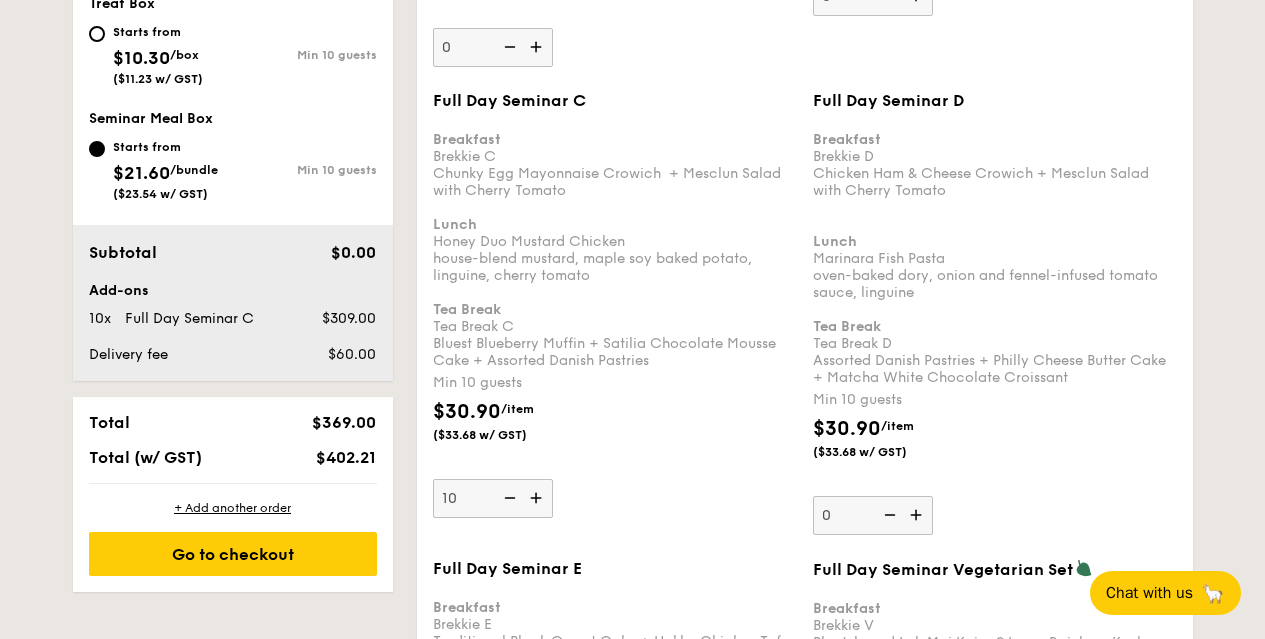 click at bounding box center [538, 498] 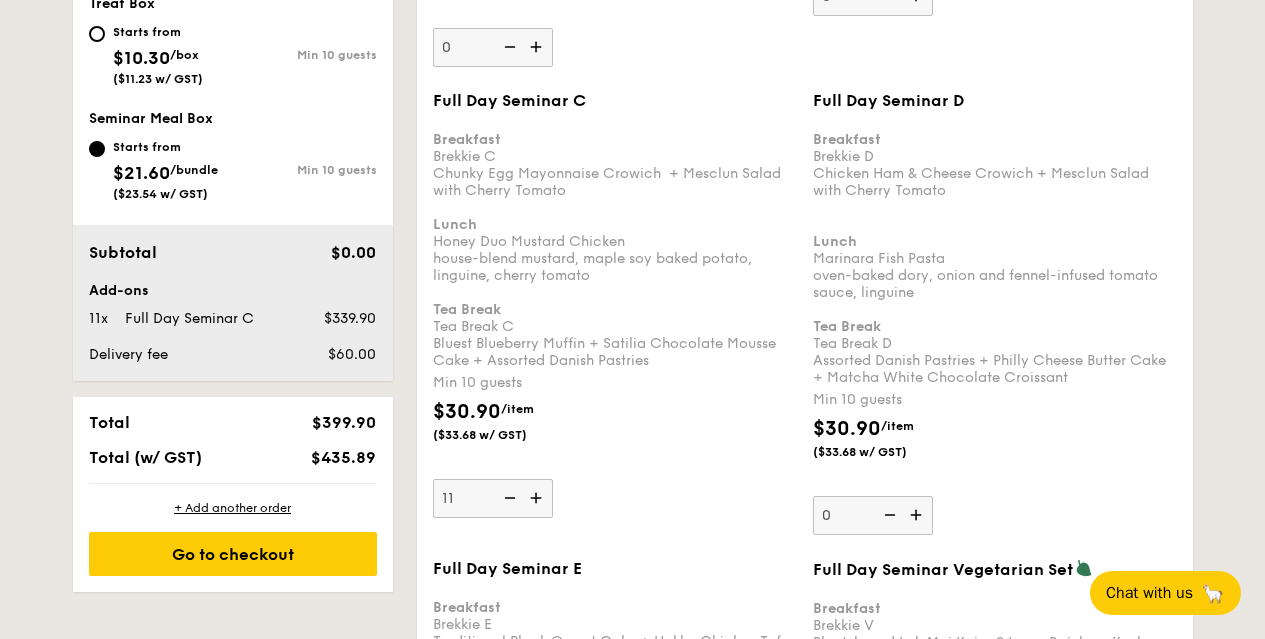 click at bounding box center [538, 498] 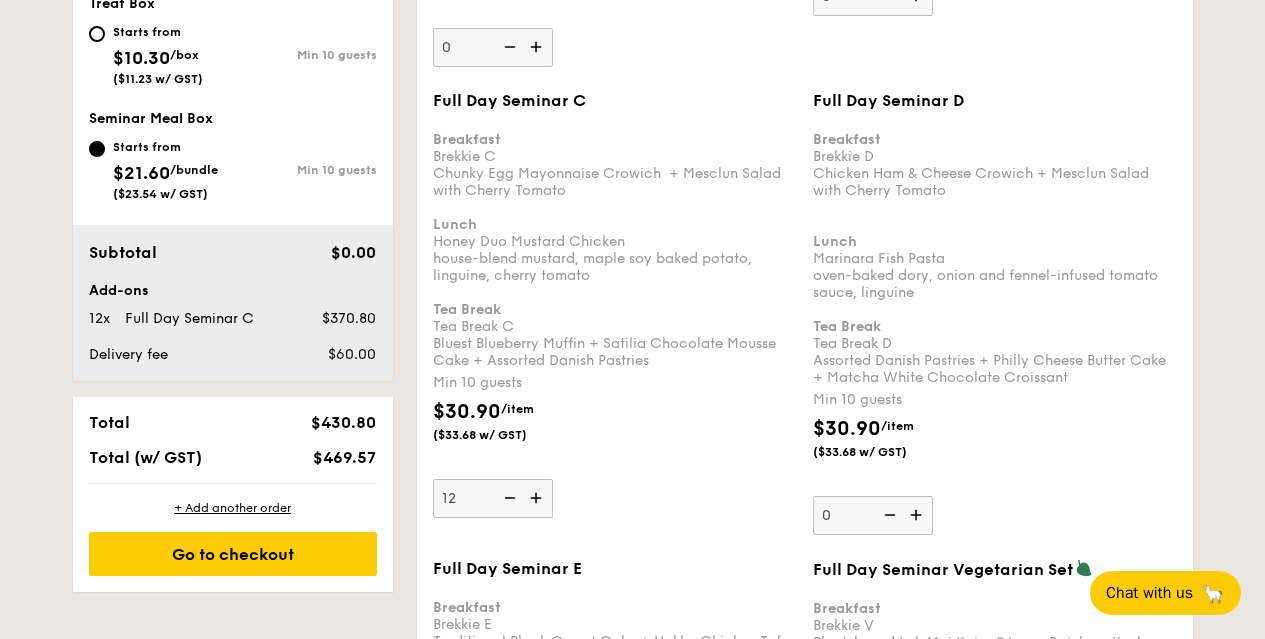 click at bounding box center (538, 498) 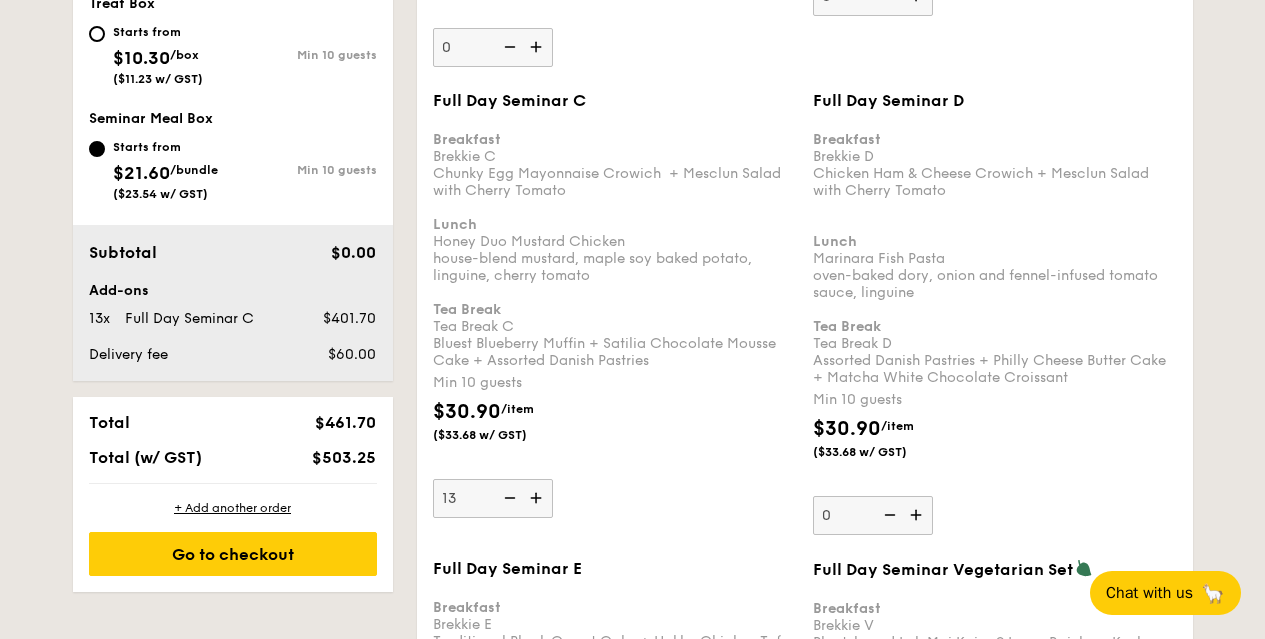 click at bounding box center (538, 498) 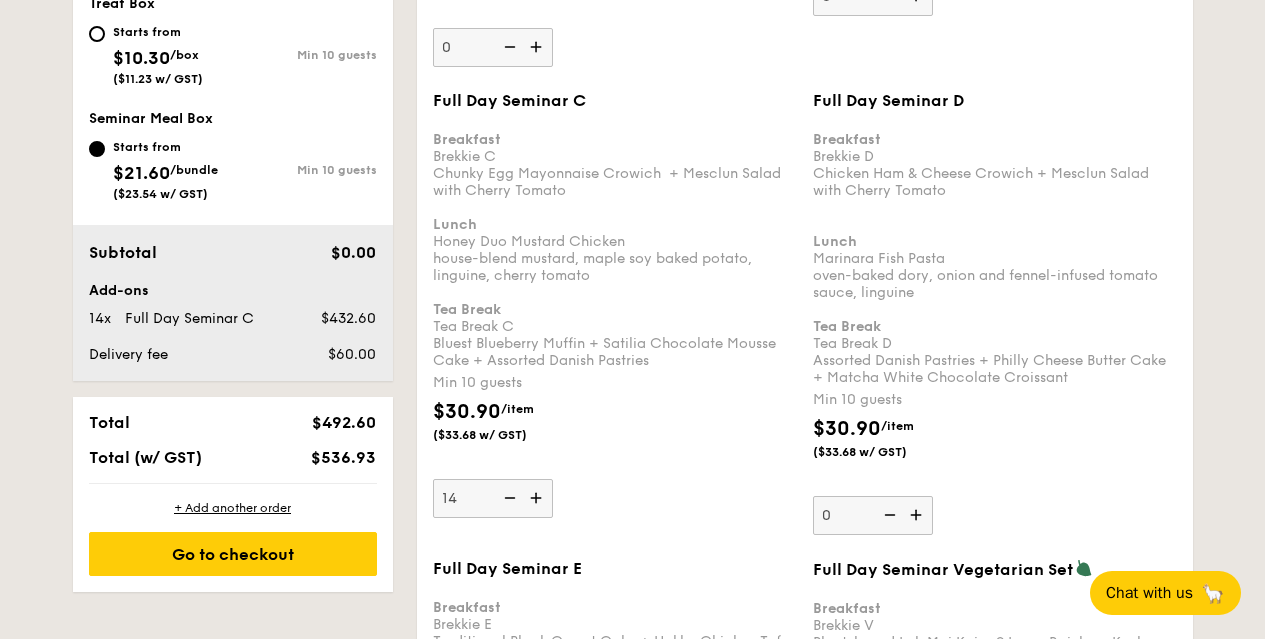 click at bounding box center [538, 498] 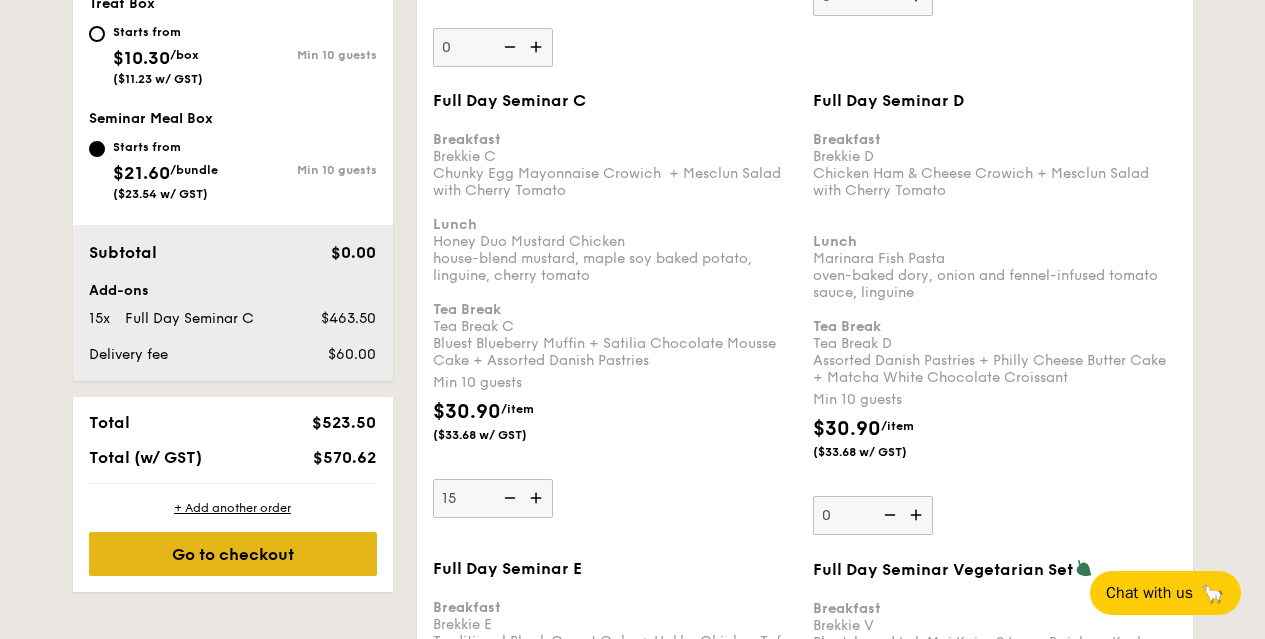 click on "Go to checkout" at bounding box center [233, 554] 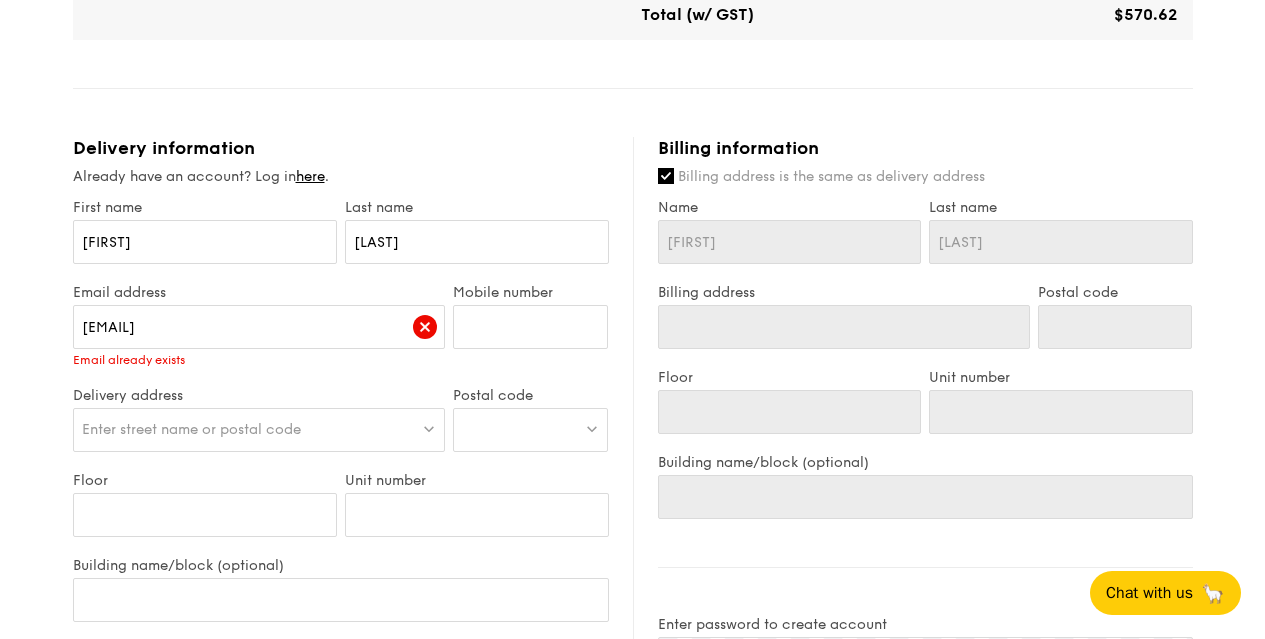 scroll, scrollTop: 841, scrollLeft: 0, axis: vertical 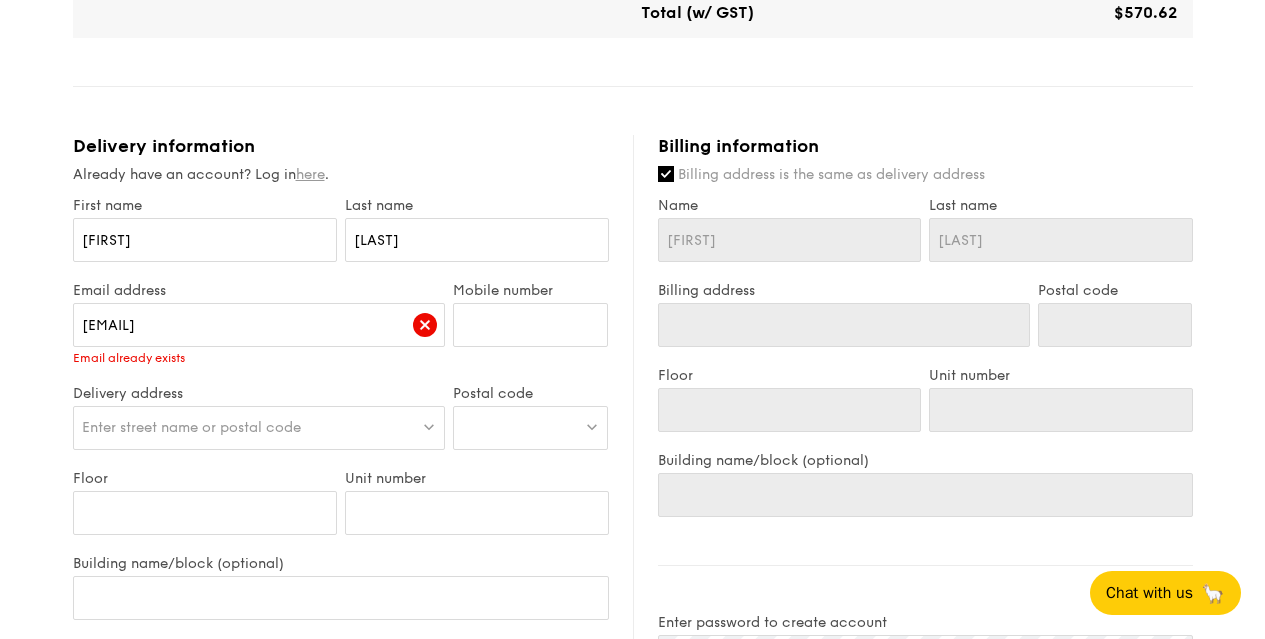 click on "here" at bounding box center (310, 174) 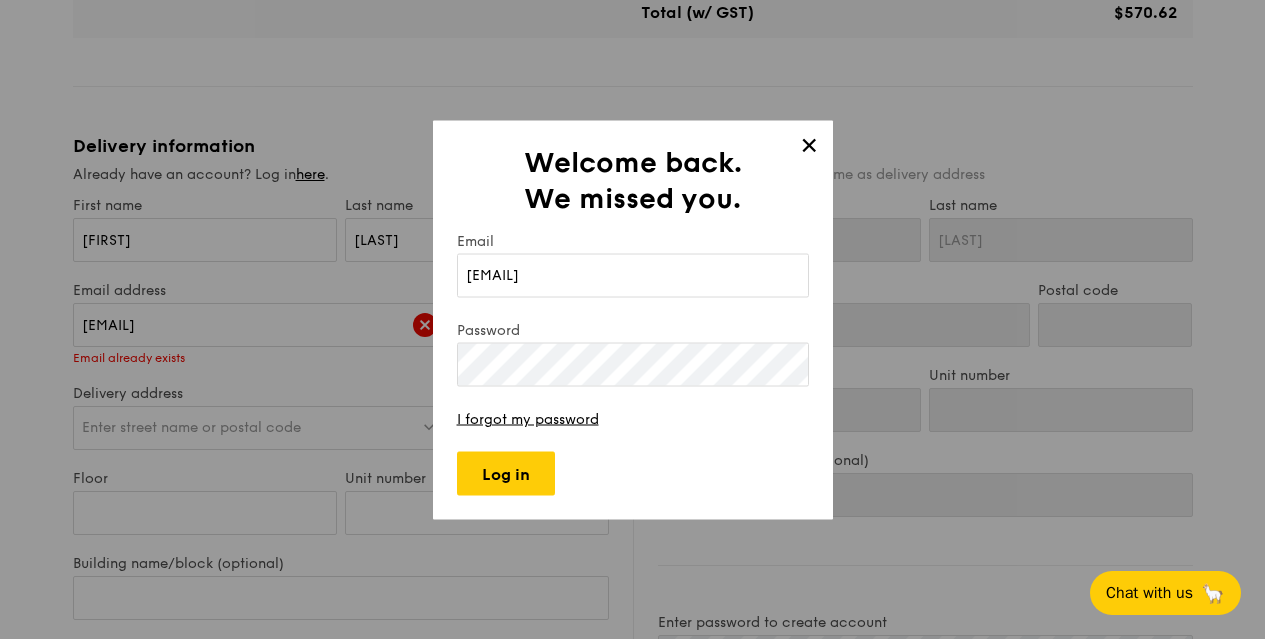 type on "[EMAIL]" 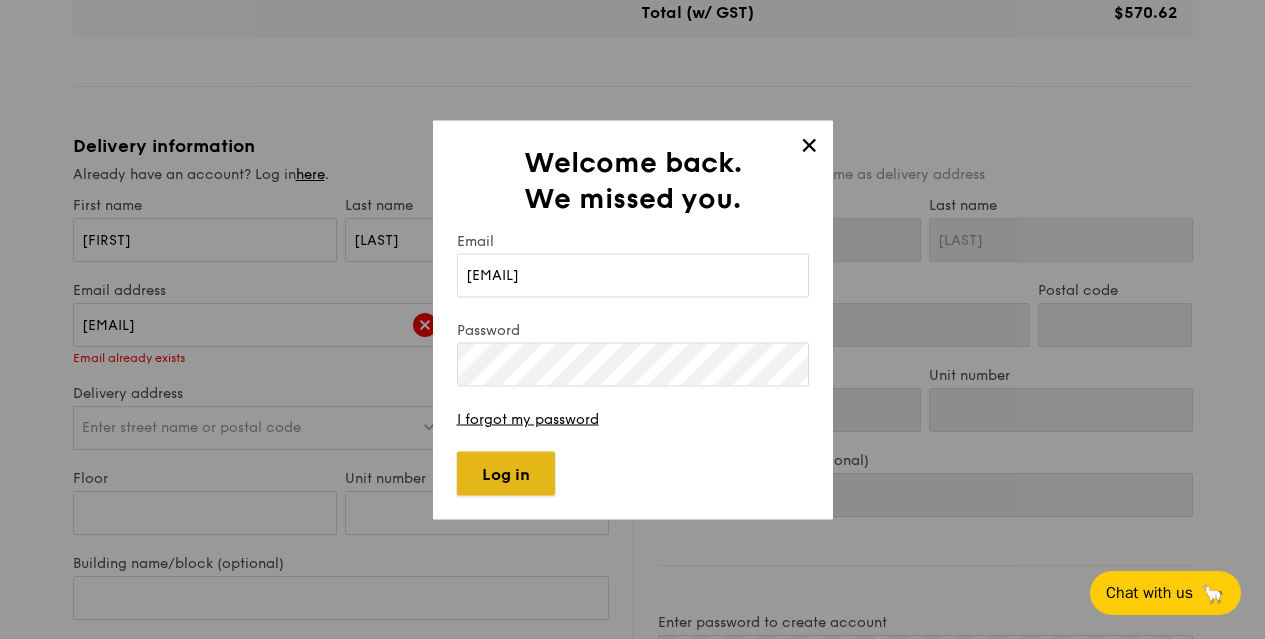 click on "Log in" at bounding box center (506, 473) 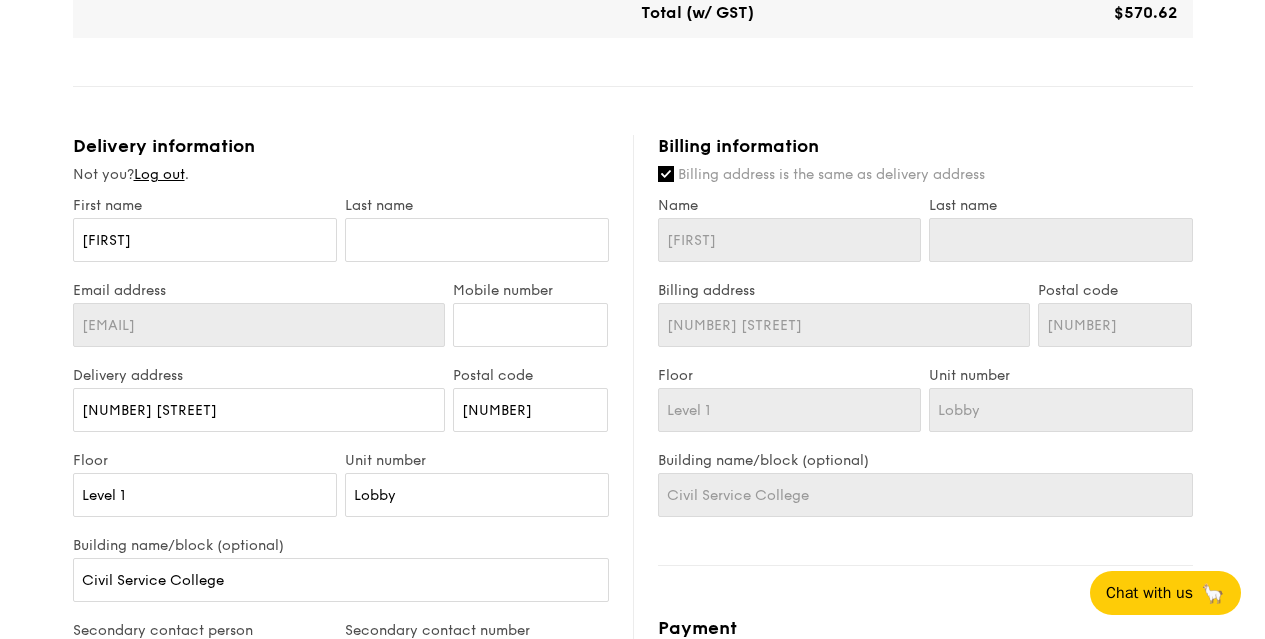 scroll, scrollTop: 1345, scrollLeft: 0, axis: vertical 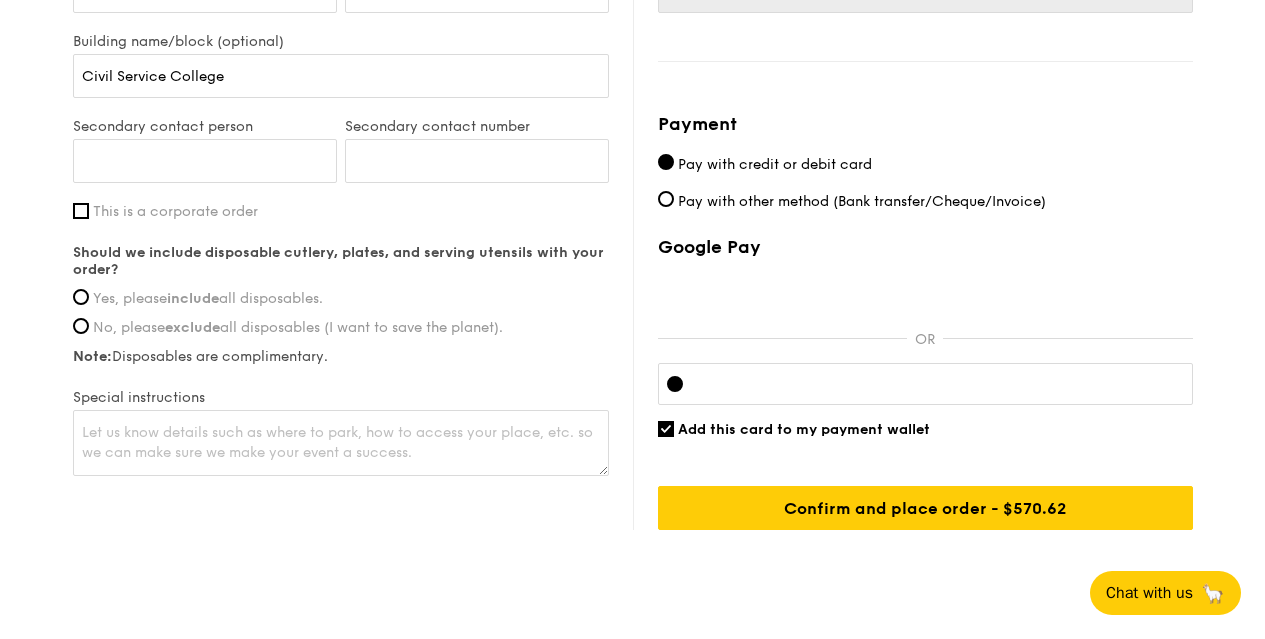 click at bounding box center (477, -264) 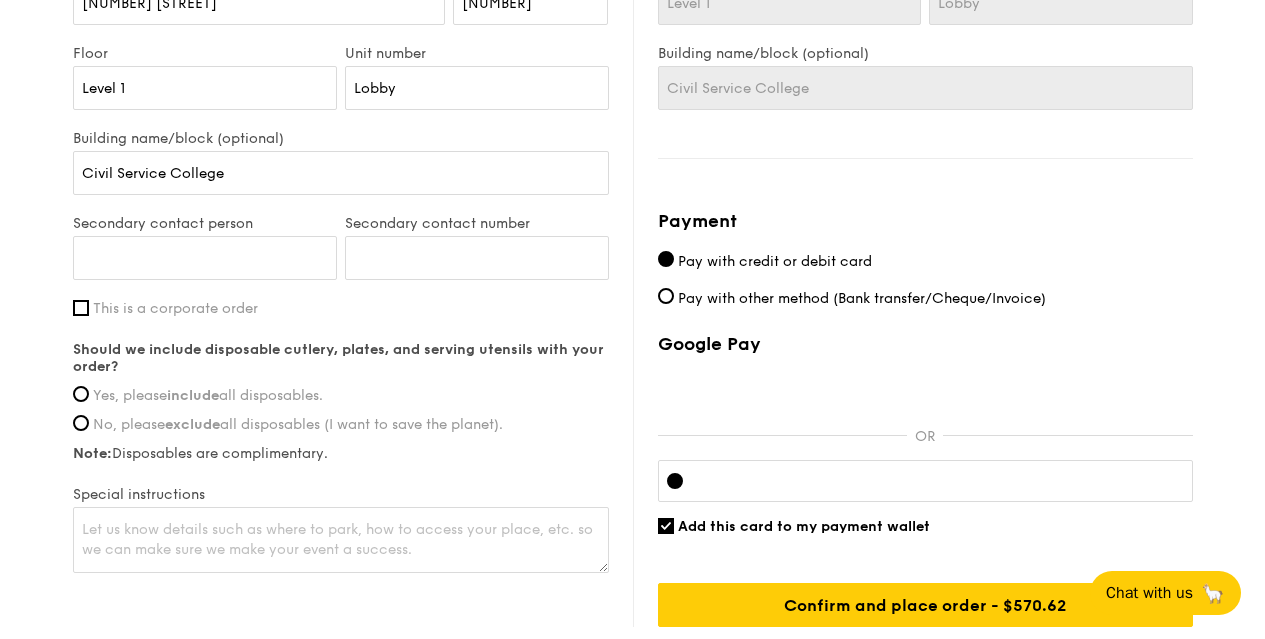 scroll, scrollTop: 1253, scrollLeft: 0, axis: vertical 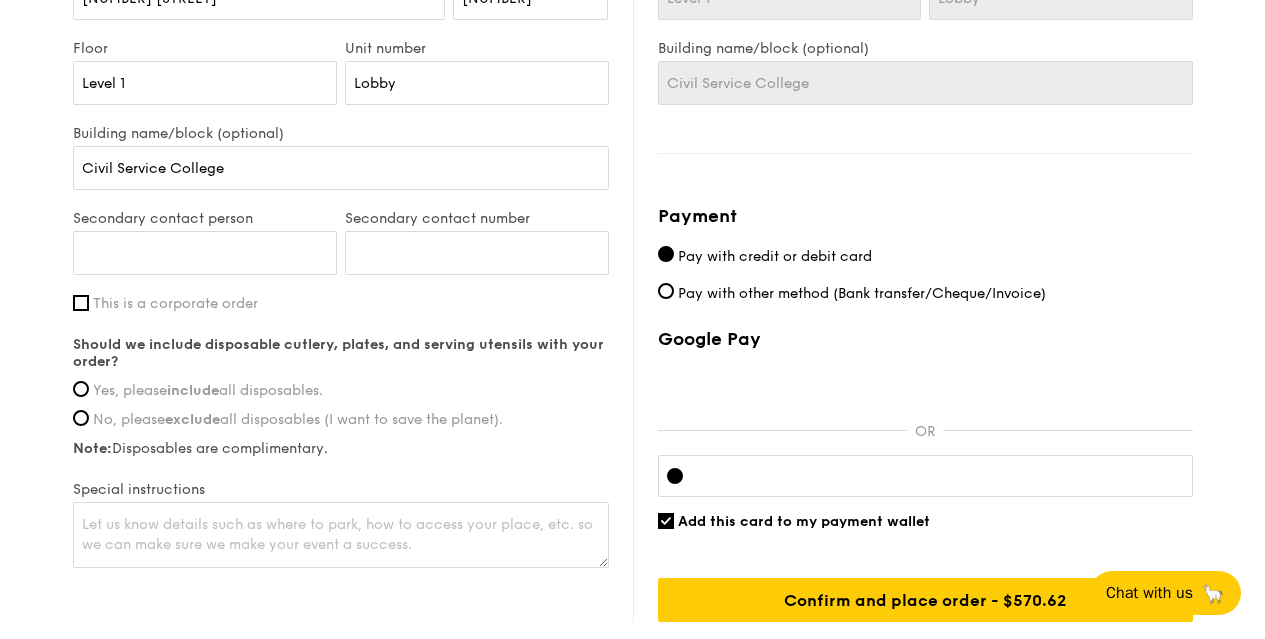 type on "[LAST]" 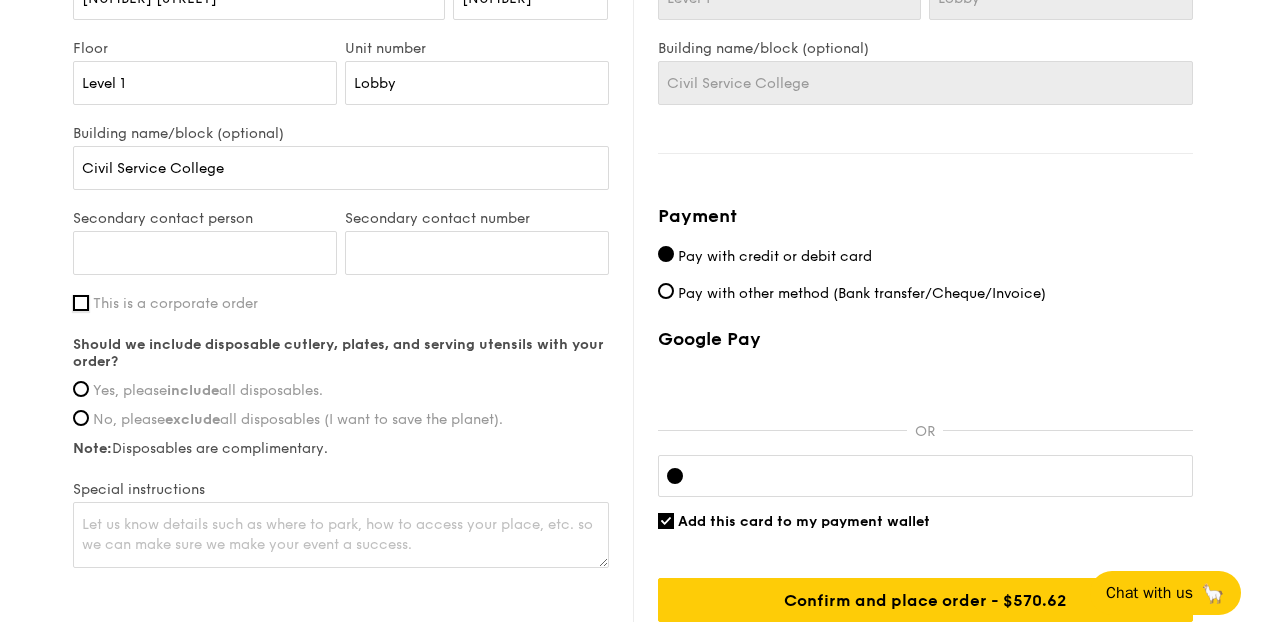 click on "This is a corporate order" at bounding box center [81, 303] 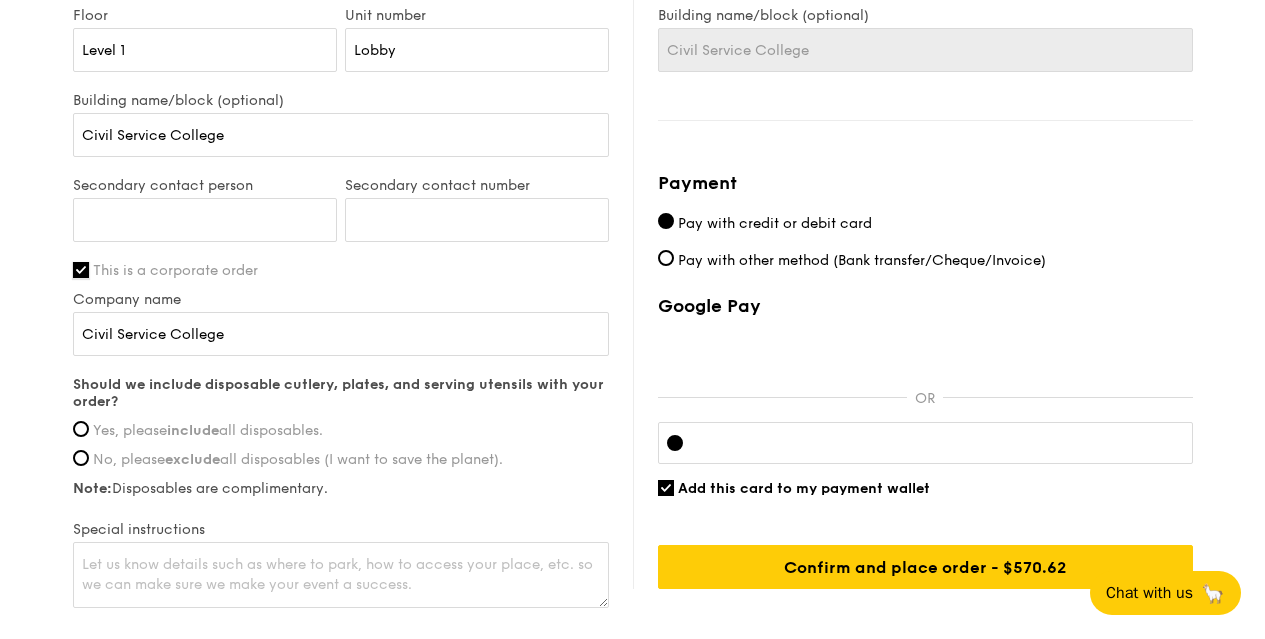 scroll, scrollTop: 1297, scrollLeft: 0, axis: vertical 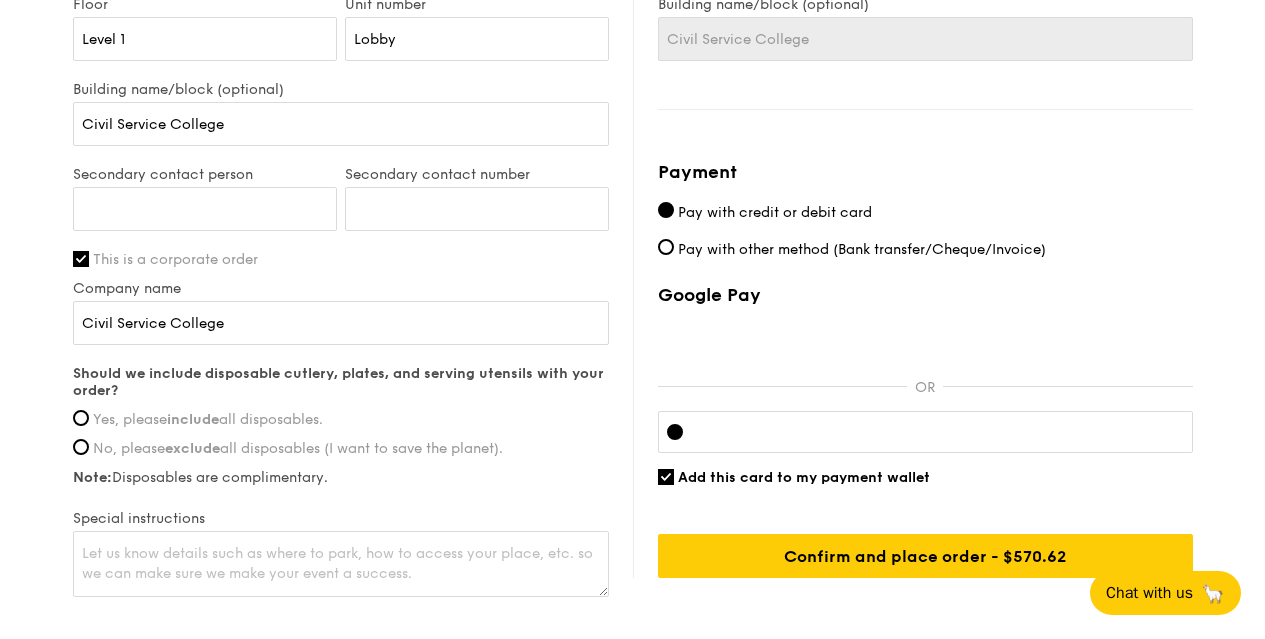 click on "Yes, please  include  all disposables." at bounding box center [208, 419] 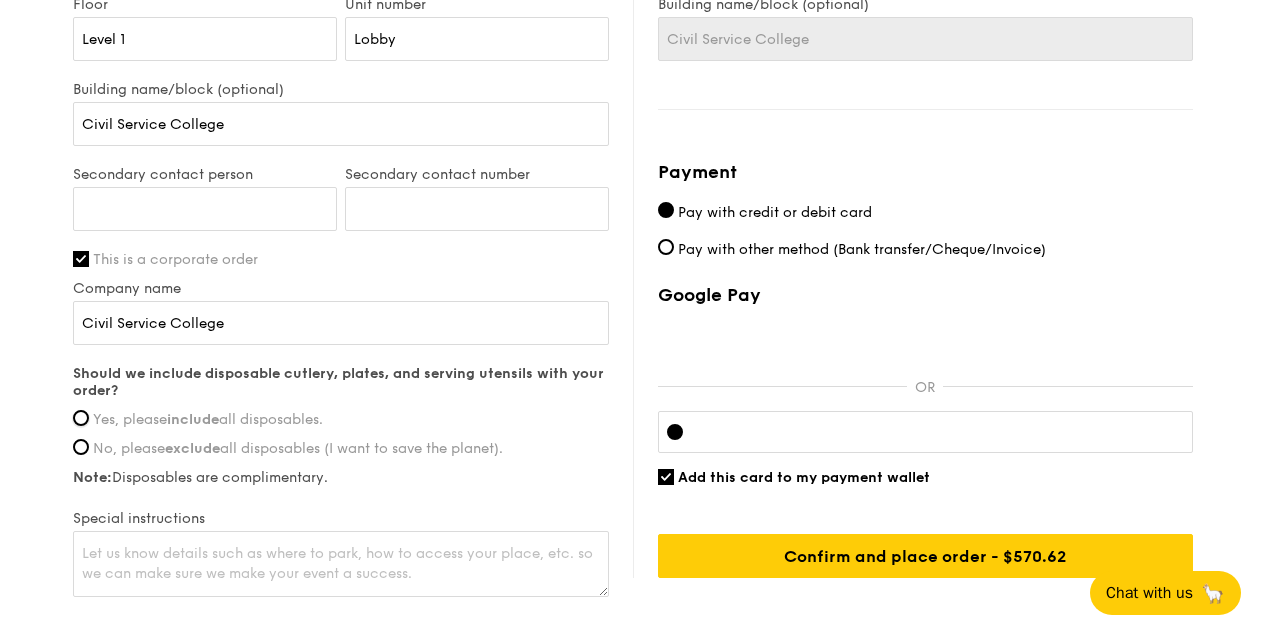 click on "Yes, please  include  all disposables." at bounding box center (81, 418) 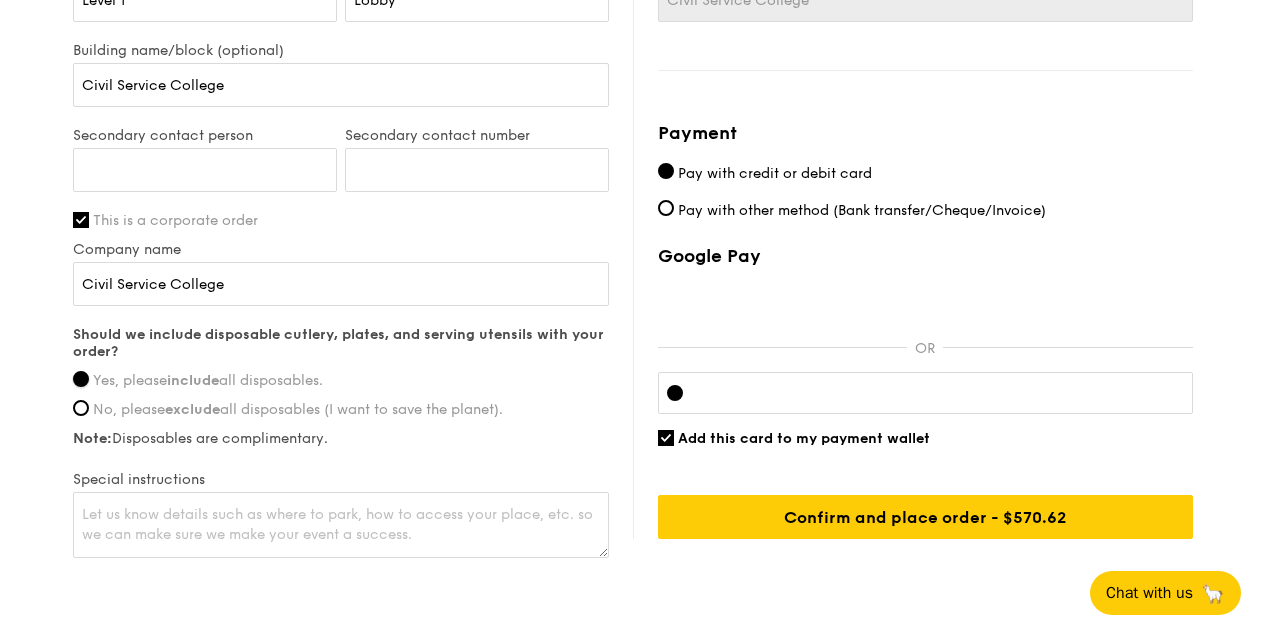 scroll, scrollTop: 1337, scrollLeft: 0, axis: vertical 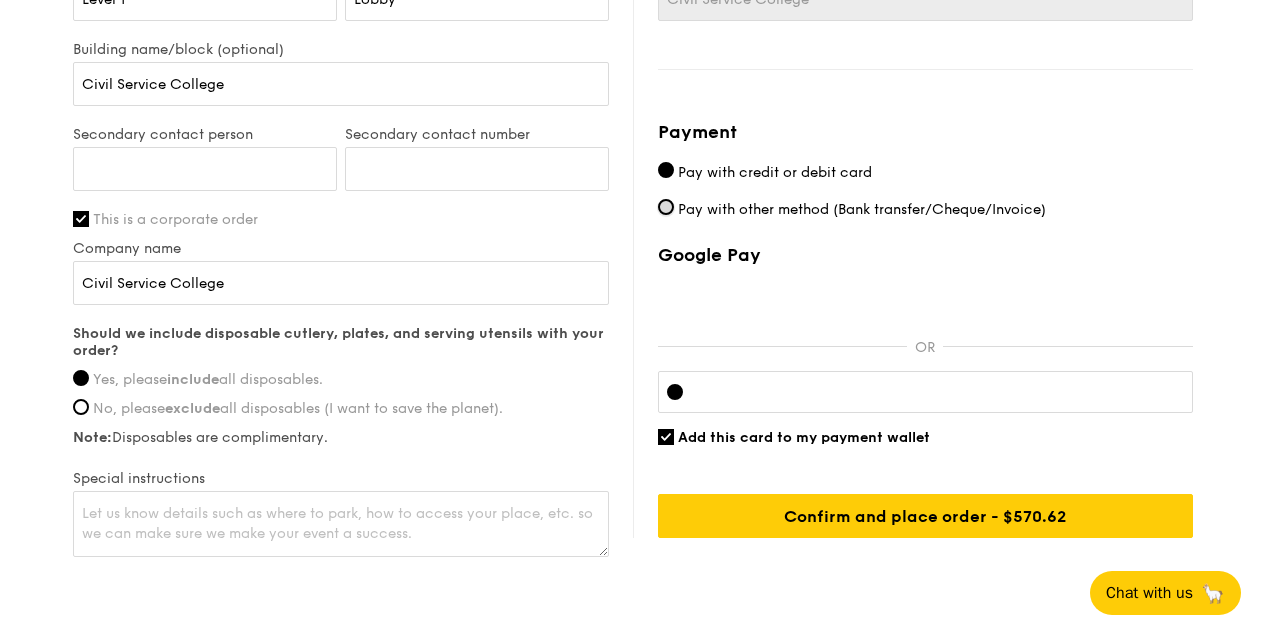 click on "Pay with other method (Bank transfer/Cheque/Invoice)" at bounding box center (666, 207) 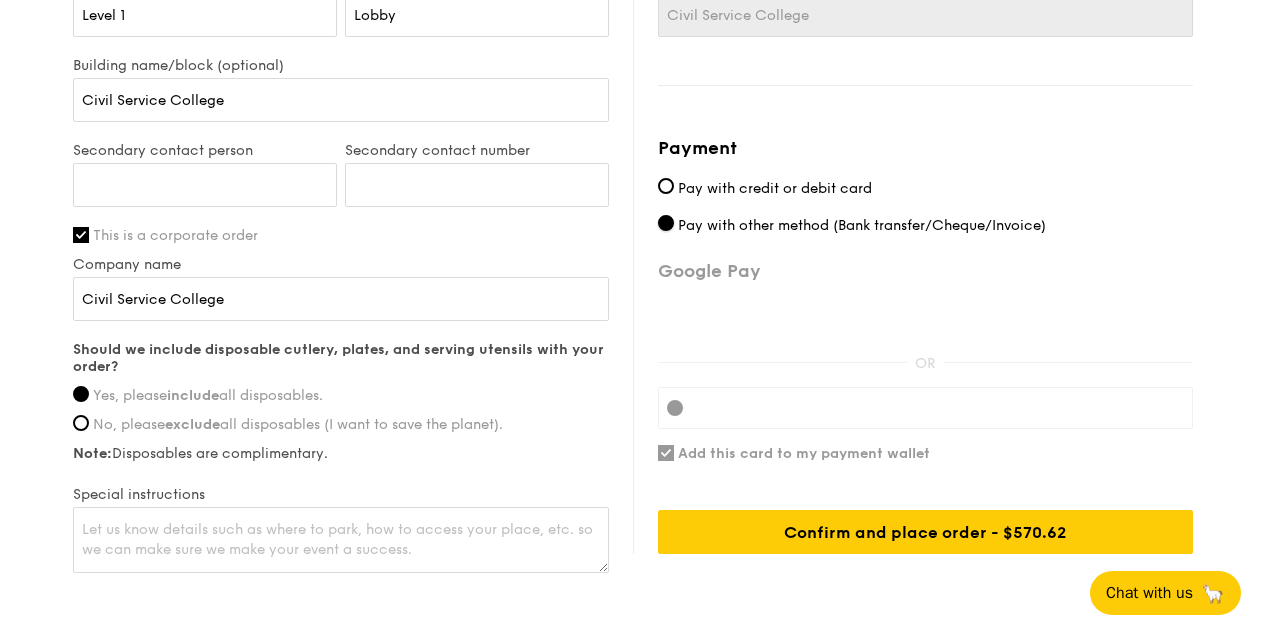 scroll, scrollTop: 1322, scrollLeft: 0, axis: vertical 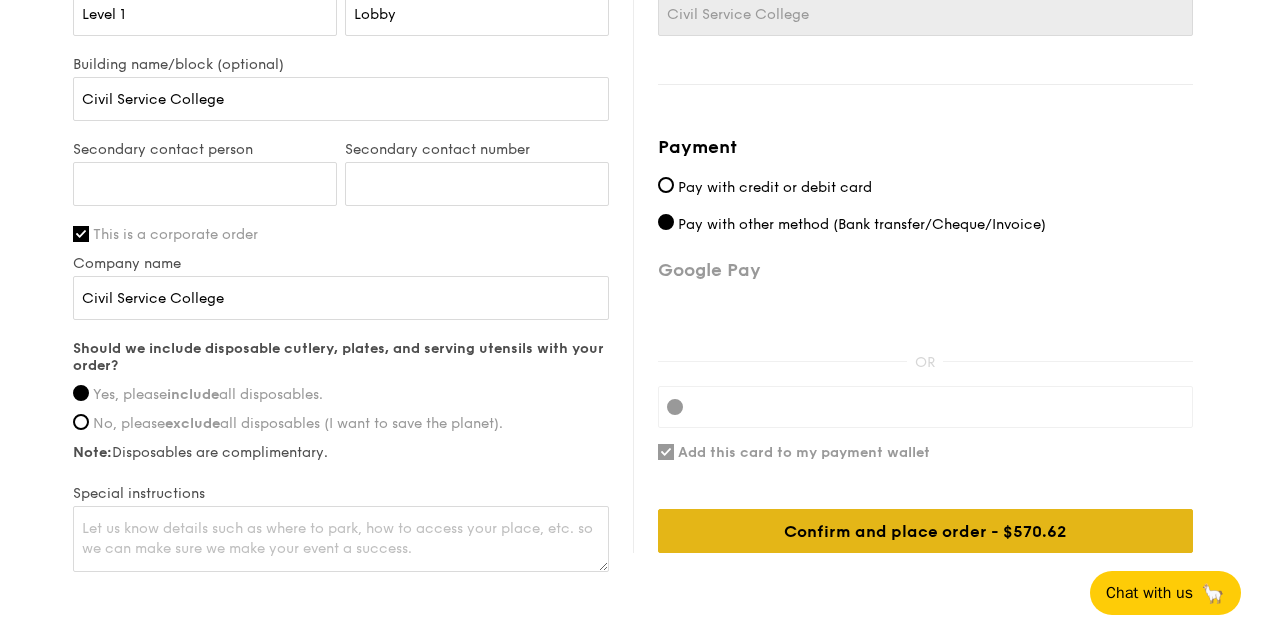 click on "Confirm and place order - $570.62" at bounding box center [925, 531] 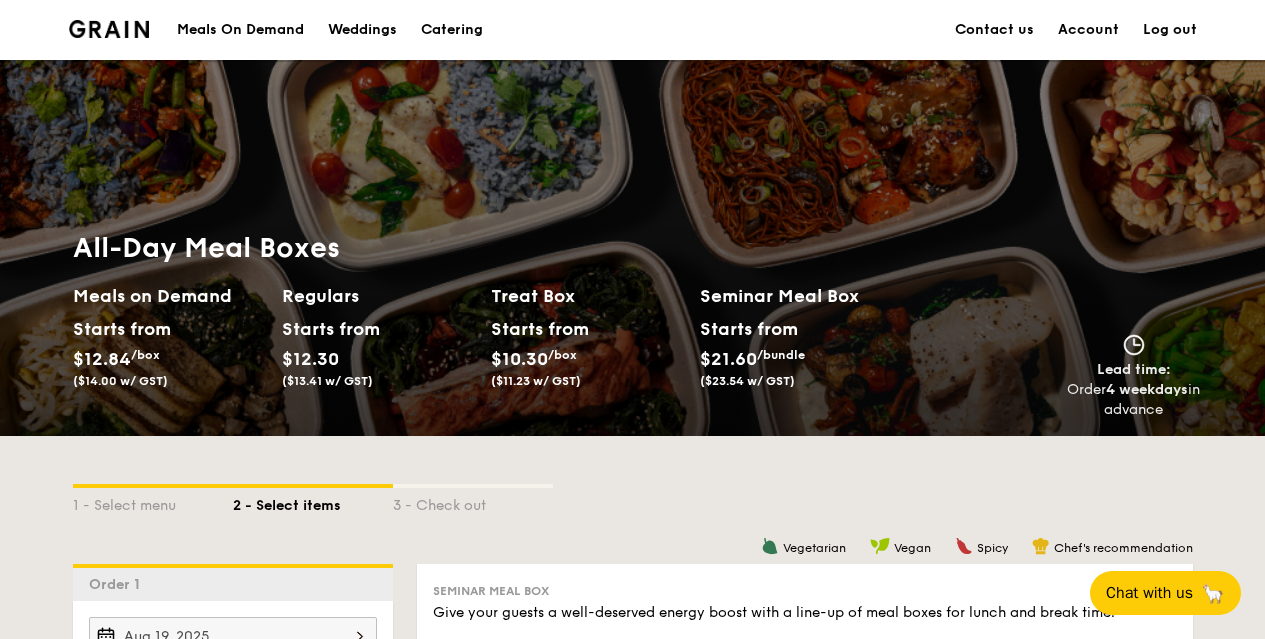 scroll, scrollTop: 690, scrollLeft: 0, axis: vertical 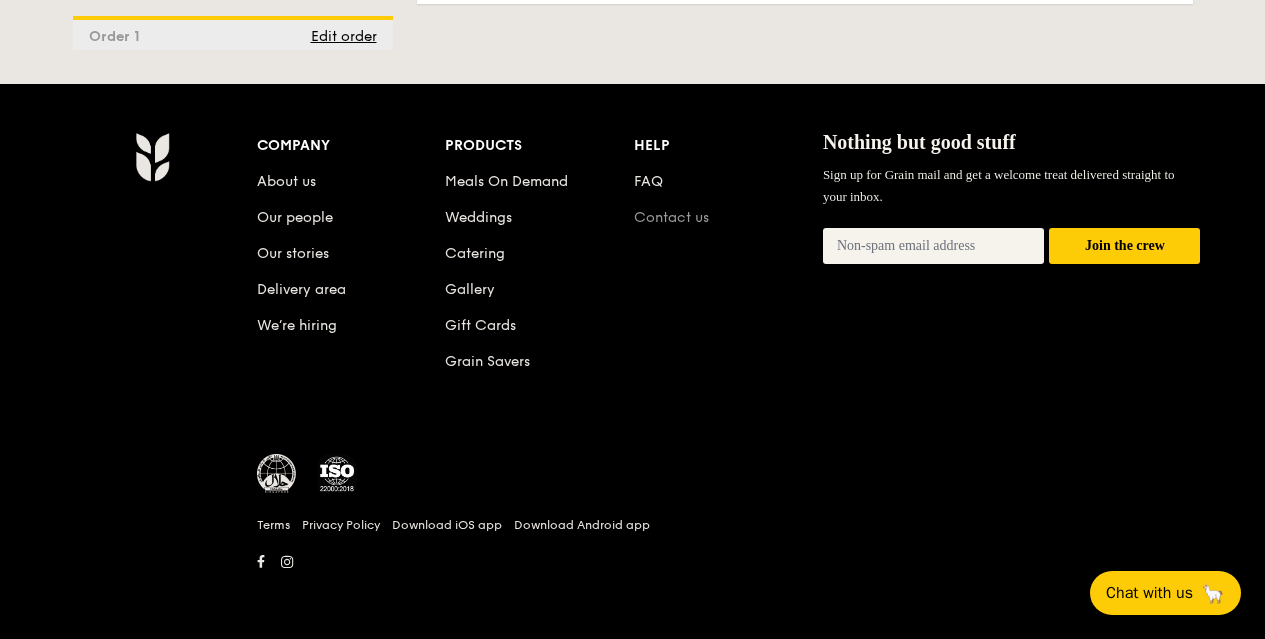 click on "Contact us" at bounding box center [671, 217] 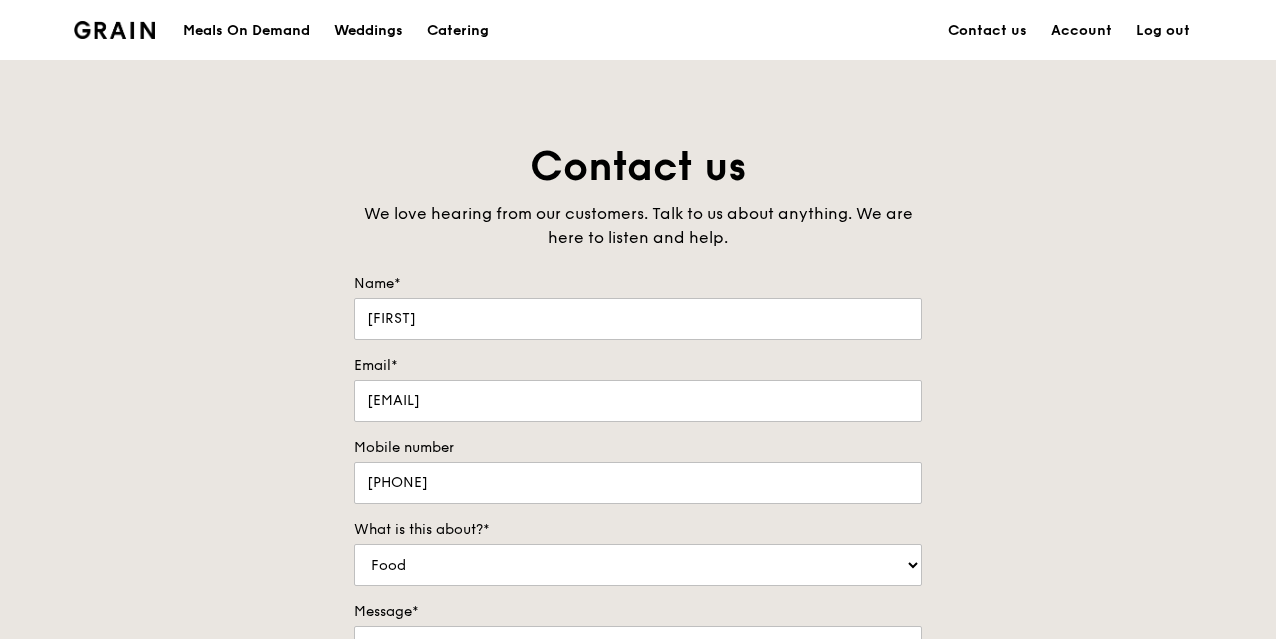 scroll, scrollTop: 530, scrollLeft: 0, axis: vertical 